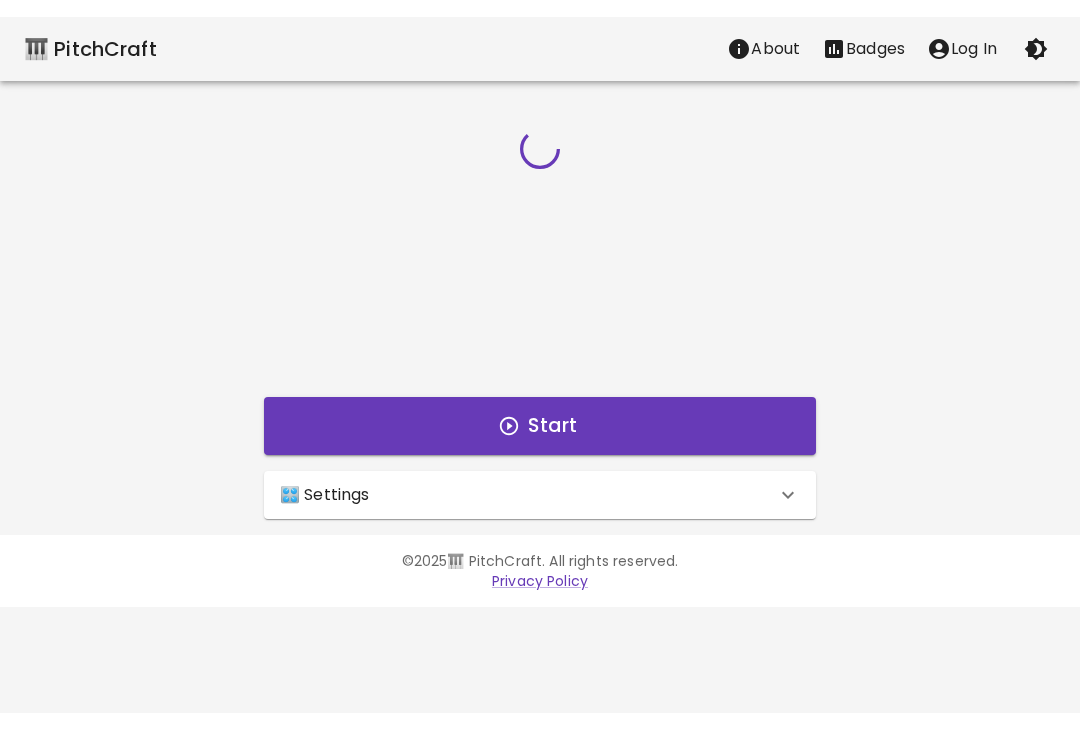 scroll, scrollTop: 0, scrollLeft: 0, axis: both 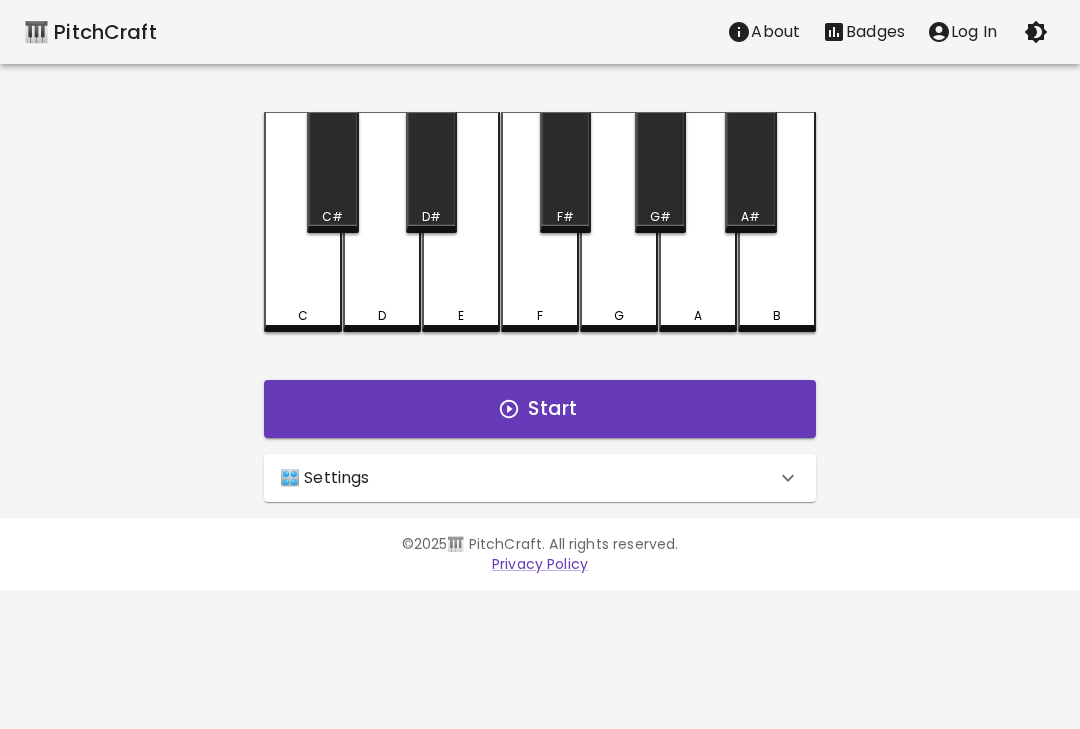click on "🎛️ Settings" at bounding box center (540, 478) 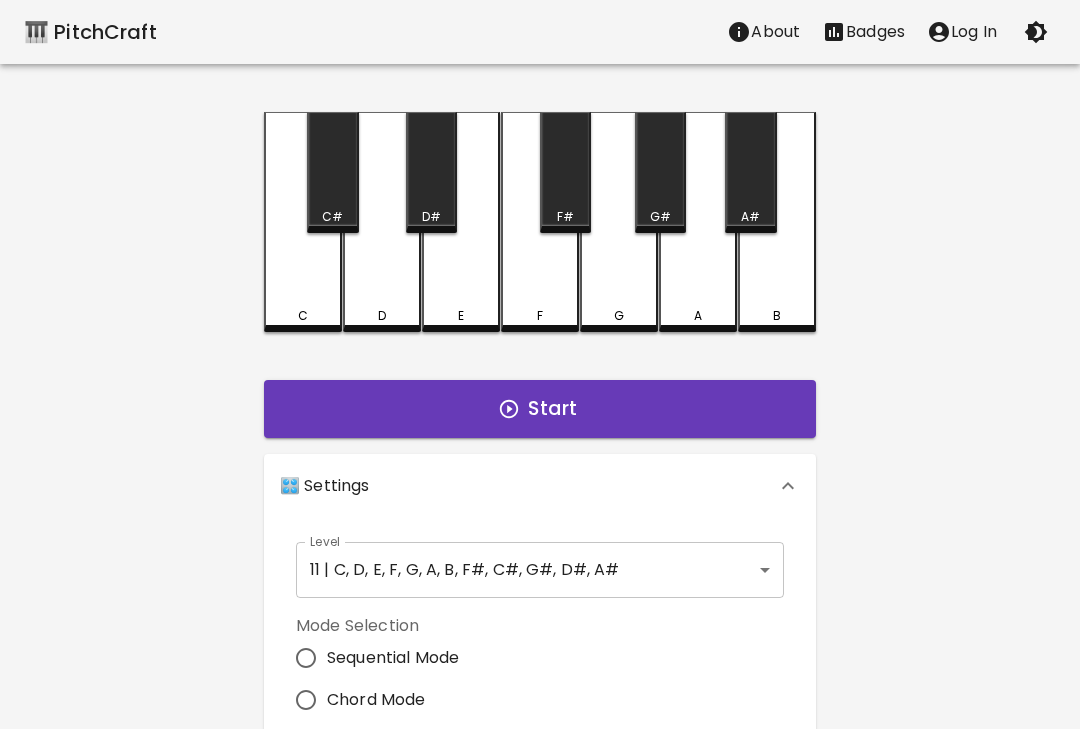 click on "🎹 PitchCraft About Badges   Log In C C# D D# E F F# G G# A A# B Start 🎛️ Settings Level 11 | C, D, E, F, G, A, B, F#, C#, G#, D#, A# 21 Level Mode Selection Sequential Mode Chord Mode Default Mode Show Keyboard Shortcuts Show Note Names Autoplay next note Show Streak Octave(s) High Voice 4 Octave Instrument Piano acoustic_grand_piano Instrument ©  2025  🎹 PitchCraft. All rights reserved. Privacy Policy About Badges Sign In Profile My account" at bounding box center [540, 605] 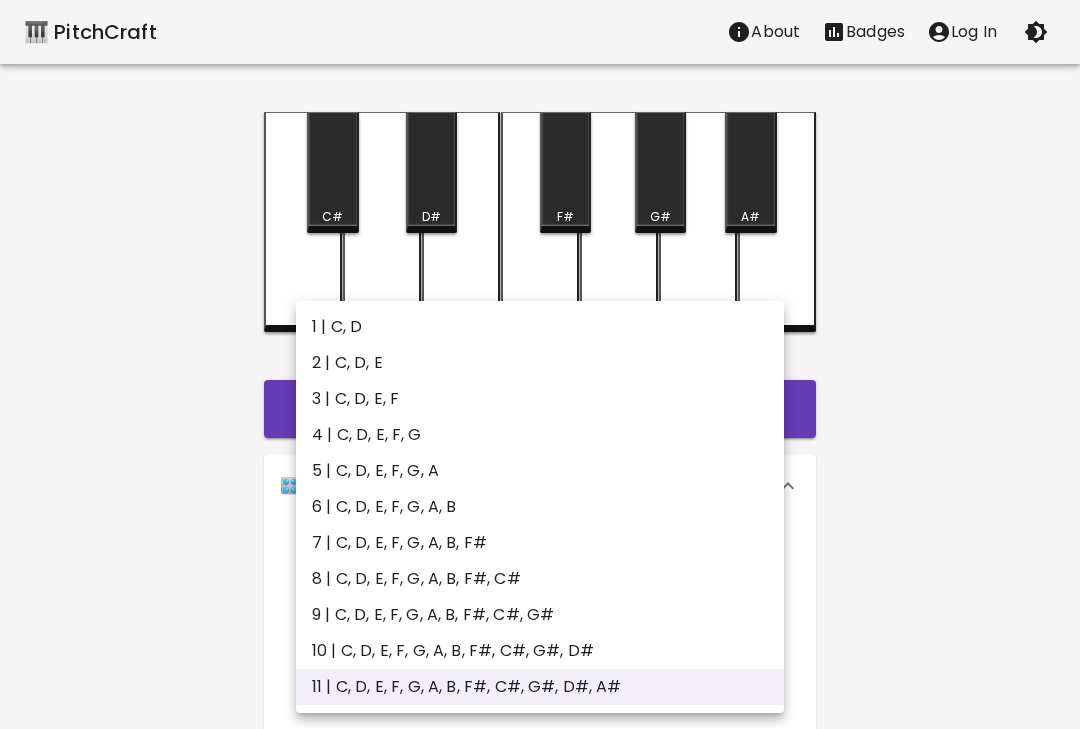 click on "1 | C, D" at bounding box center (540, 327) 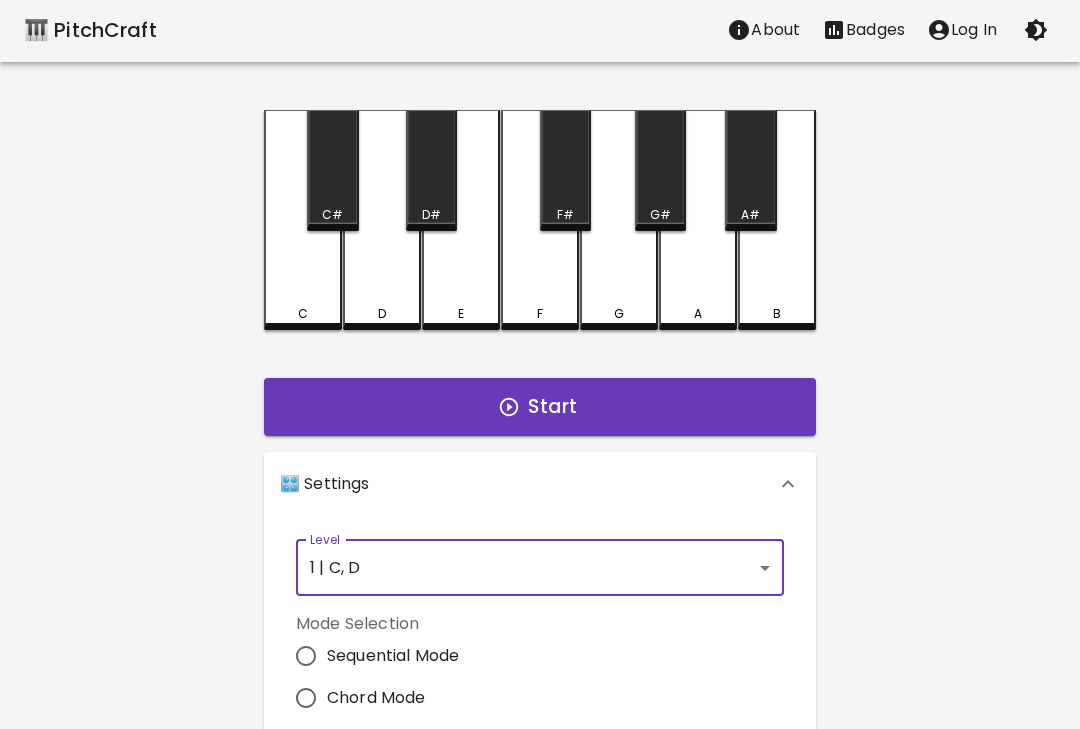 scroll, scrollTop: 0, scrollLeft: 0, axis: both 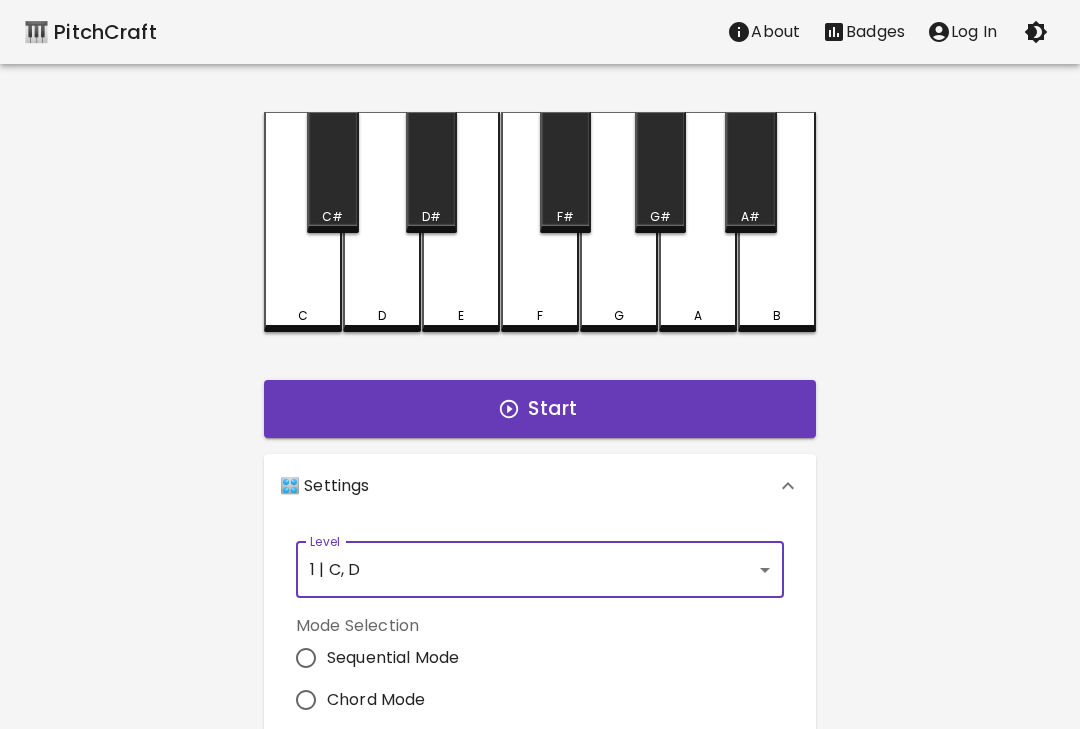 click on "Log In" at bounding box center [974, 32] 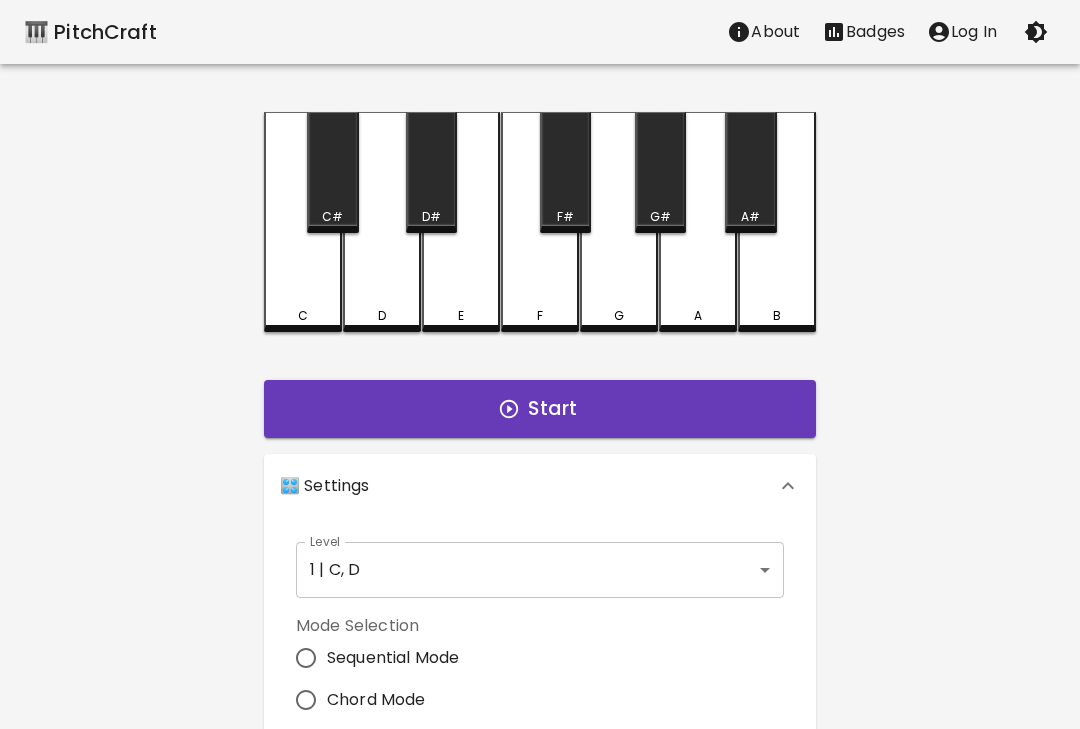 click on "Start" at bounding box center [540, 409] 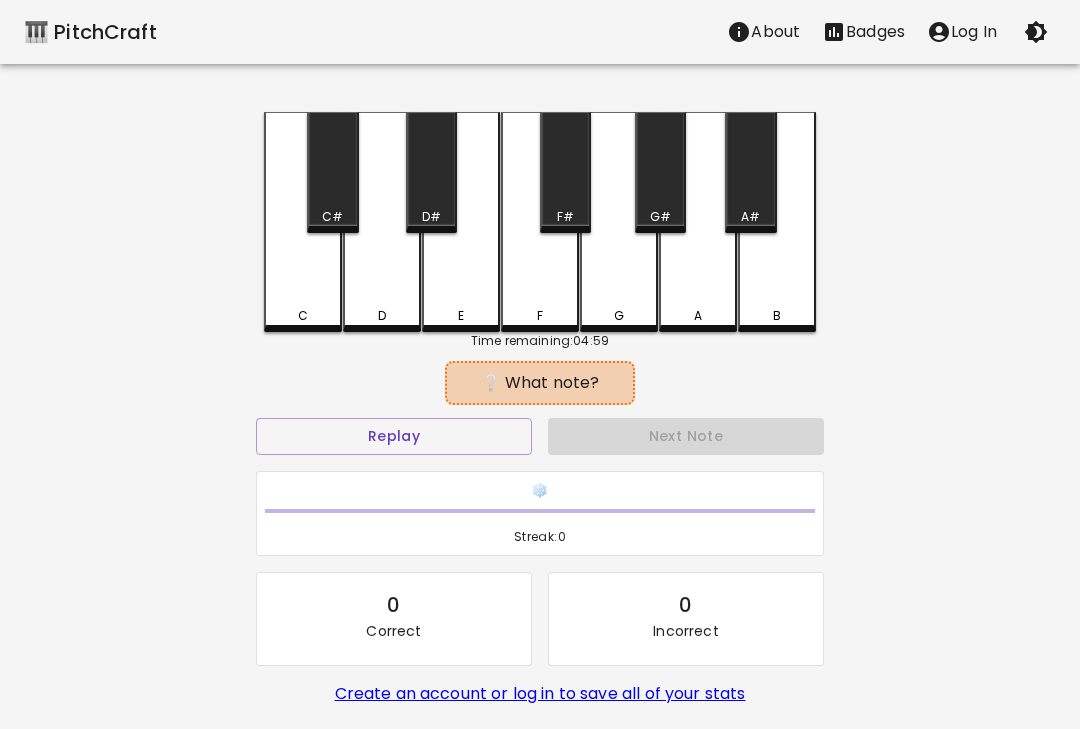 click on "Replay" at bounding box center (394, 436) 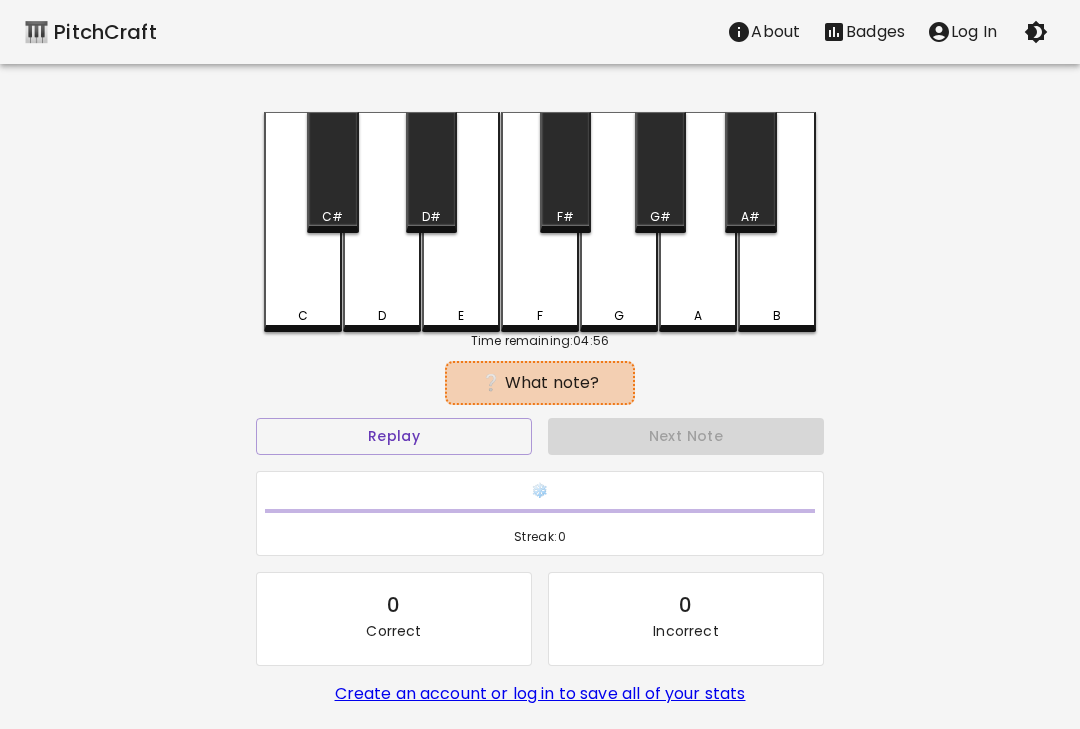 click on "Replay" at bounding box center [394, 436] 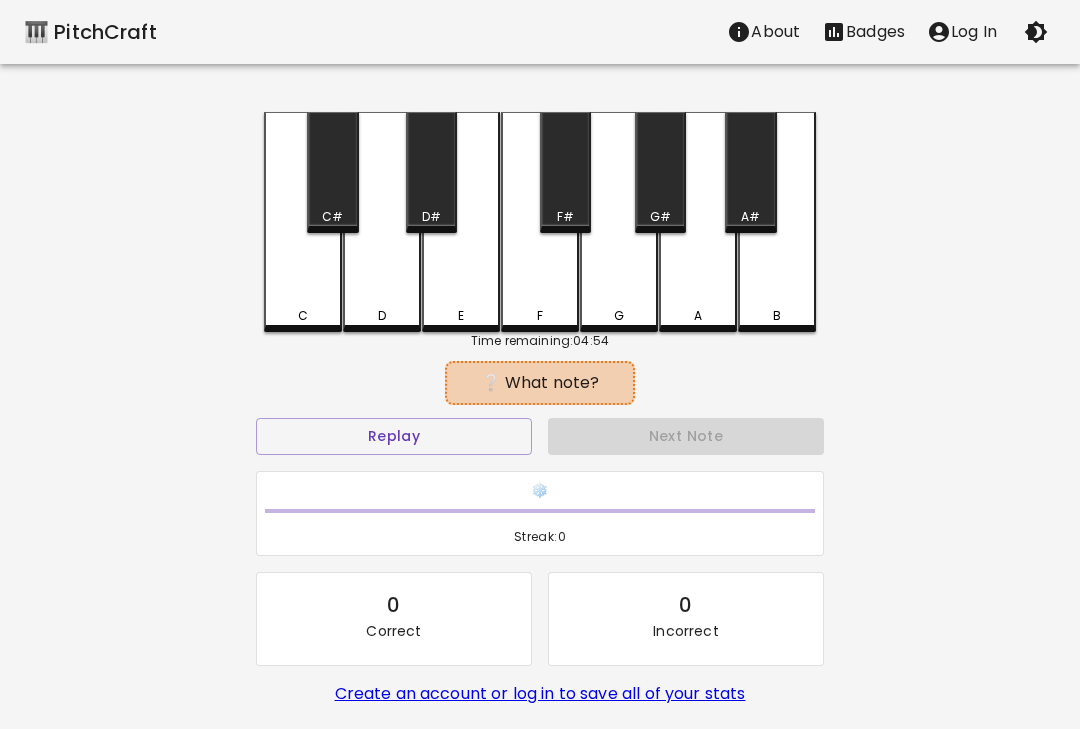 click on "D" at bounding box center [382, 222] 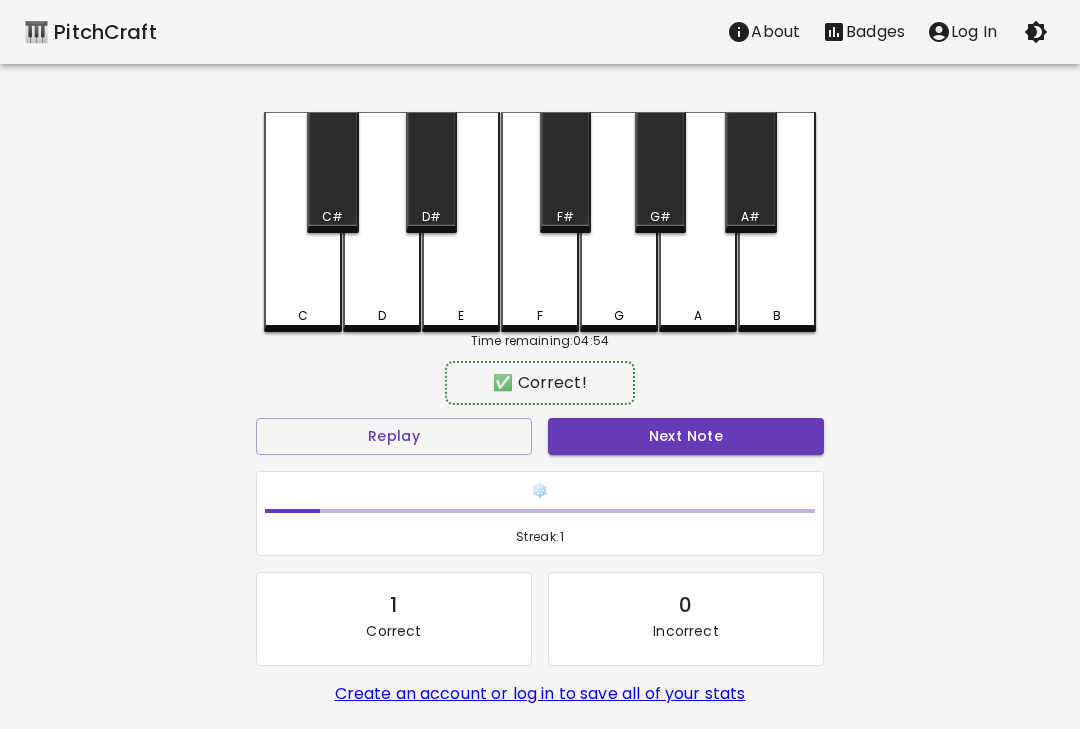click on "D" at bounding box center [382, 222] 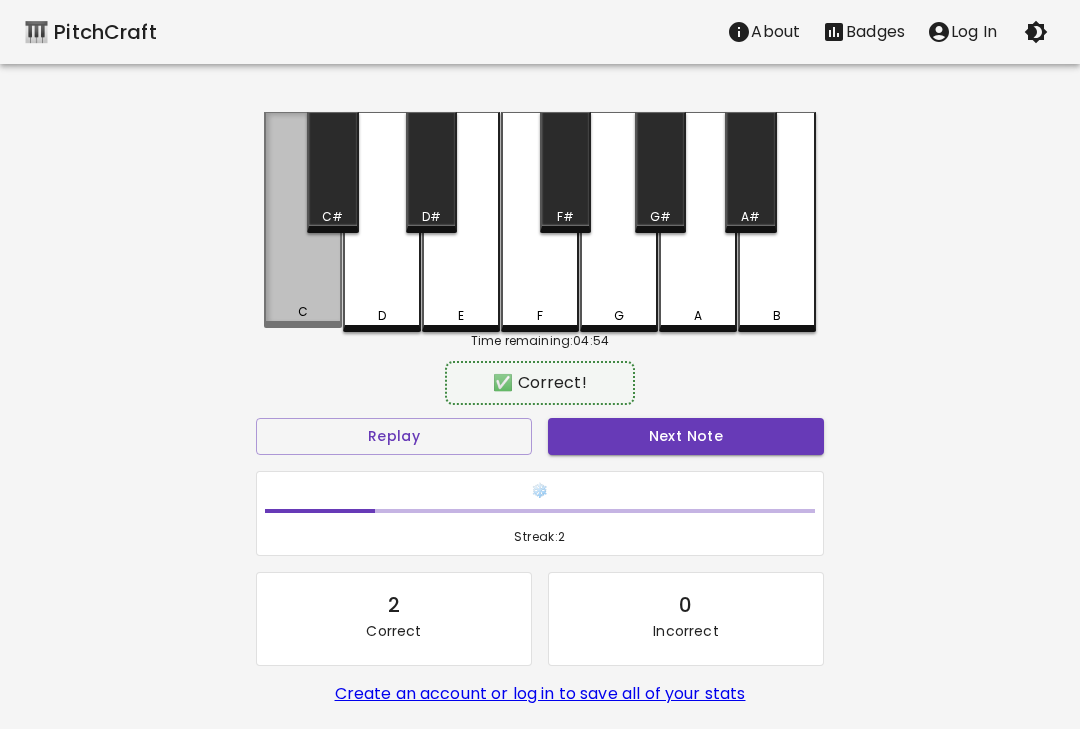 click on "C" at bounding box center [303, 220] 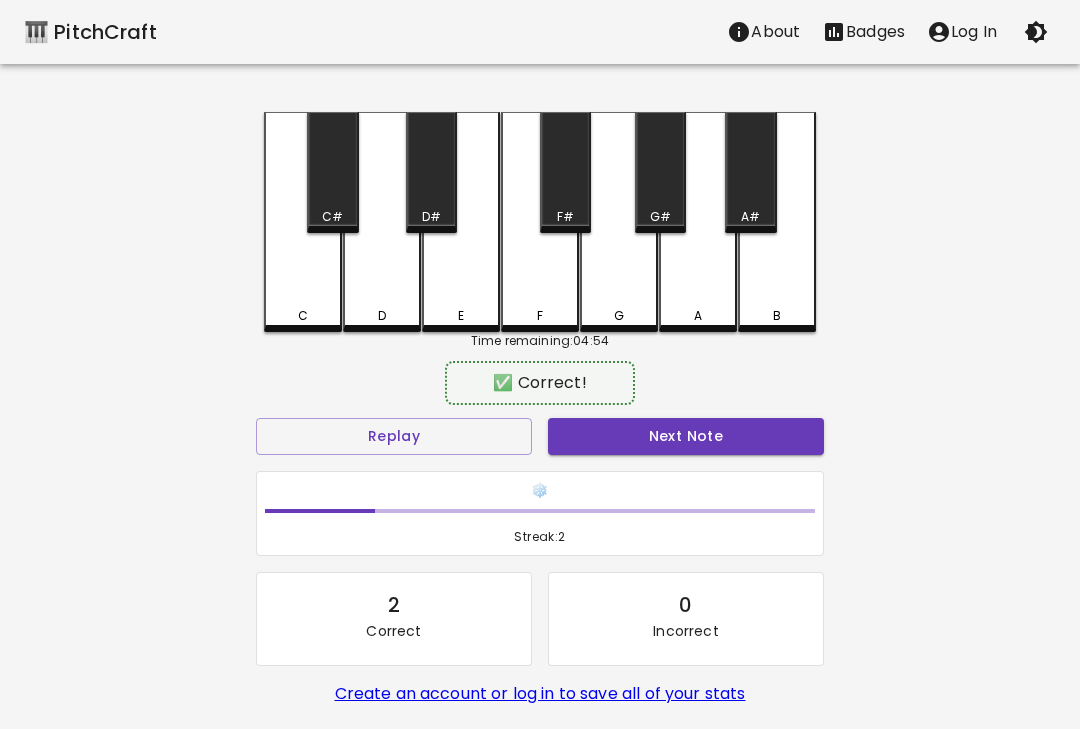 click on "Next Note" at bounding box center [686, 436] 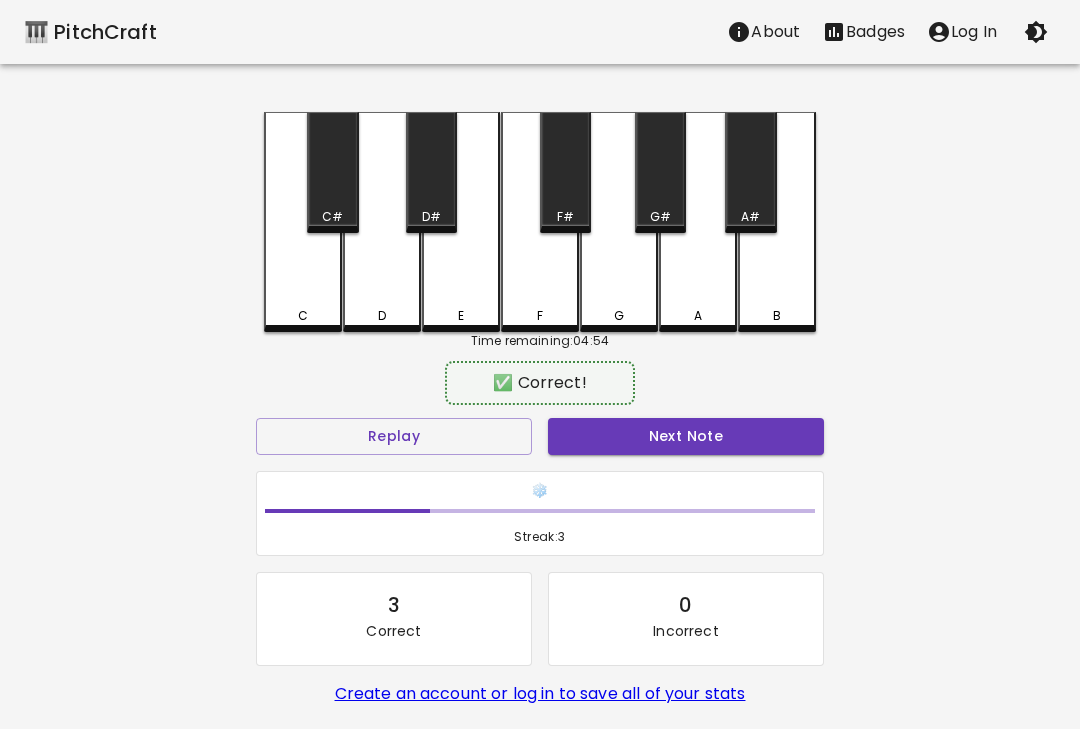 click on "Next Note" at bounding box center [686, 436] 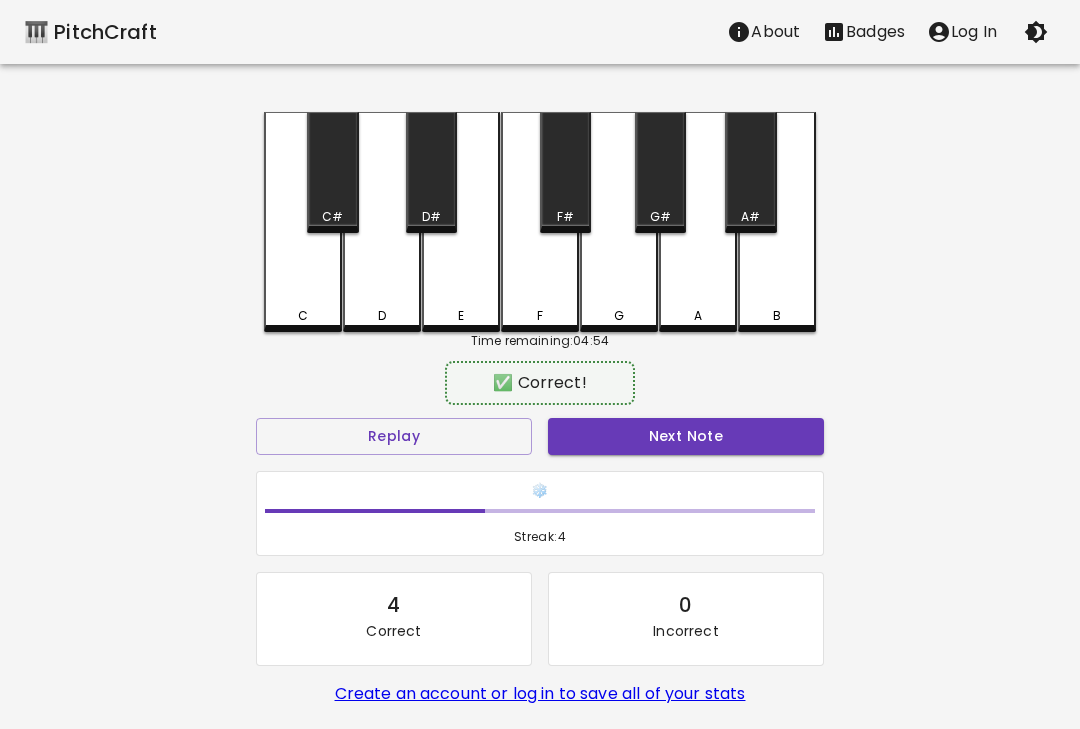 click on "Next Note" at bounding box center (686, 436) 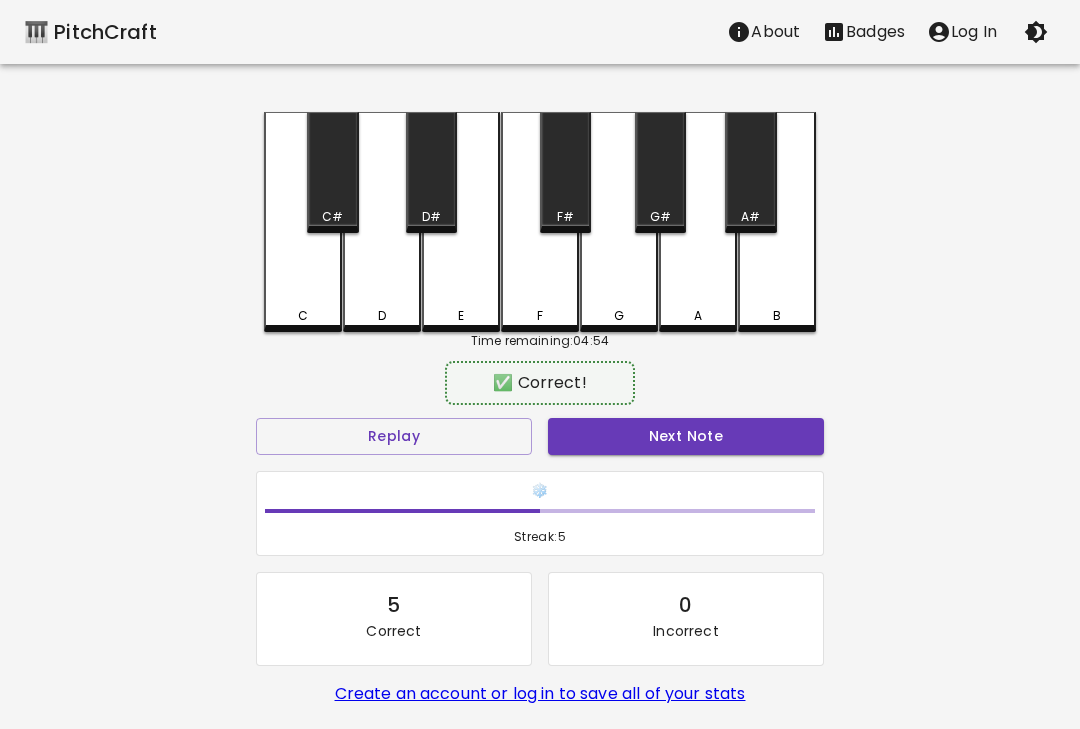 click on "Next Note" at bounding box center [686, 436] 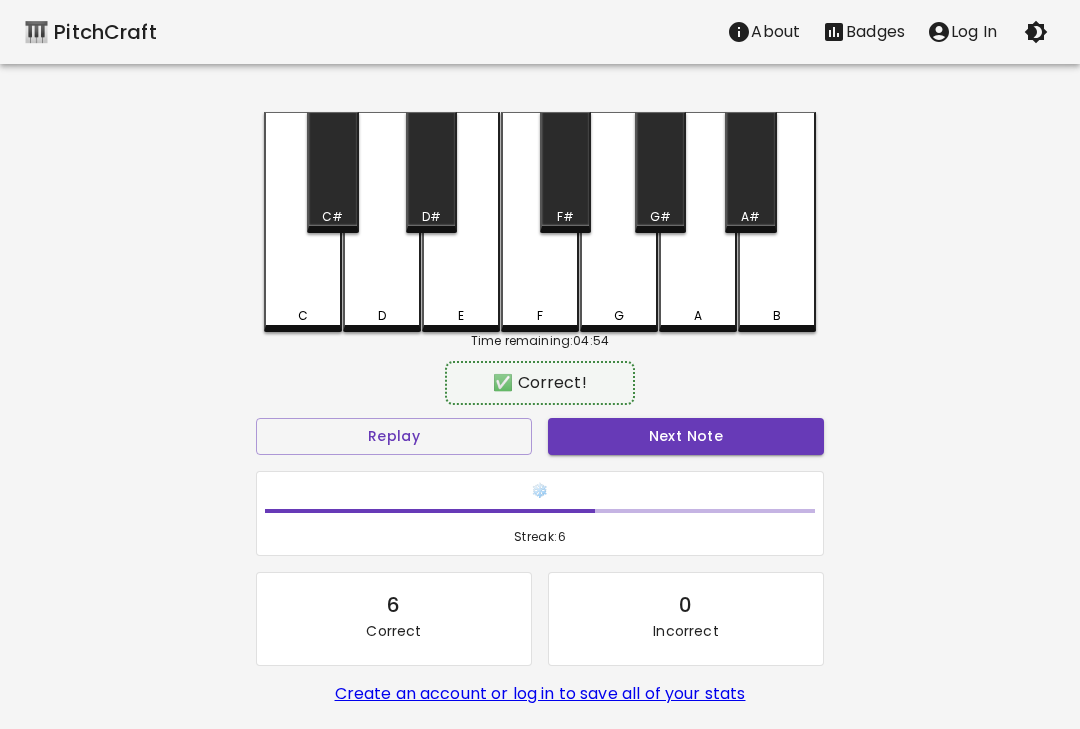 click on "Next Note" at bounding box center (686, 436) 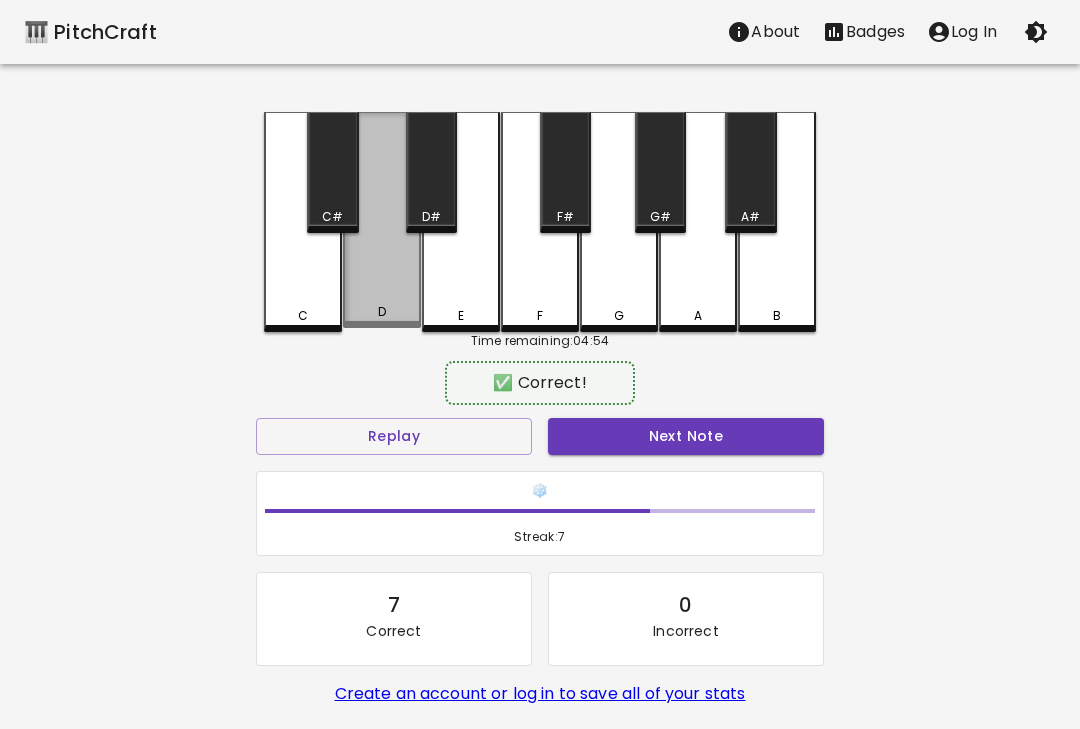 click on "Next Note" at bounding box center (686, 436) 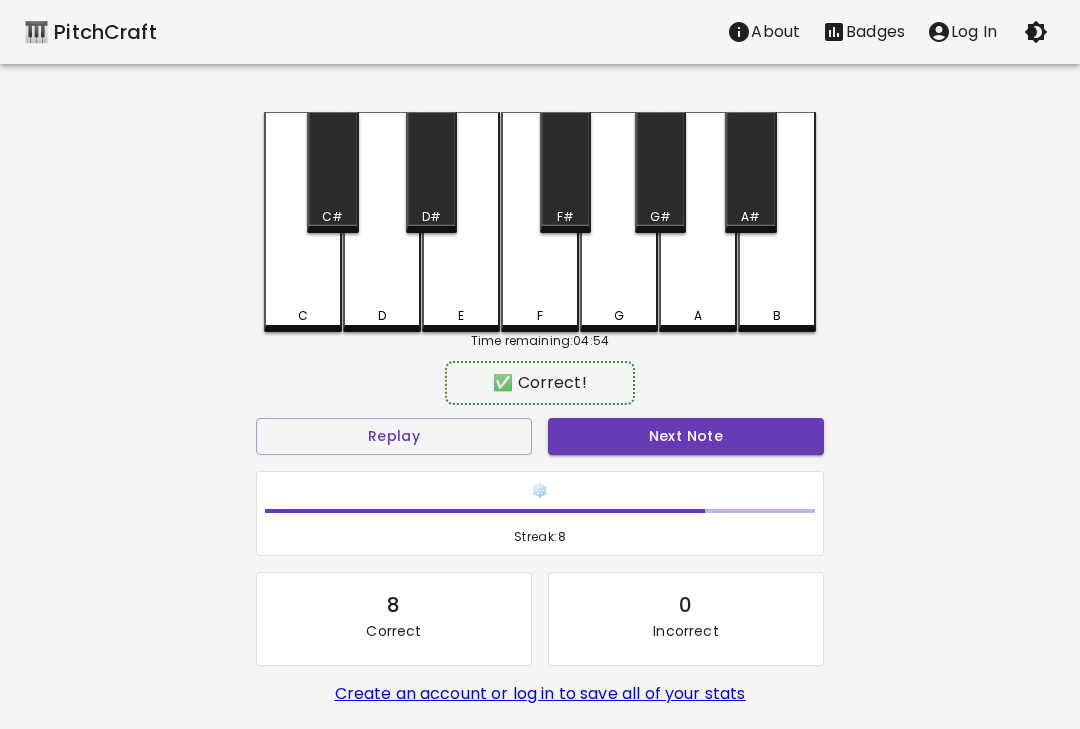 click on "Next Note" at bounding box center [686, 436] 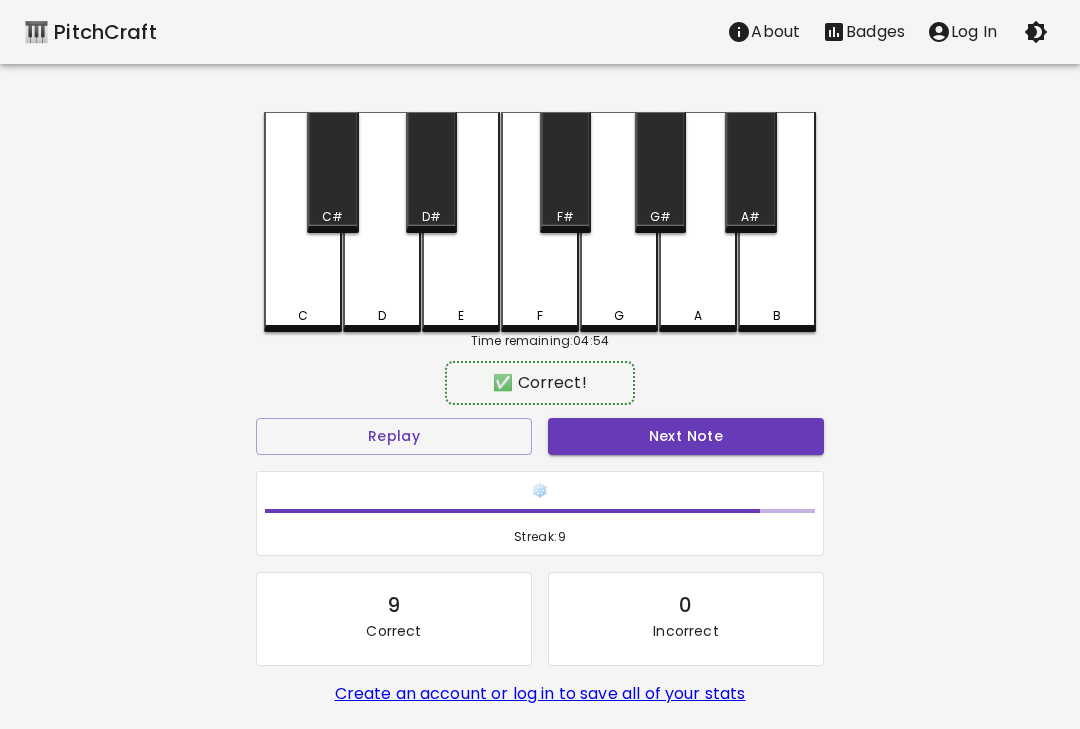 click on "Next Note" at bounding box center [686, 436] 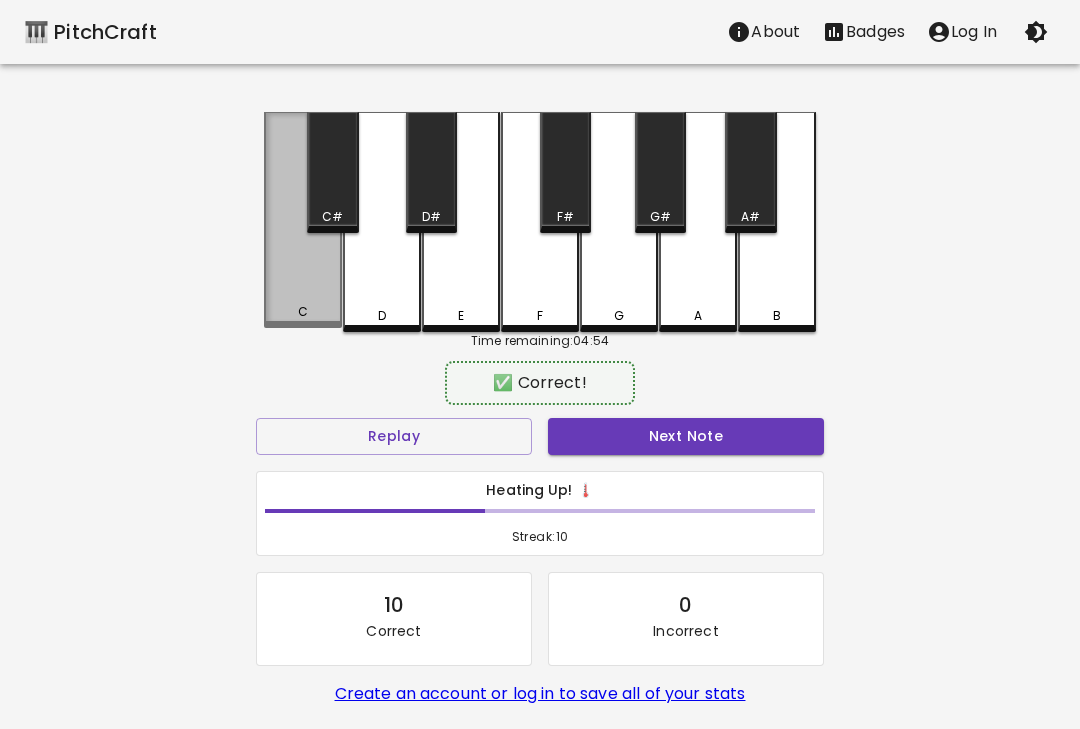 click on "Next Note" at bounding box center (686, 436) 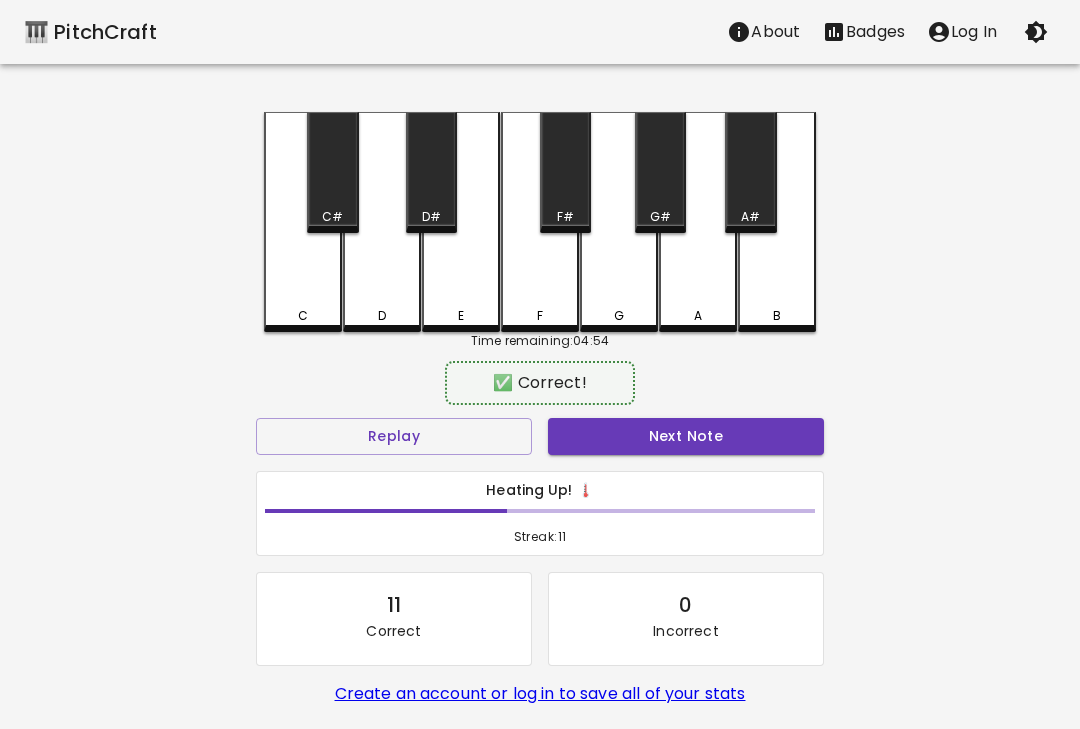 click on "Next Note" at bounding box center (686, 436) 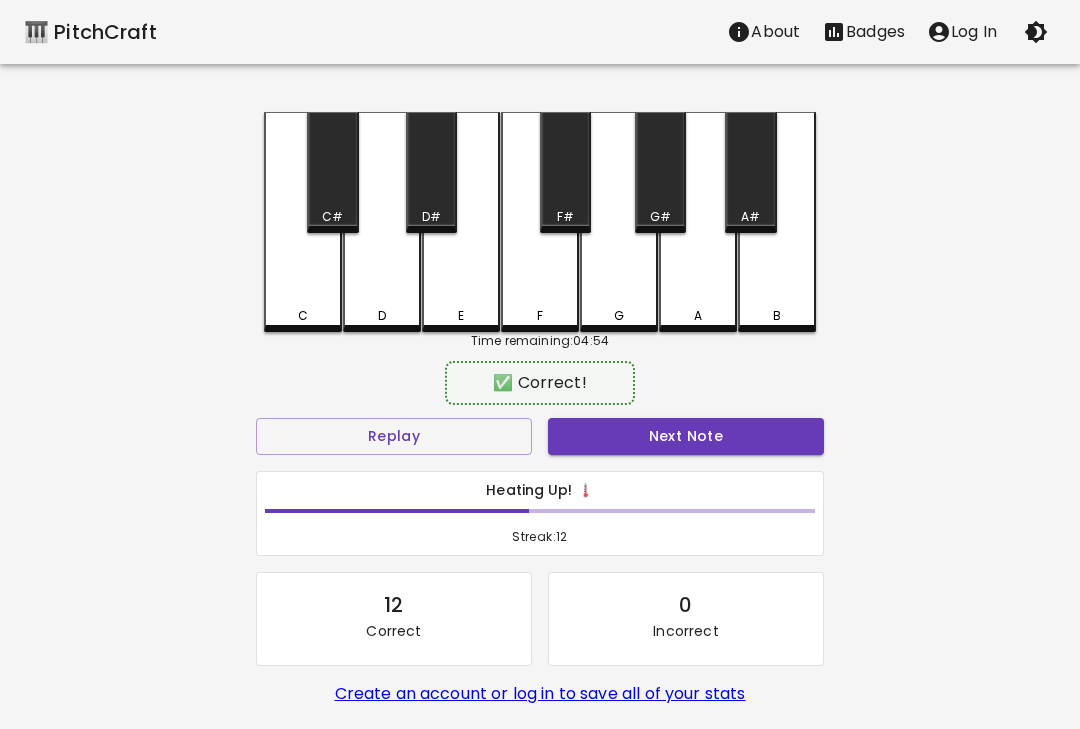 click on "Next Note" at bounding box center [686, 436] 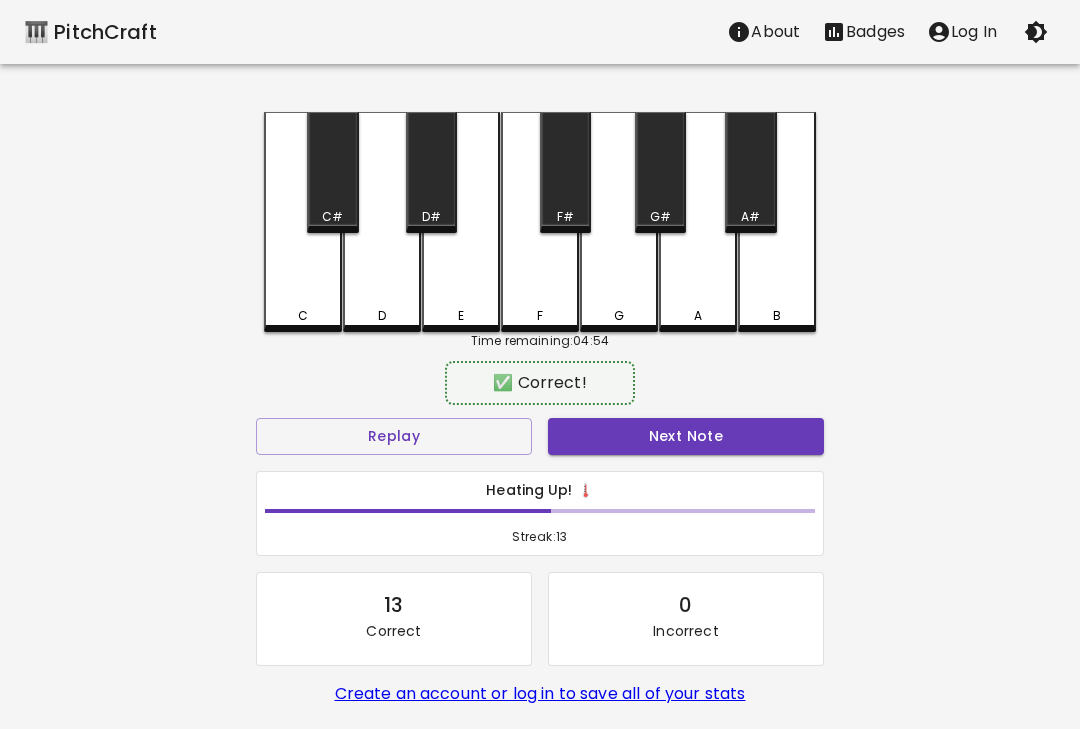 click on "Next Note" at bounding box center (686, 436) 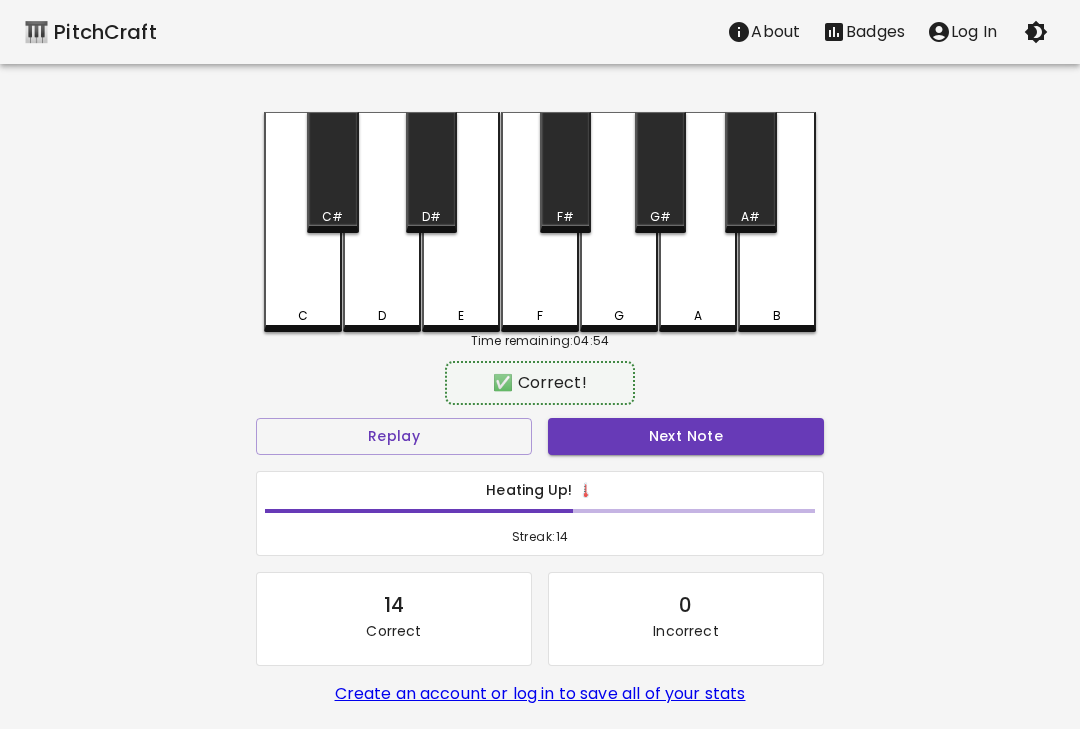 click on "Next Note" at bounding box center (686, 436) 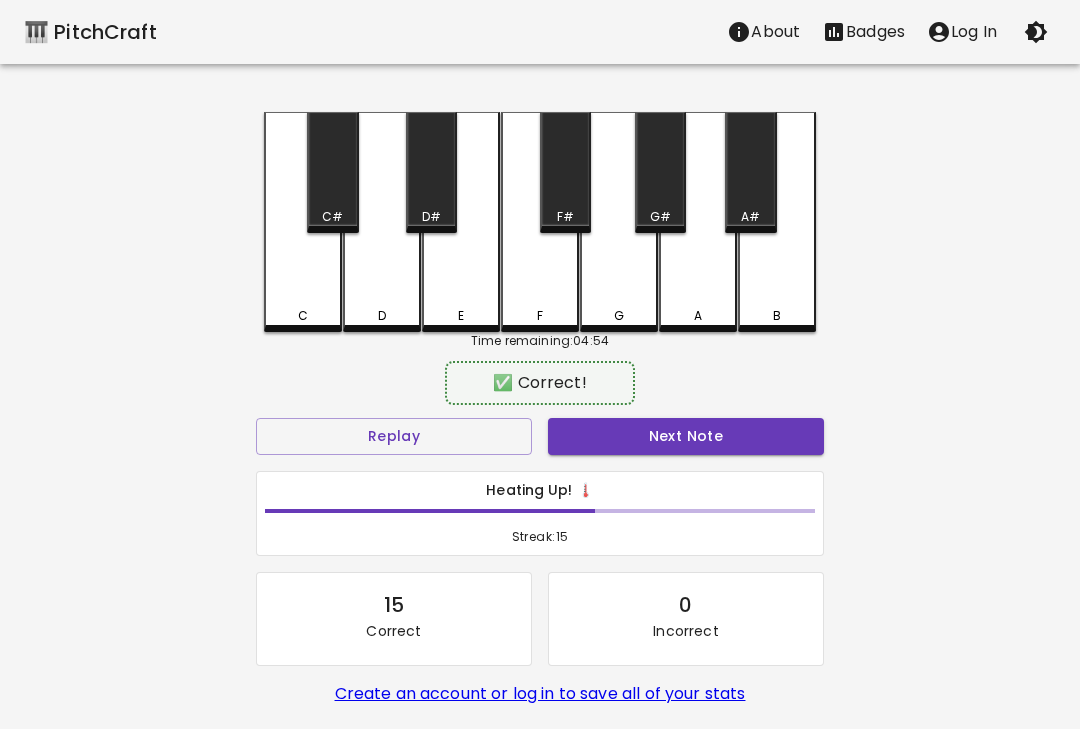click on "Next Note" at bounding box center [686, 436] 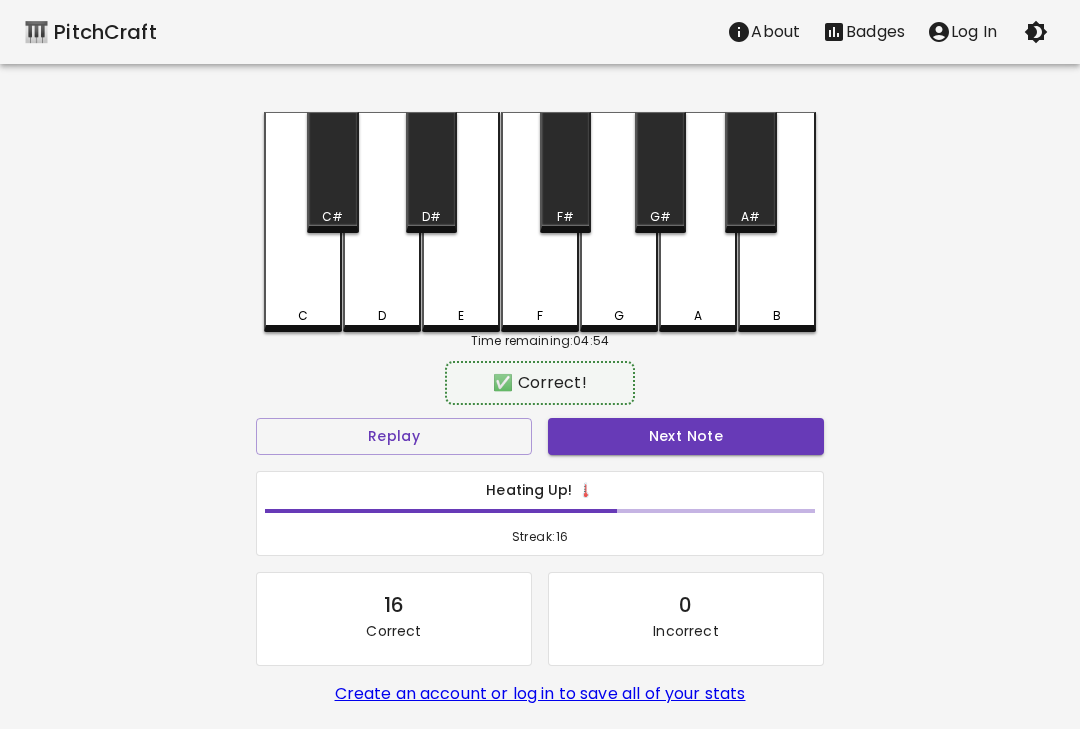 click on "Next Note" at bounding box center [686, 436] 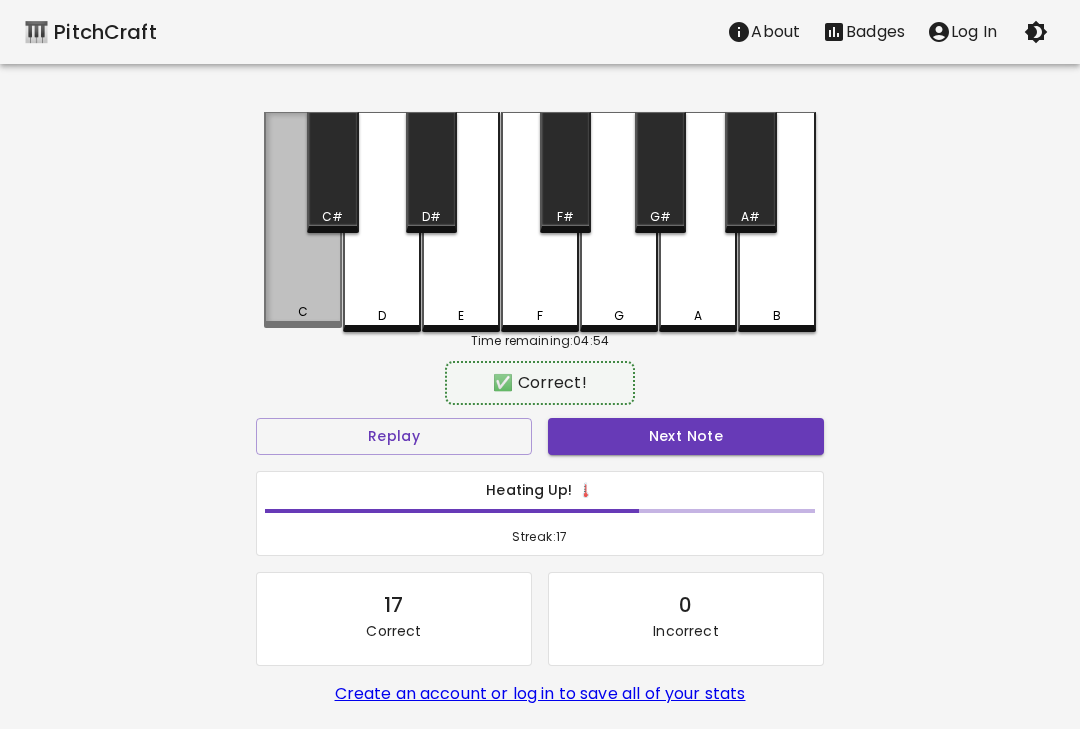 click on "Next Note" at bounding box center (686, 436) 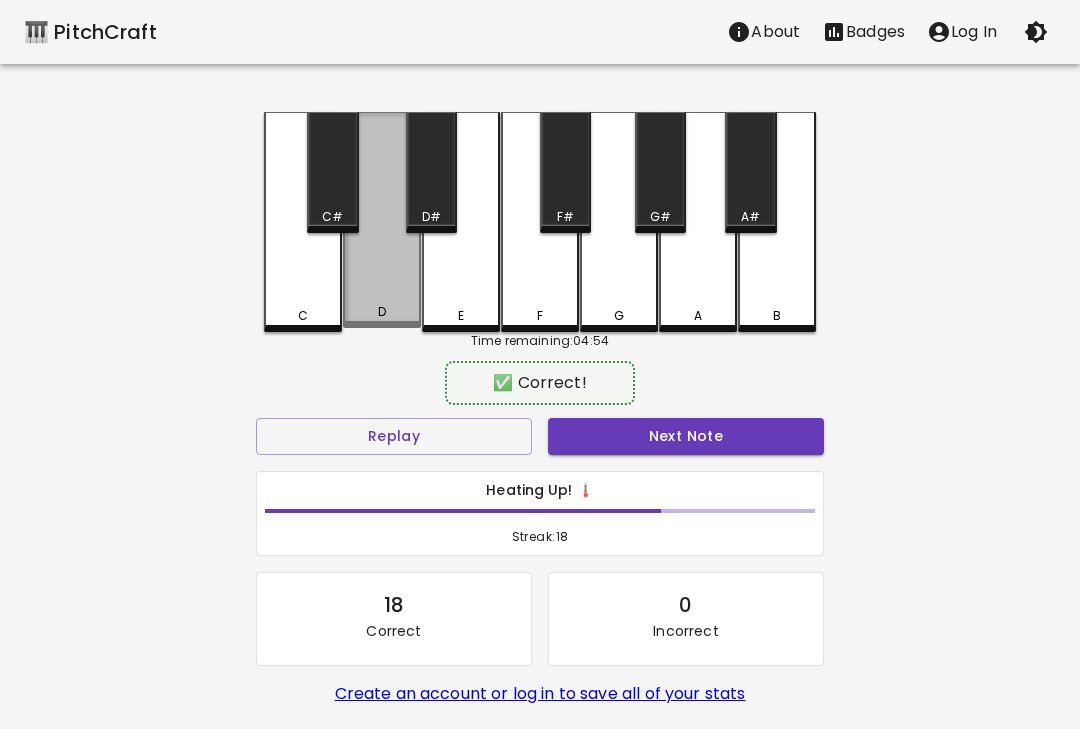 click on "Next Note" at bounding box center [686, 436] 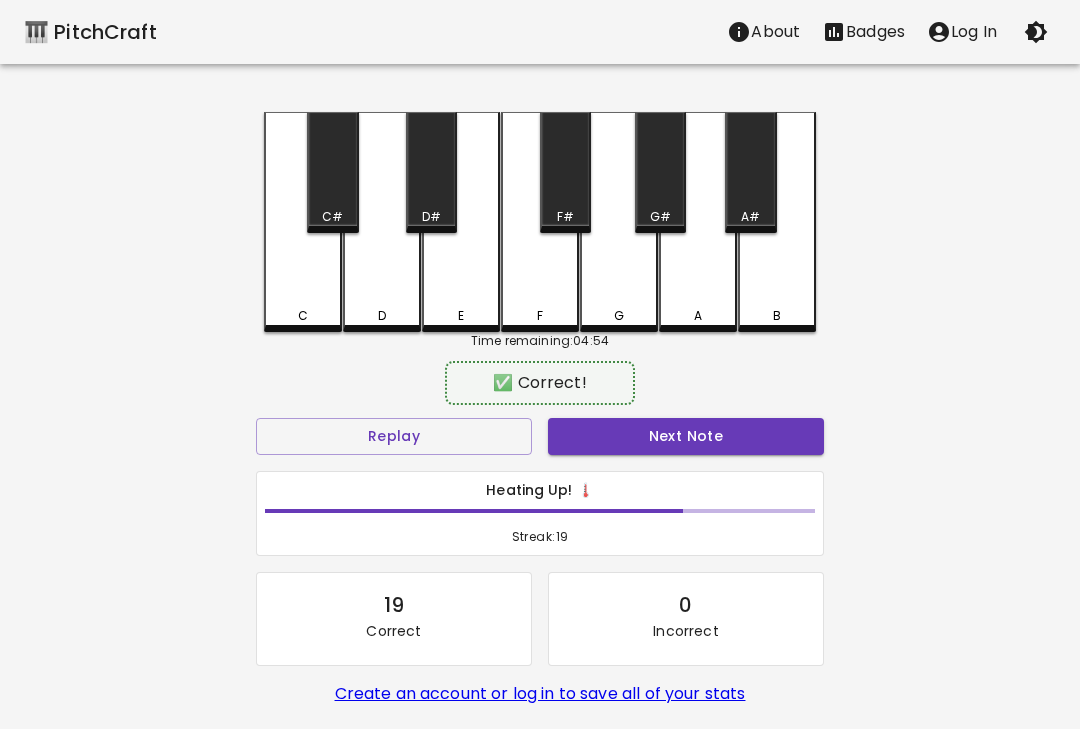 click on "Next Note" at bounding box center [686, 436] 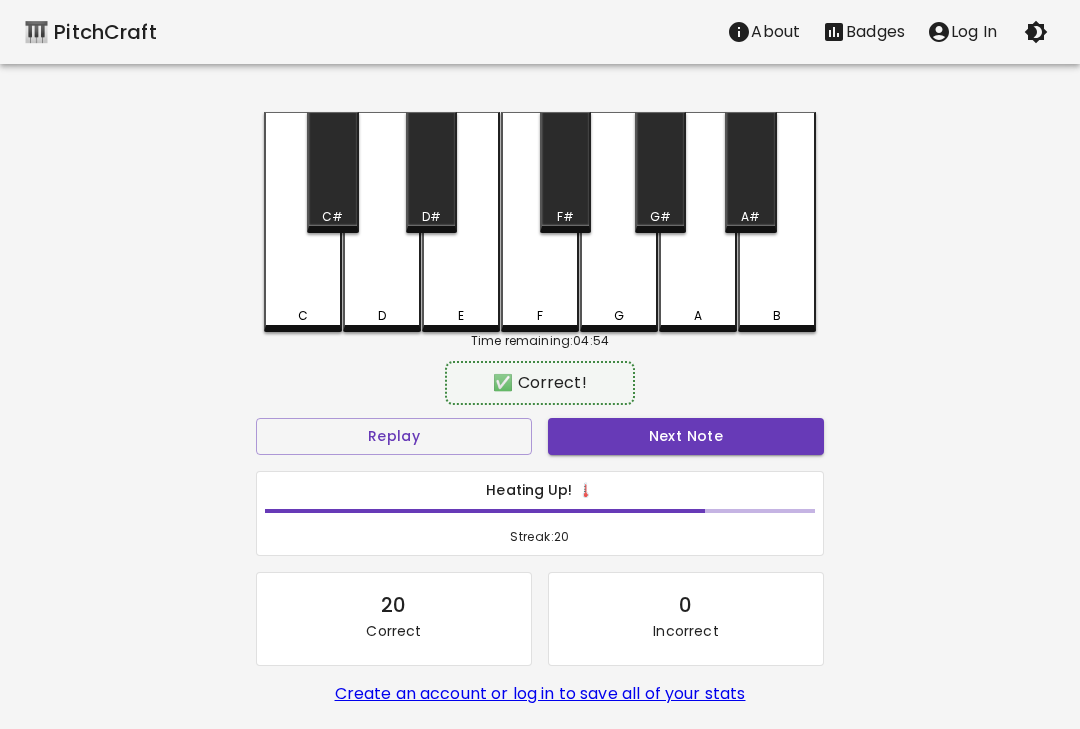 click on "Next Note" at bounding box center [686, 436] 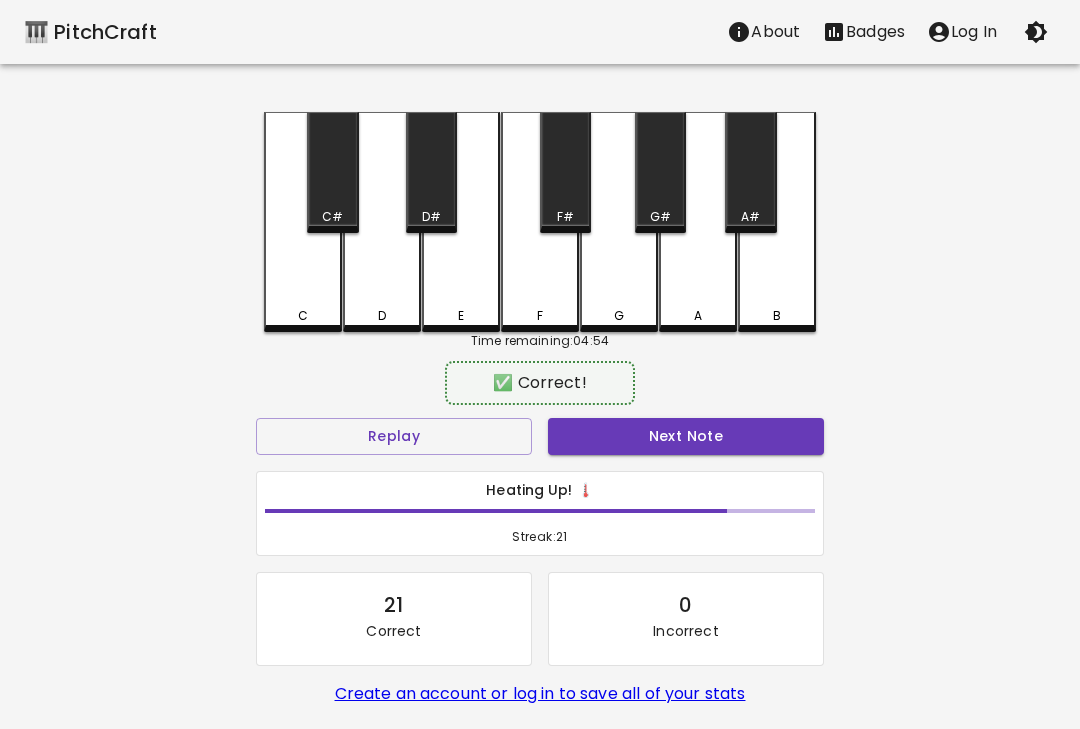 click on "C" at bounding box center [303, 316] 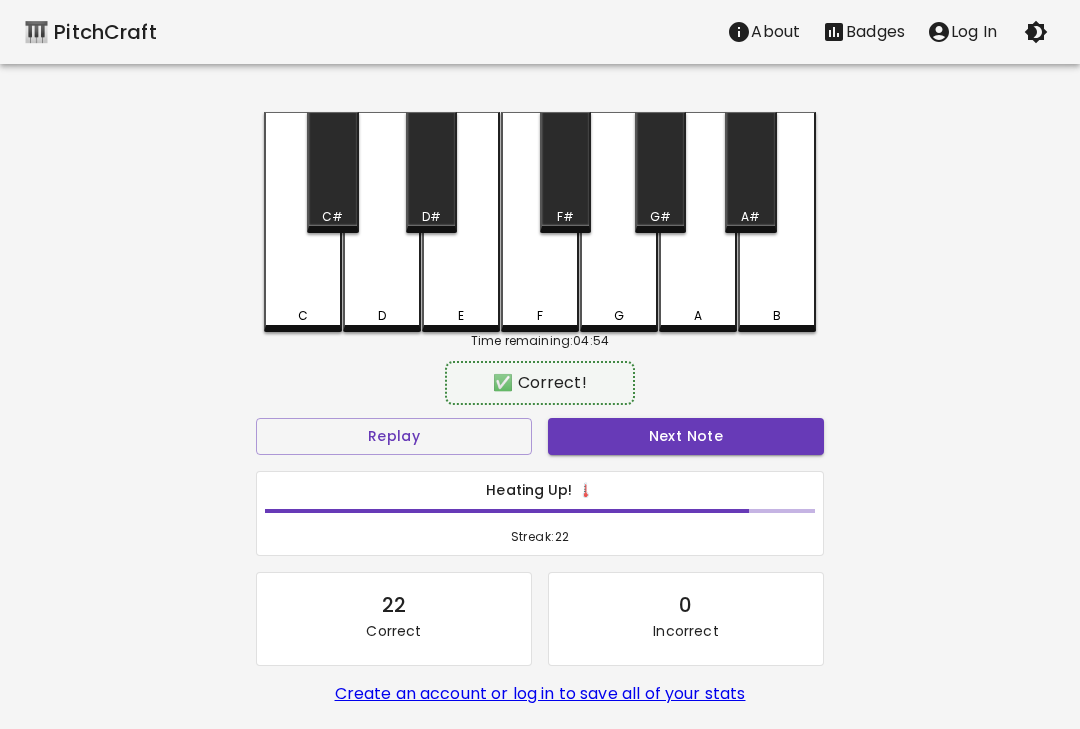 click on "Next Note" at bounding box center (686, 436) 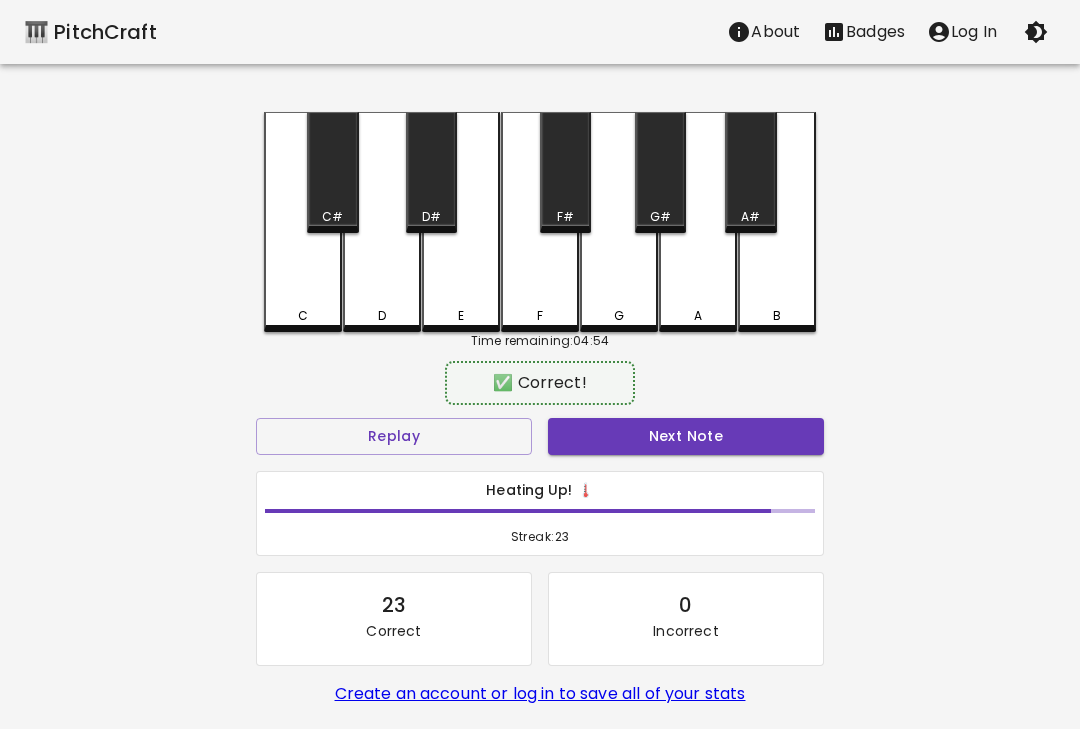 click on "Next Note" at bounding box center [686, 436] 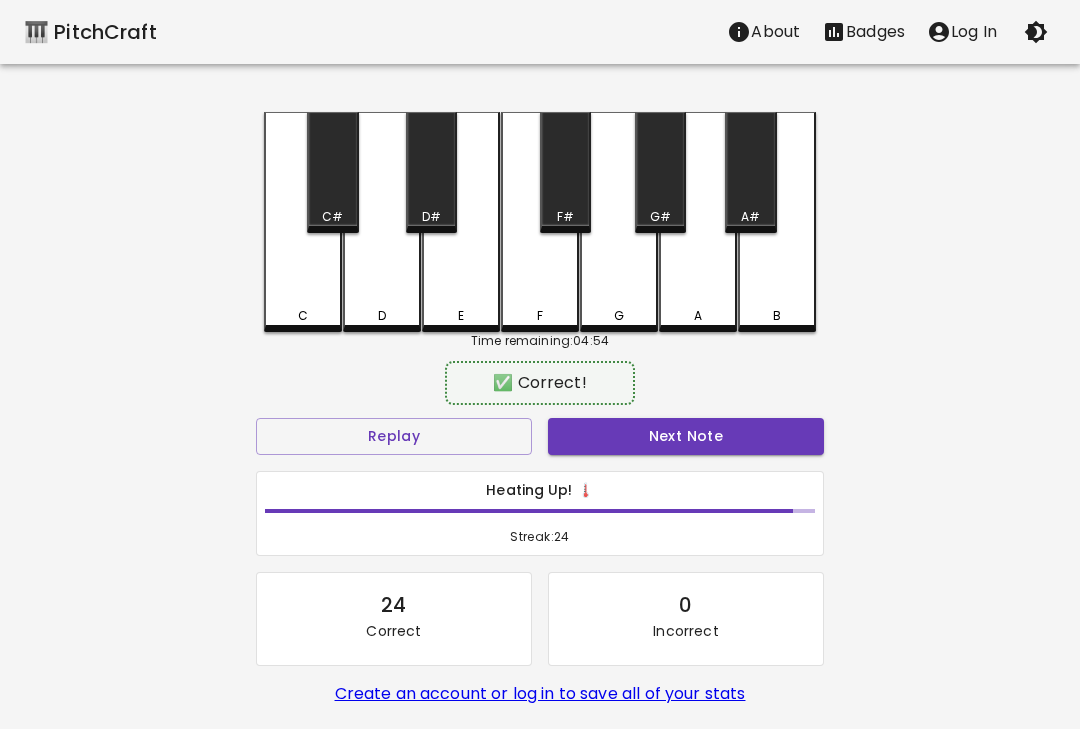 click on "D" at bounding box center [382, 222] 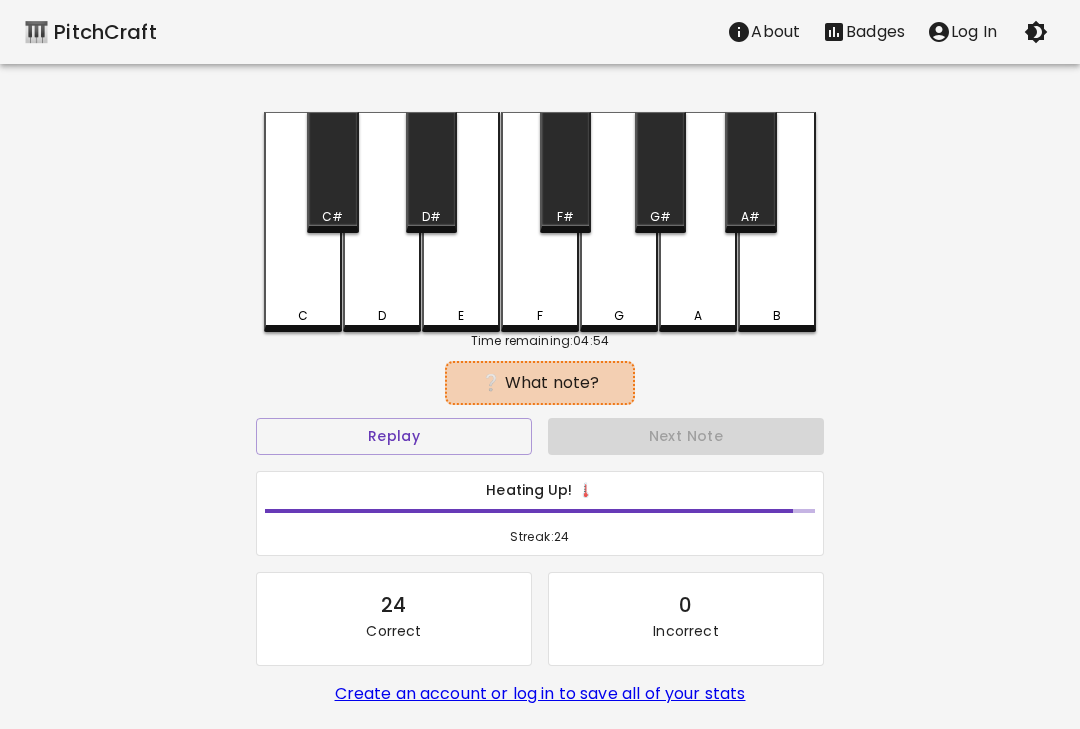 click on "Next Note" at bounding box center (686, 436) 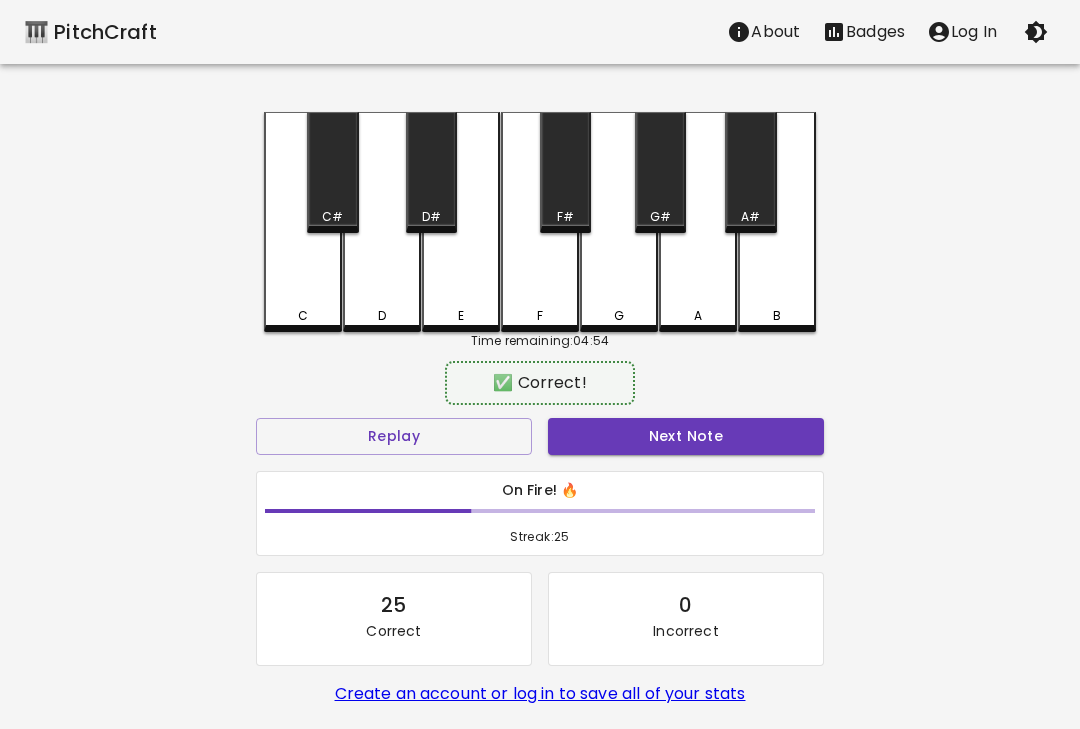 click on "C" at bounding box center [303, 316] 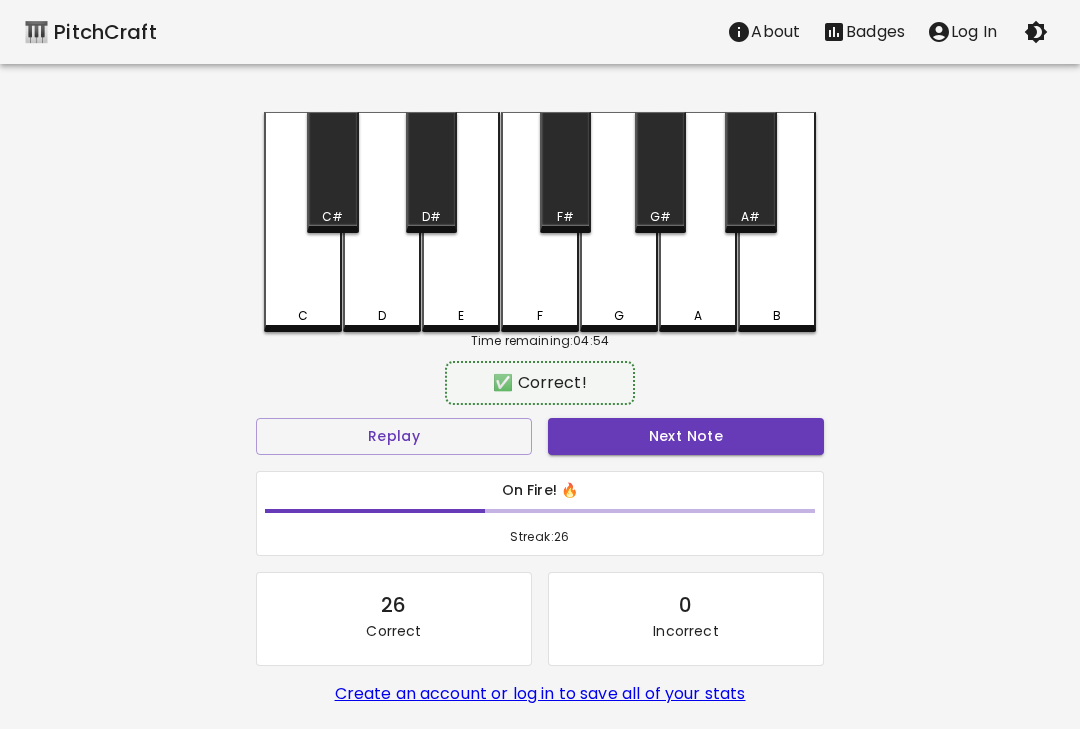 click on "C" at bounding box center [303, 316] 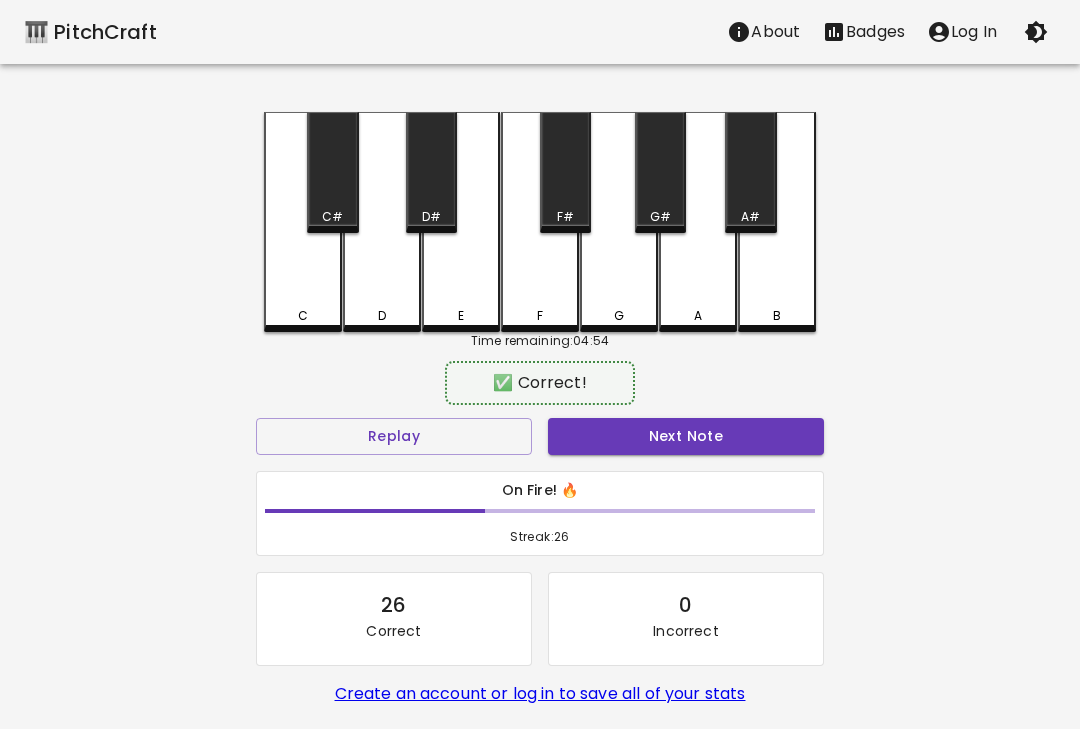 click on "Next Note" at bounding box center (686, 436) 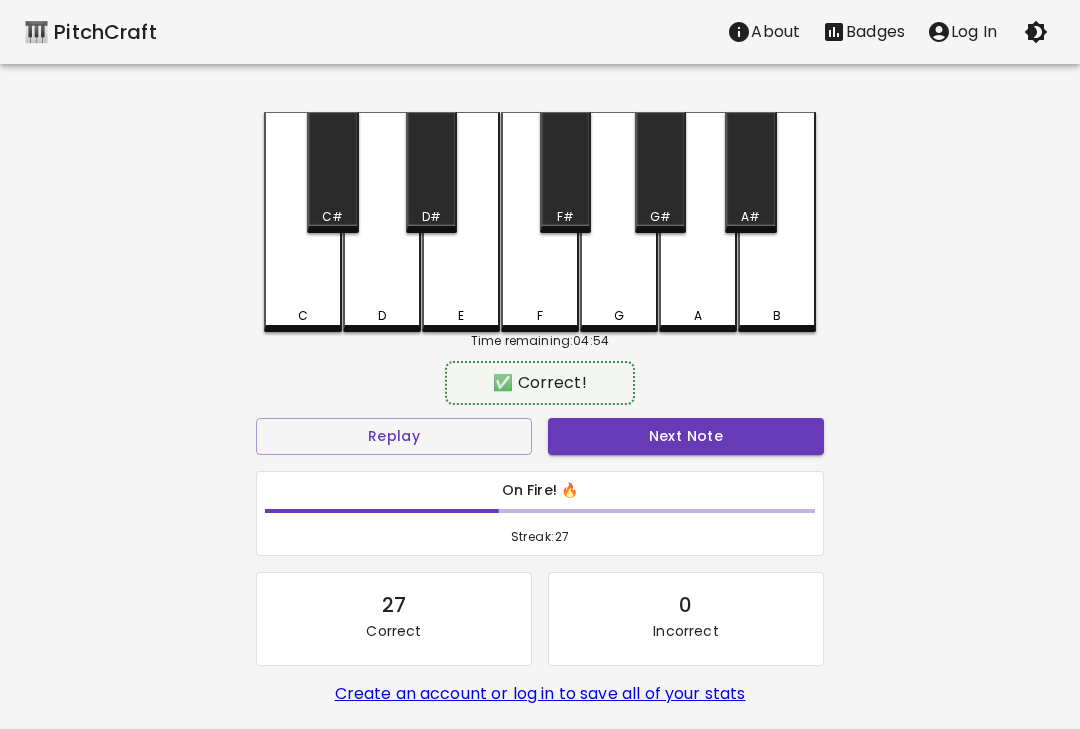 click on "C" at bounding box center [303, 222] 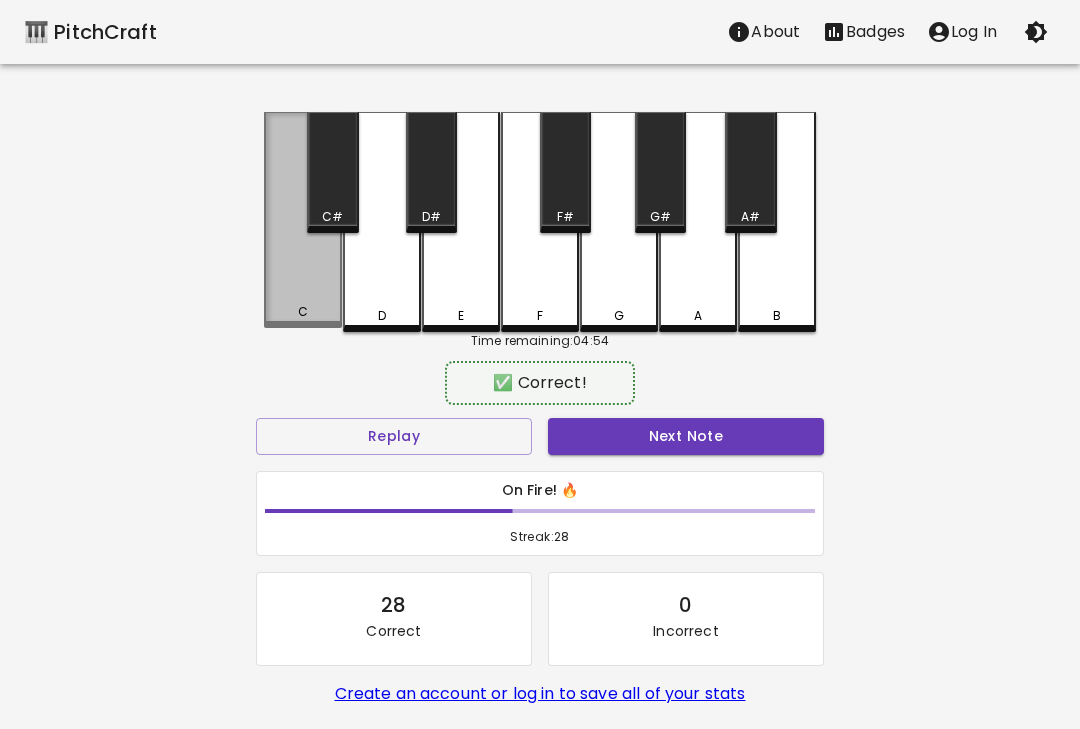 click on "C" at bounding box center (303, 312) 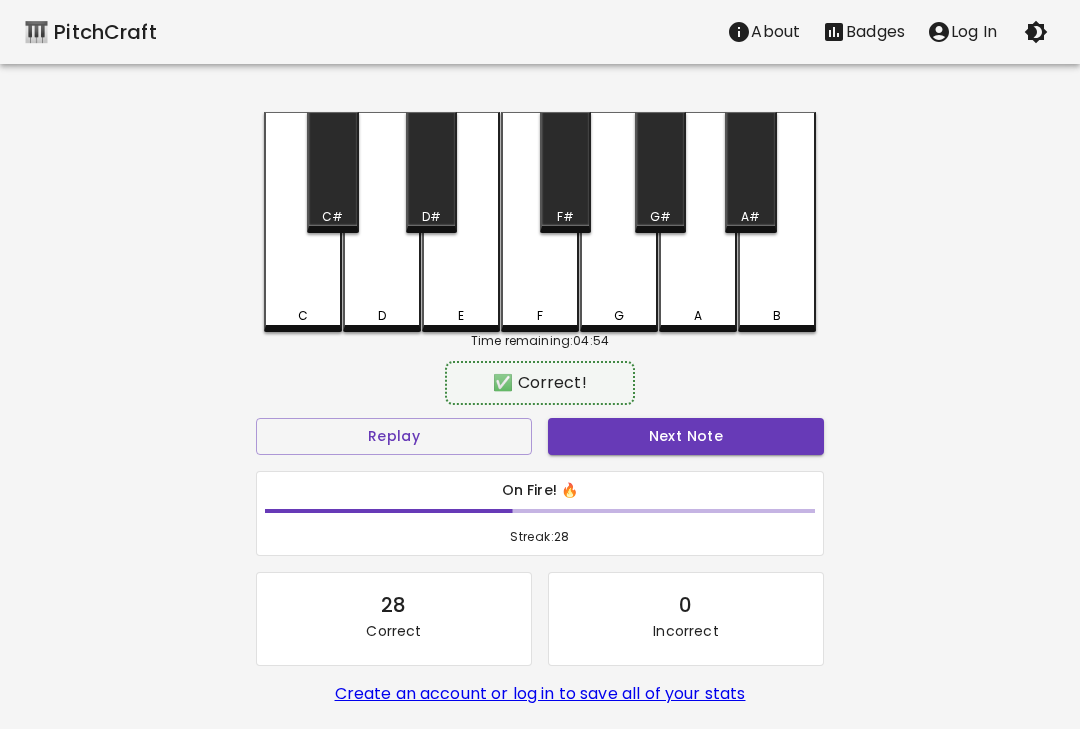 click on "Next Note" at bounding box center (686, 436) 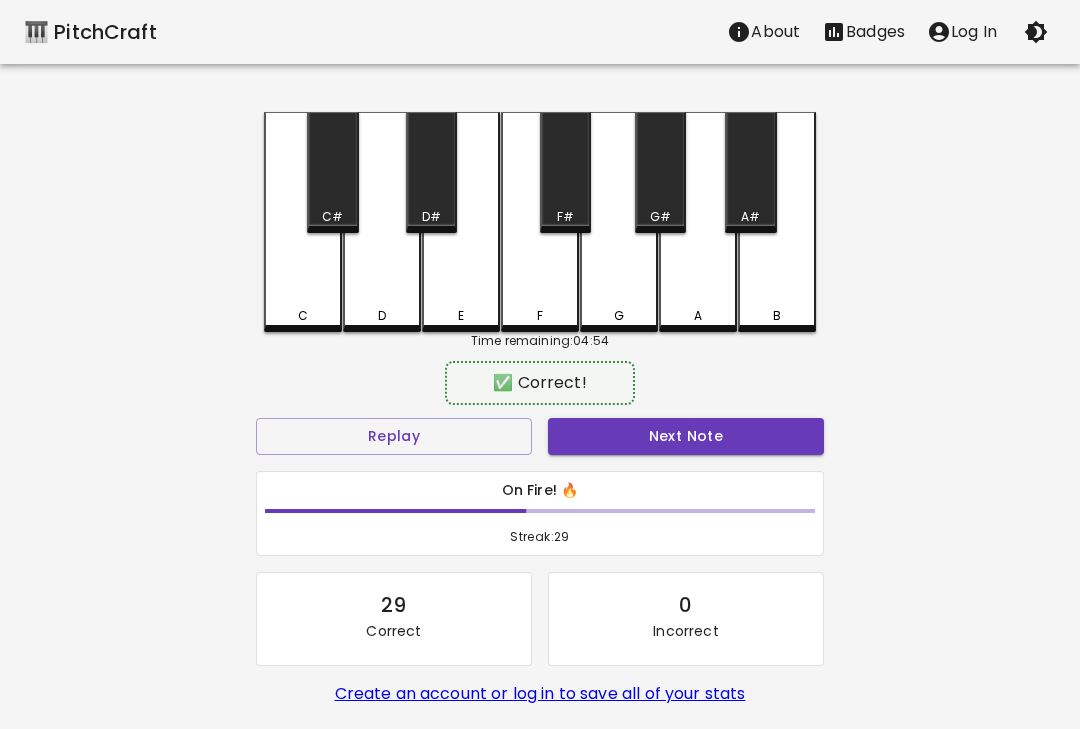 click on "Next Note" at bounding box center [686, 436] 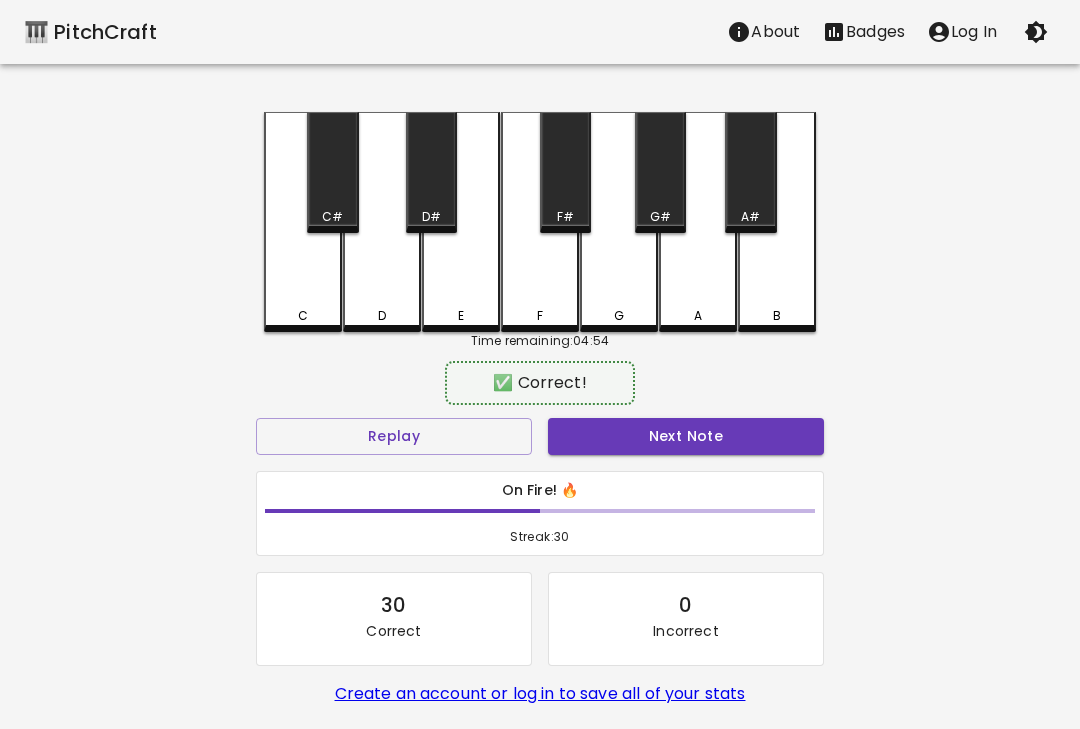 click on "Next Note" at bounding box center (686, 436) 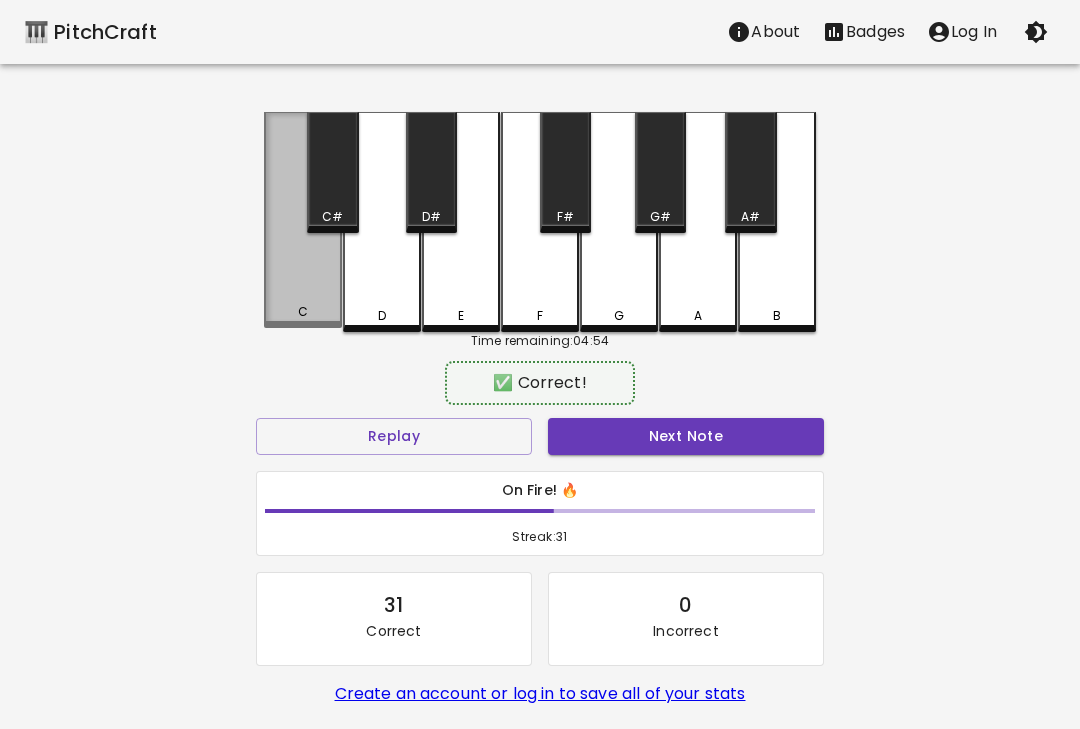 click on "Next Note" at bounding box center (686, 436) 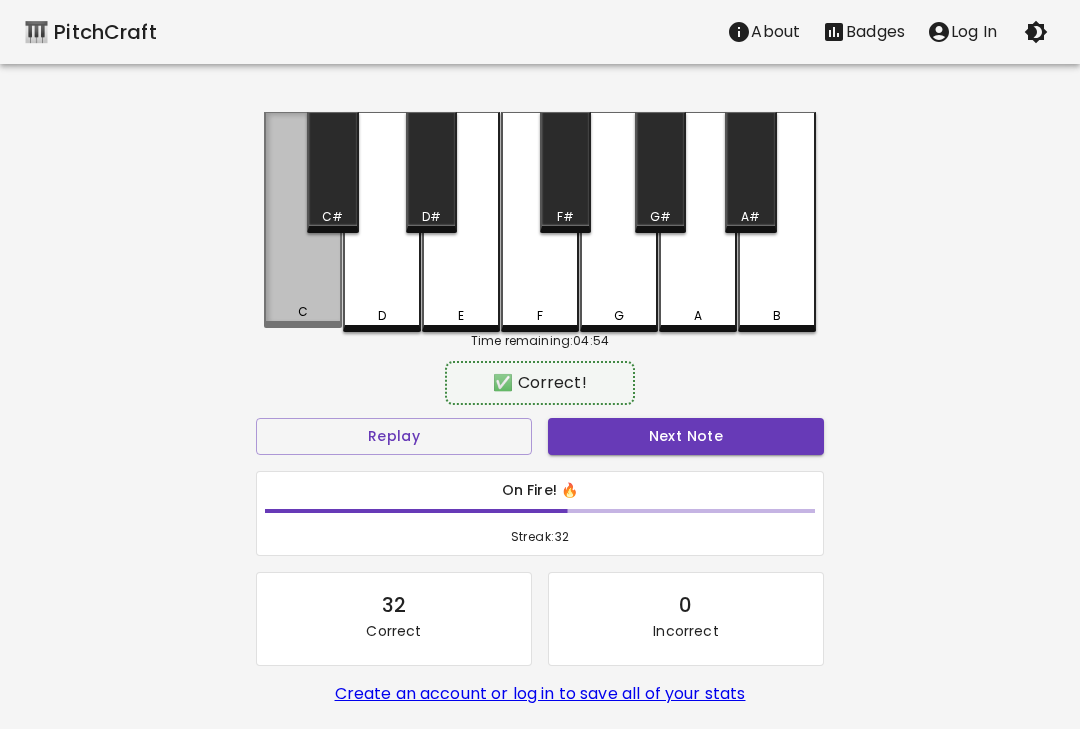 click on "Next Note" at bounding box center [686, 436] 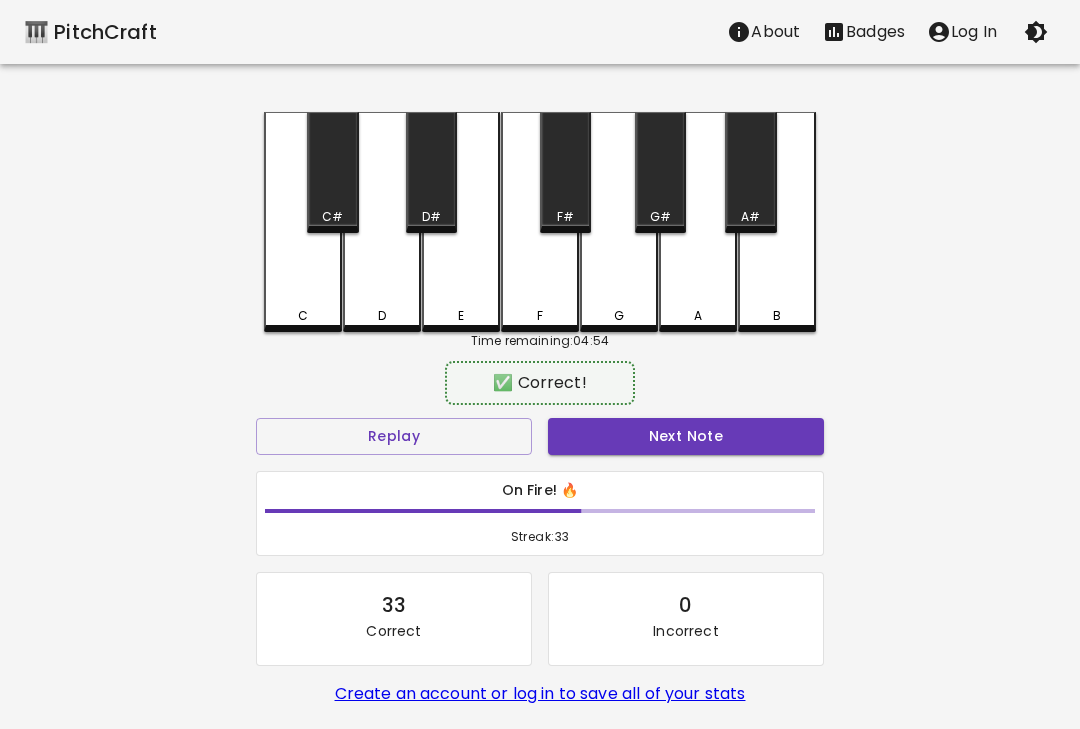 click on "C" at bounding box center (303, 222) 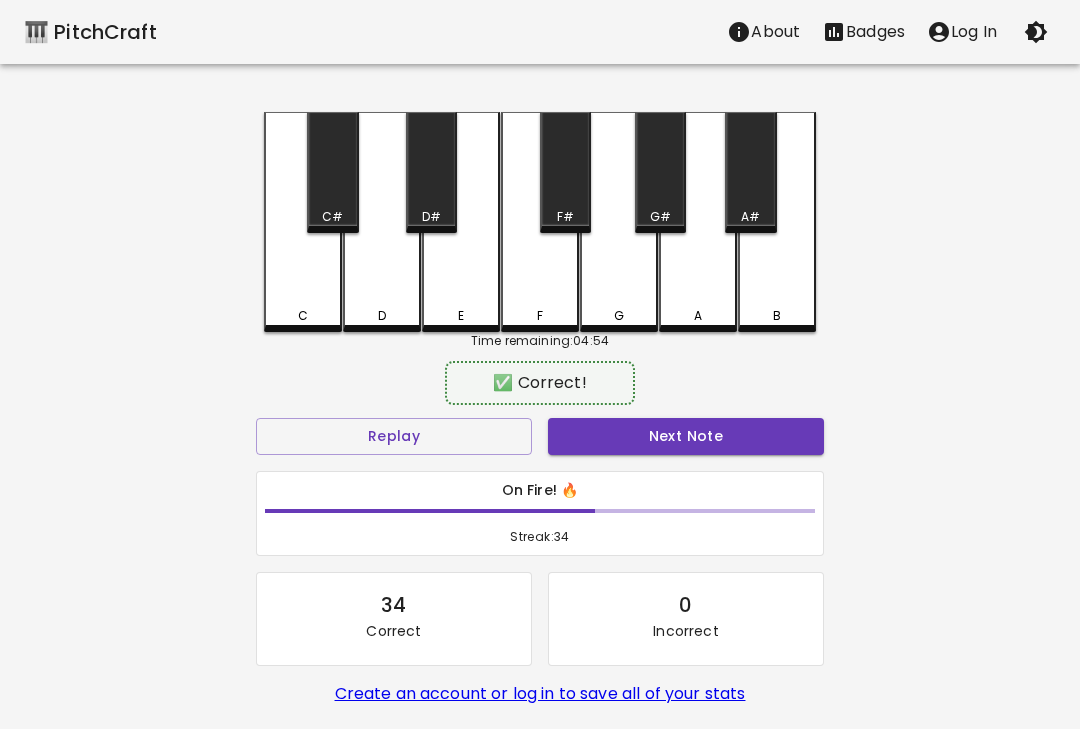 click on "Next Note" at bounding box center [686, 436] 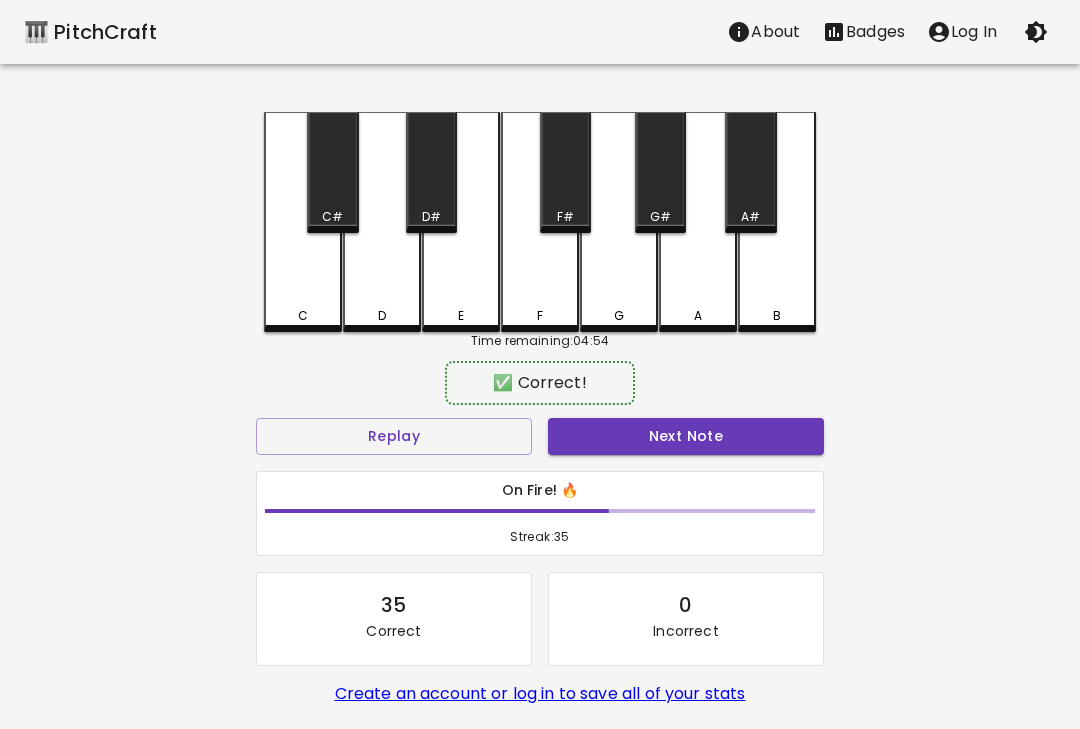 click on "Next Note" at bounding box center [686, 436] 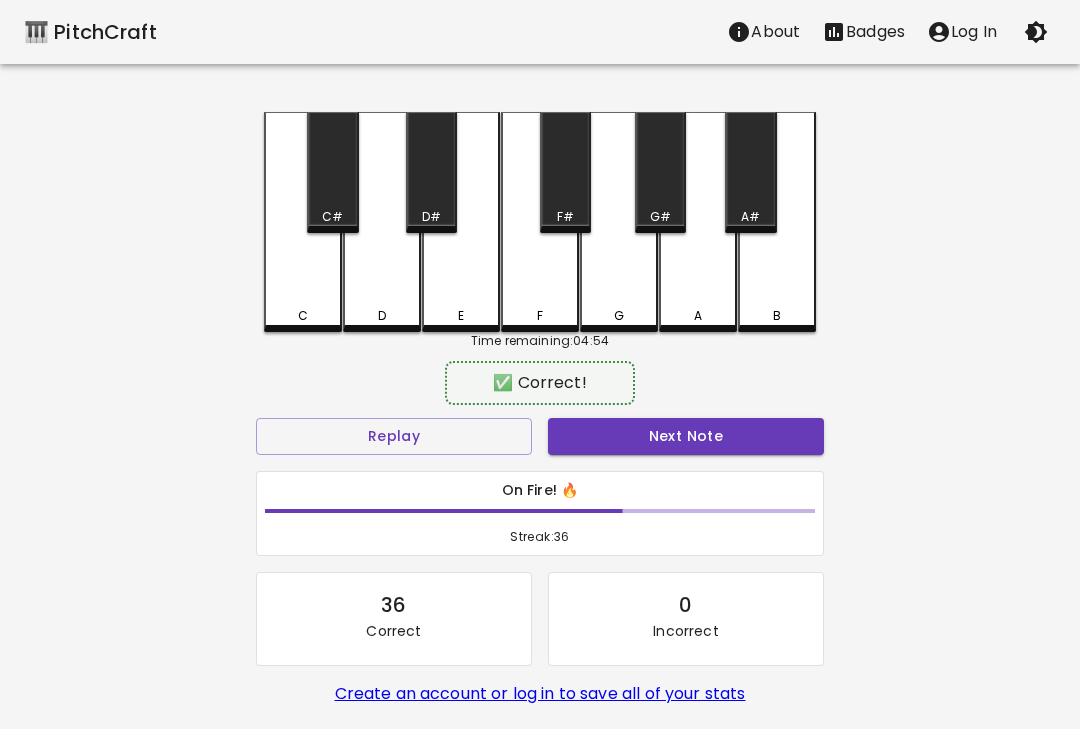 click on "Next Note" at bounding box center [686, 436] 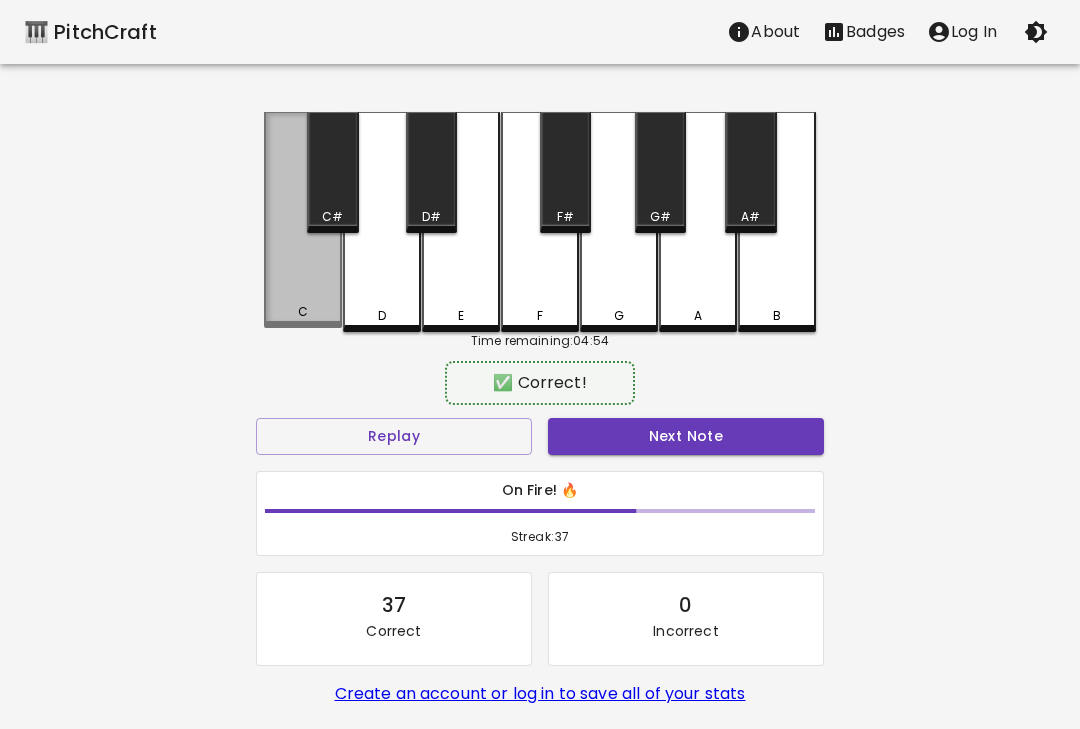 click on "Next Note" at bounding box center (686, 436) 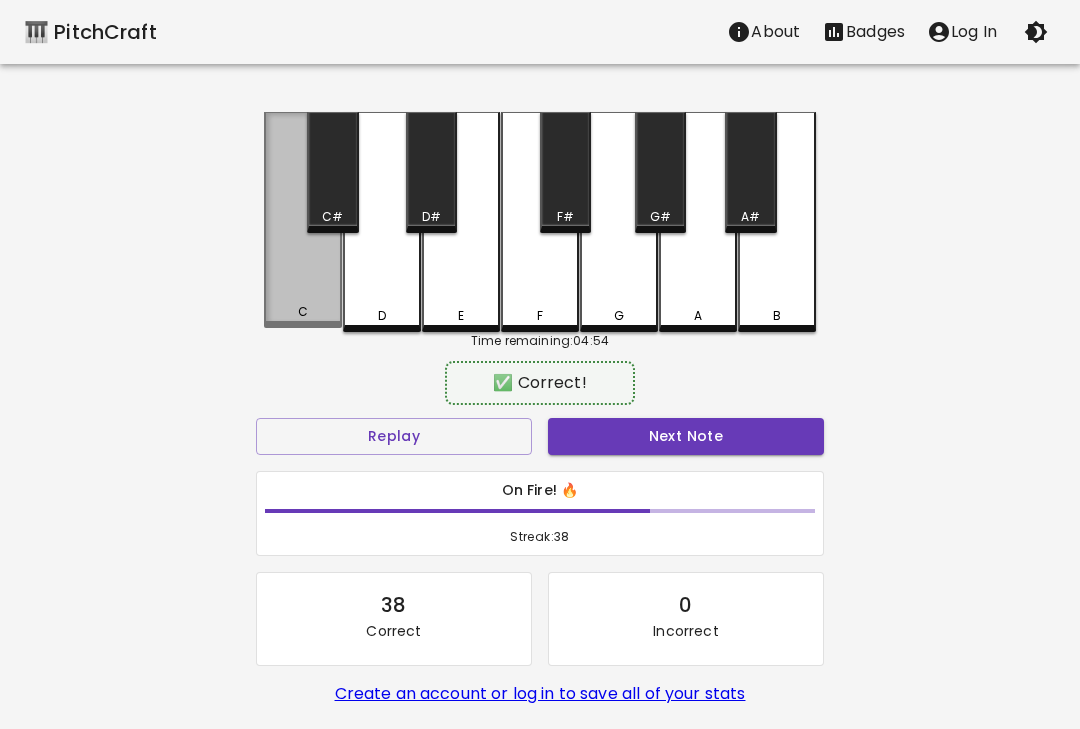 click on "Next Note" at bounding box center (686, 436) 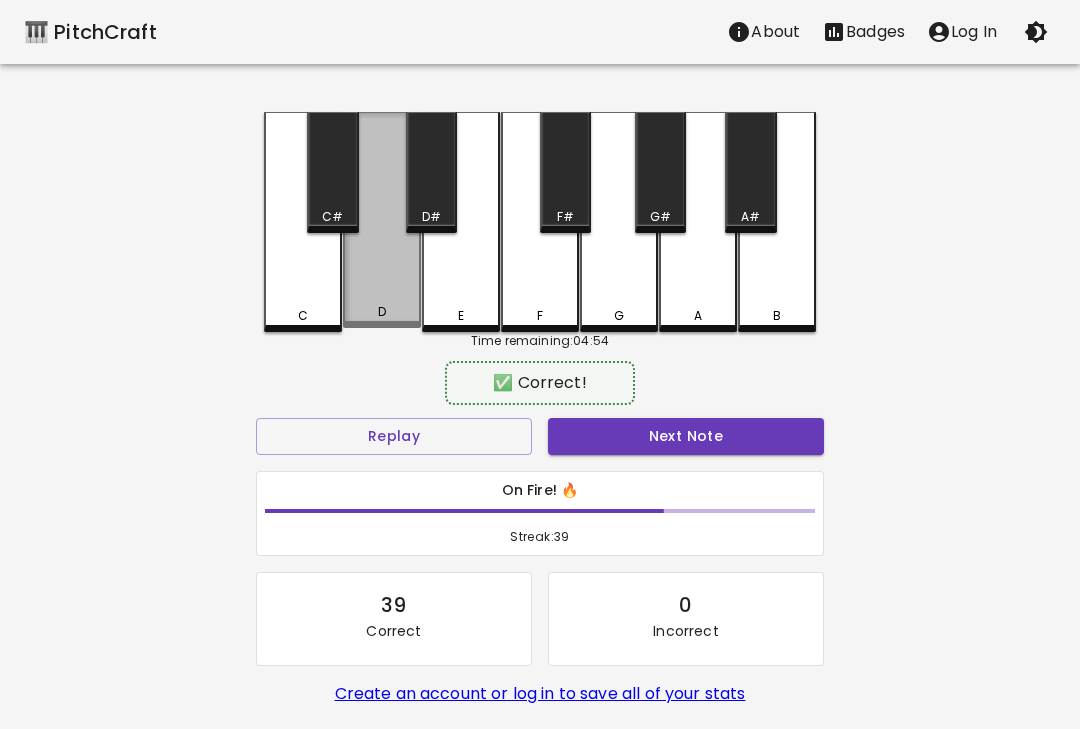 click on "Next Note" at bounding box center [686, 436] 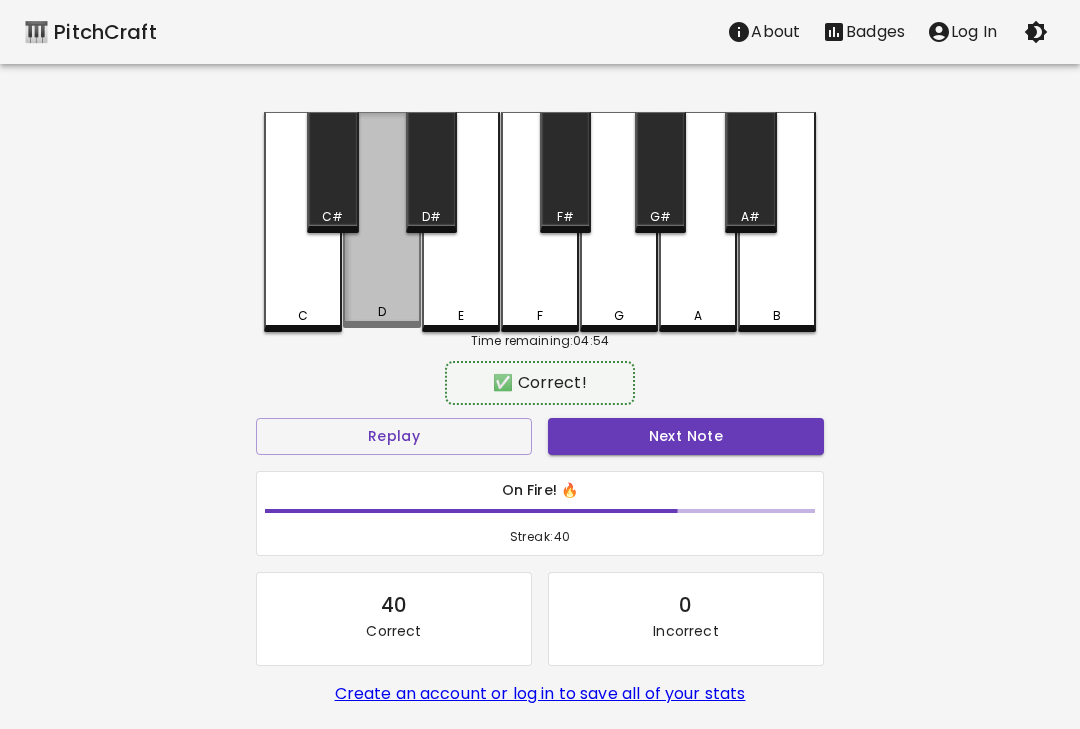 click on "Next Note" at bounding box center (686, 436) 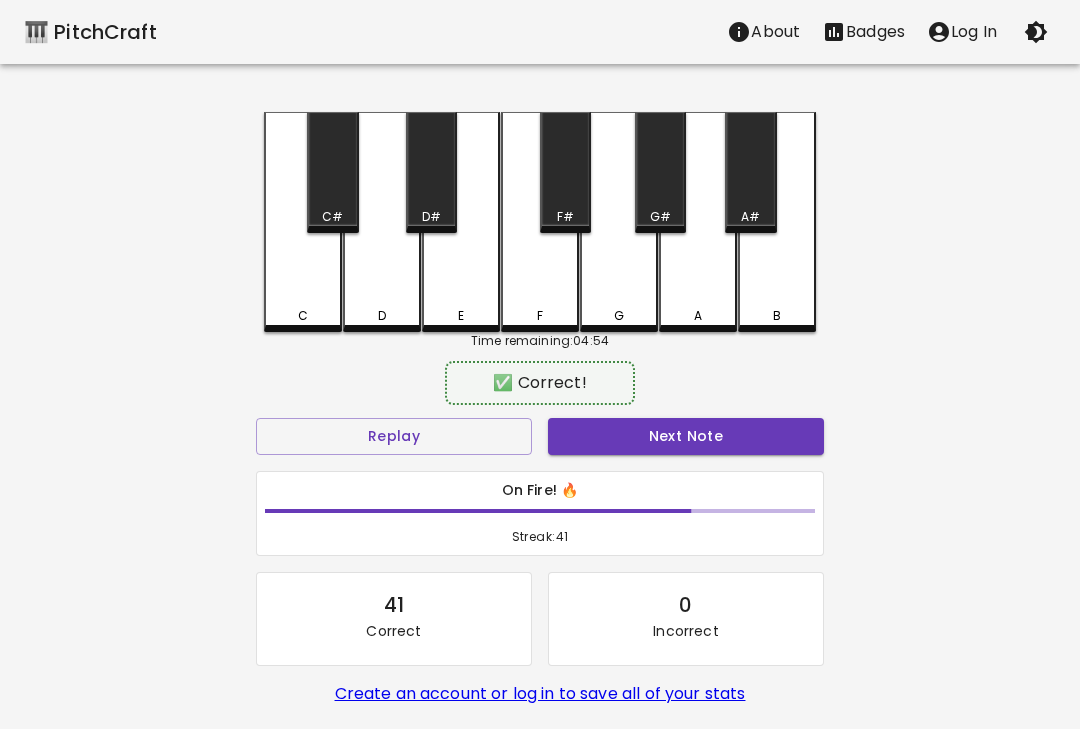 click on "Next Note" at bounding box center [686, 436] 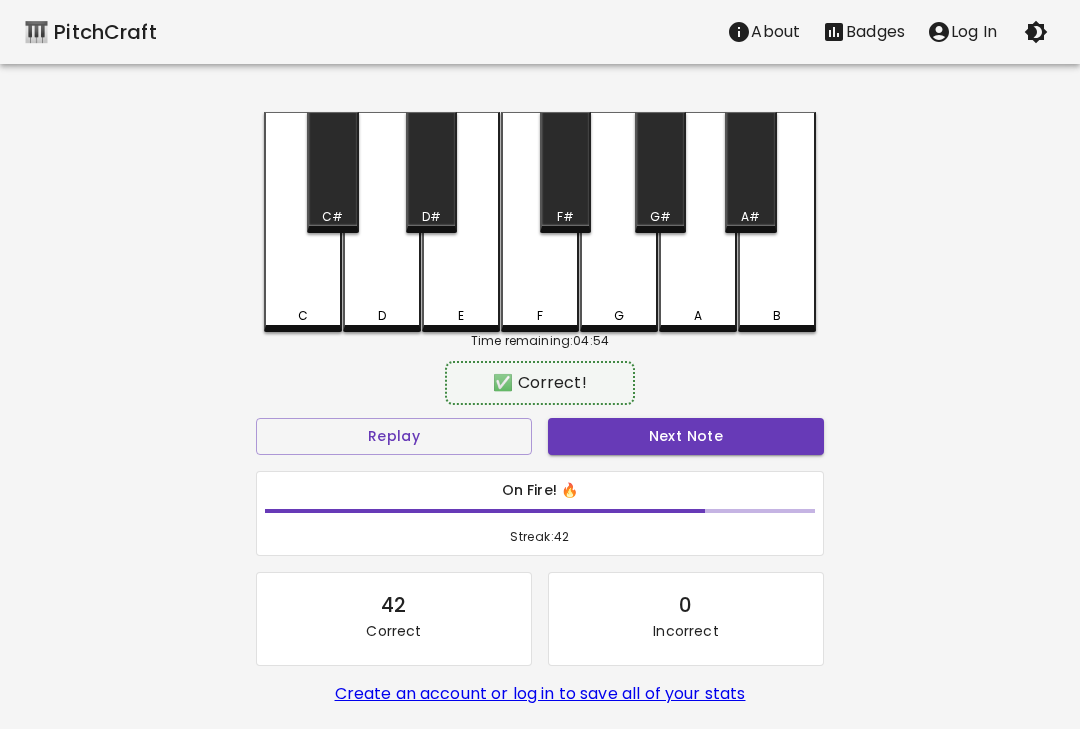 click on "Next Note" at bounding box center [686, 436] 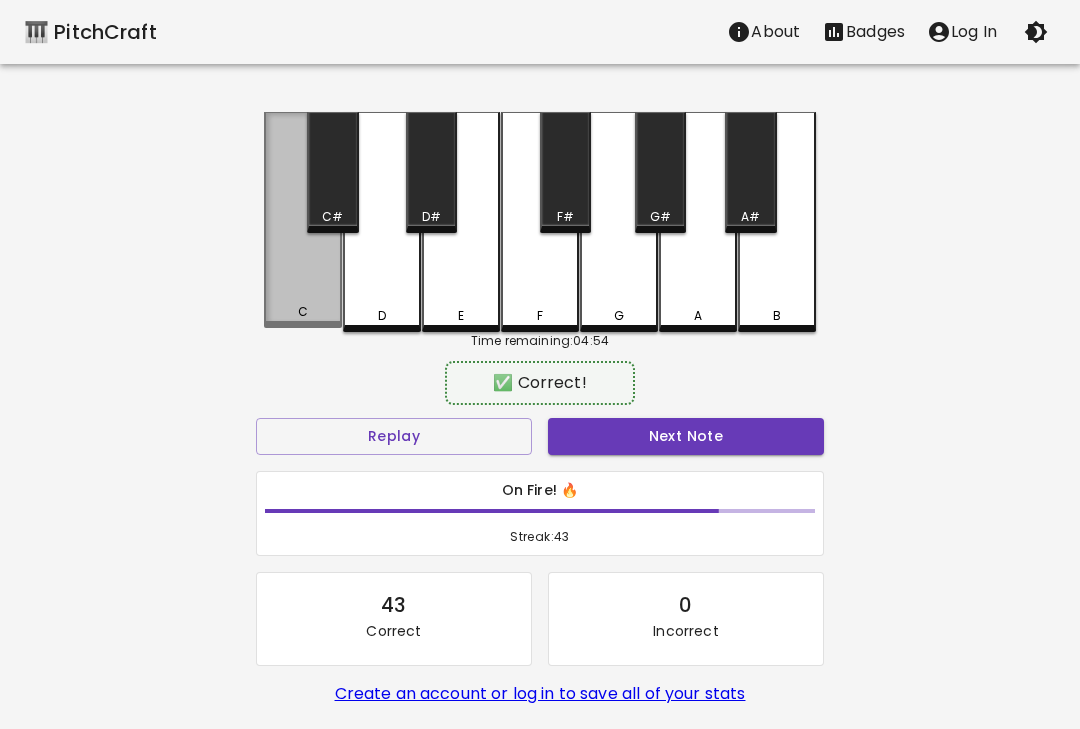 click on "Next Note" at bounding box center [686, 436] 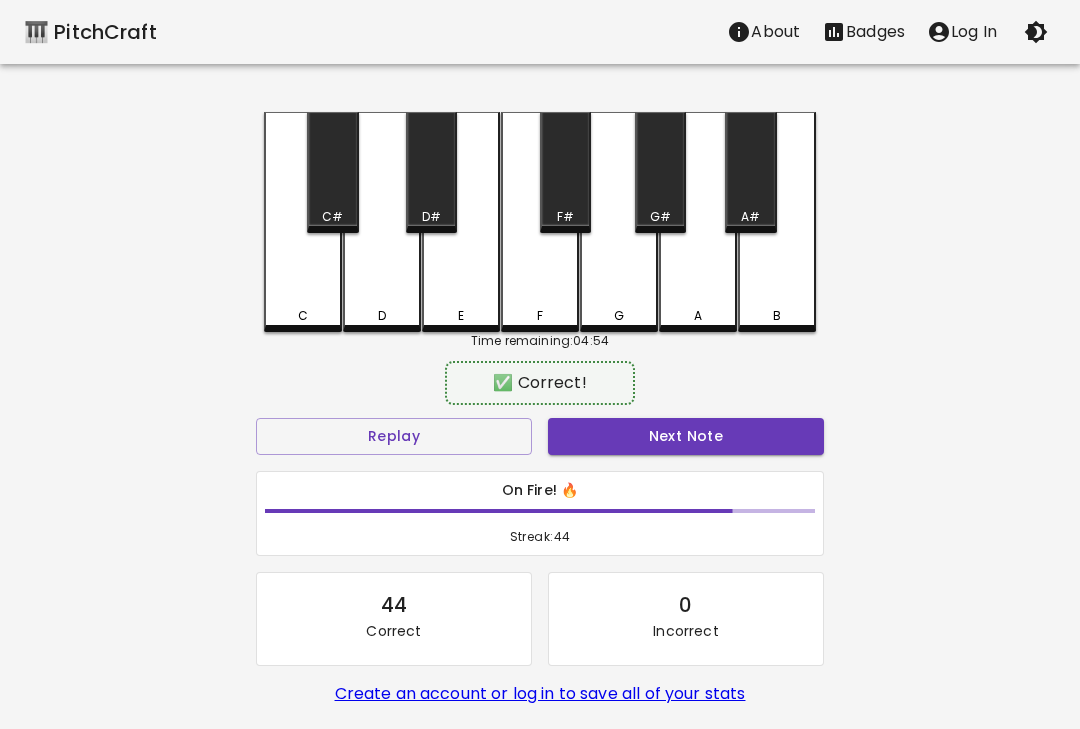 click on "Next Note" at bounding box center (686, 436) 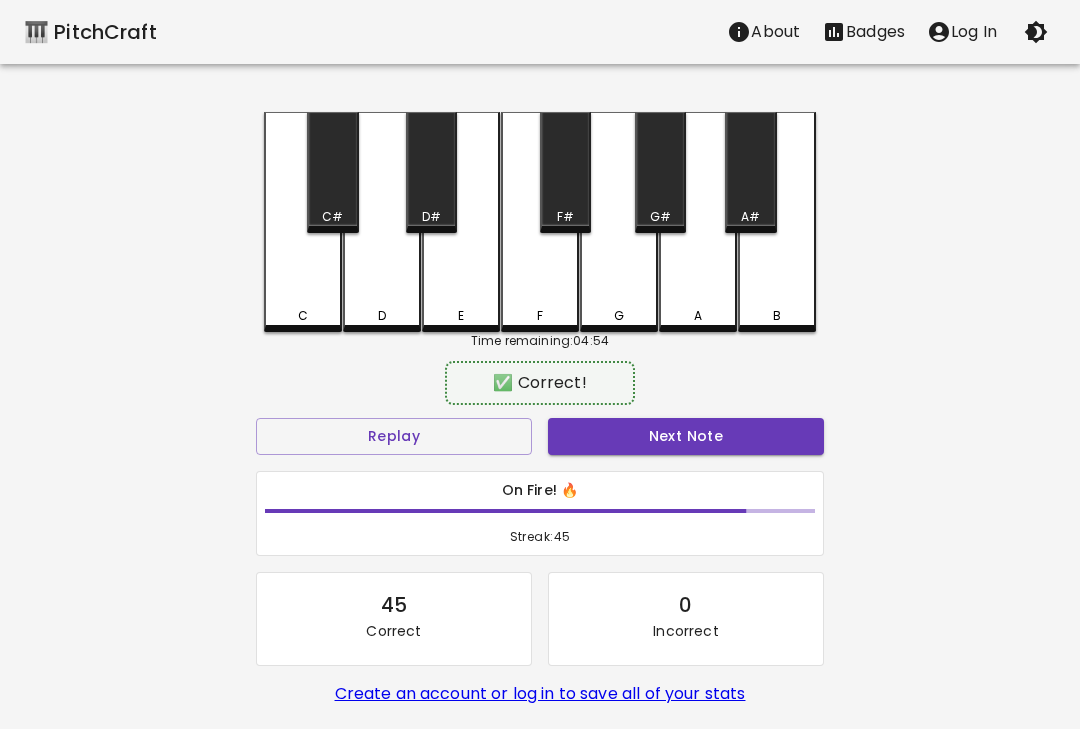 click on "Next Note" at bounding box center [686, 436] 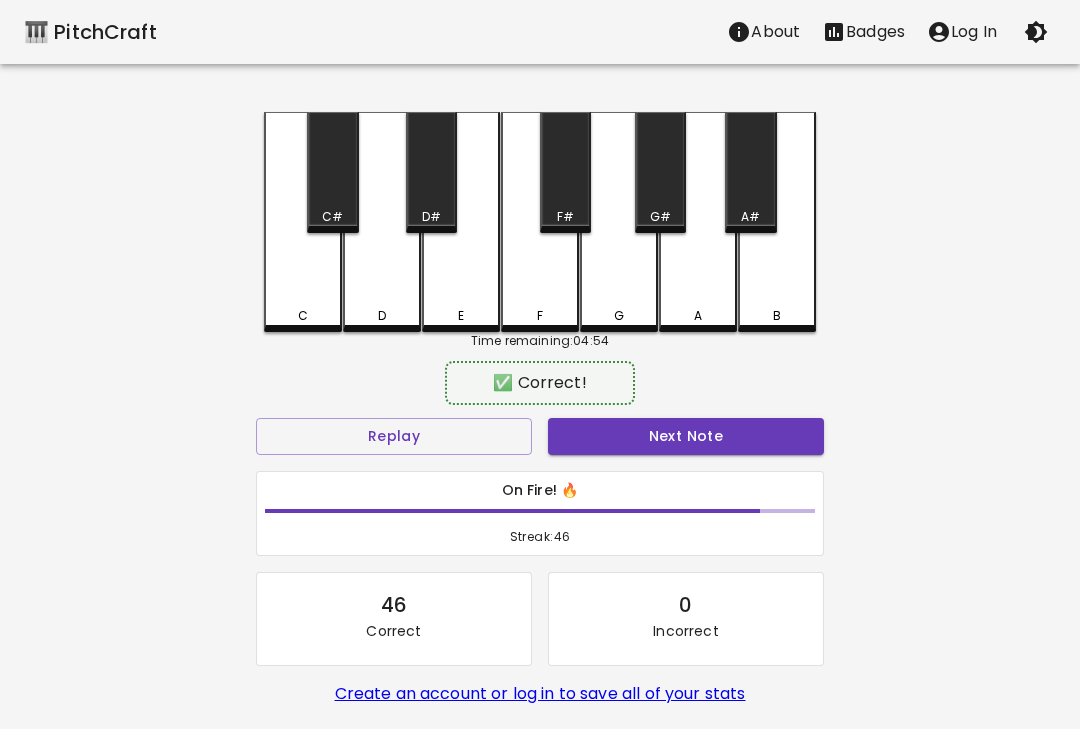 click on "Next Note" at bounding box center (686, 436) 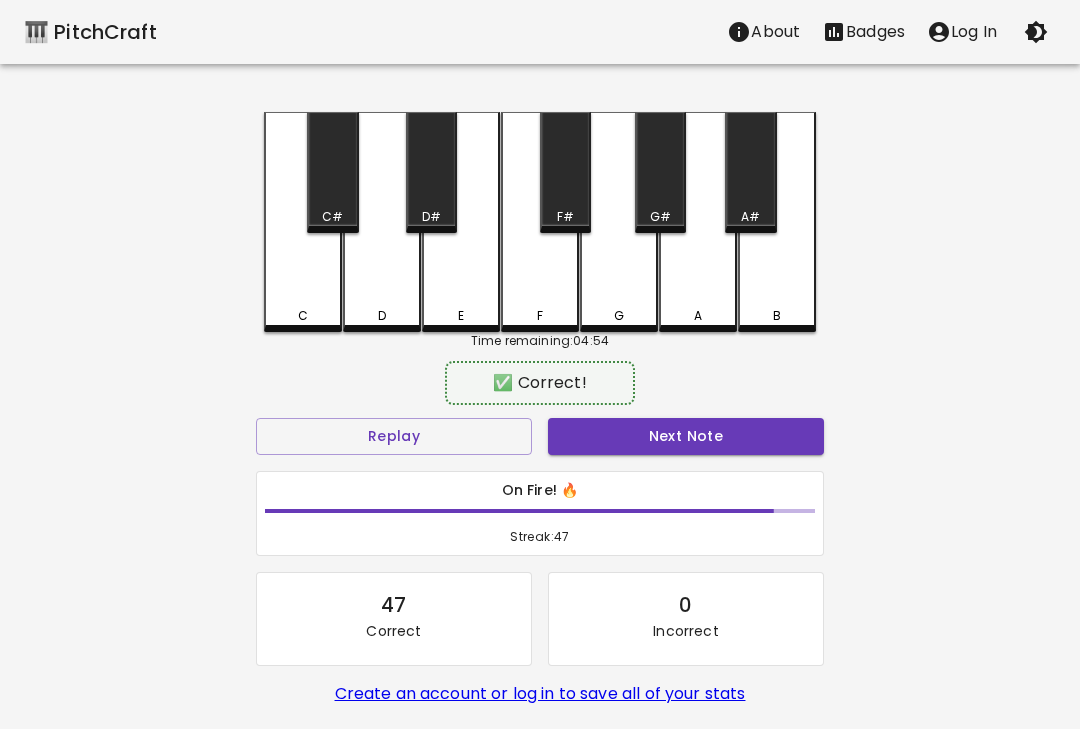 click on "C" at bounding box center [303, 222] 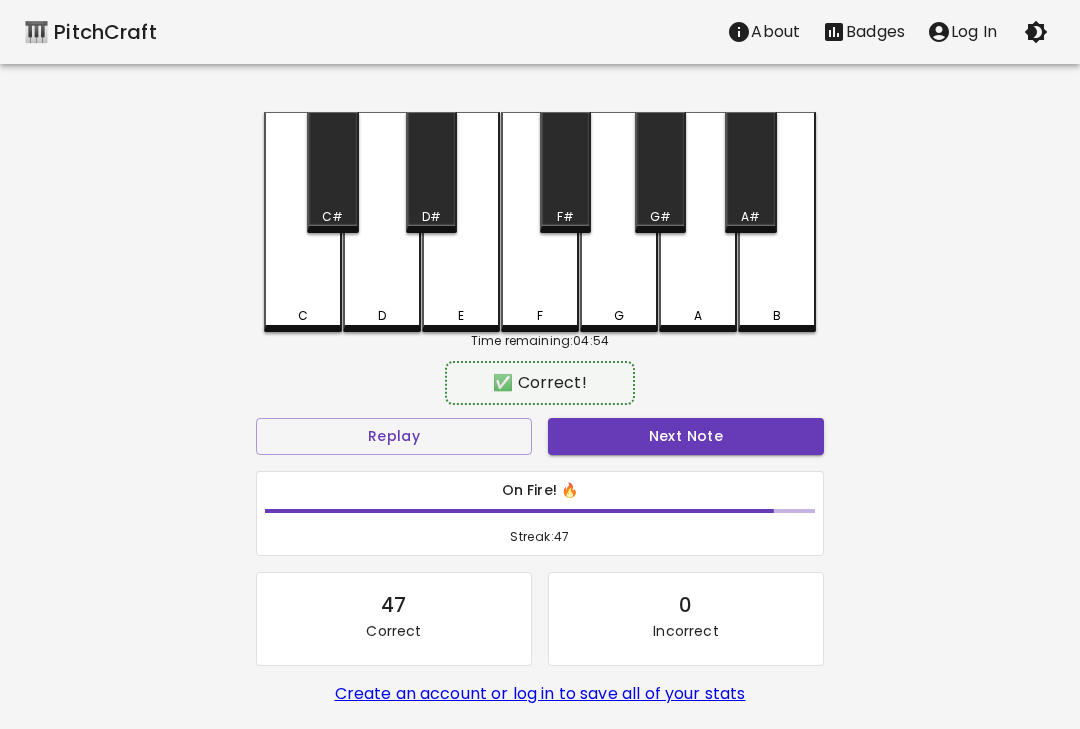 click on "Next Note" at bounding box center (686, 436) 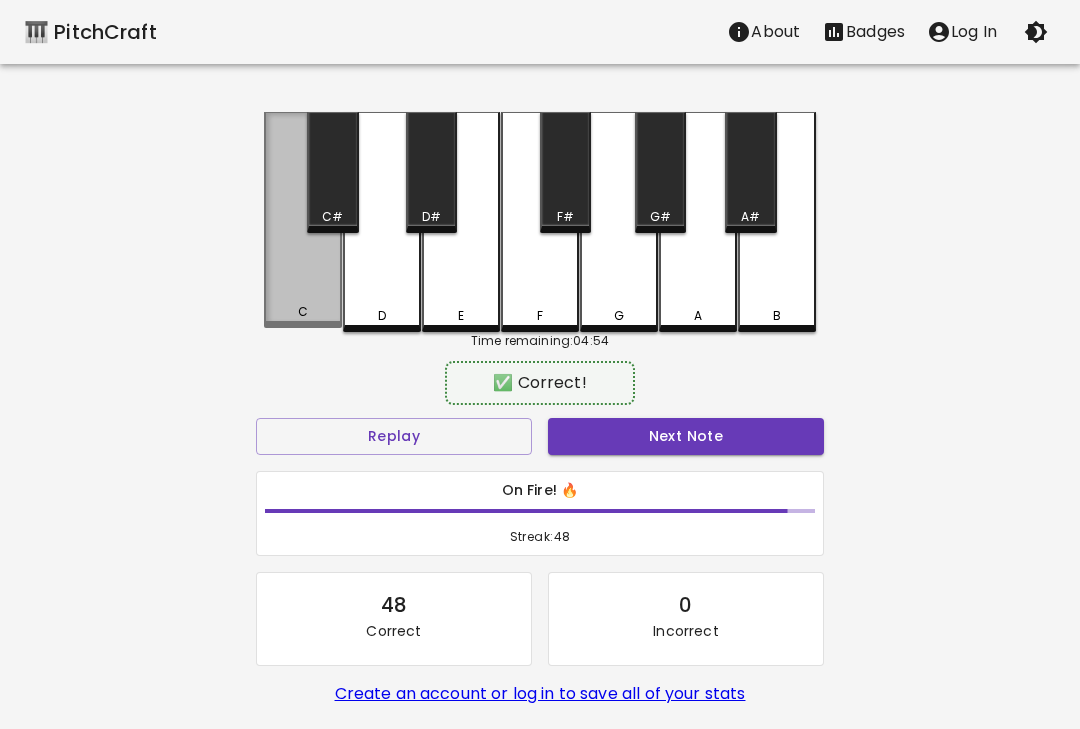 click on "C" at bounding box center (303, 312) 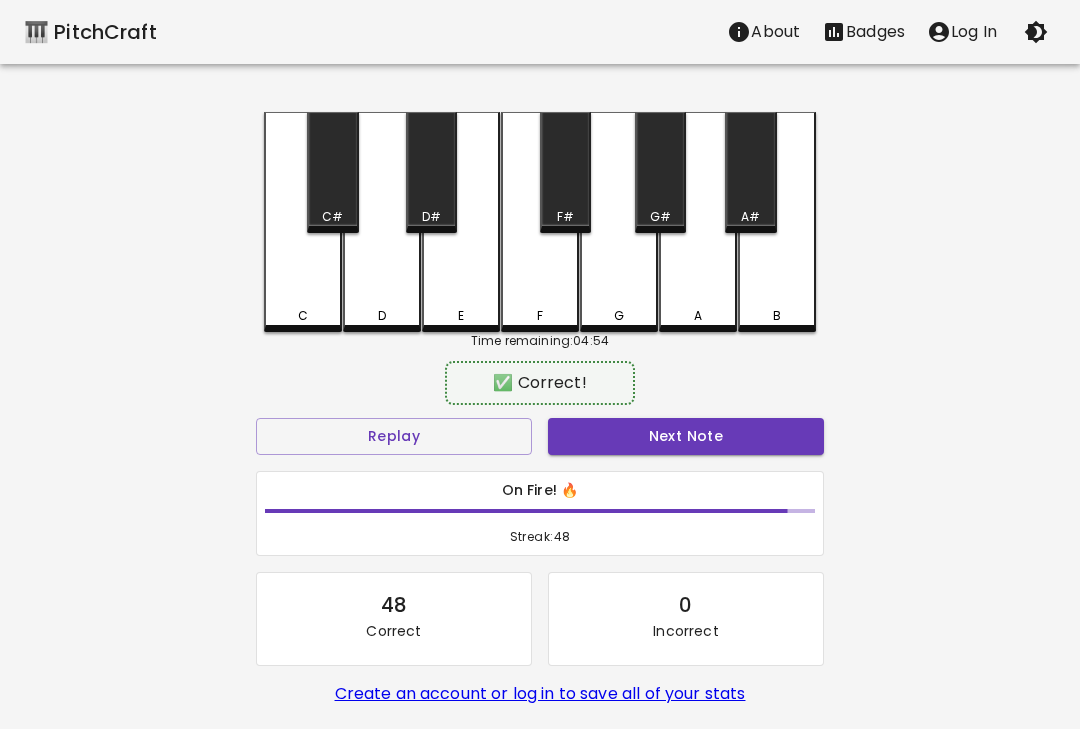 click on "On Fire!    🔥 Streak:  48" at bounding box center (540, 514) 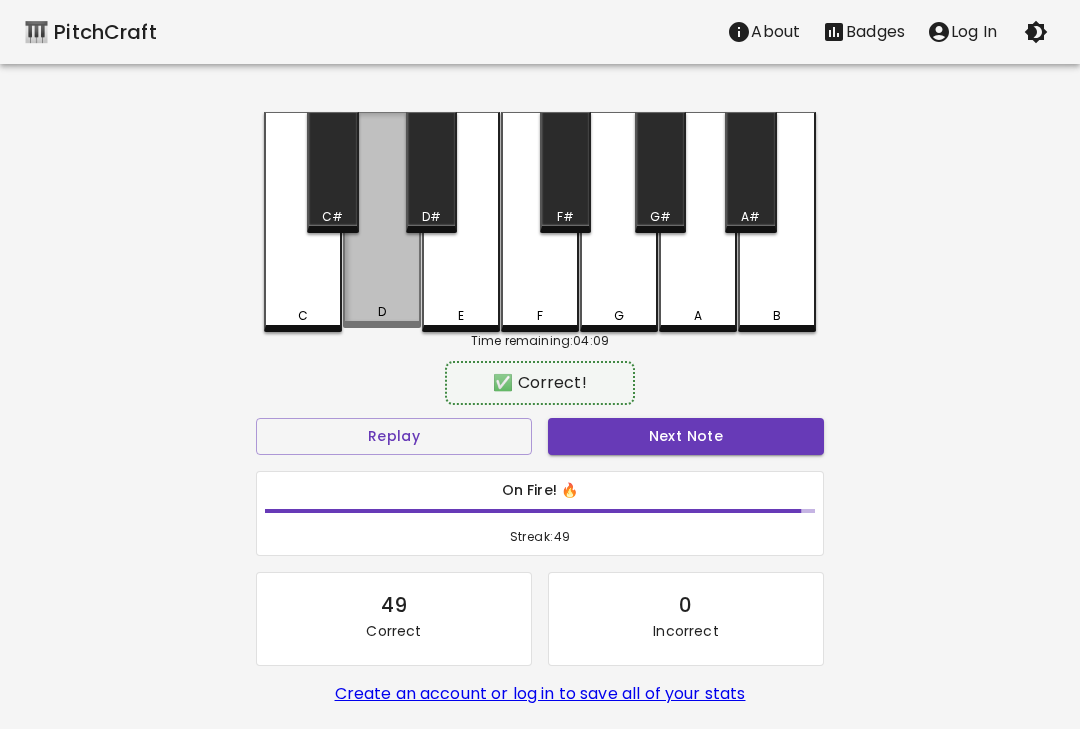 click on "Next Note" at bounding box center (686, 436) 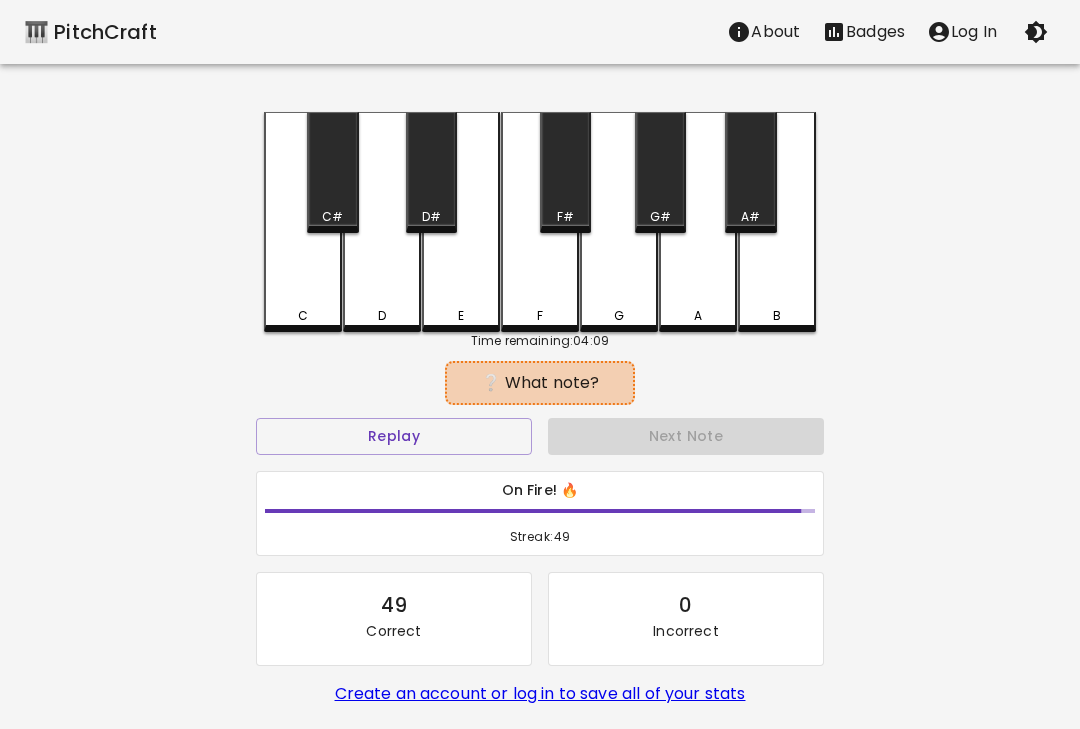 click on "Next Note" at bounding box center [686, 436] 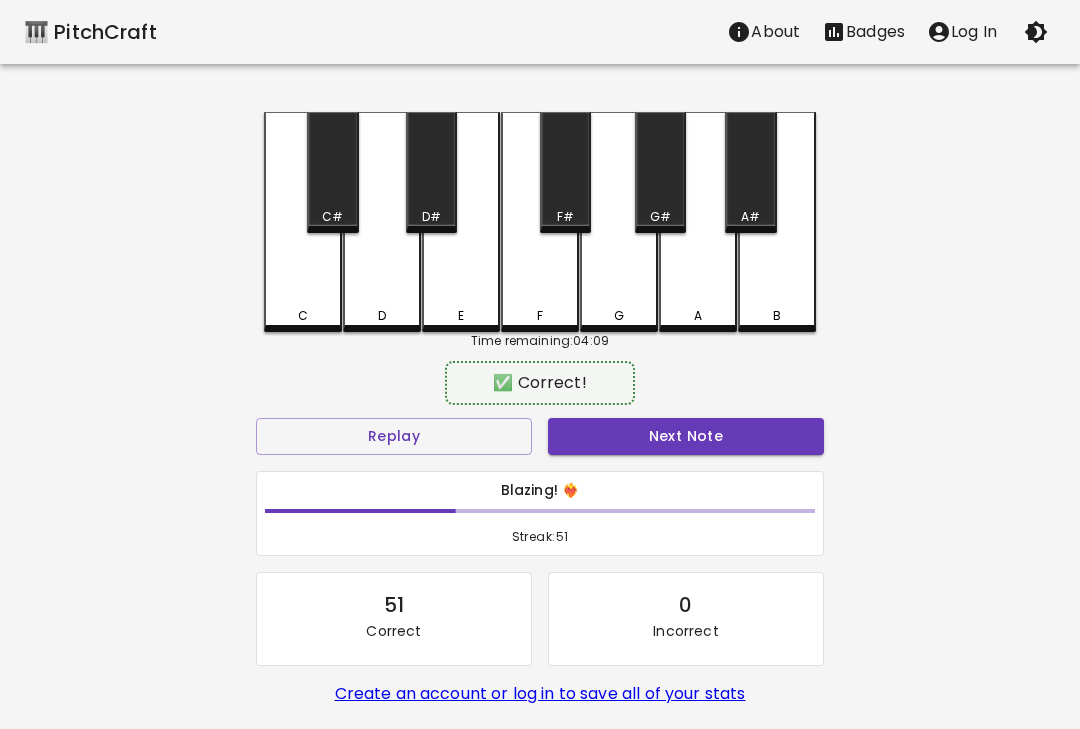 click on "Next Note" at bounding box center [686, 436] 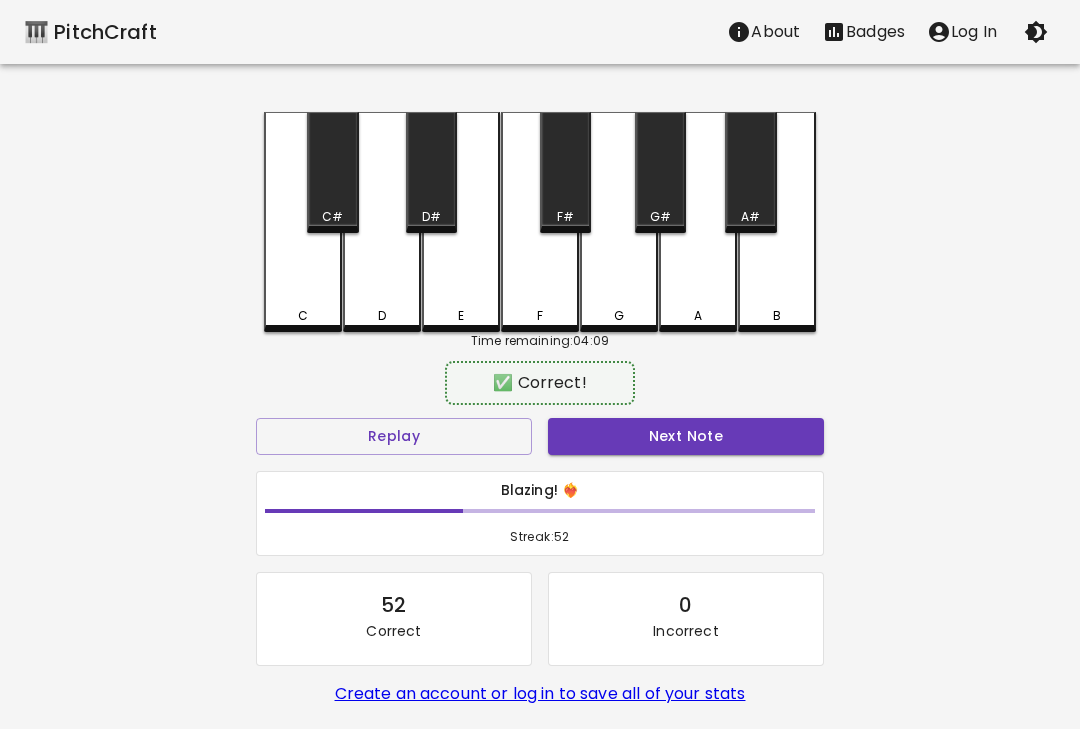 click on "Next Note" at bounding box center (686, 436) 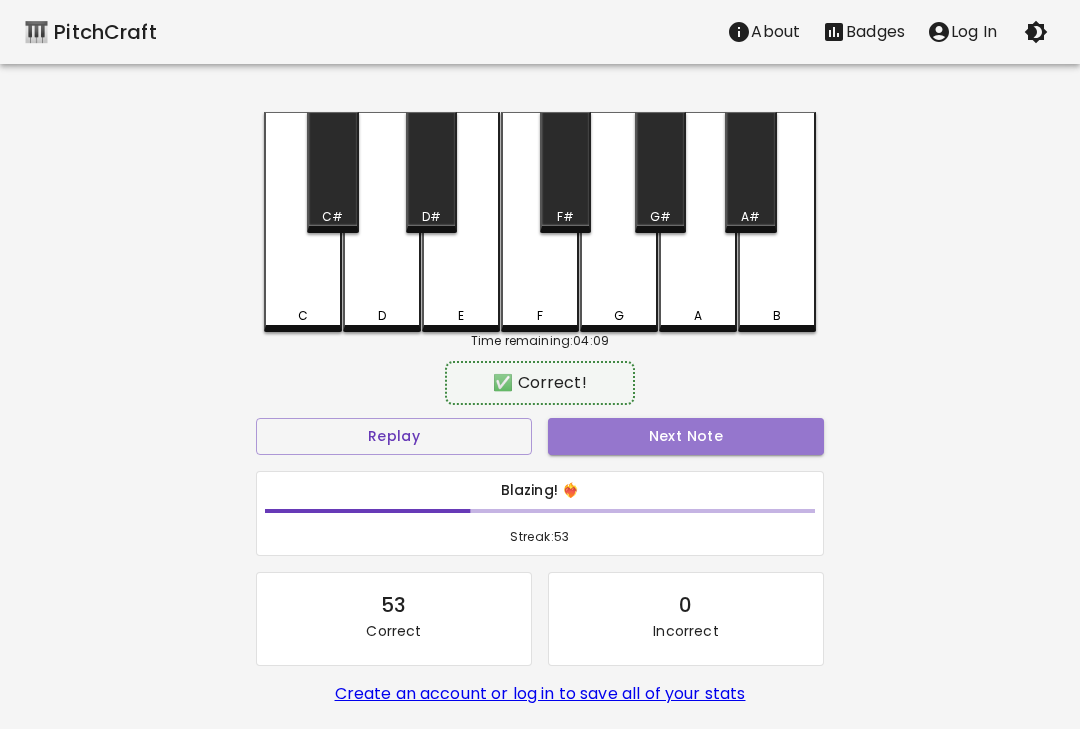 click on "Next Note" at bounding box center [686, 436] 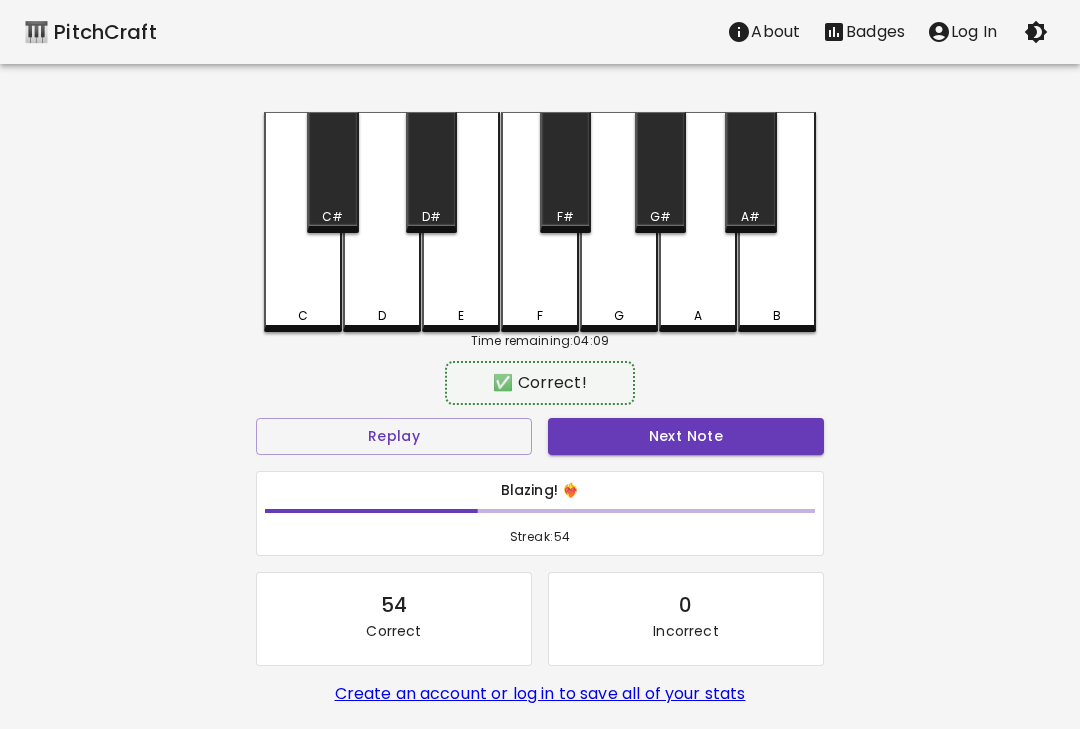 click on "Next Note" at bounding box center (686, 436) 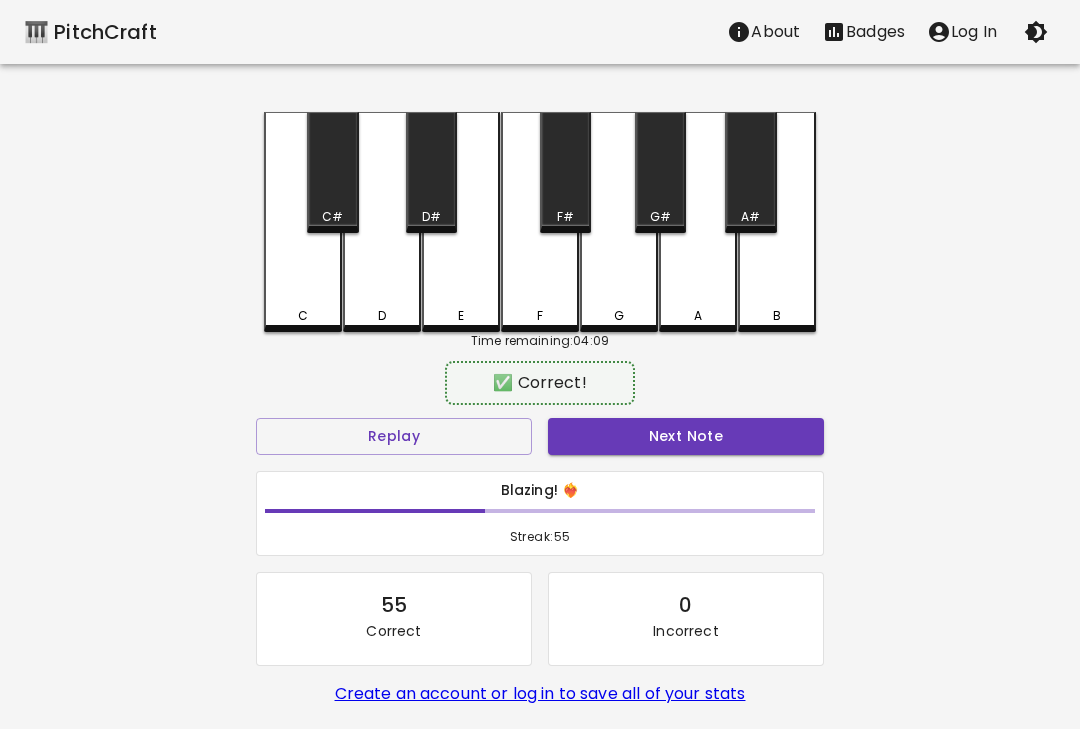 click on "Next Note" at bounding box center (686, 436) 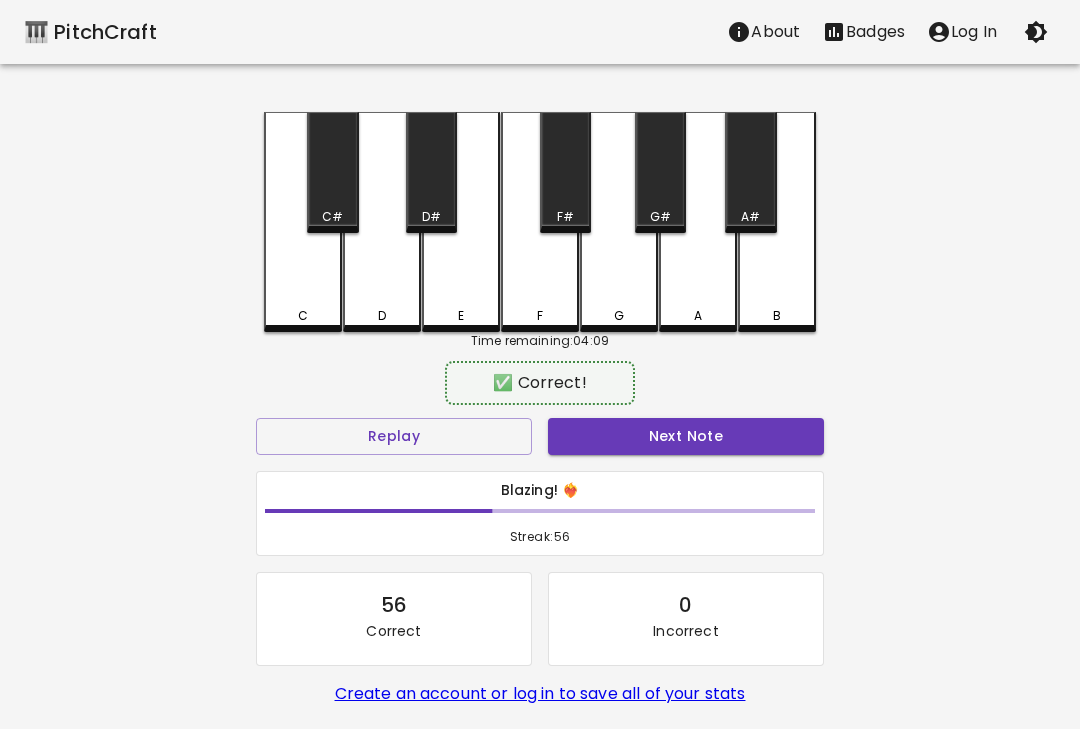 click on "Next Note" at bounding box center [686, 436] 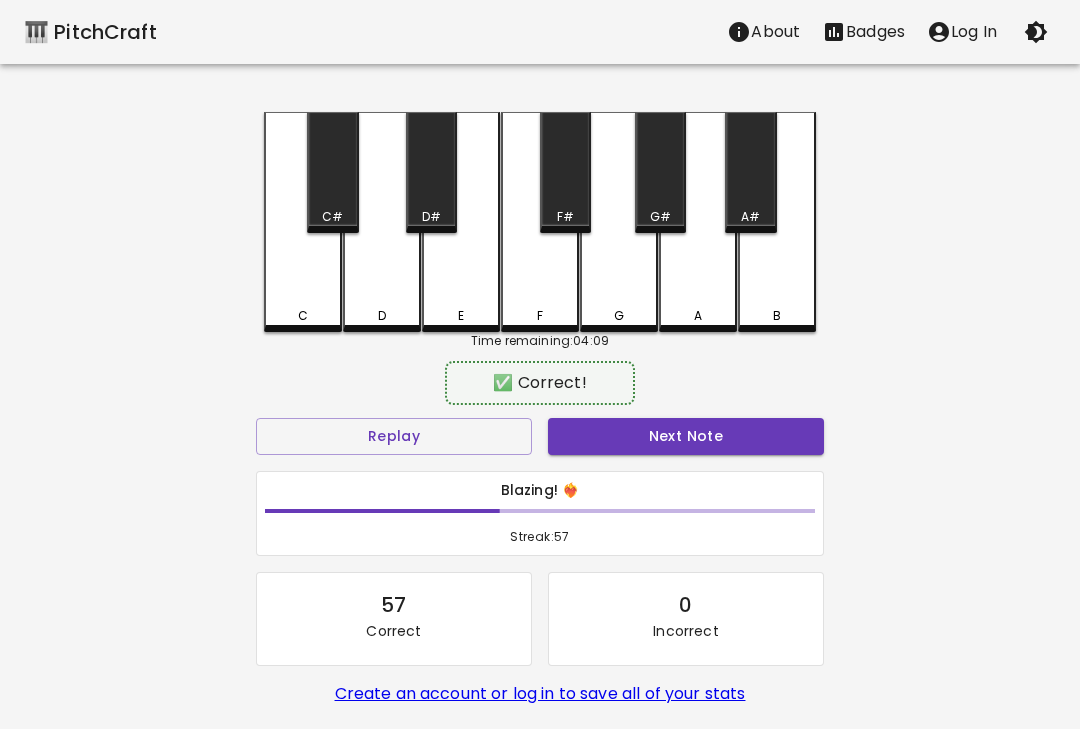 click on "Next Note" at bounding box center (686, 436) 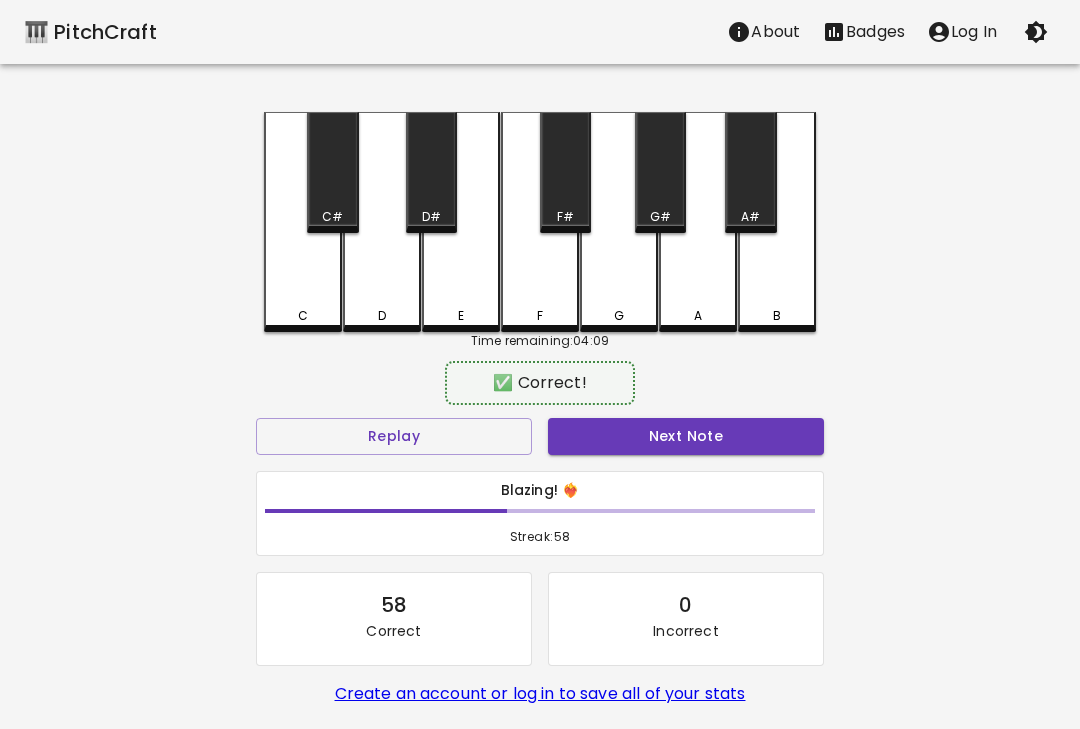 click on "Next Note" at bounding box center [686, 436] 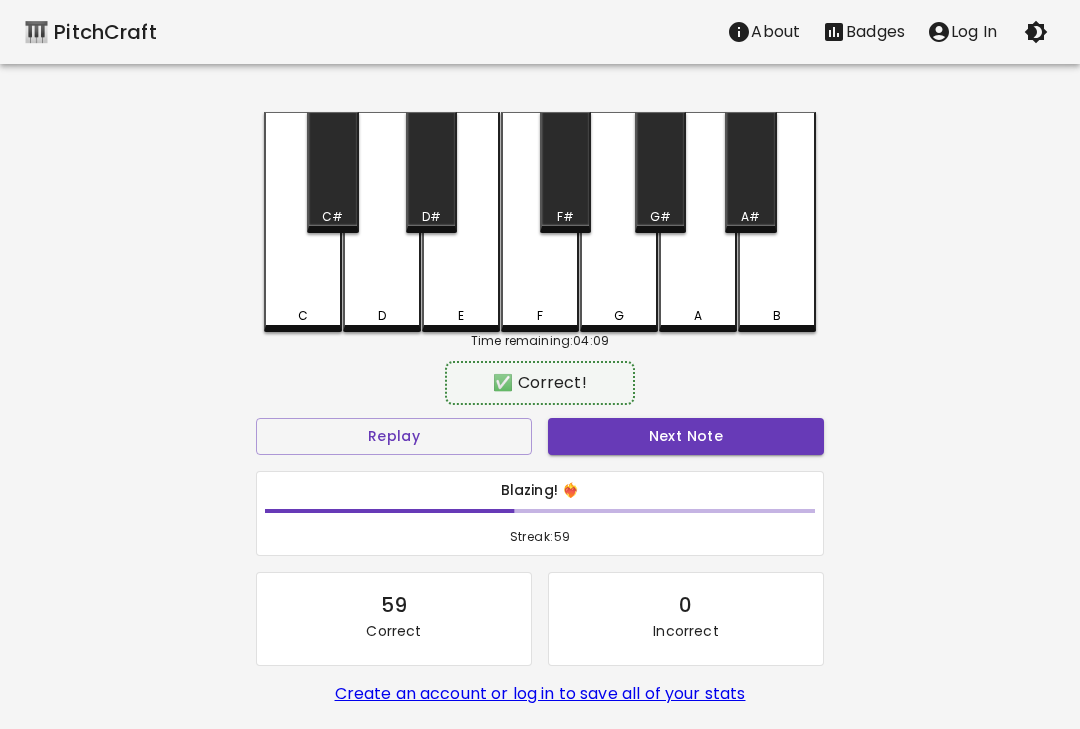 click on "Next Note" at bounding box center [686, 436] 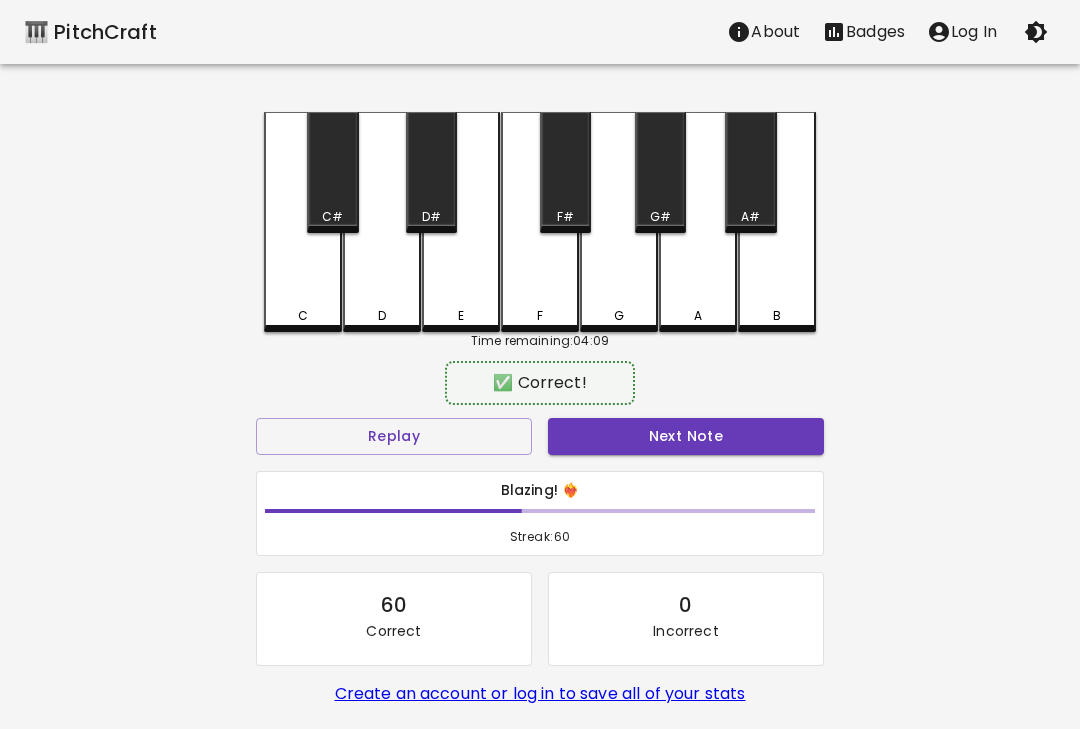 click on "Next Note" at bounding box center (686, 436) 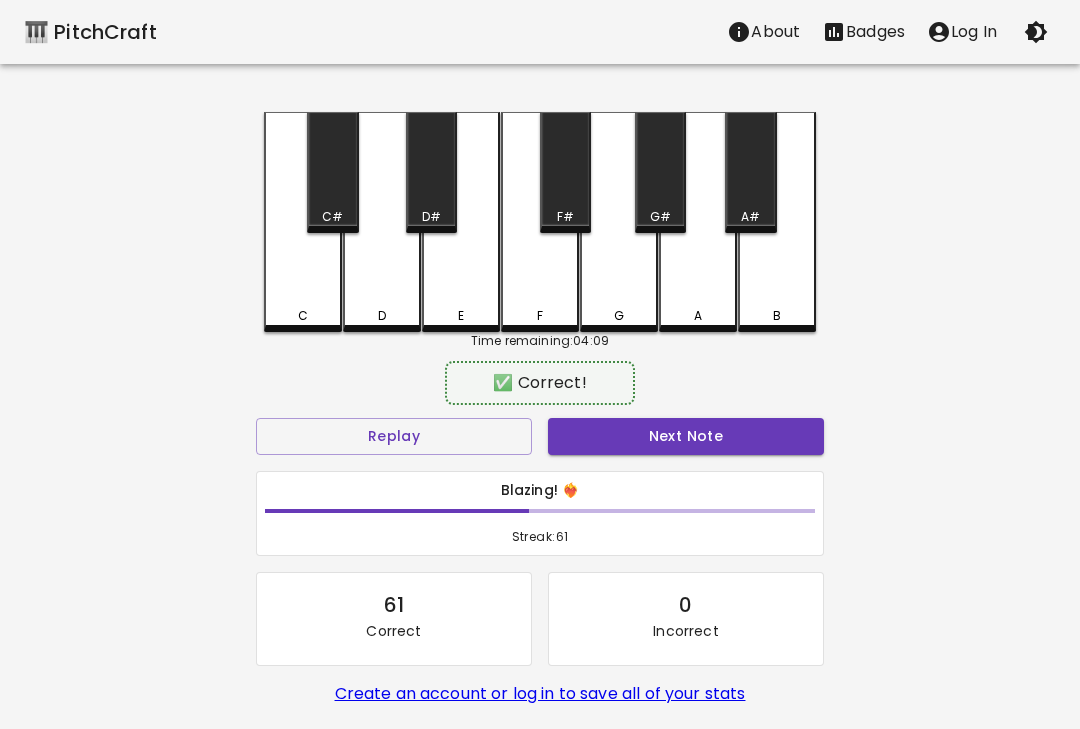 click on "Next Note" at bounding box center (686, 436) 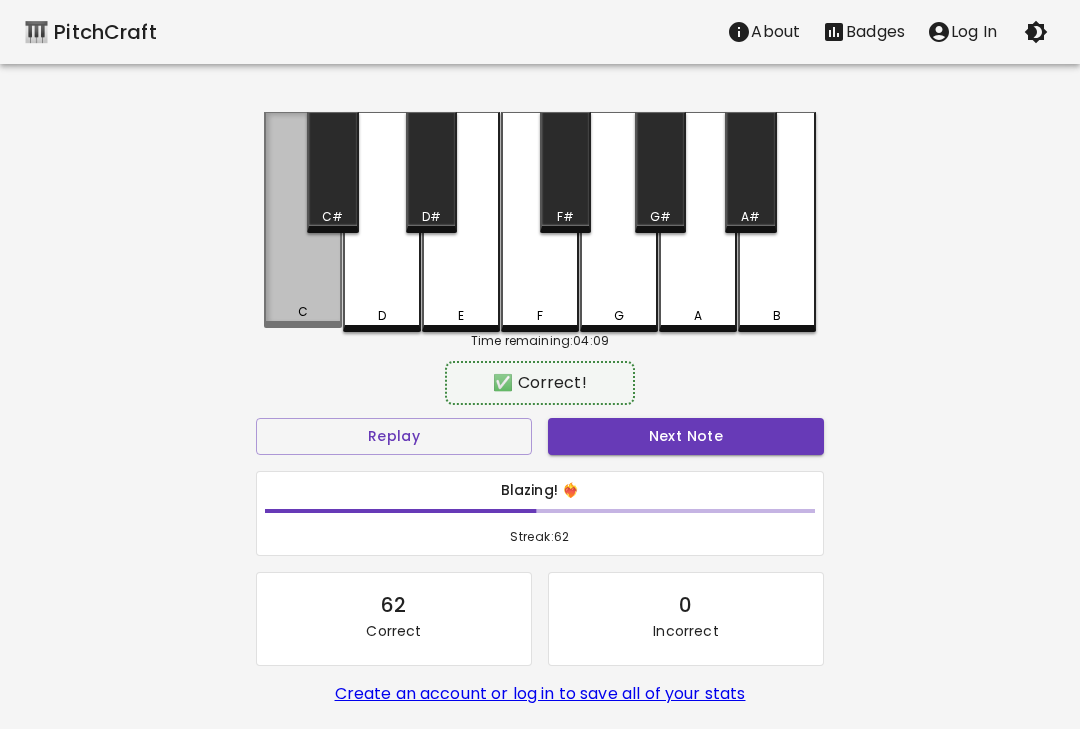 click on "Next Note" at bounding box center (686, 436) 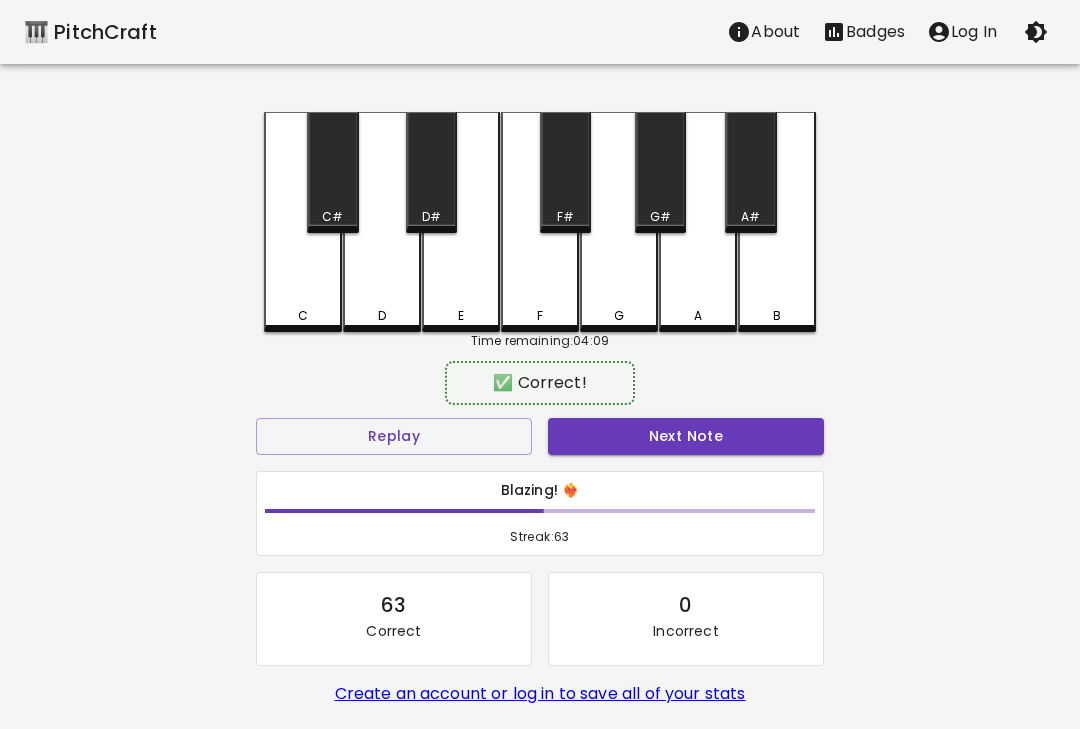 click on "Next Note" at bounding box center [686, 436] 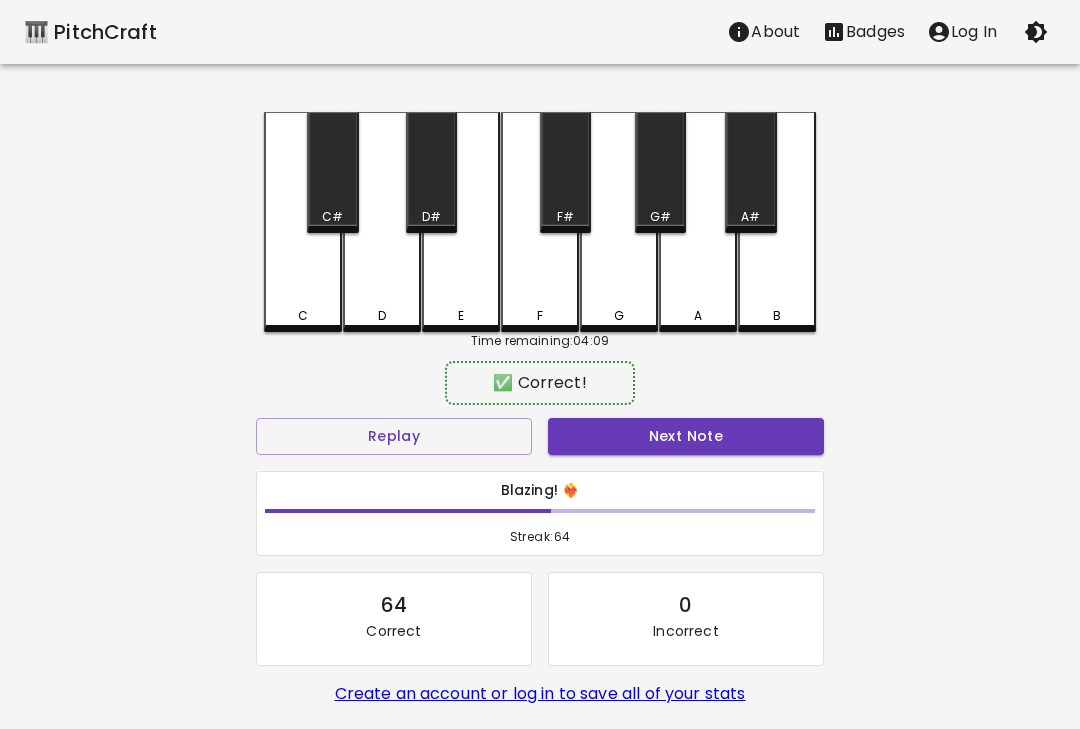 click on "C" at bounding box center (303, 222) 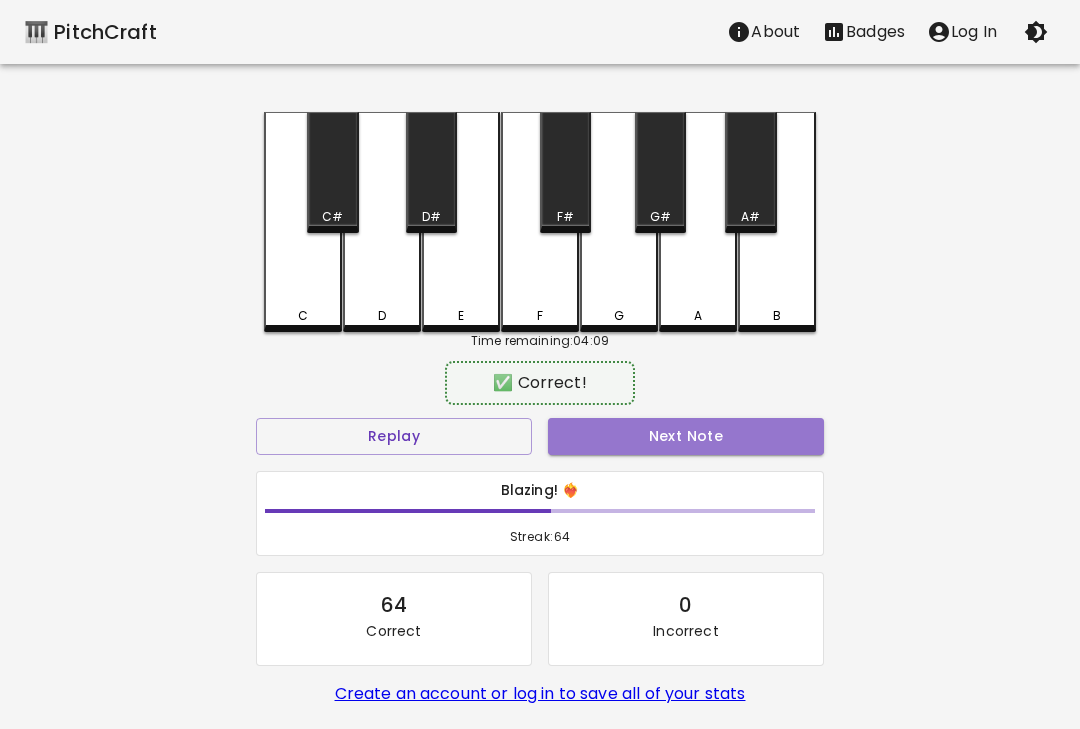 click on "Next Note" at bounding box center (686, 436) 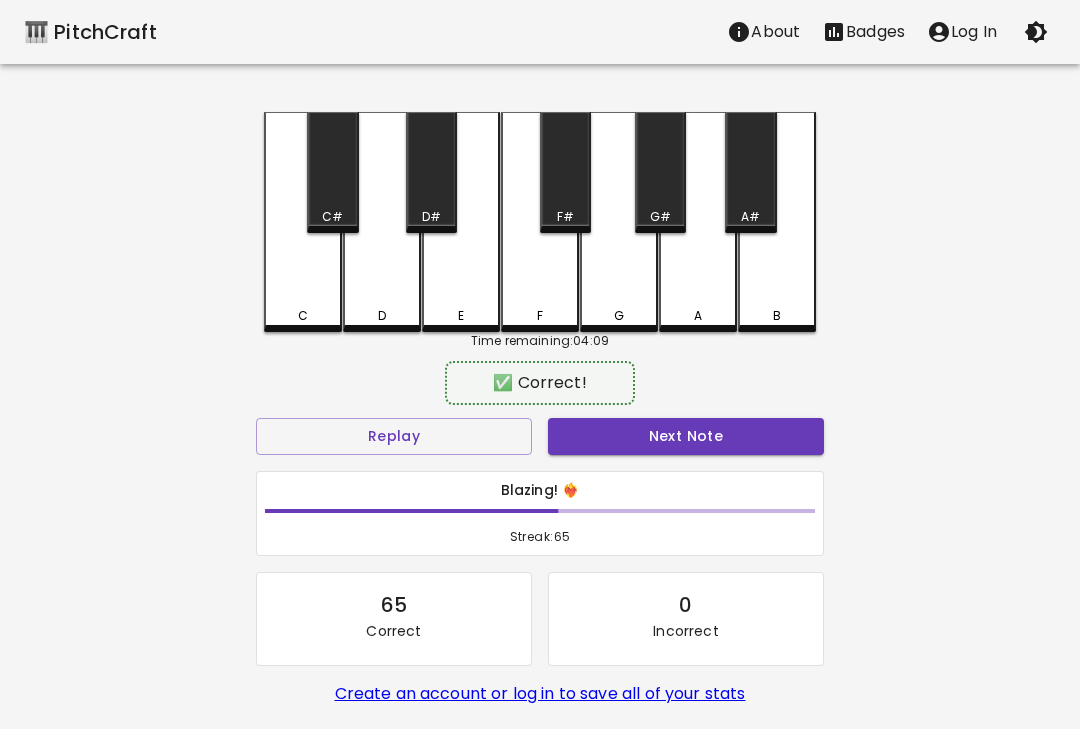 click on "Next Note" at bounding box center (686, 436) 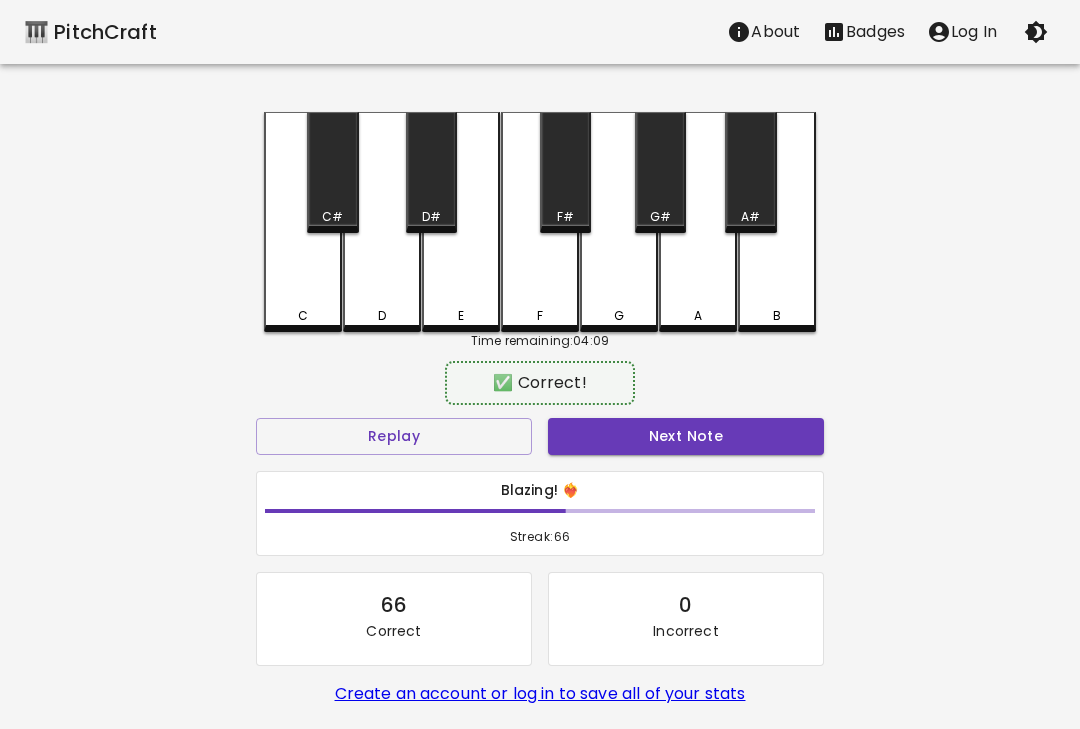 click on "Next Note" at bounding box center (686, 436) 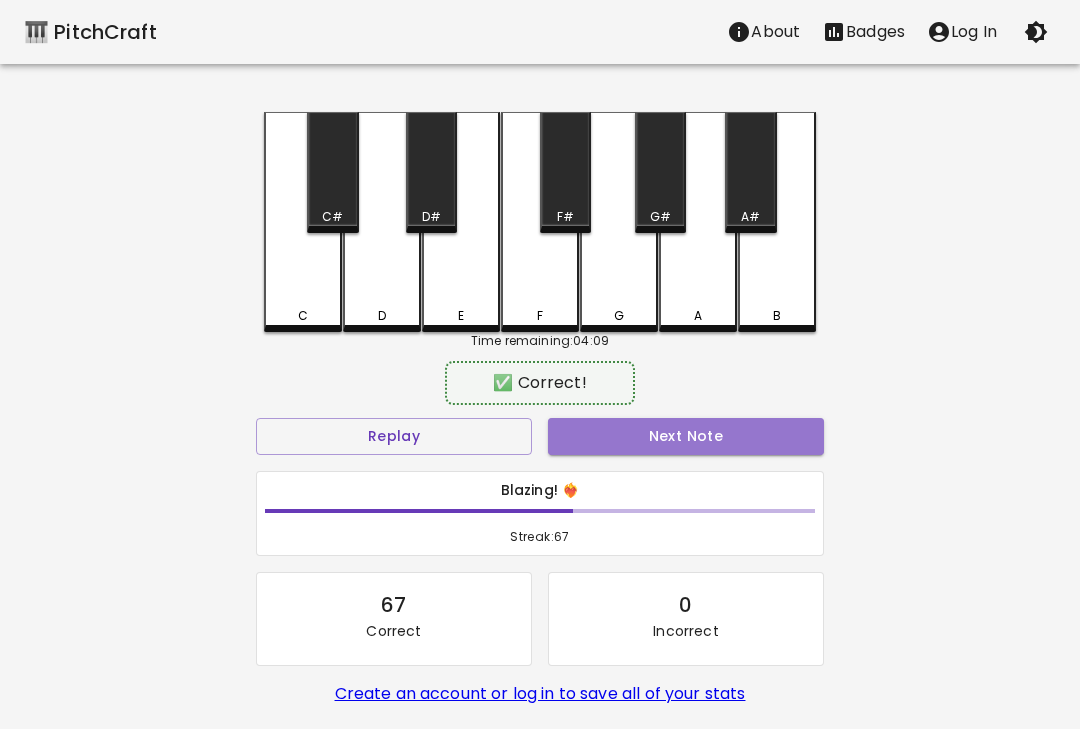 click on "Next Note" at bounding box center (686, 436) 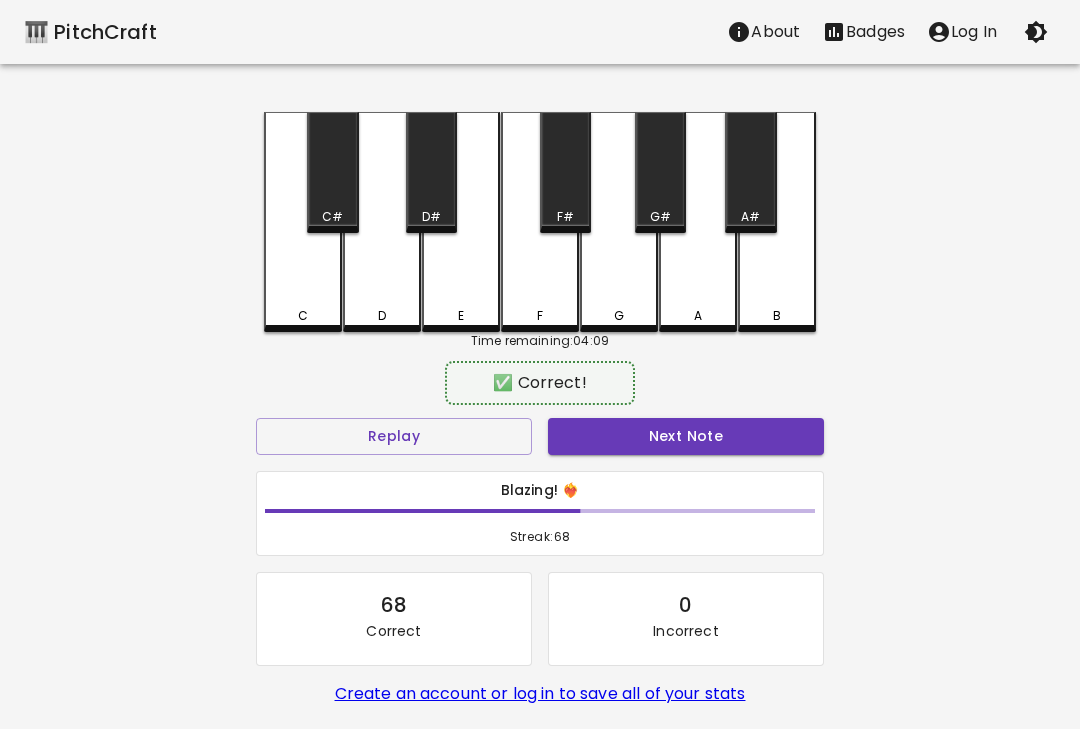 click on "Next Note" at bounding box center [686, 436] 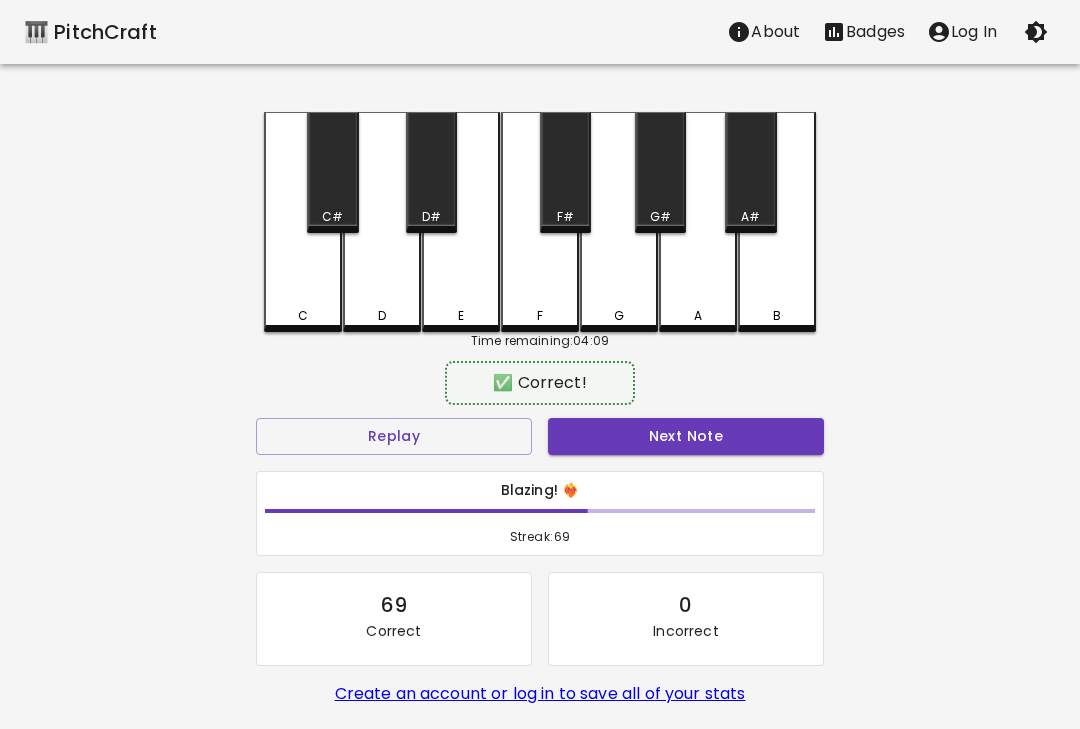 click on "Next Note" at bounding box center (686, 436) 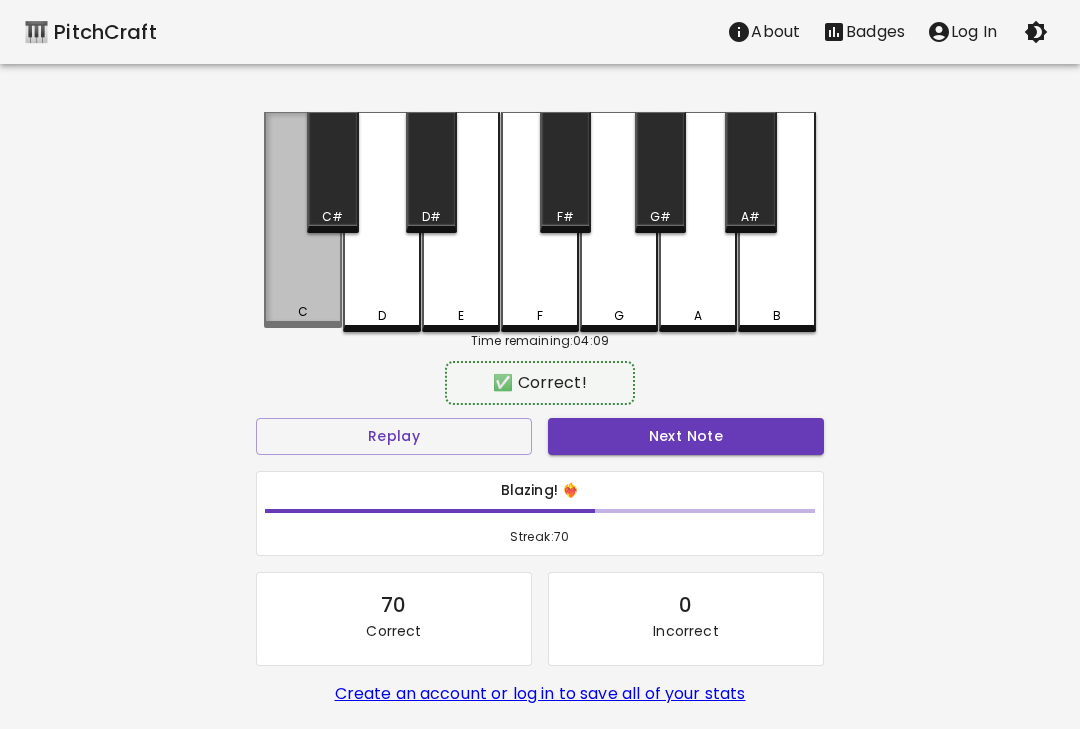 click on "Next Note" at bounding box center [686, 436] 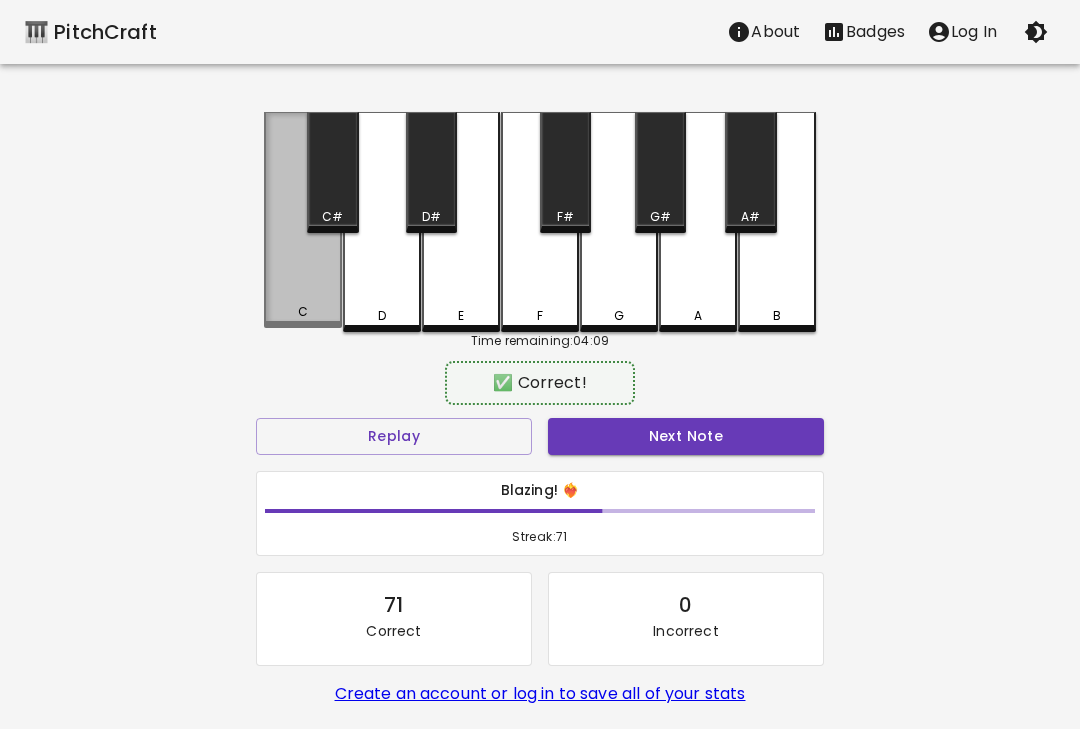click on "Next Note" at bounding box center (686, 436) 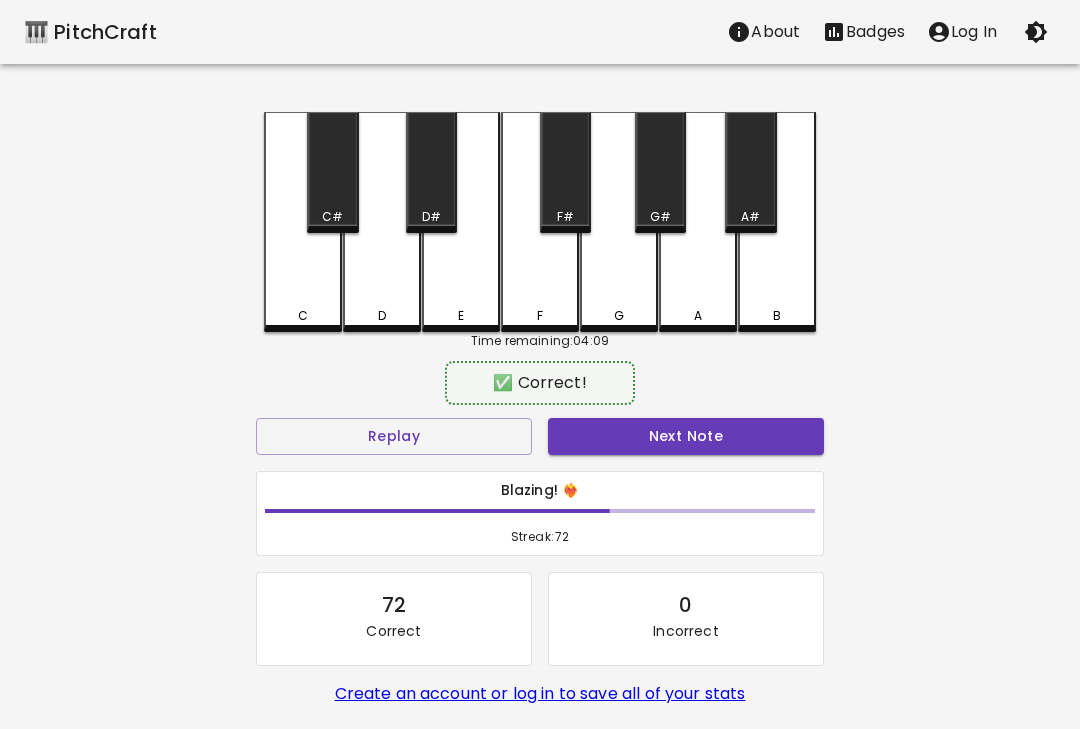 click on "Next Note" at bounding box center (686, 436) 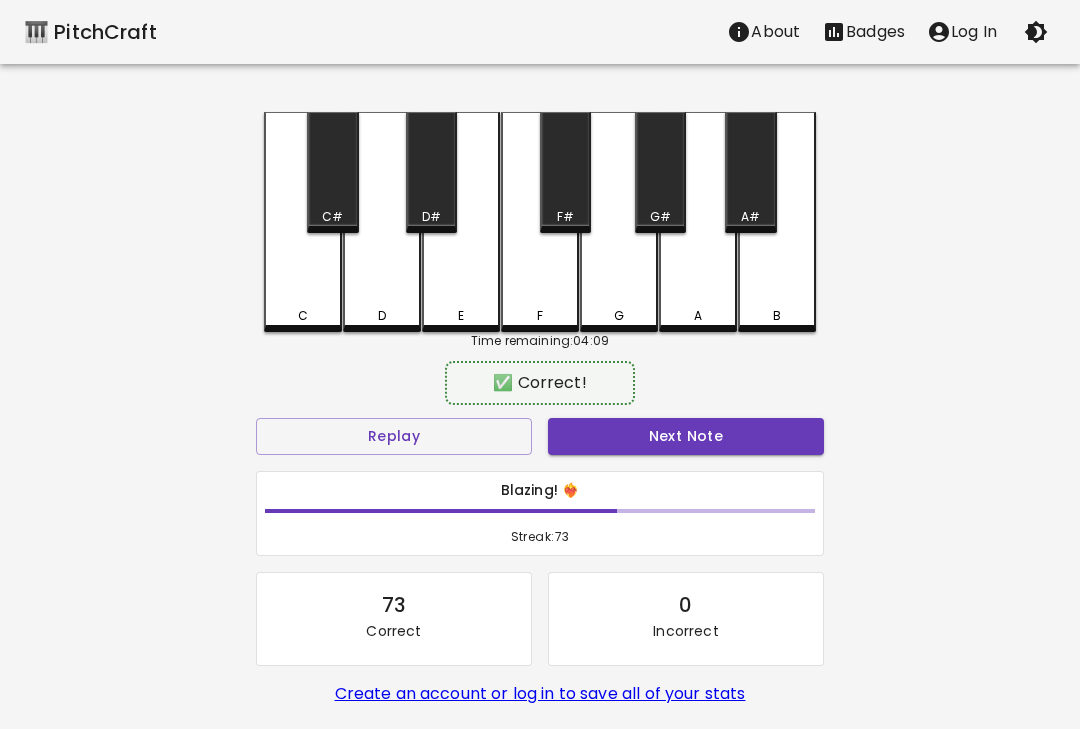 click on "D" at bounding box center [382, 222] 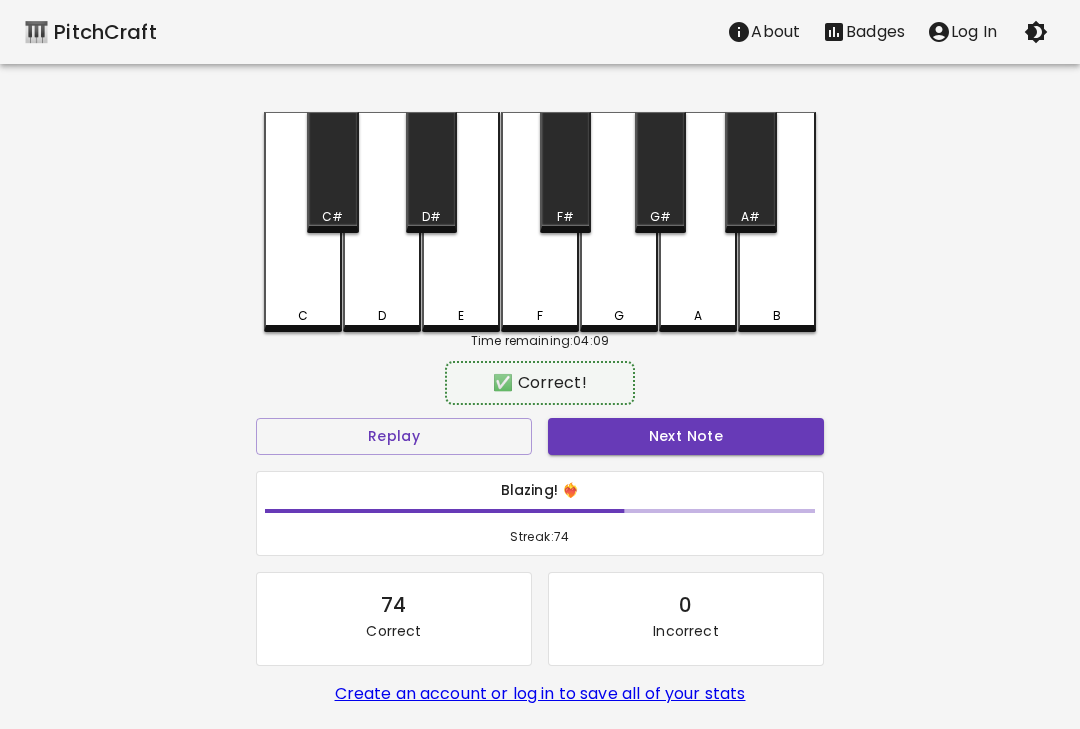 click on "D" at bounding box center [382, 222] 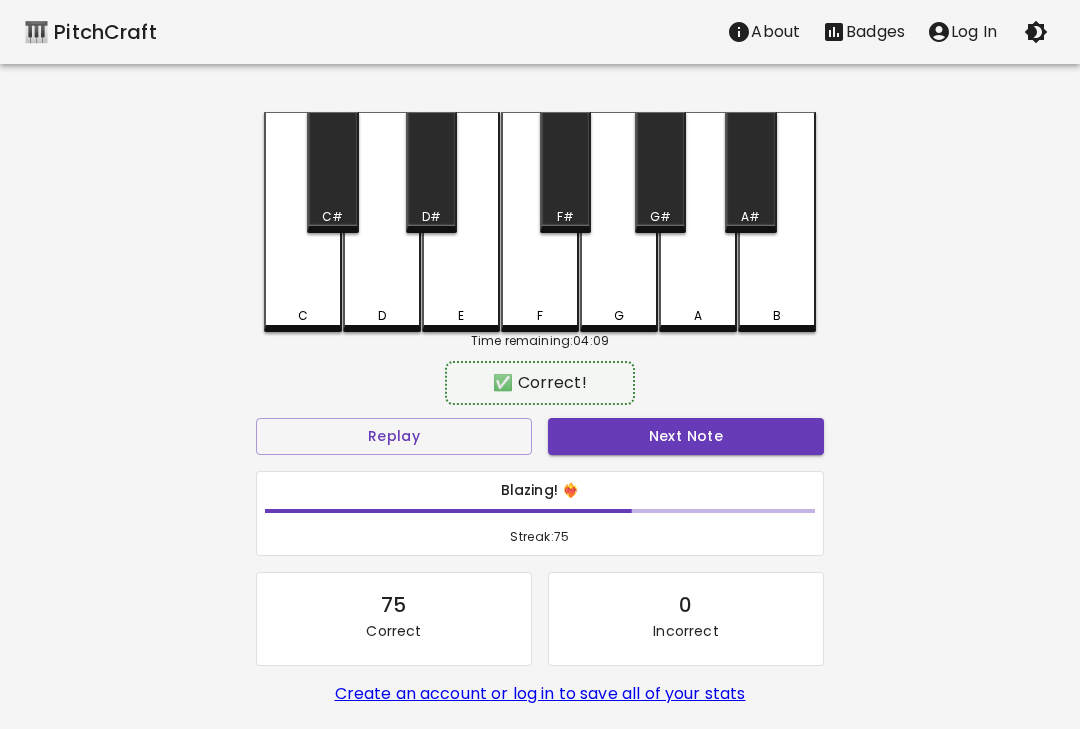 click on "D" at bounding box center (382, 222) 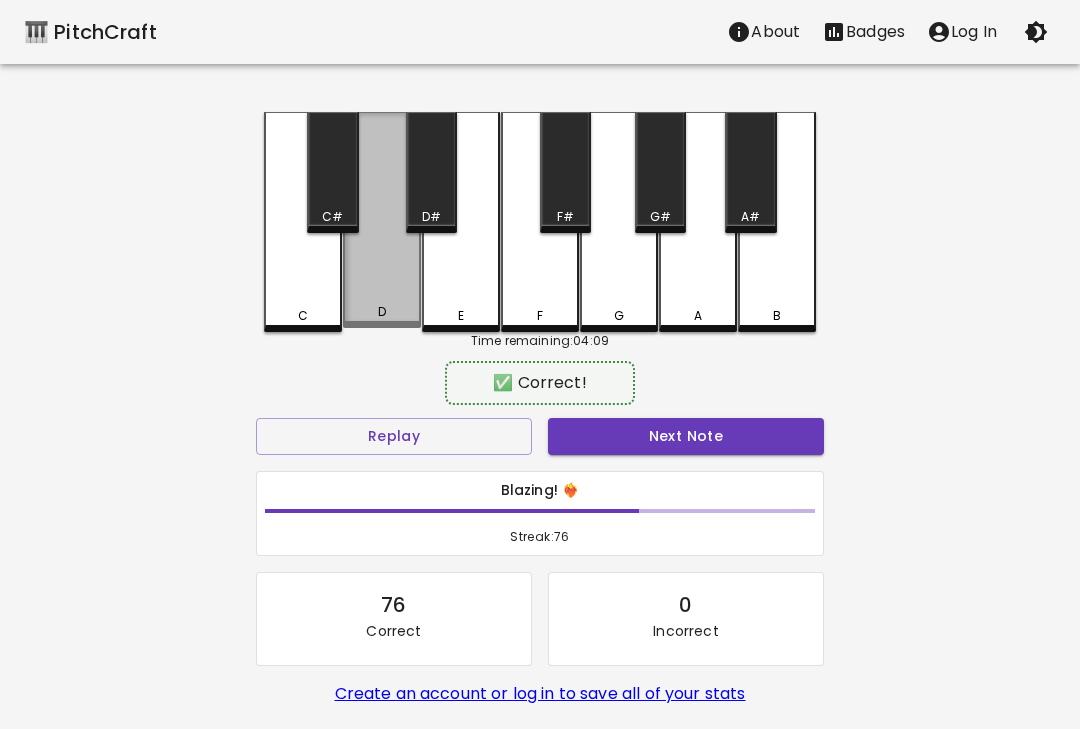 click on "D" at bounding box center [382, 220] 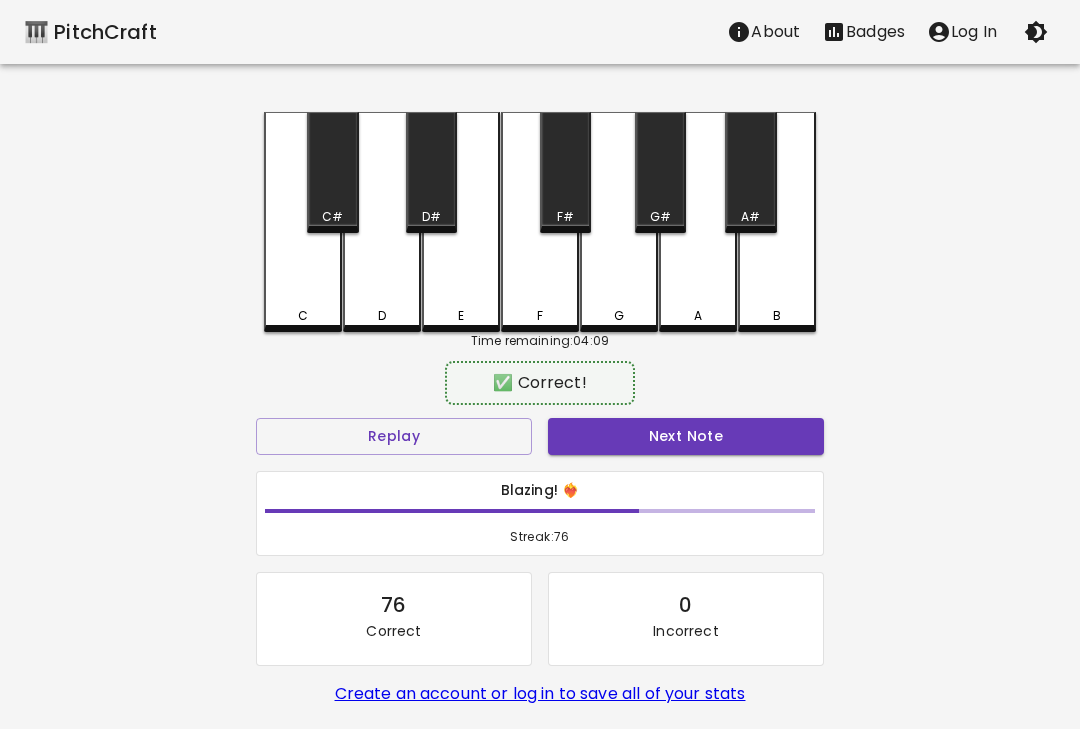 click on "Next Note" at bounding box center (686, 436) 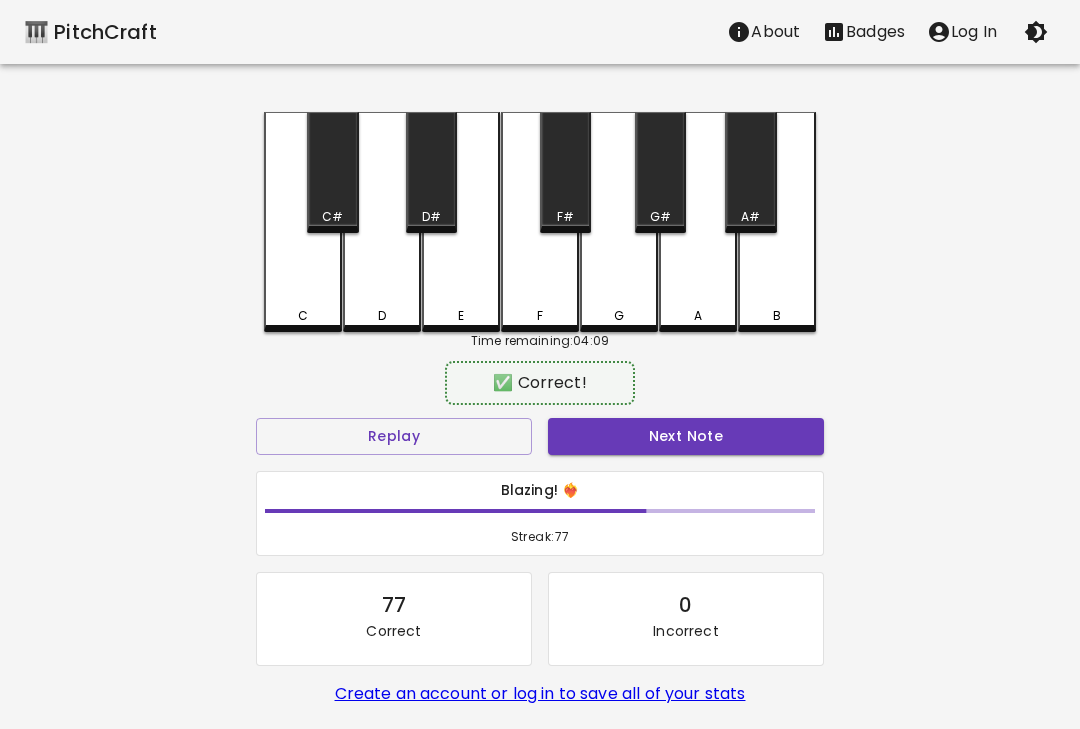 click on "Next Note" at bounding box center [686, 436] 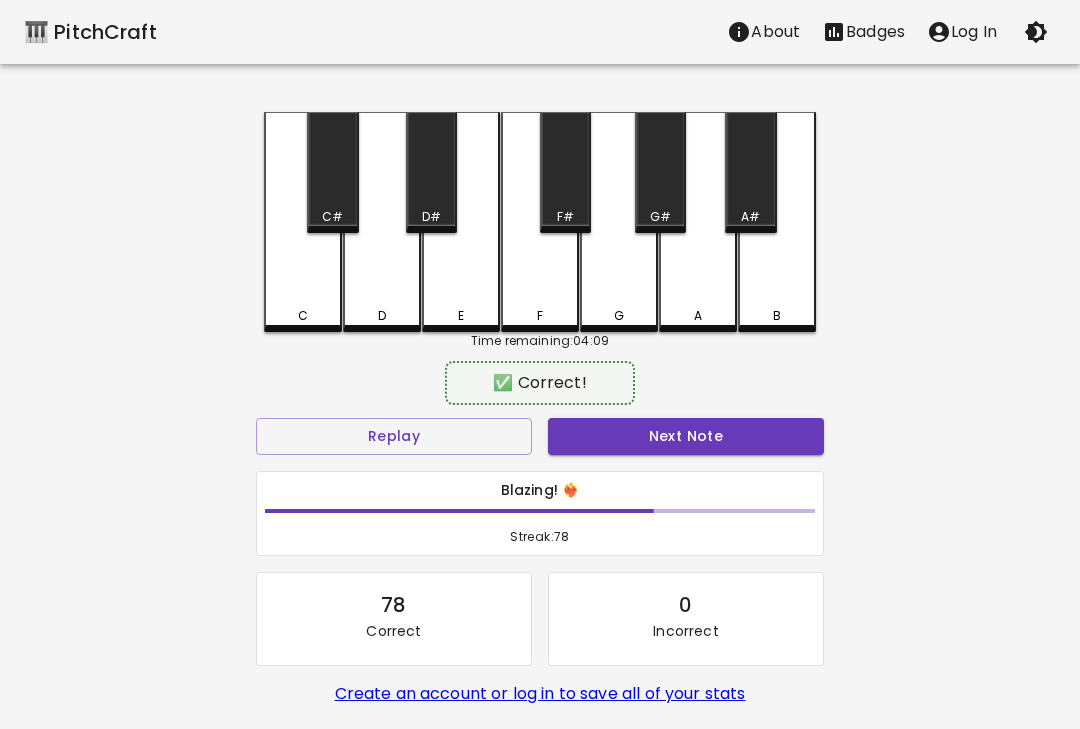 click on "Next Note" at bounding box center (686, 436) 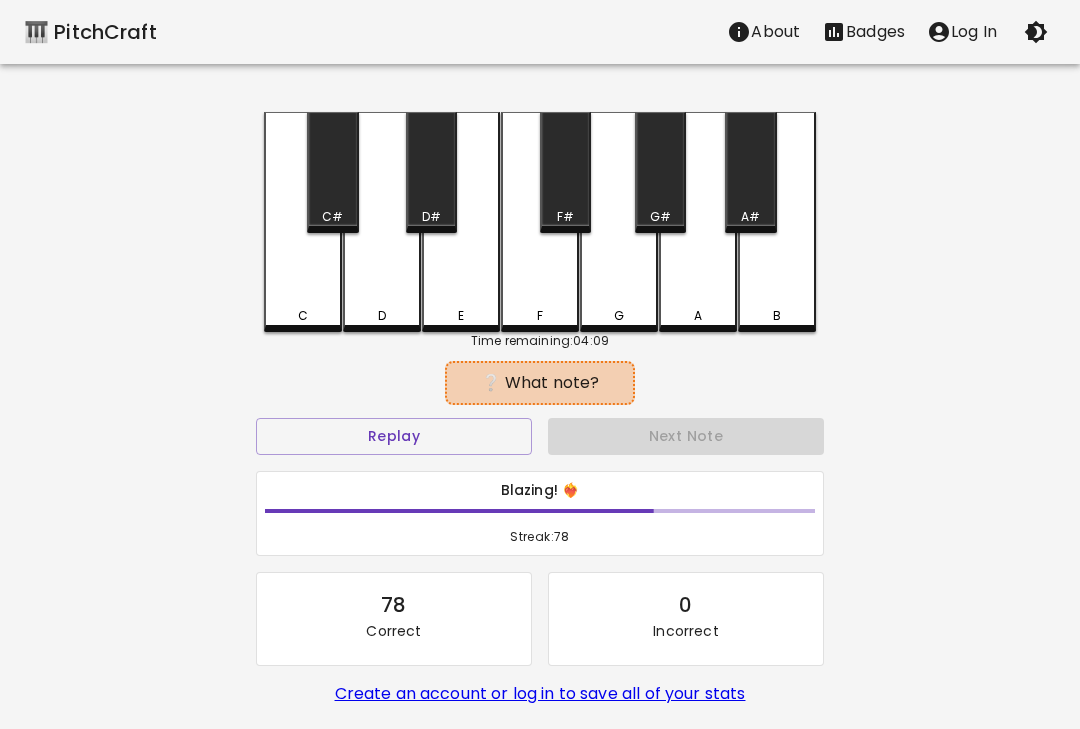 click on "Next Note" at bounding box center (686, 436) 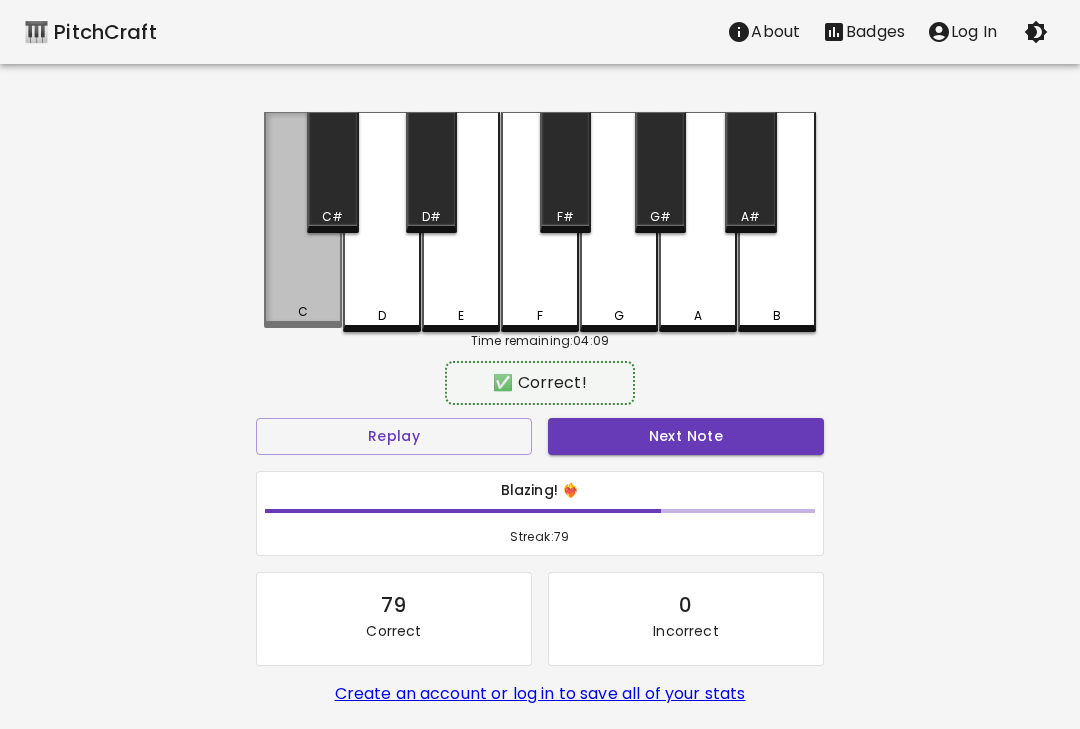 click on "C" at bounding box center (303, 220) 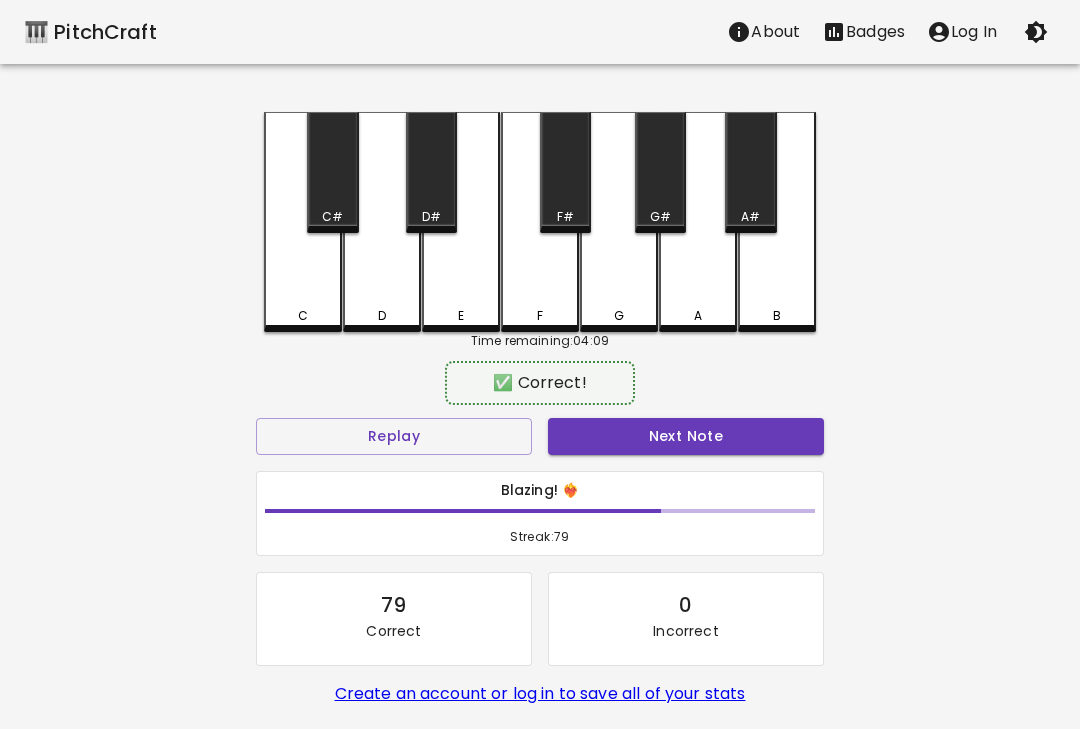 click on "Next Note" at bounding box center (686, 436) 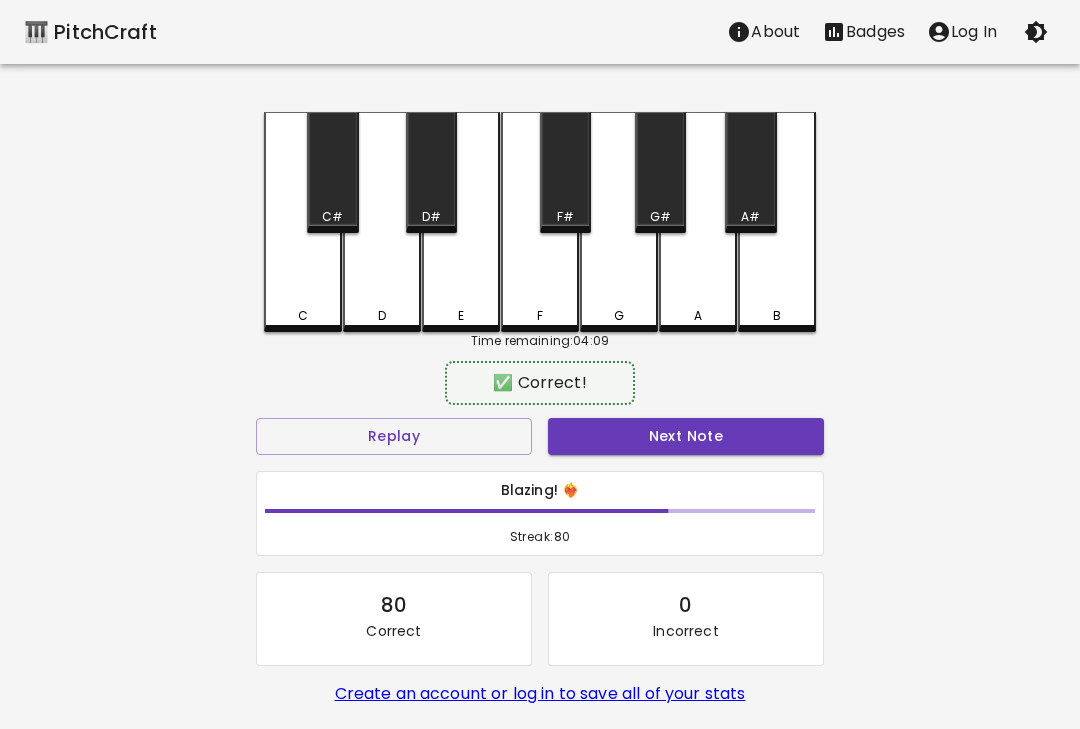 click on "Next Note" at bounding box center (686, 436) 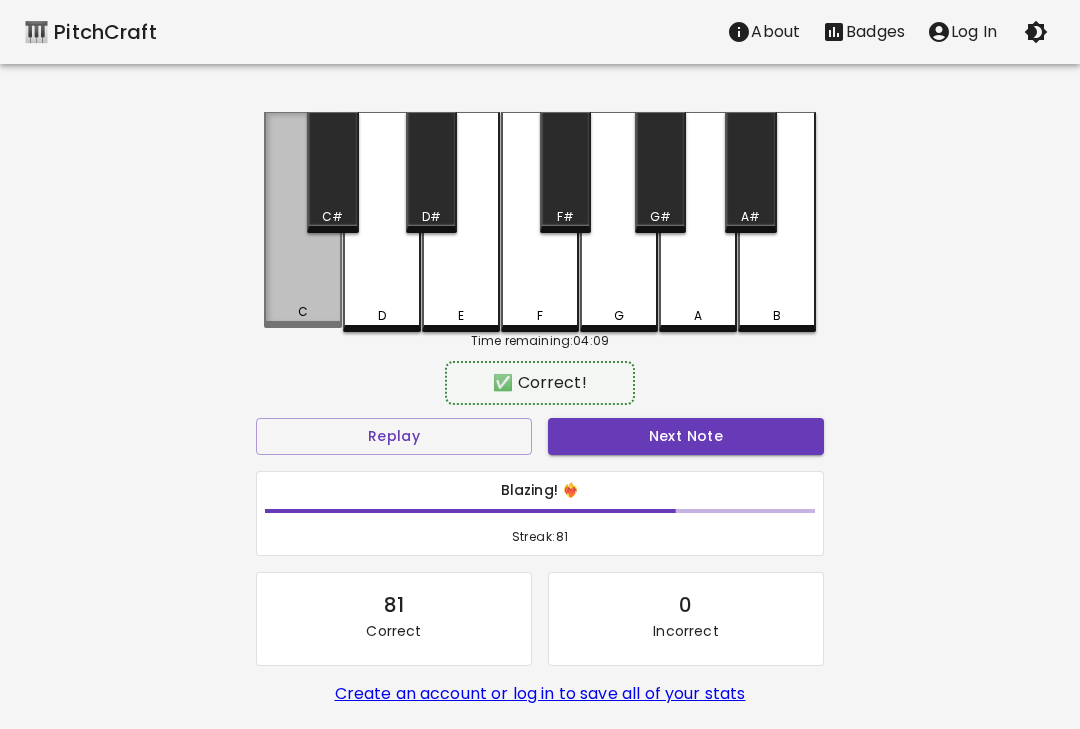 click on "C" at bounding box center (303, 220) 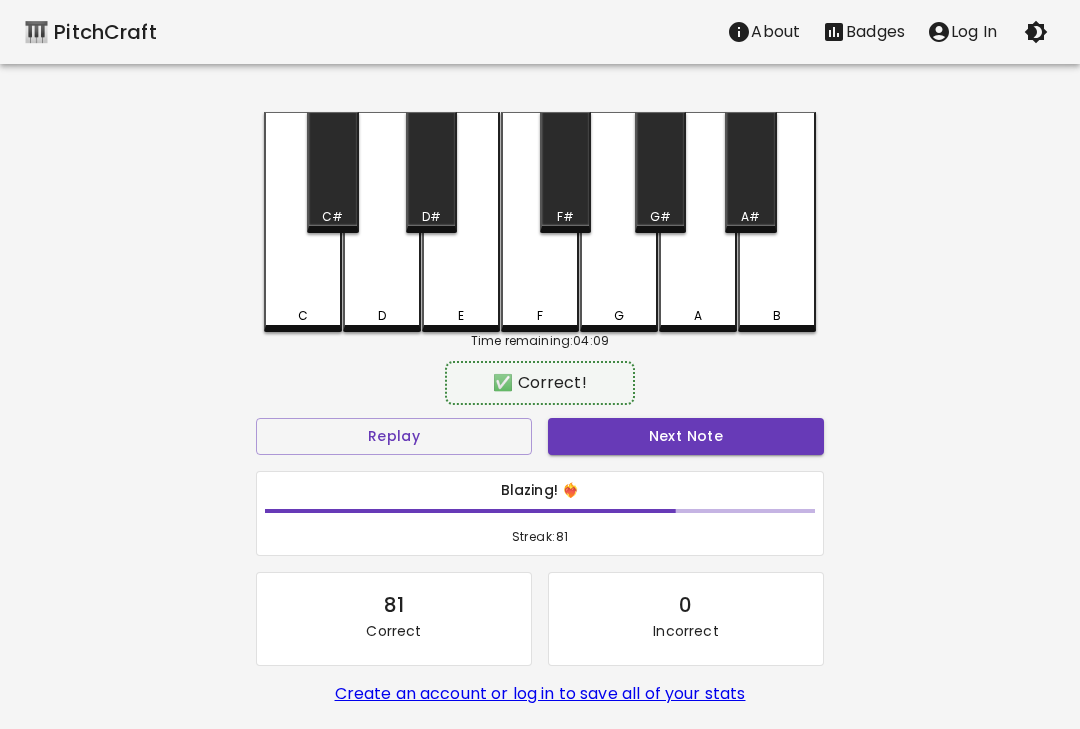 click on "Next Note" at bounding box center [686, 436] 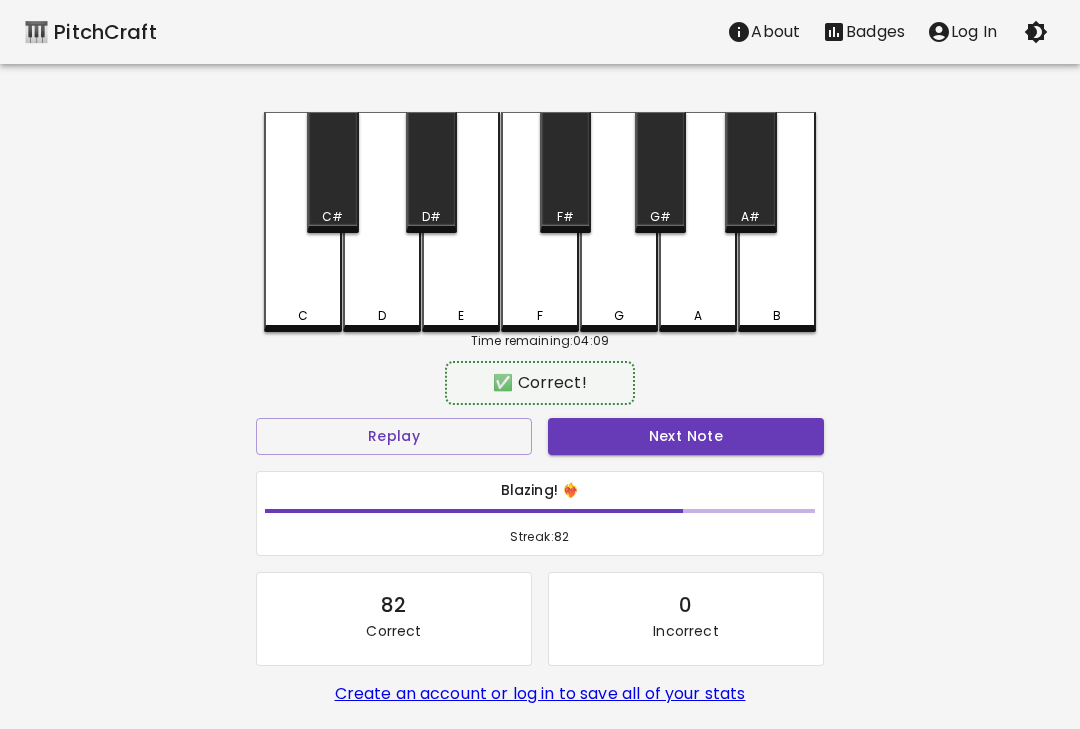 click on "Next Note" at bounding box center [686, 436] 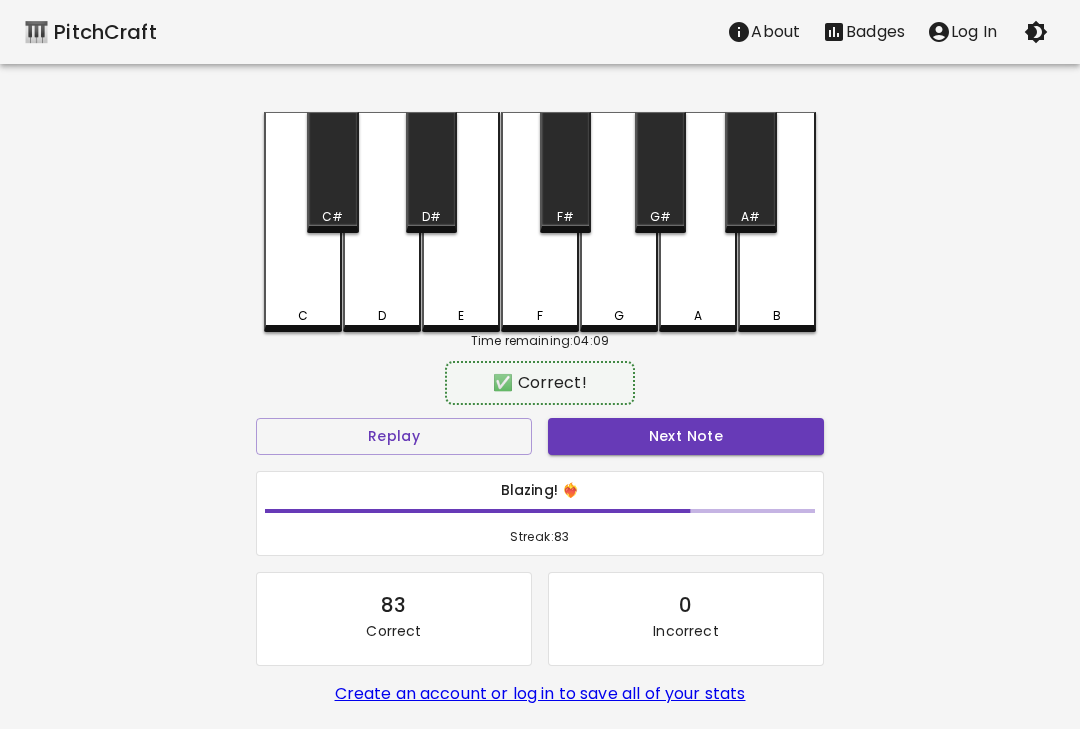 click on "Next Note" at bounding box center (686, 436) 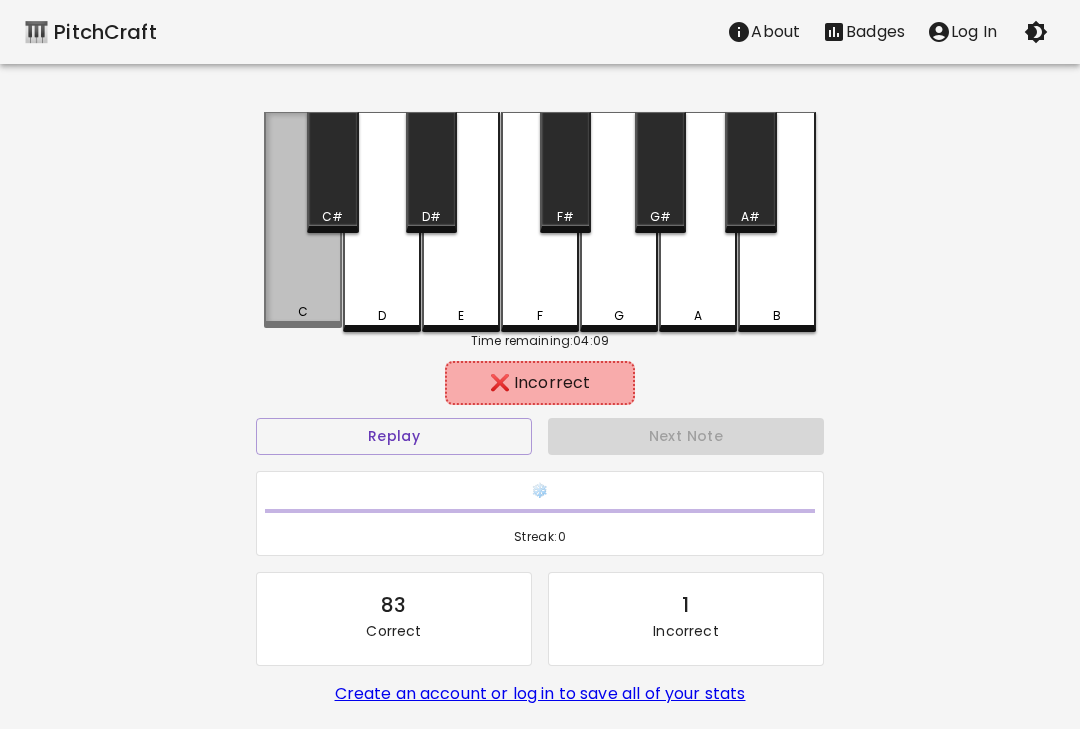 click on "C" at bounding box center [303, 220] 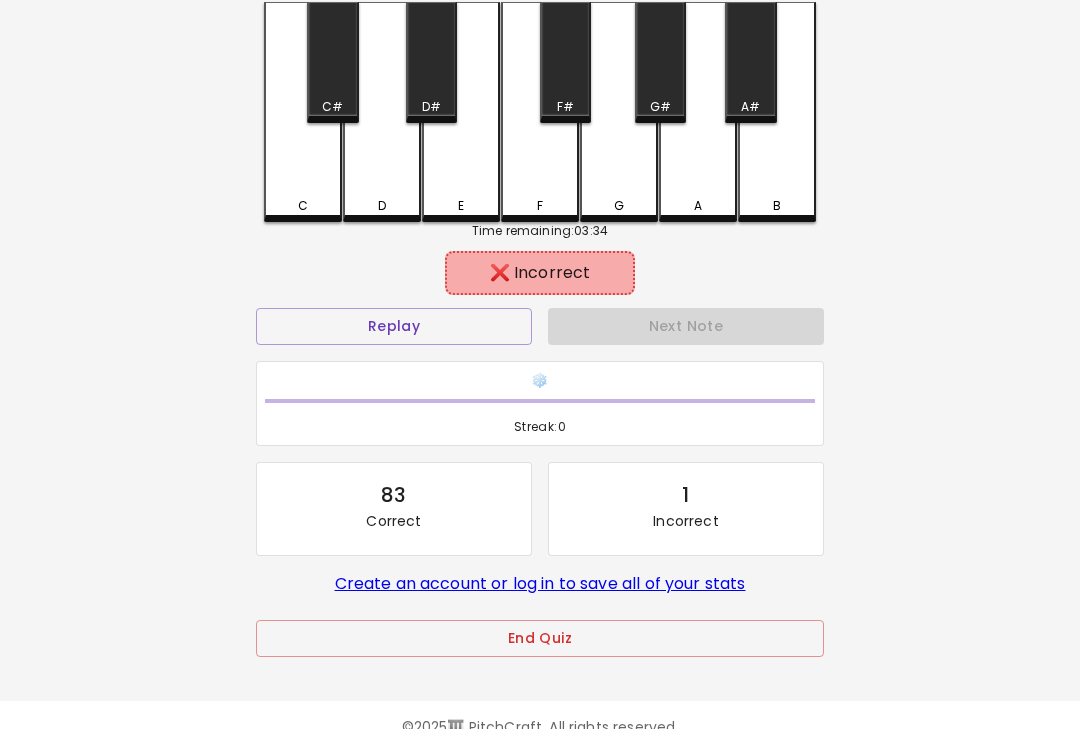 scroll, scrollTop: 115, scrollLeft: 0, axis: vertical 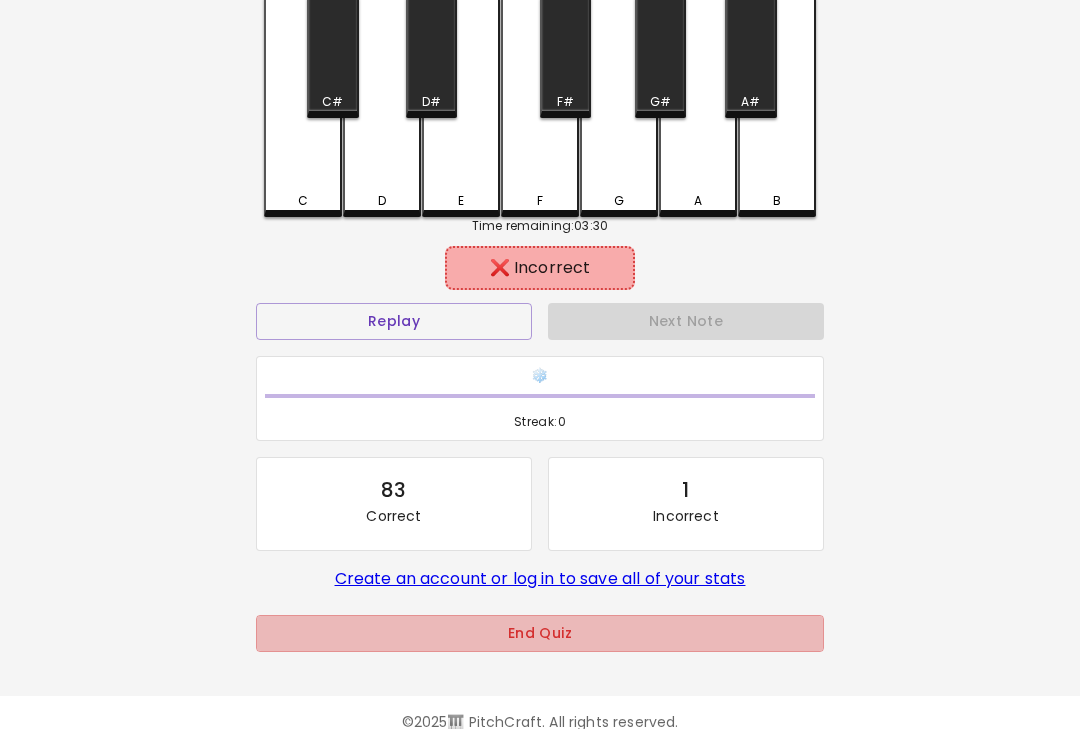 click on "End Quiz" at bounding box center (540, 633) 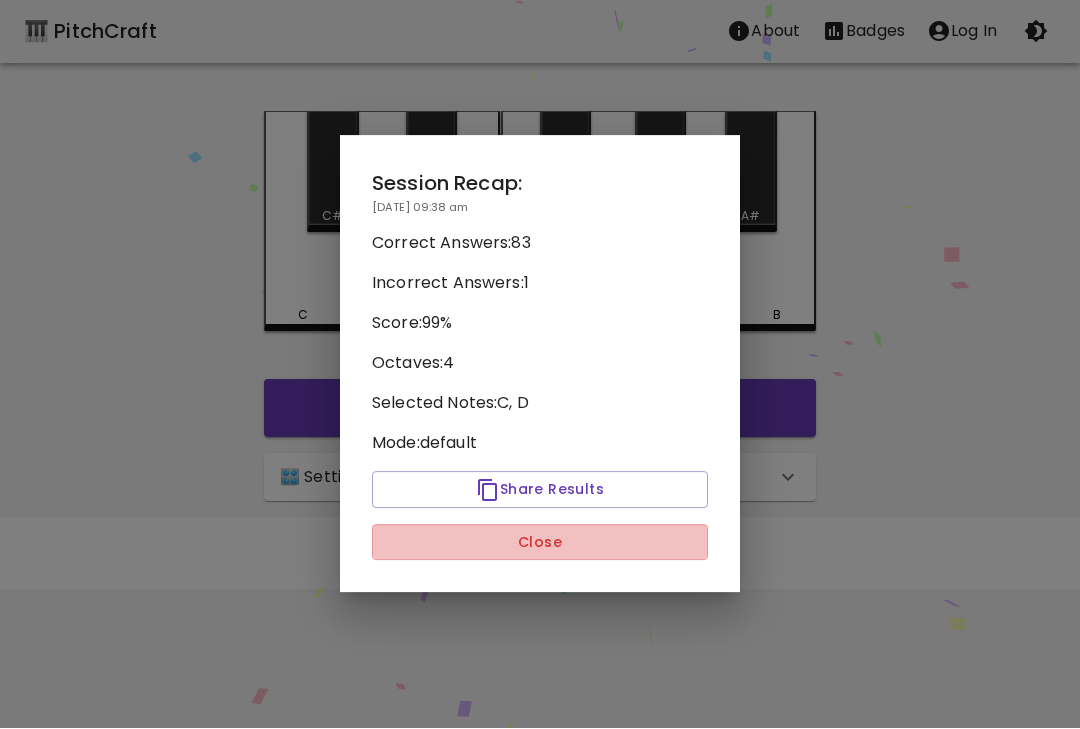 click on "Close" at bounding box center (540, 543) 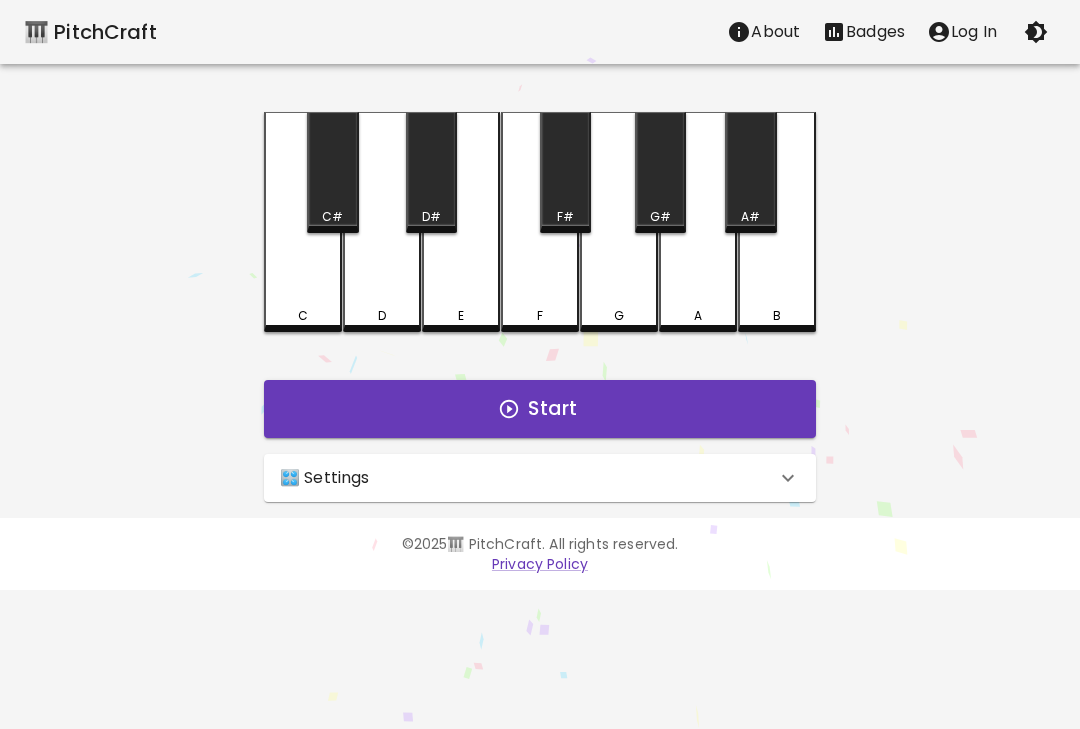 click on "Start" at bounding box center (540, 409) 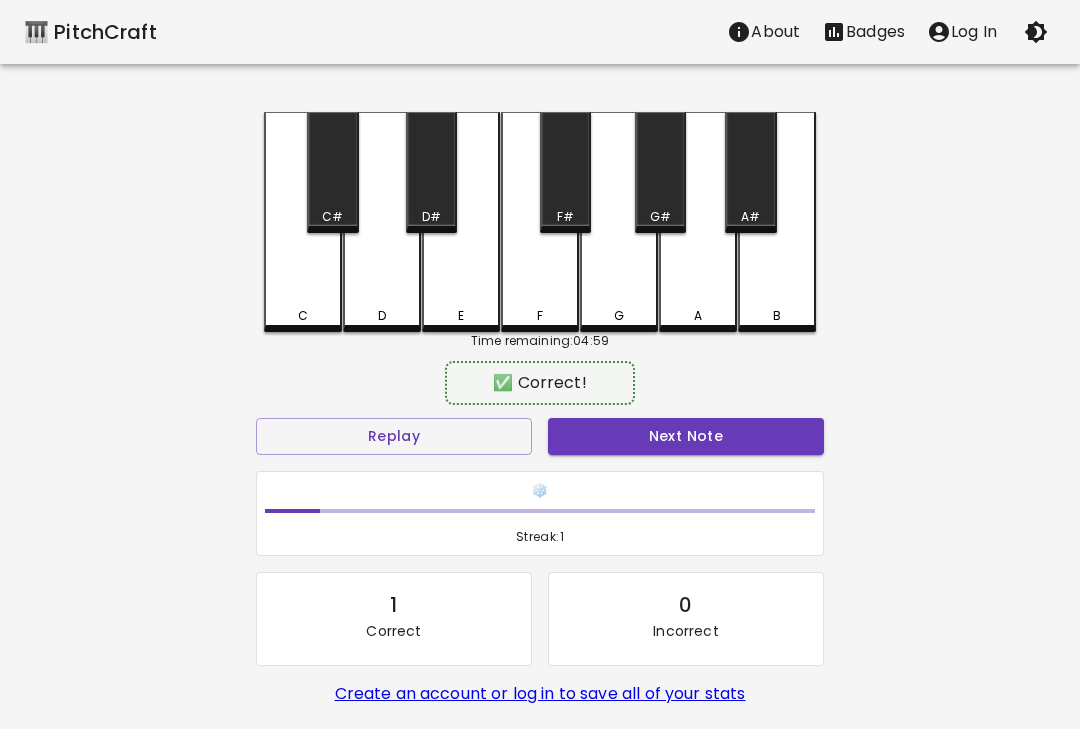 click on "D" at bounding box center (382, 222) 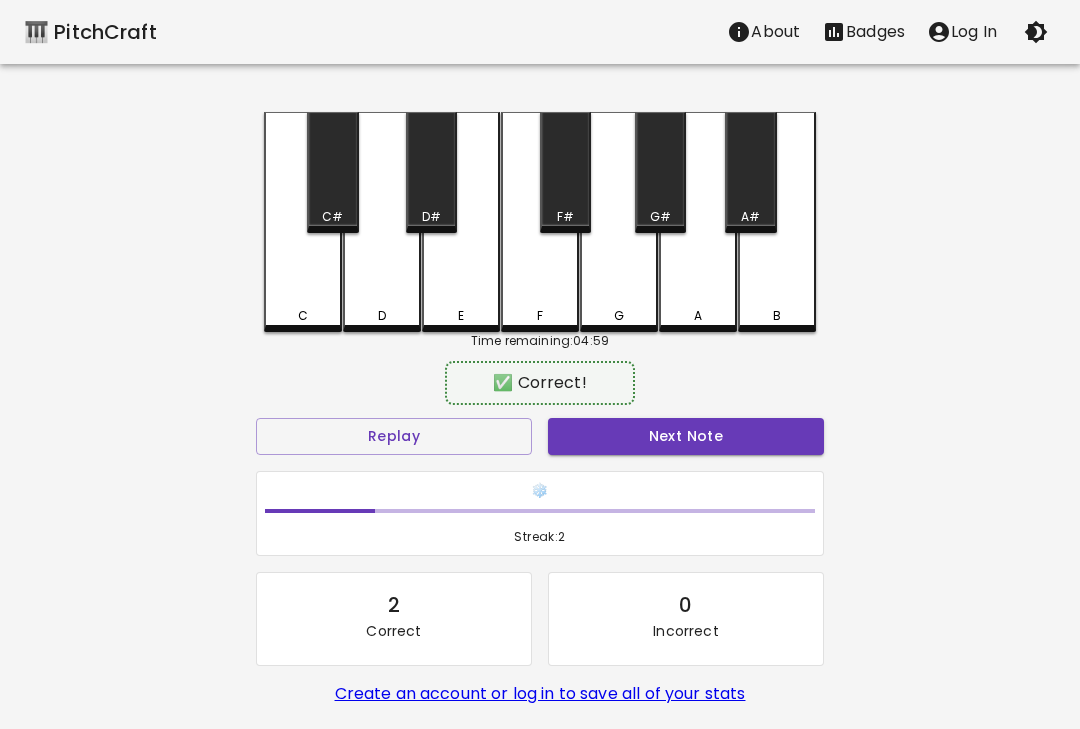 click on "Next Note" at bounding box center [686, 436] 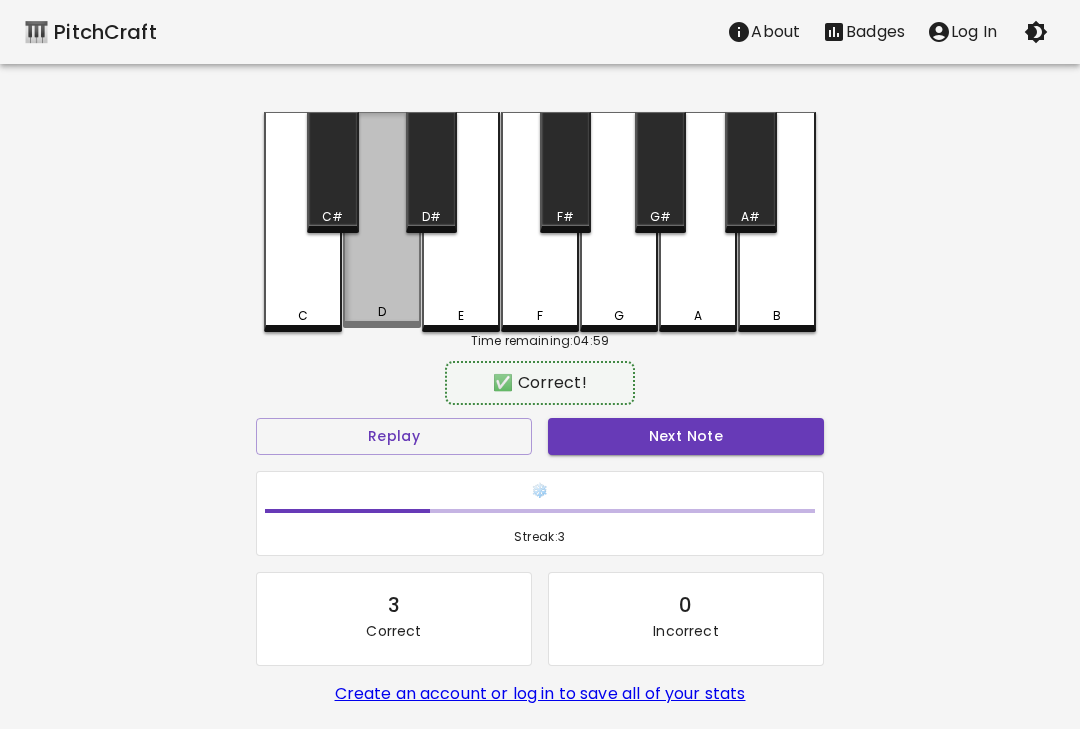 click on "Next Note" at bounding box center [686, 436] 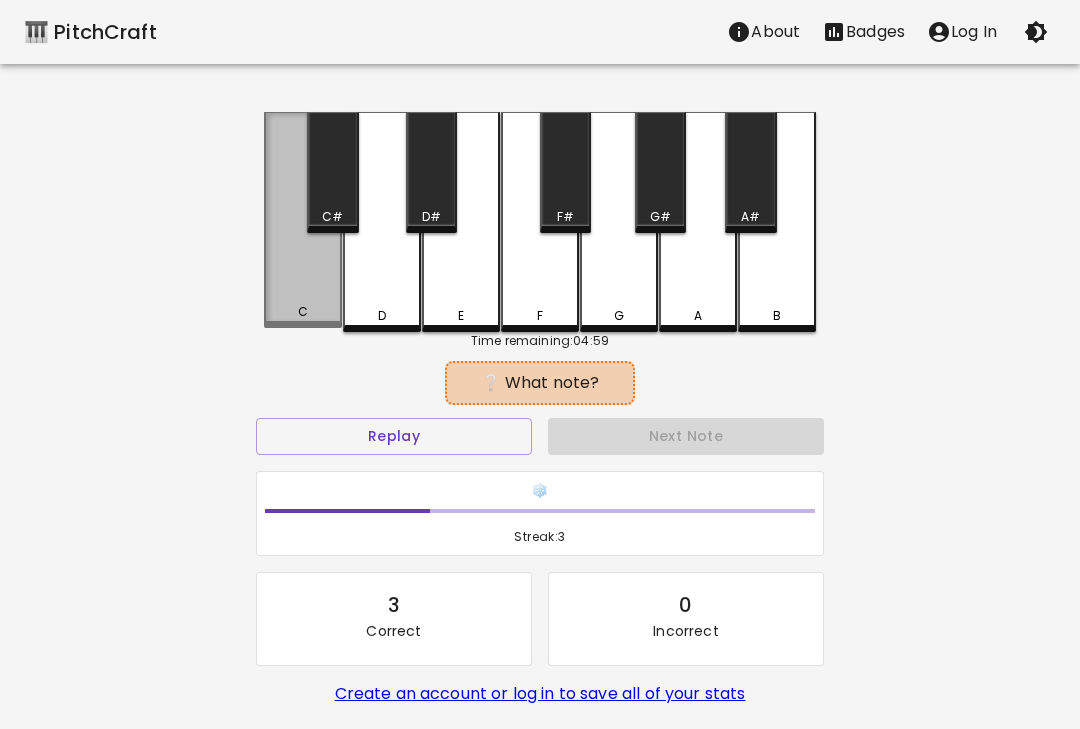 click on "Next Note" at bounding box center [686, 436] 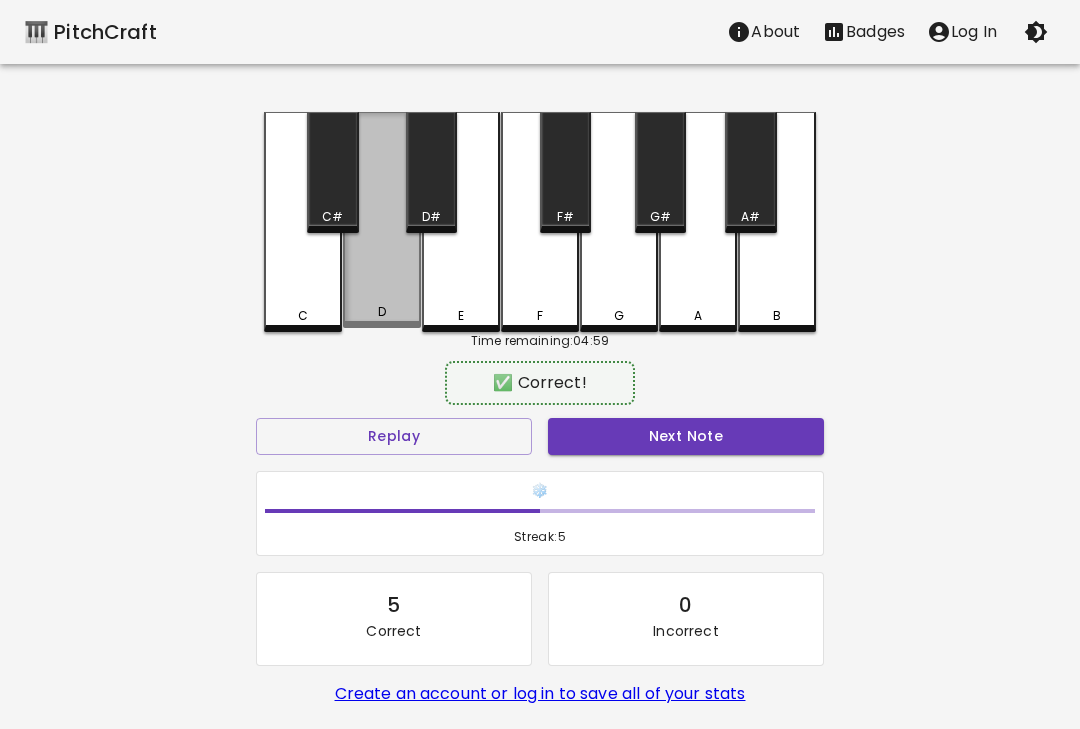 click on "Next Note" at bounding box center (686, 436) 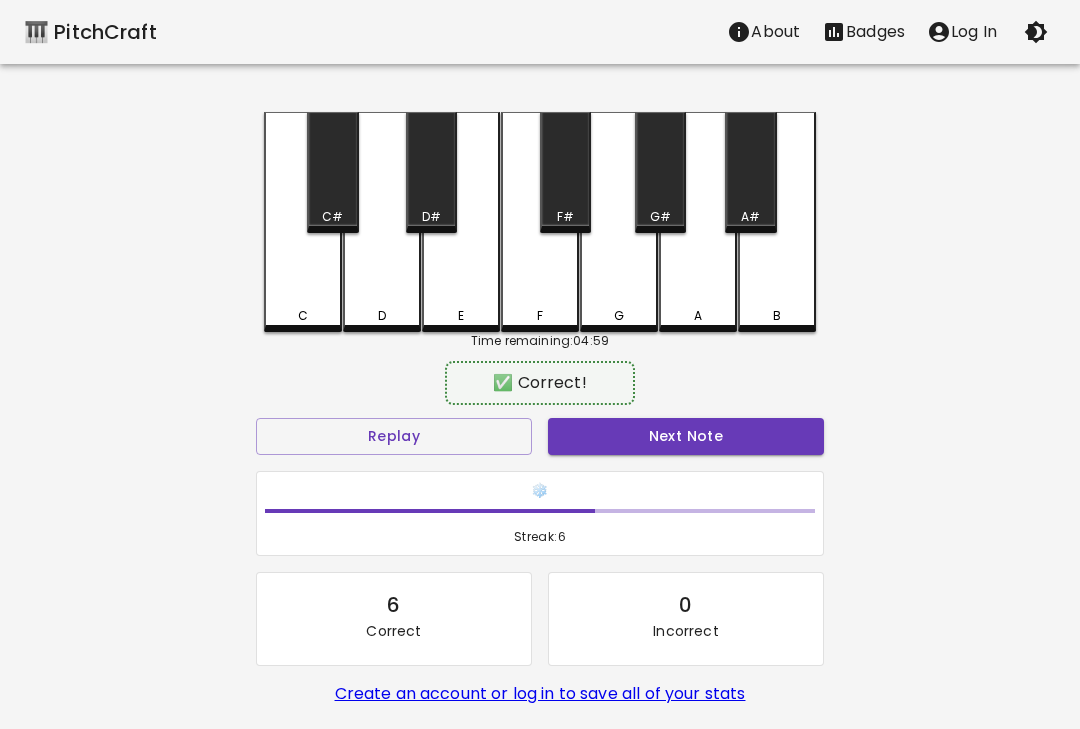 click on "Next Note" at bounding box center [686, 436] 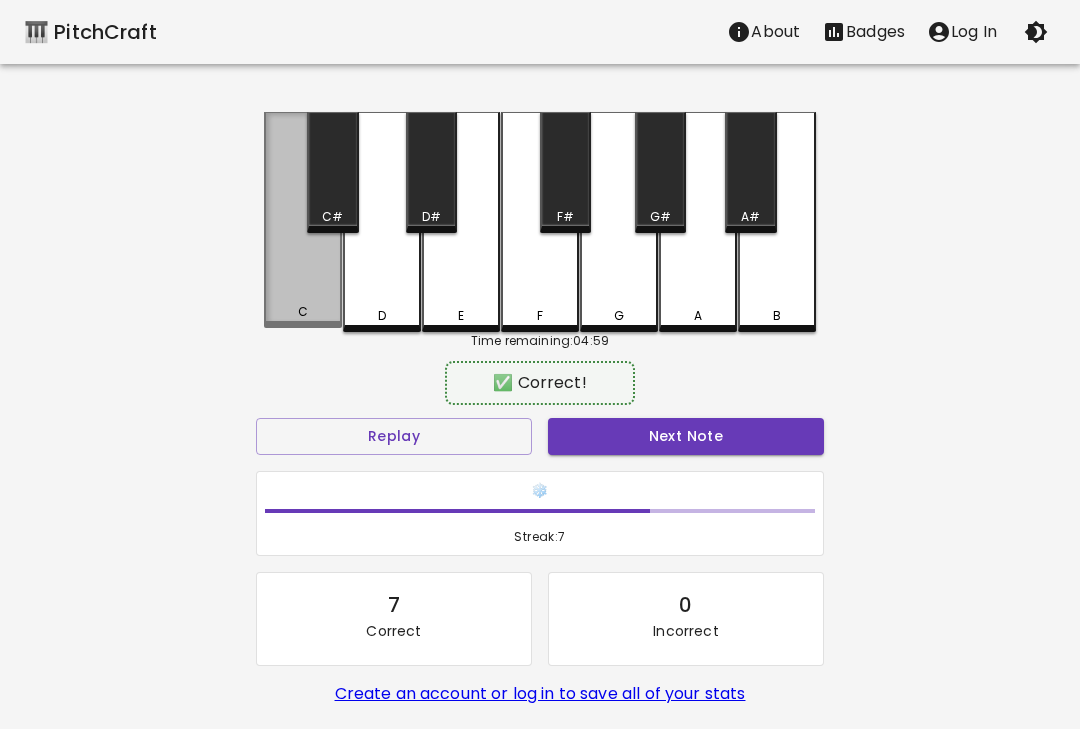 click on "Next Note" at bounding box center [686, 436] 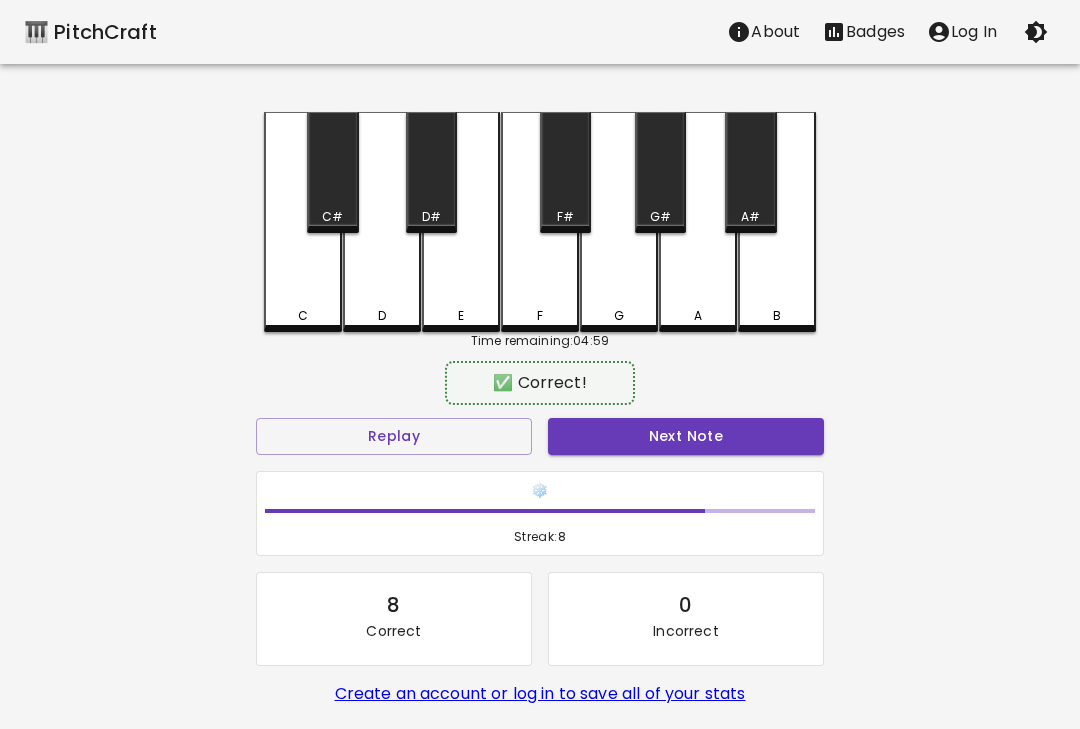 click on "Next Note" at bounding box center (686, 436) 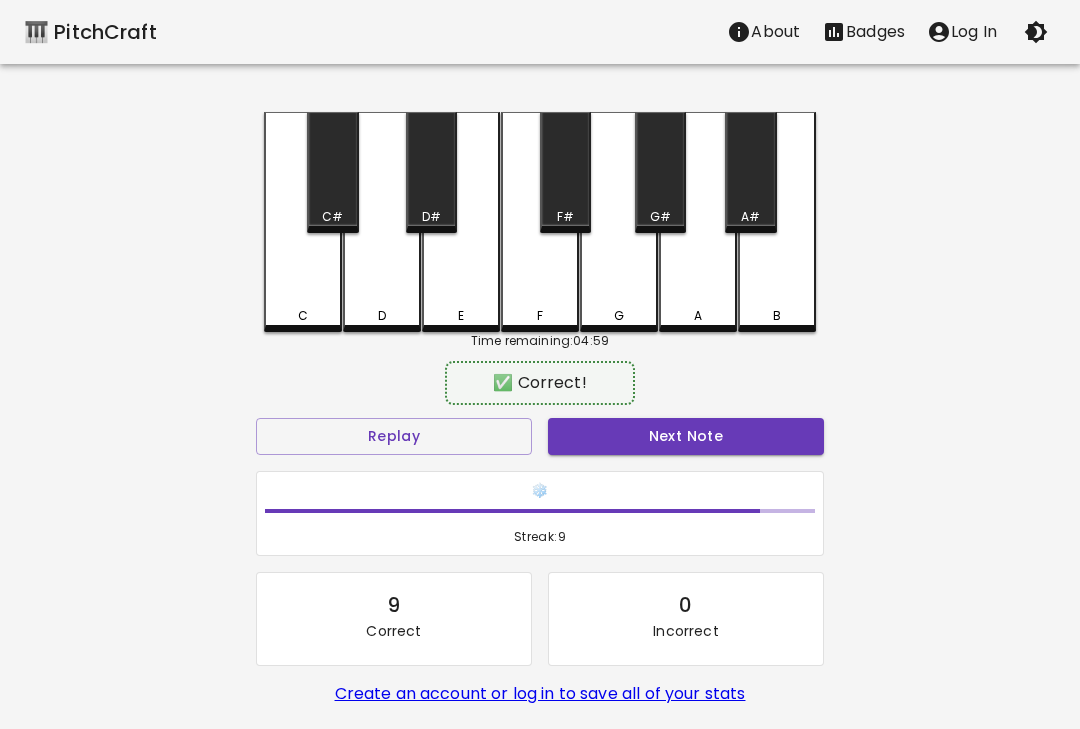 click on "Next Note" at bounding box center [686, 436] 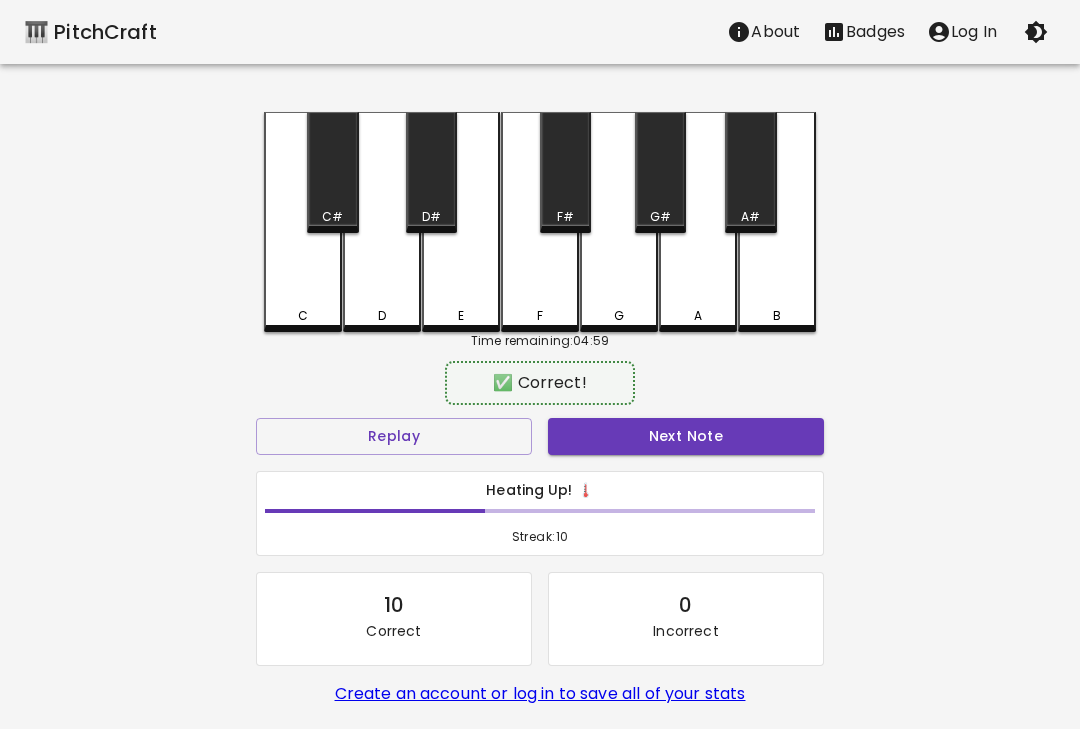 click on "Next Note" at bounding box center [686, 436] 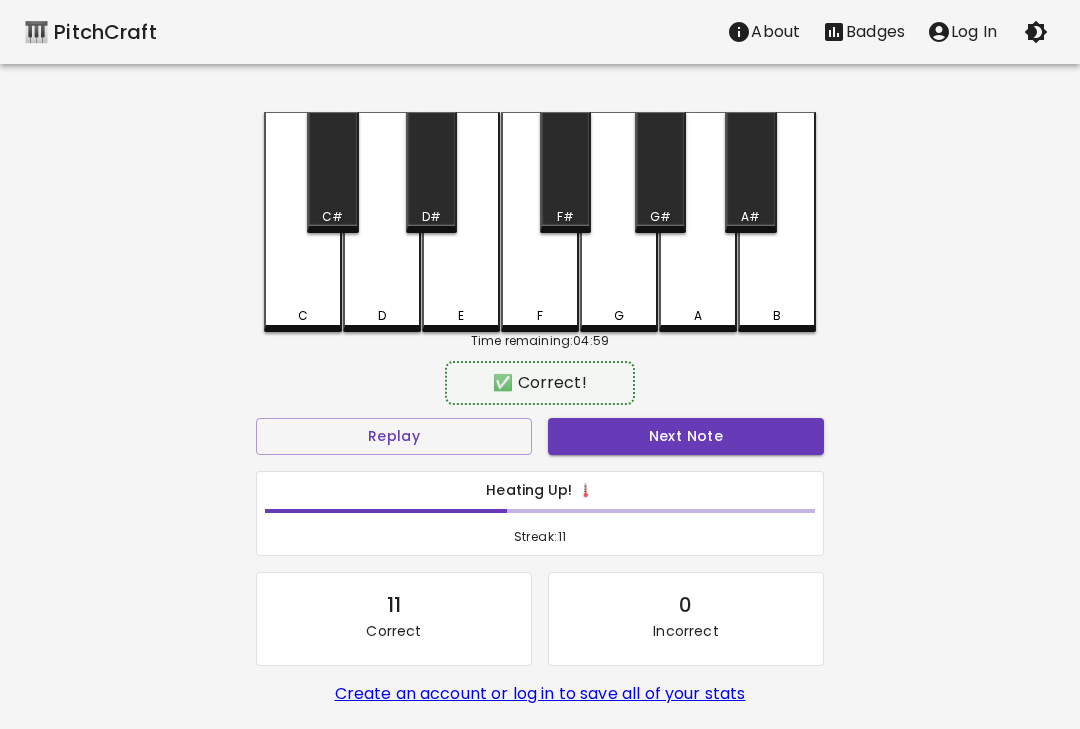 click on "Next Note" at bounding box center [686, 436] 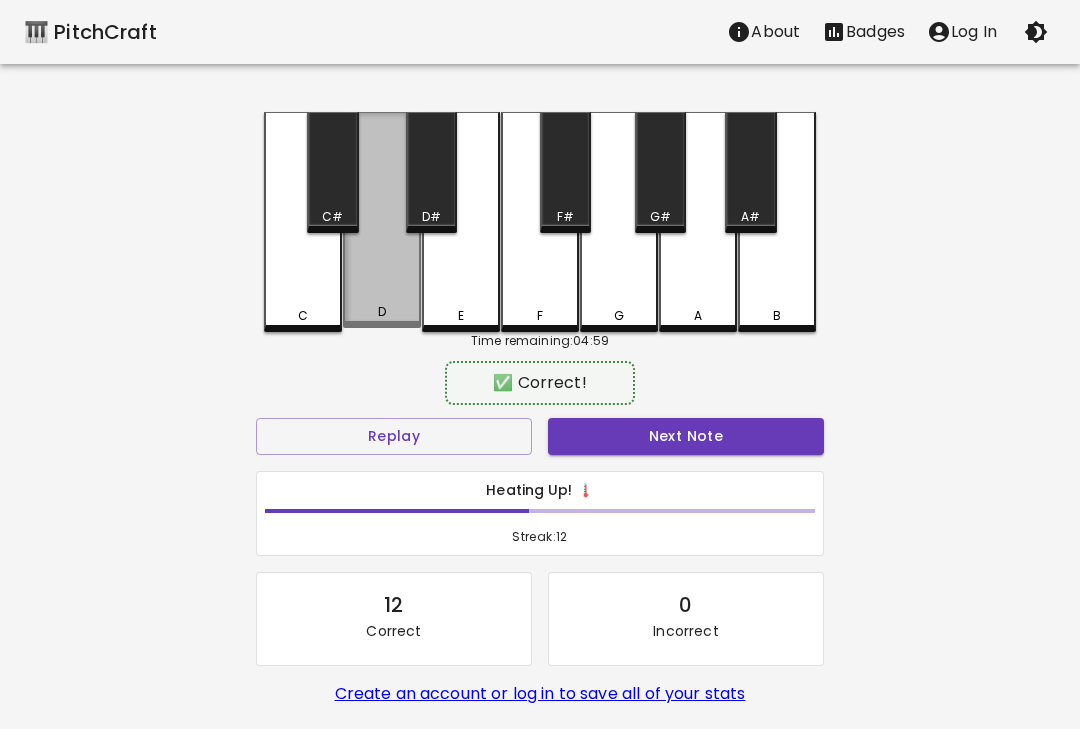 click on "Next Note" at bounding box center [686, 436] 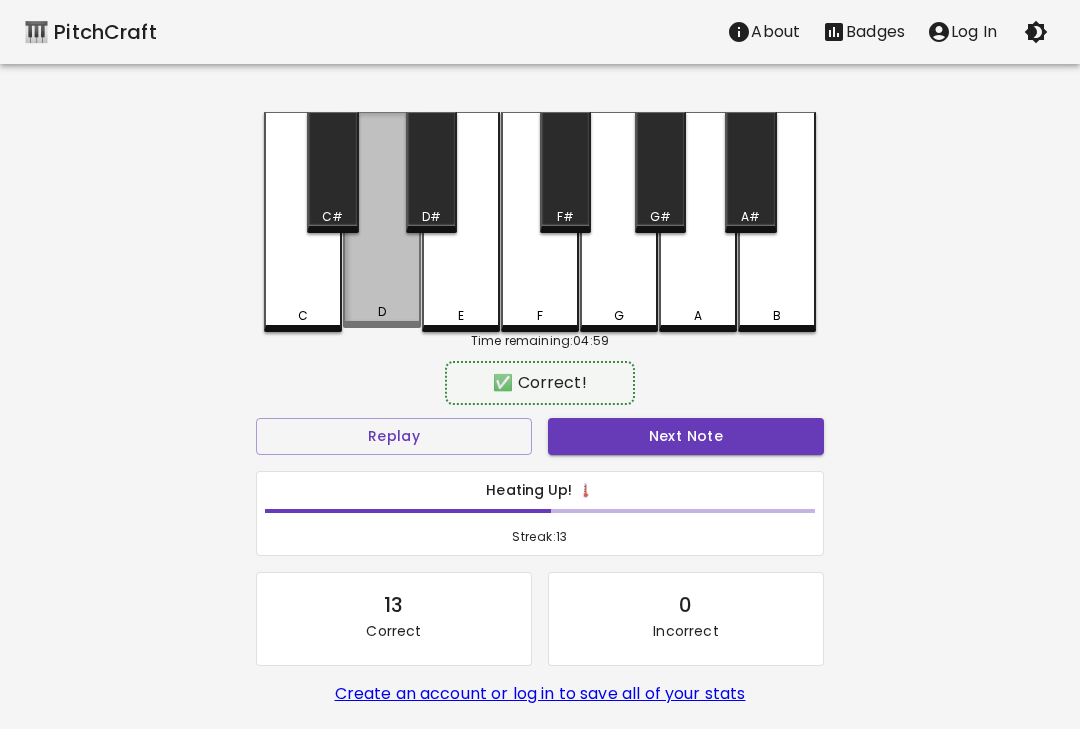 click on "Next Note" at bounding box center [686, 436] 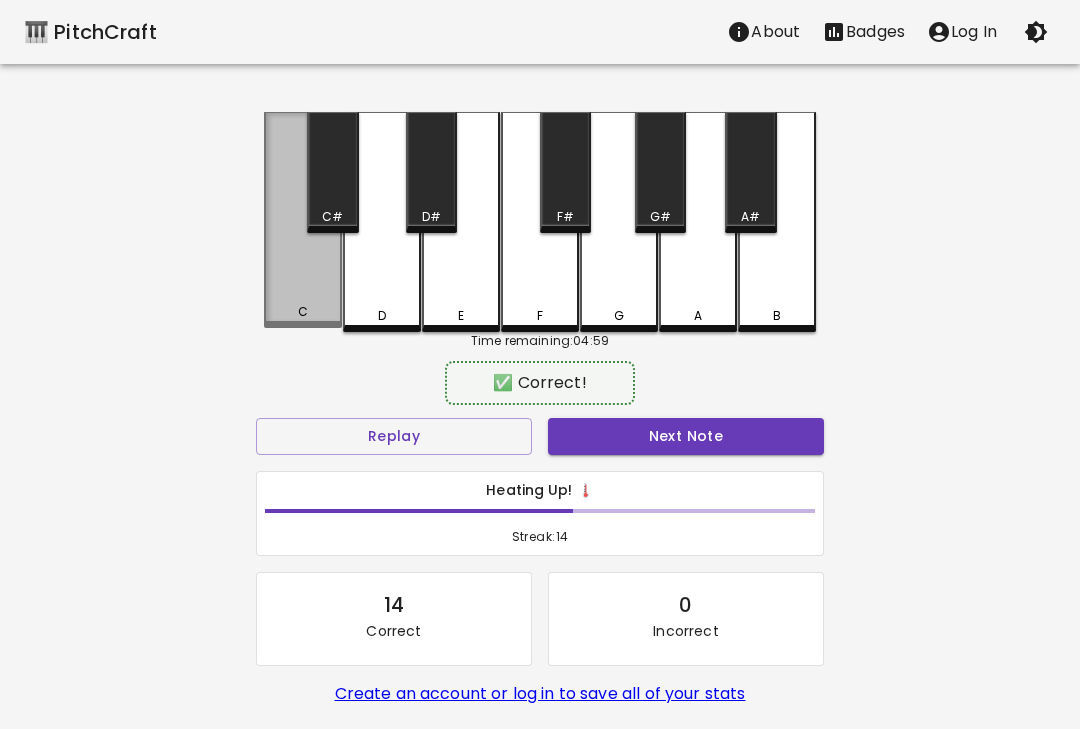 click on "Next Note" at bounding box center [686, 436] 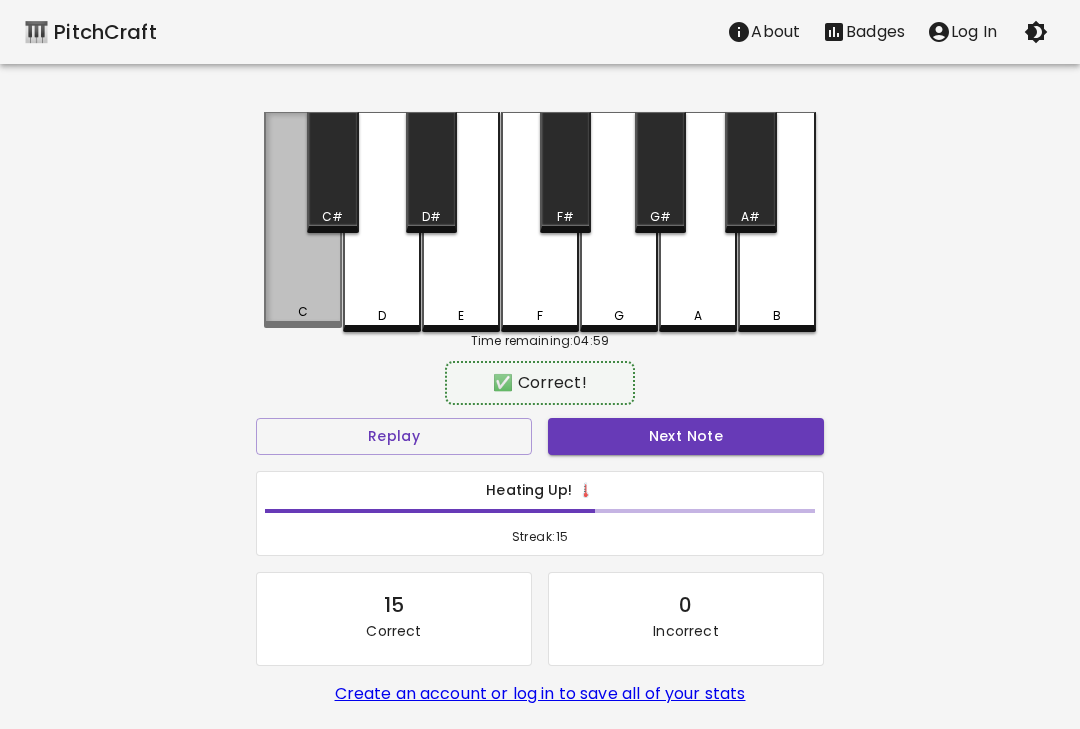 click on "Next Note" at bounding box center [686, 436] 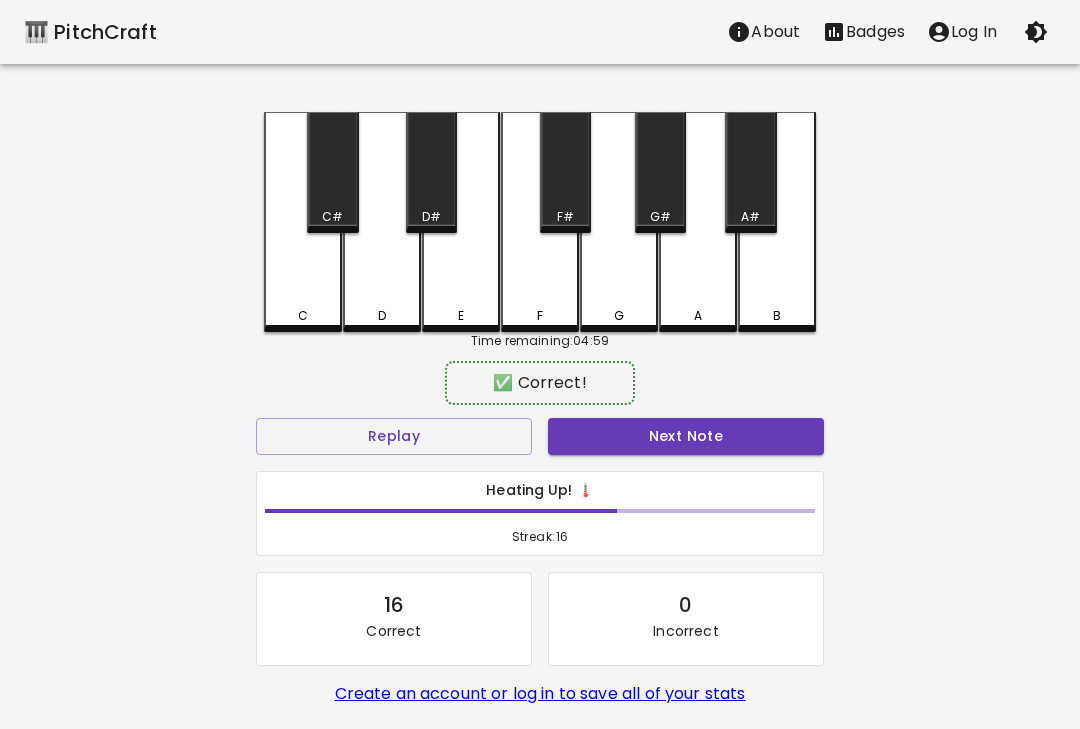 click on "Next Note" at bounding box center (686, 436) 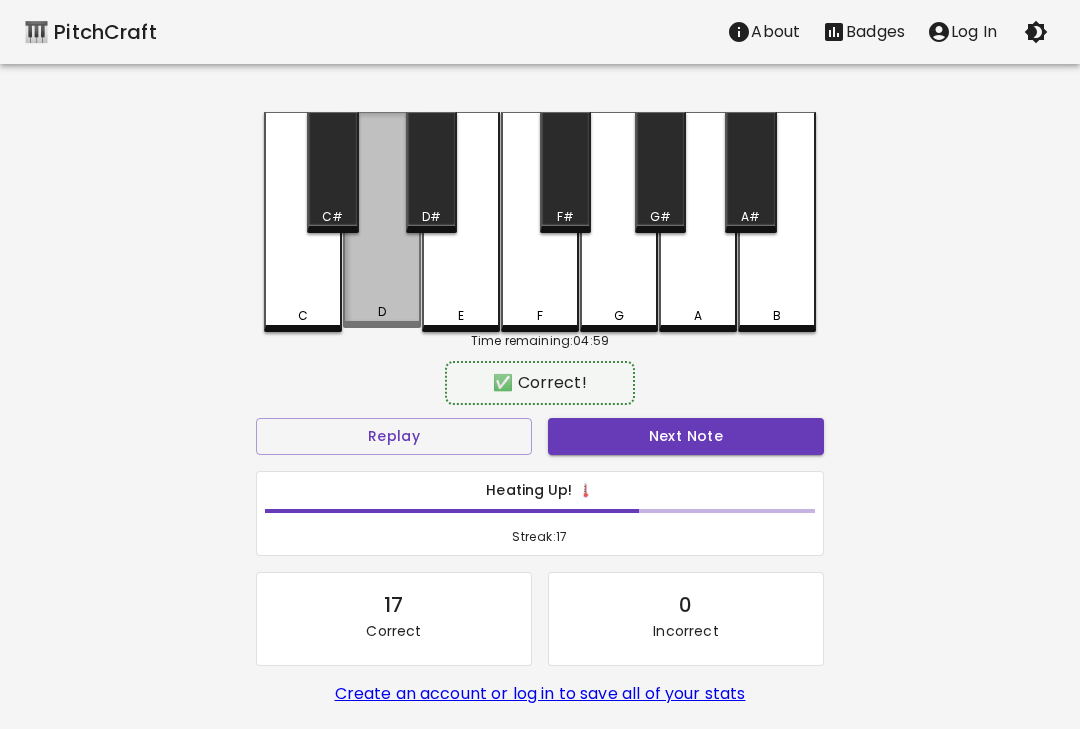 click on "Next Note" at bounding box center [686, 436] 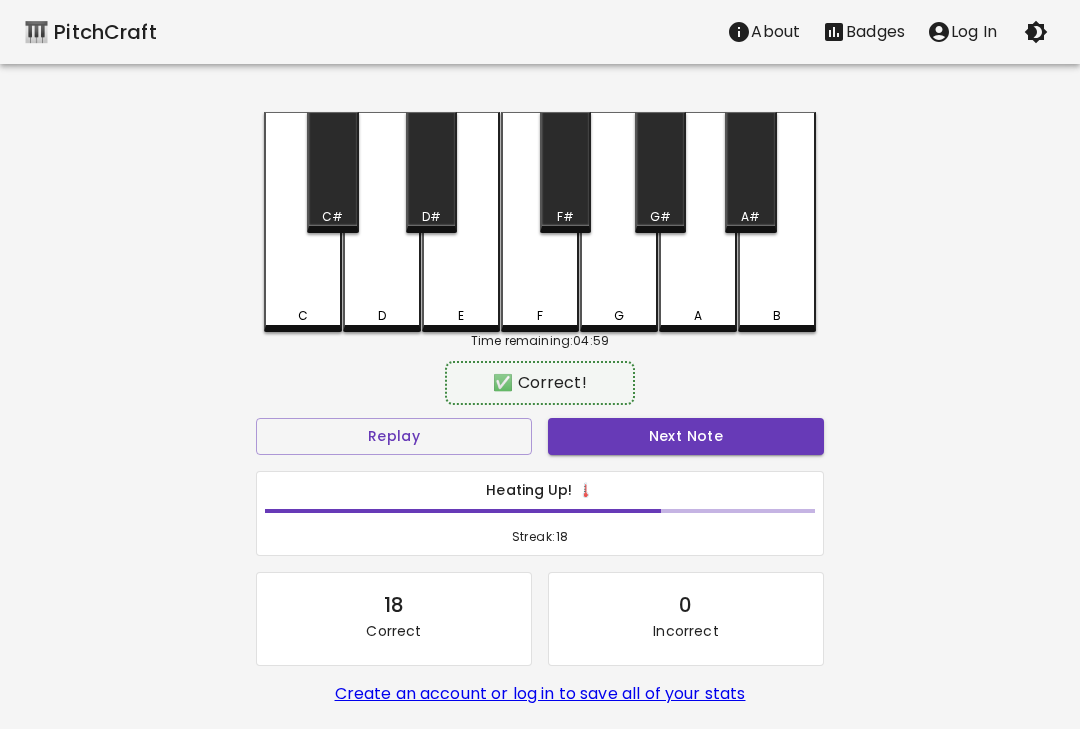 click on "Next Note" at bounding box center (686, 436) 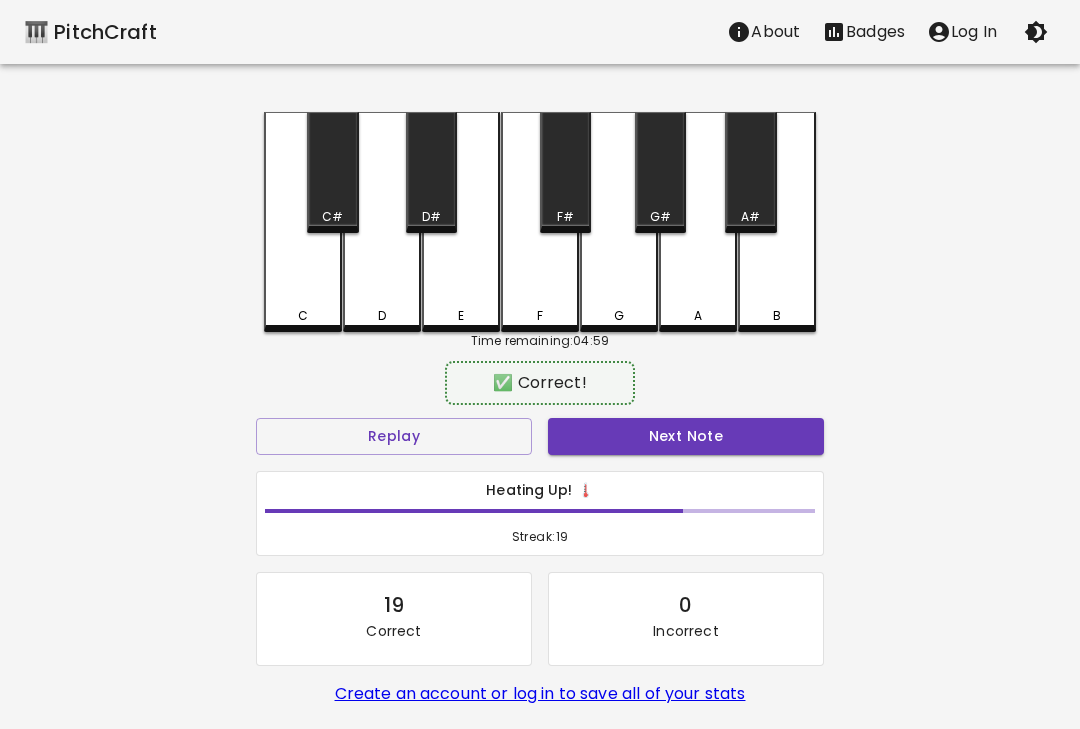 click on "Next Note" at bounding box center [686, 436] 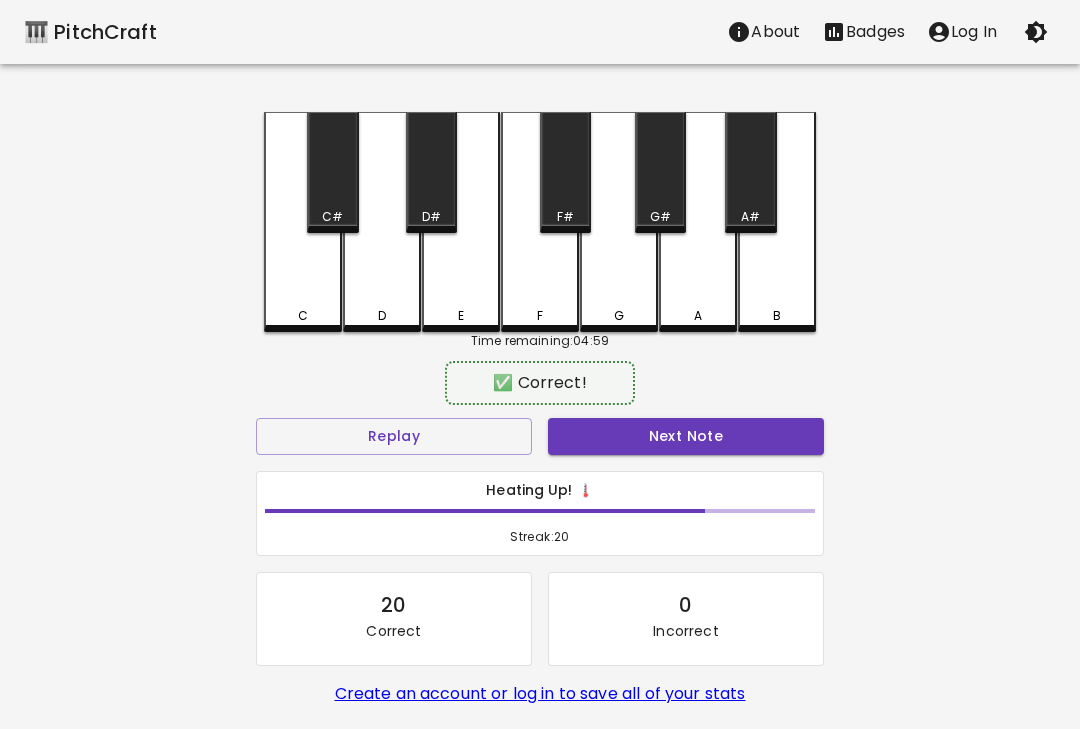 click on "C" at bounding box center [303, 222] 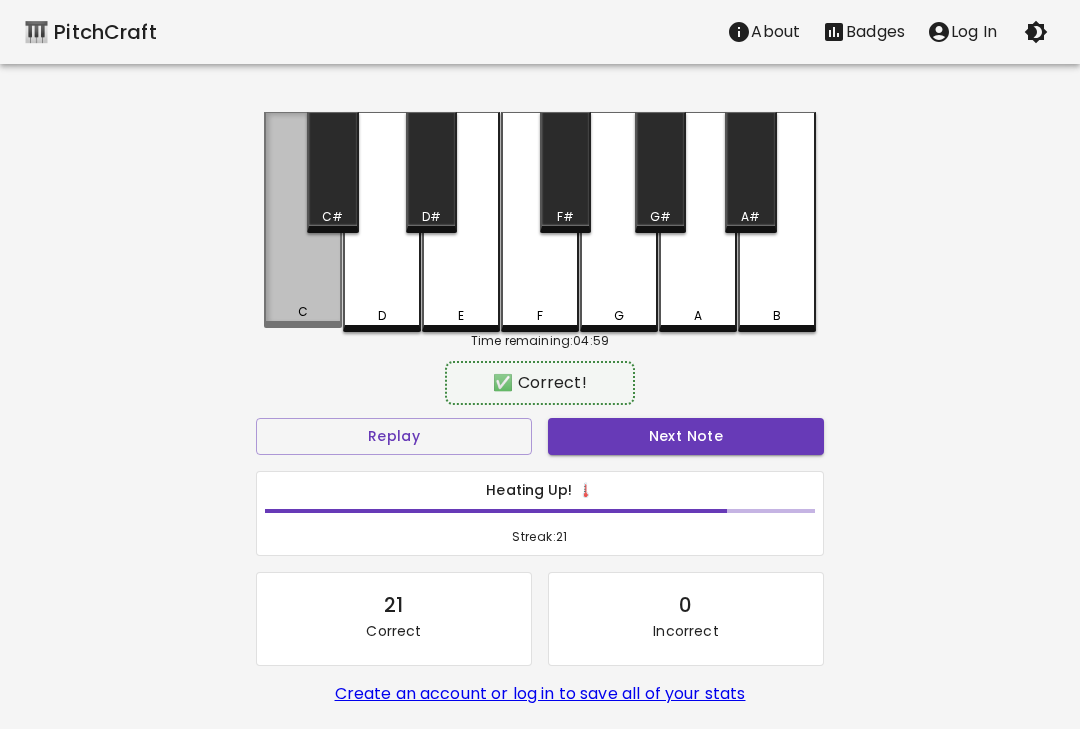 click on "C" at bounding box center (303, 220) 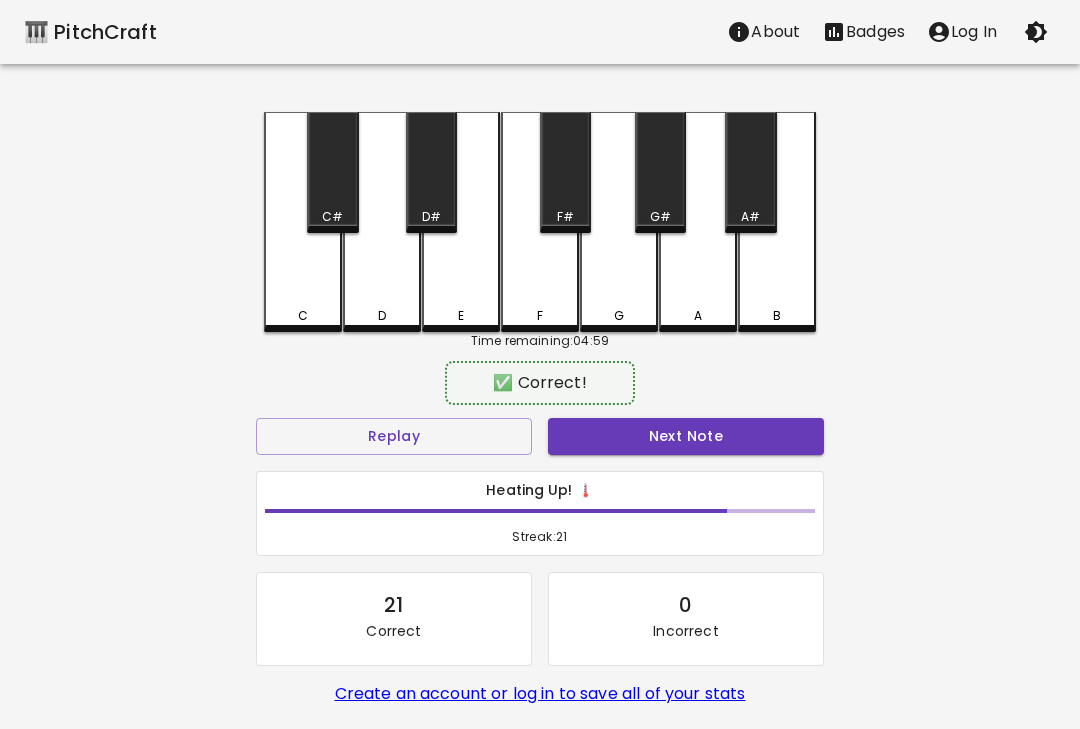click on "Next Note" at bounding box center (686, 436) 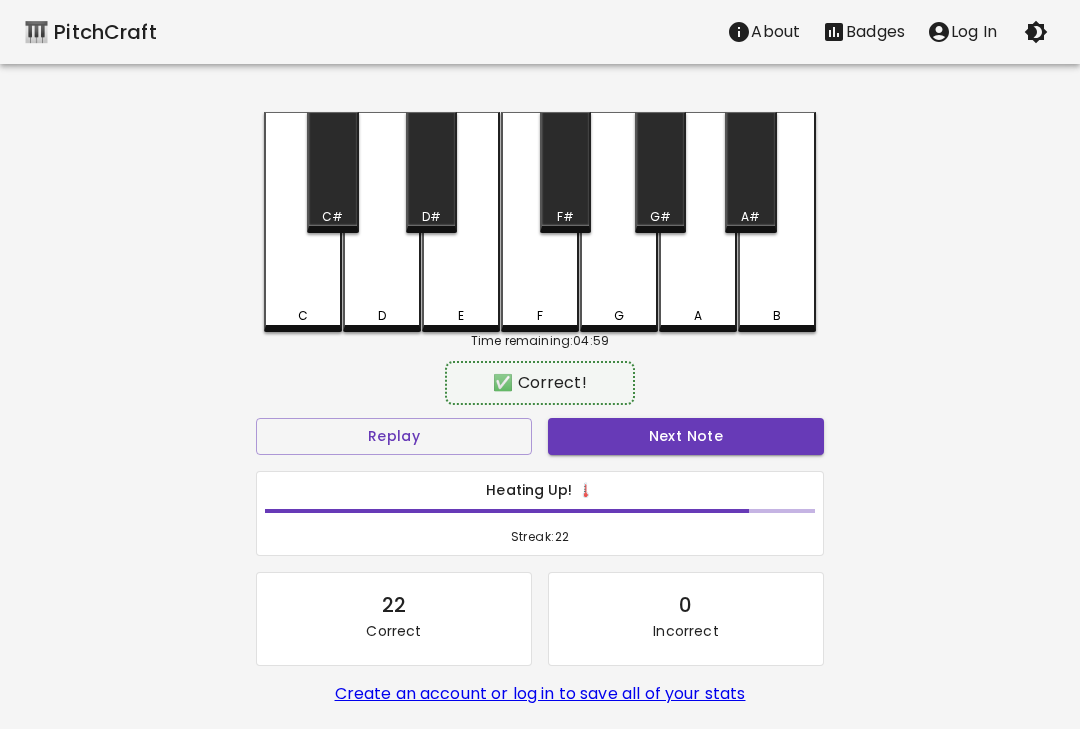 click on "Next Note" at bounding box center [686, 436] 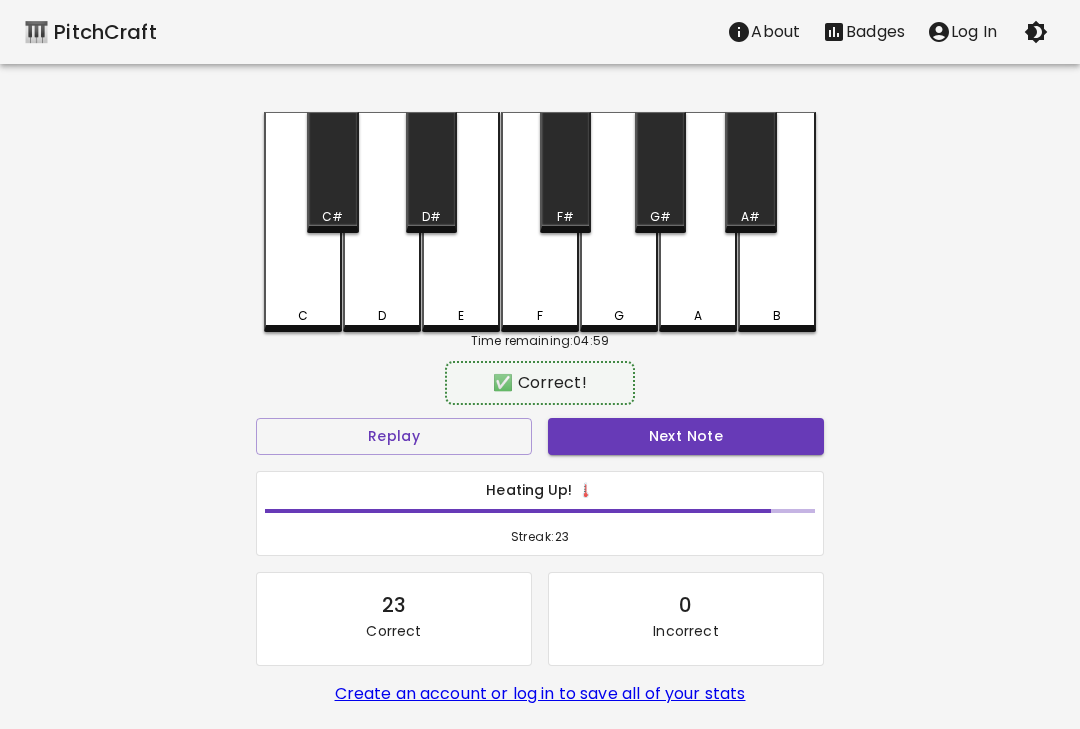 click on "Next Note" at bounding box center [686, 436] 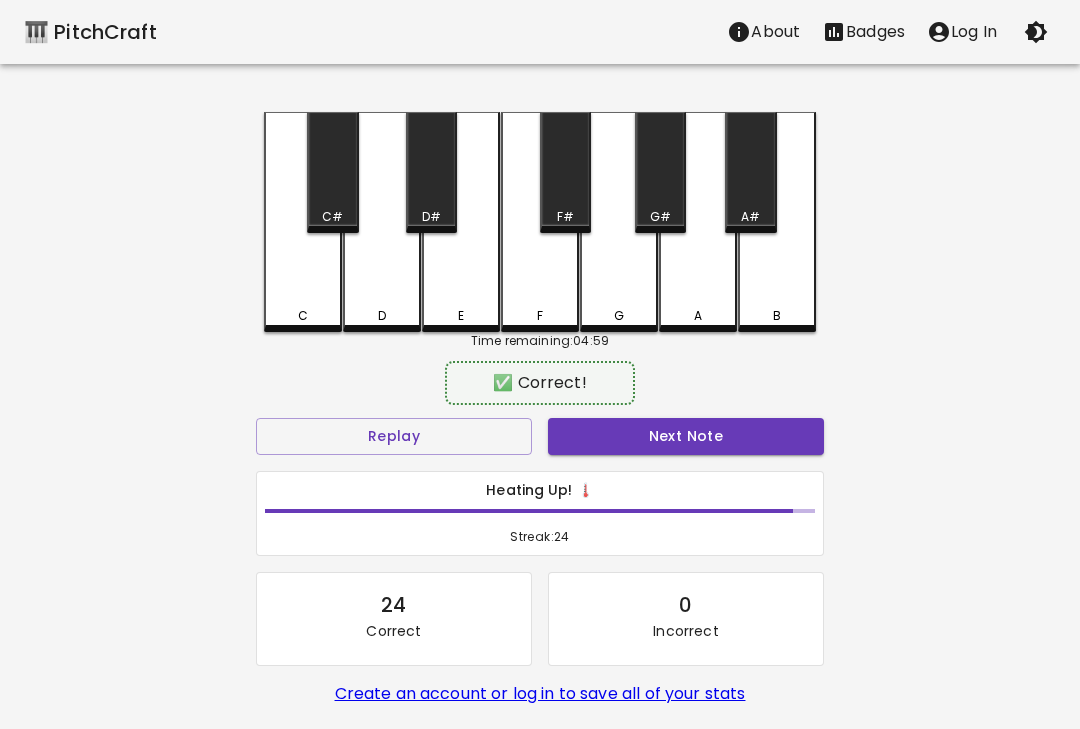 click on "D" at bounding box center (382, 222) 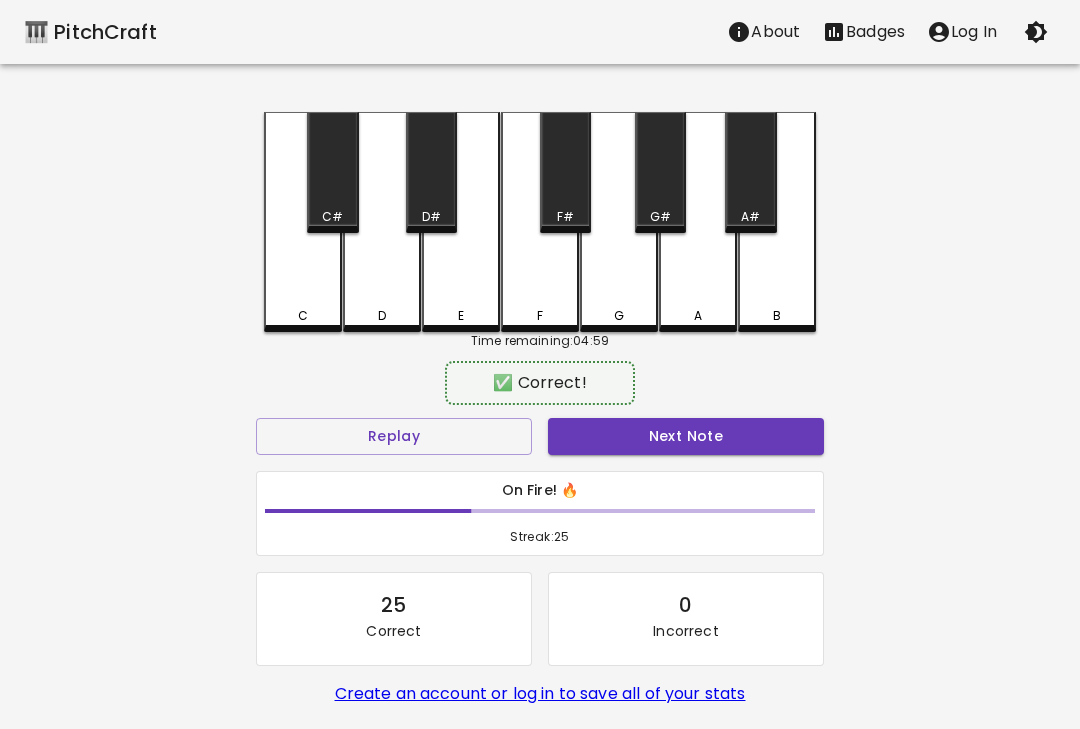 click on "Next Note" at bounding box center [686, 436] 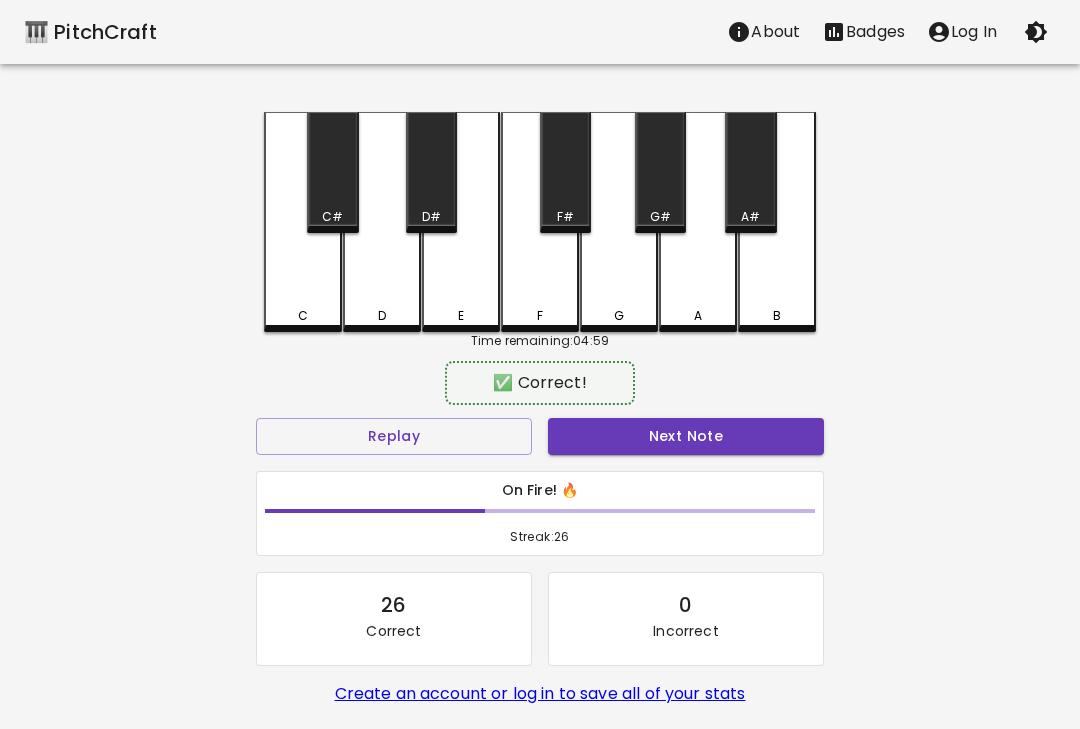click on "Next Note" at bounding box center [686, 436] 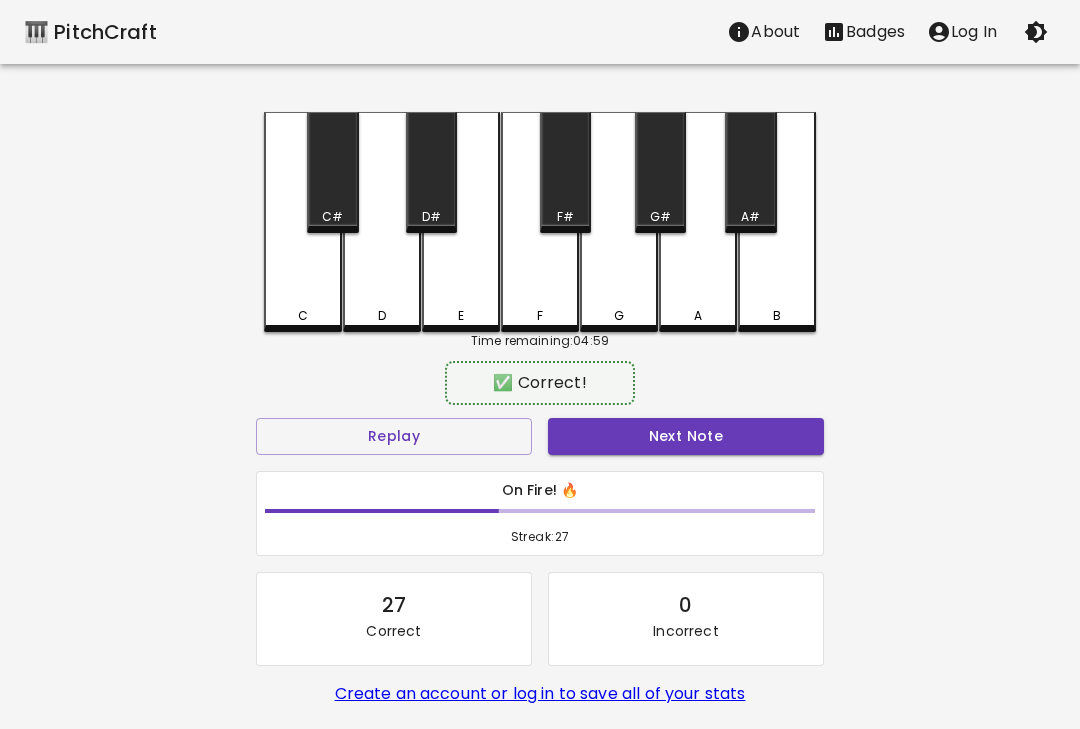 click on "C" at bounding box center (303, 222) 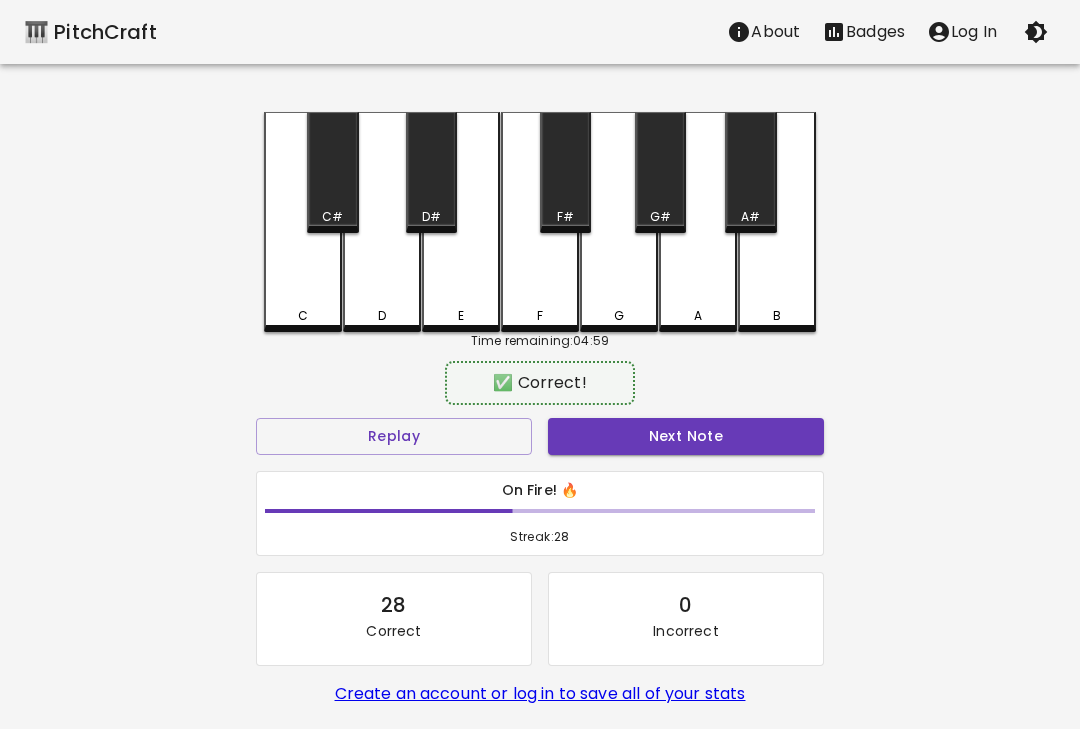 click on "C" at bounding box center [303, 222] 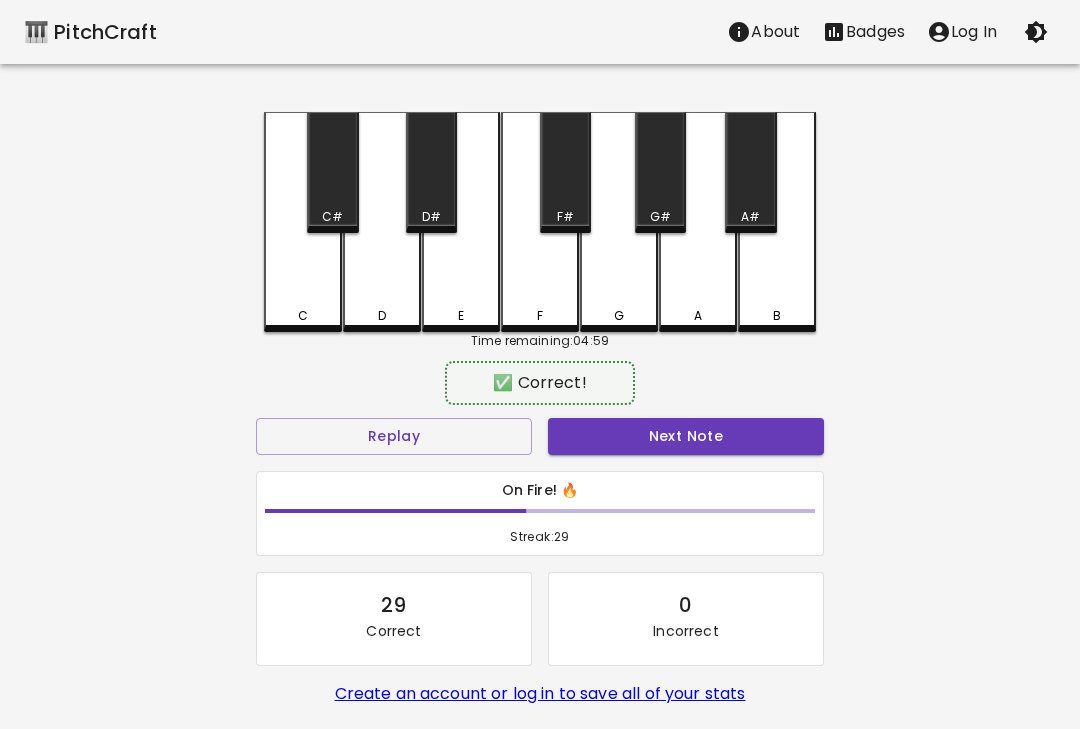 click on "C" at bounding box center [303, 222] 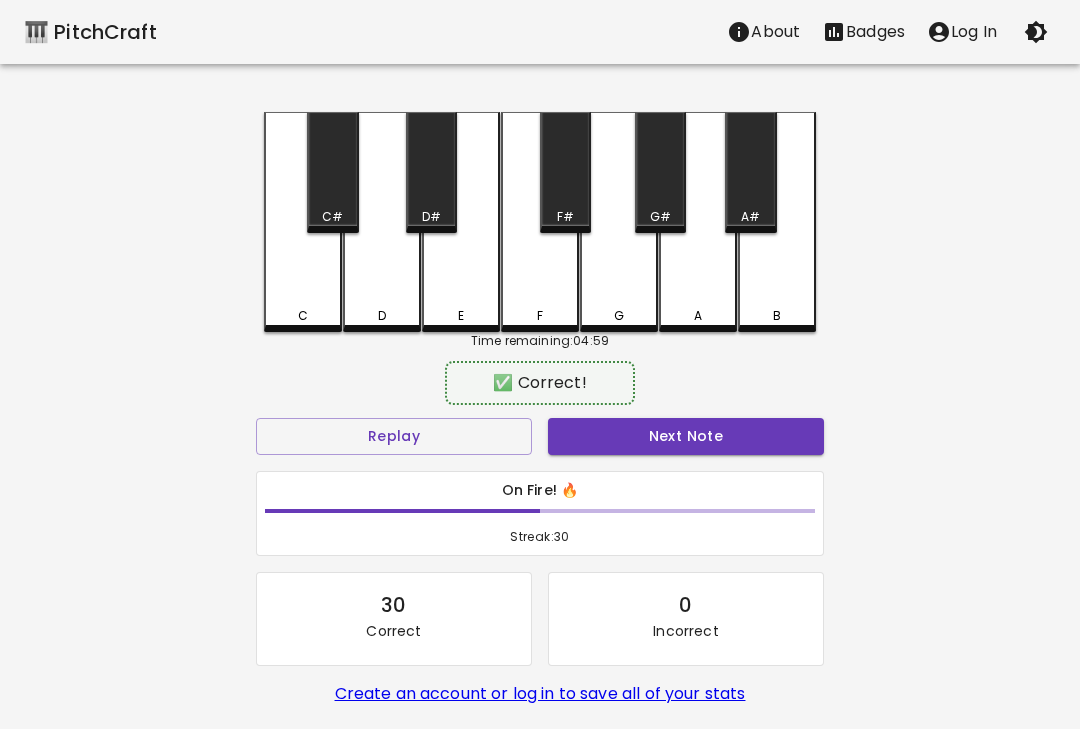 click on "C" at bounding box center (303, 222) 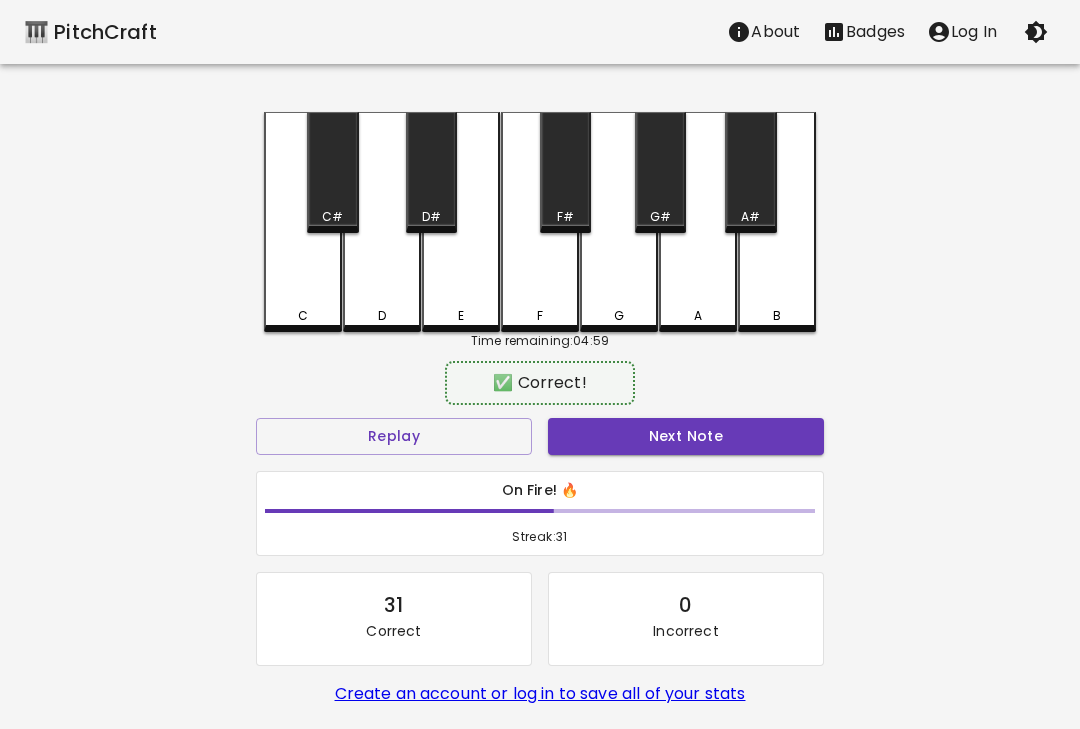 click on "C" at bounding box center [303, 222] 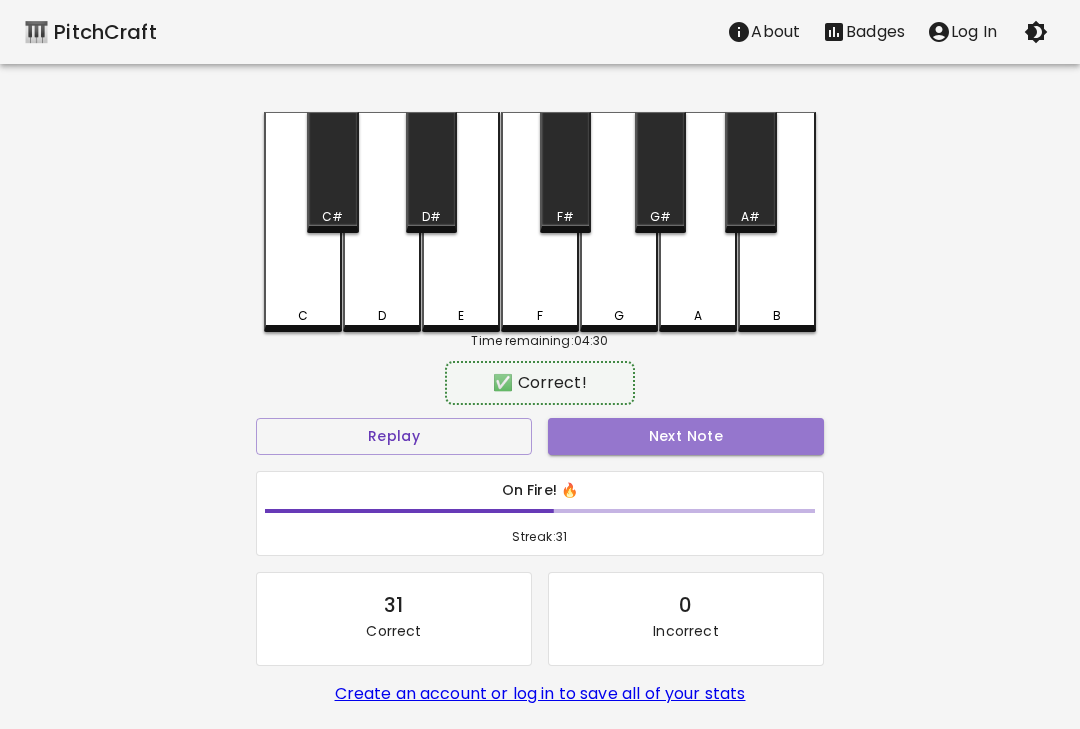 click on "Next Note" at bounding box center (686, 436) 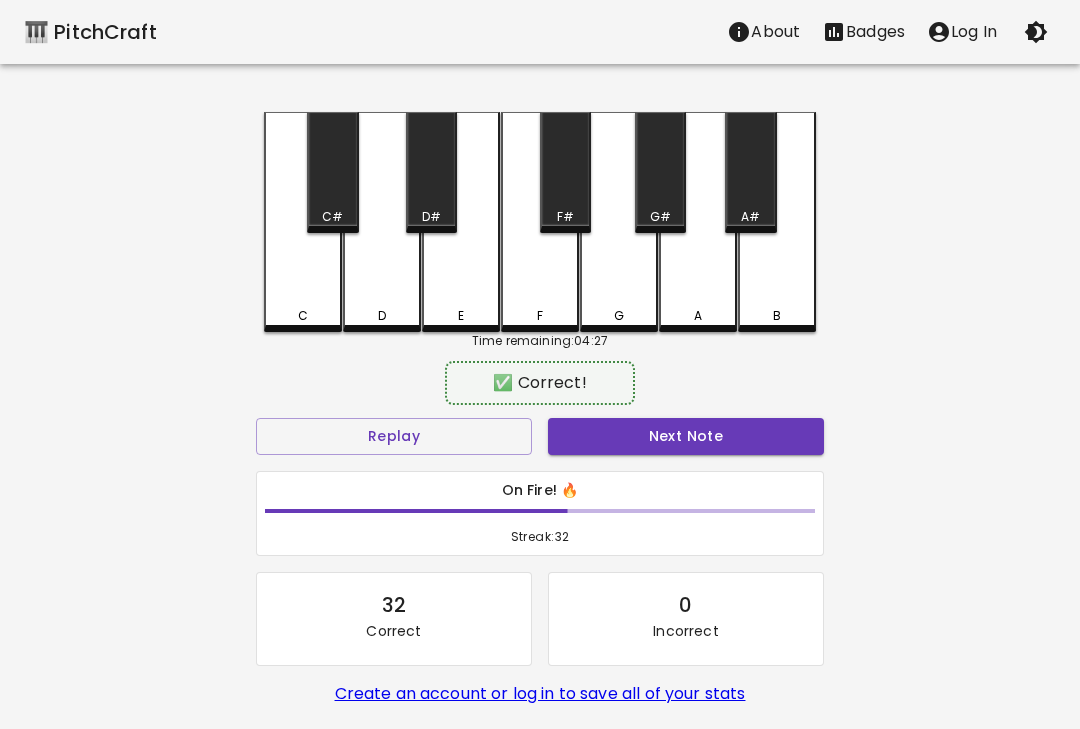 click on "C" at bounding box center [303, 222] 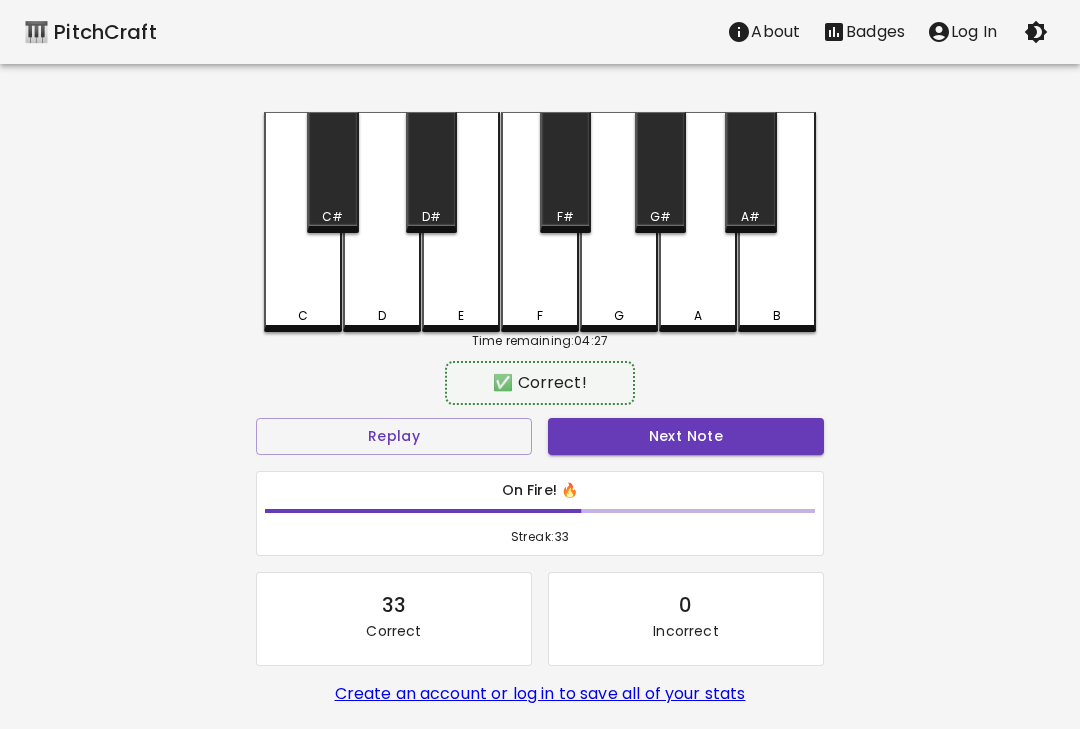 click on "Next Note" at bounding box center (686, 436) 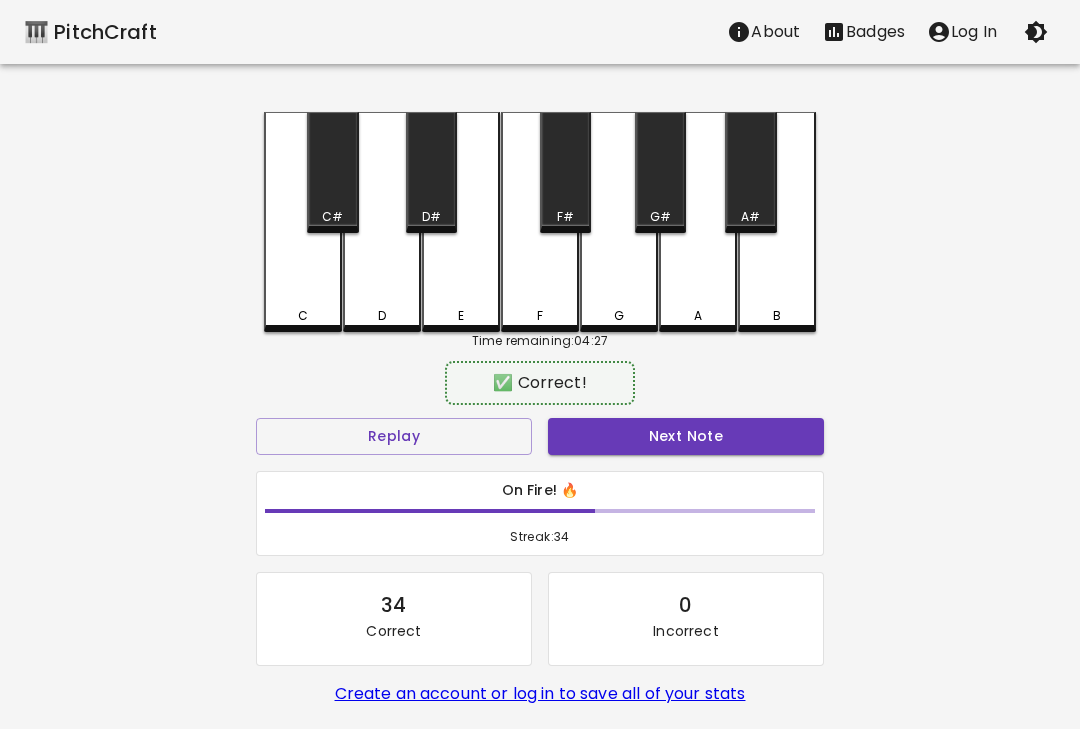click on "Next Note" at bounding box center [686, 436] 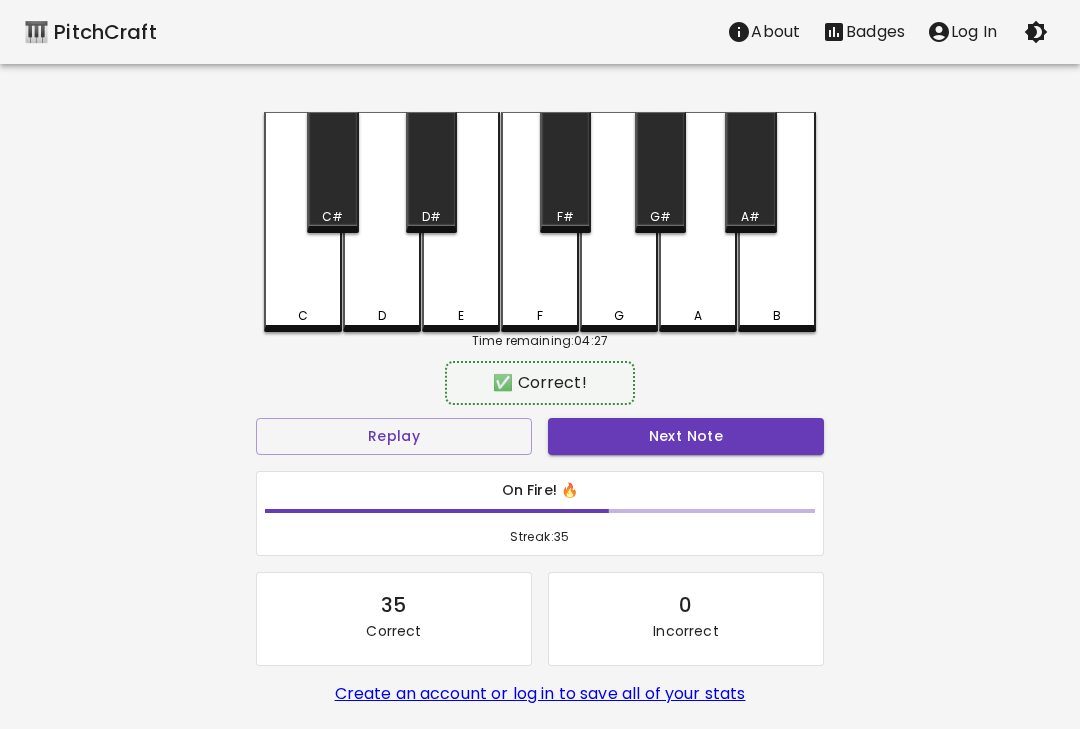 click on "Next Note" at bounding box center (686, 436) 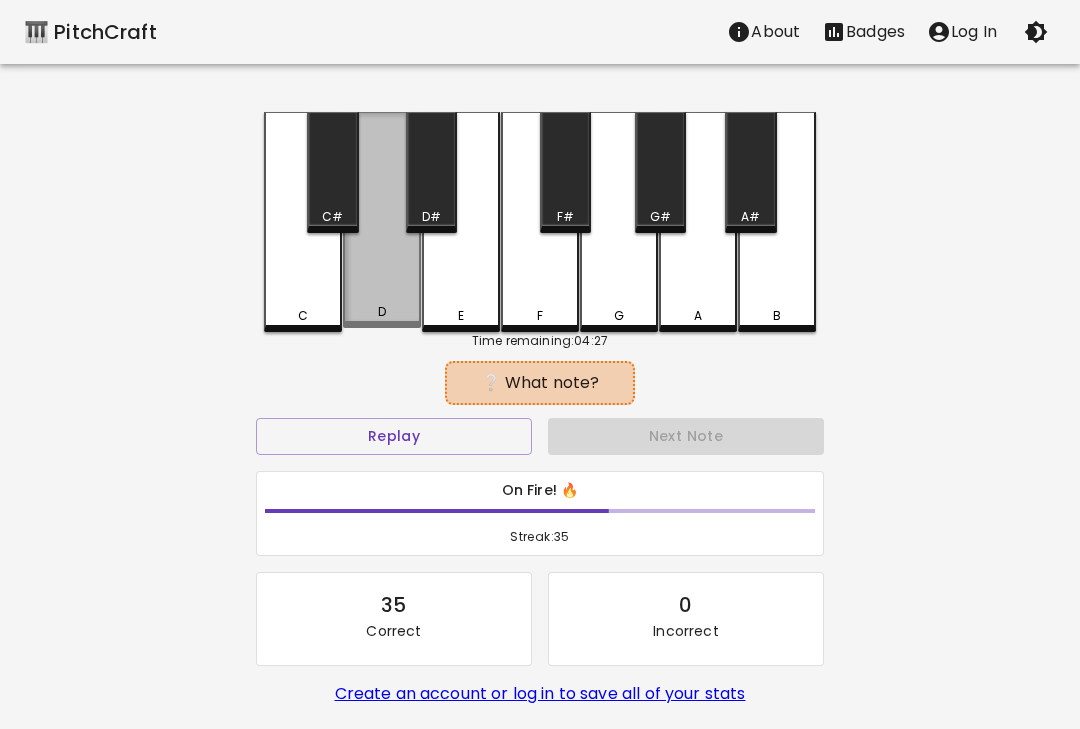 click on "D" at bounding box center (382, 220) 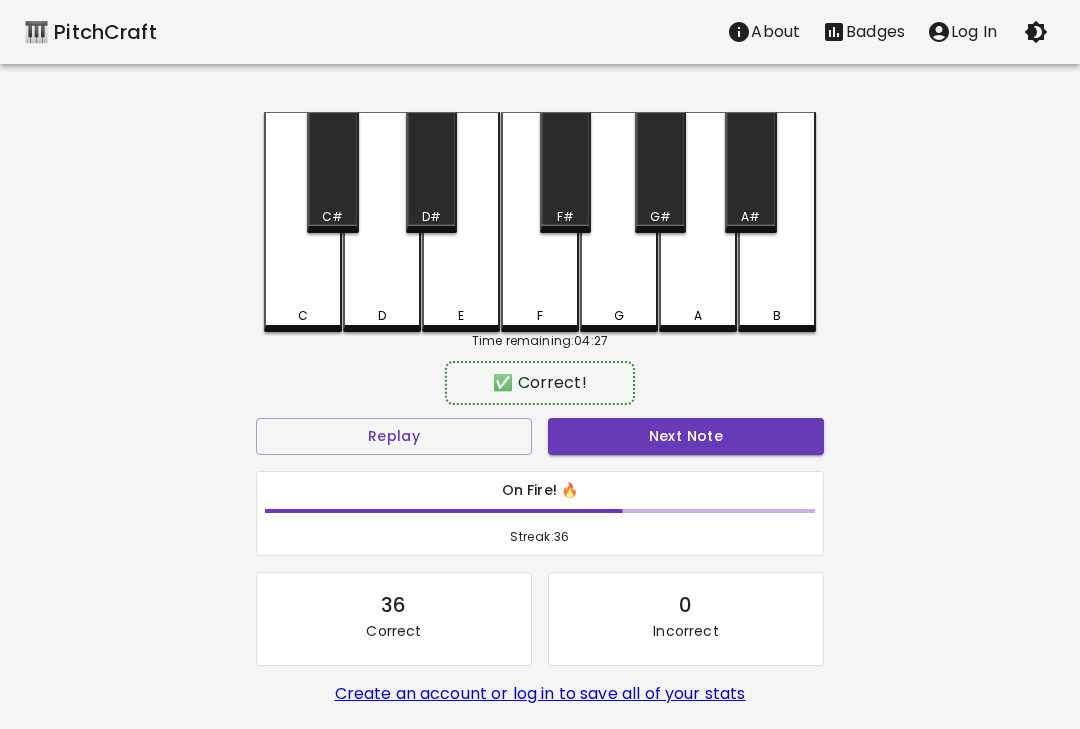 click on "Next Note" at bounding box center (686, 436) 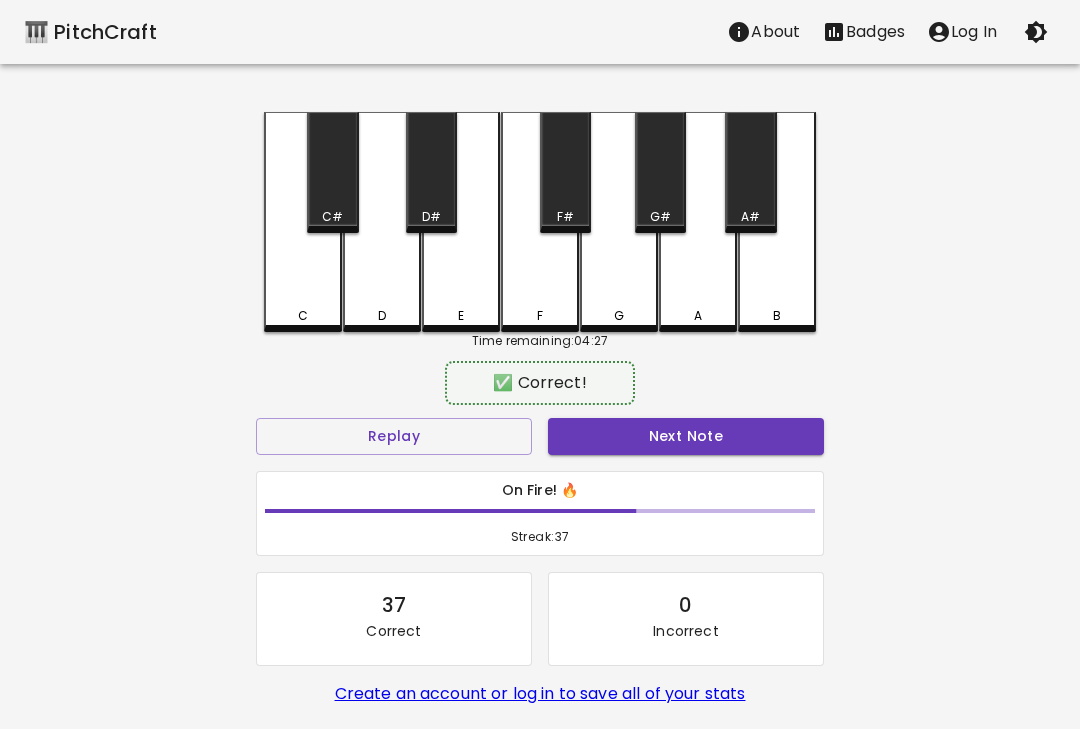 click on "C" at bounding box center (303, 222) 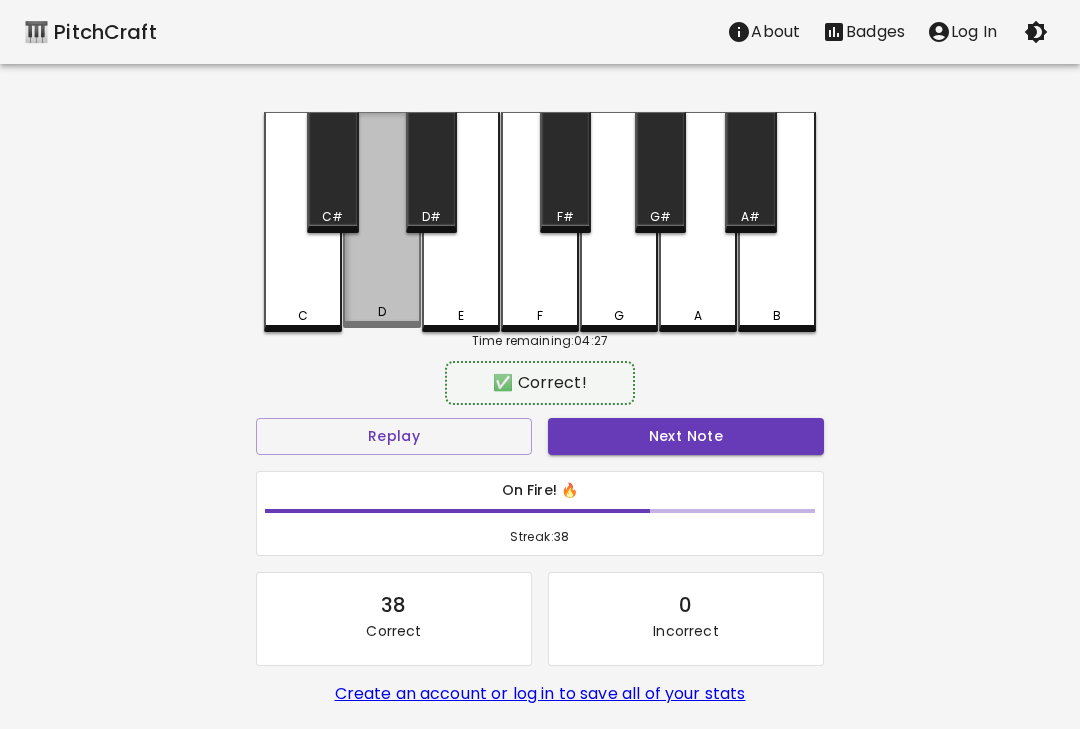 click on "Next Note" at bounding box center [686, 436] 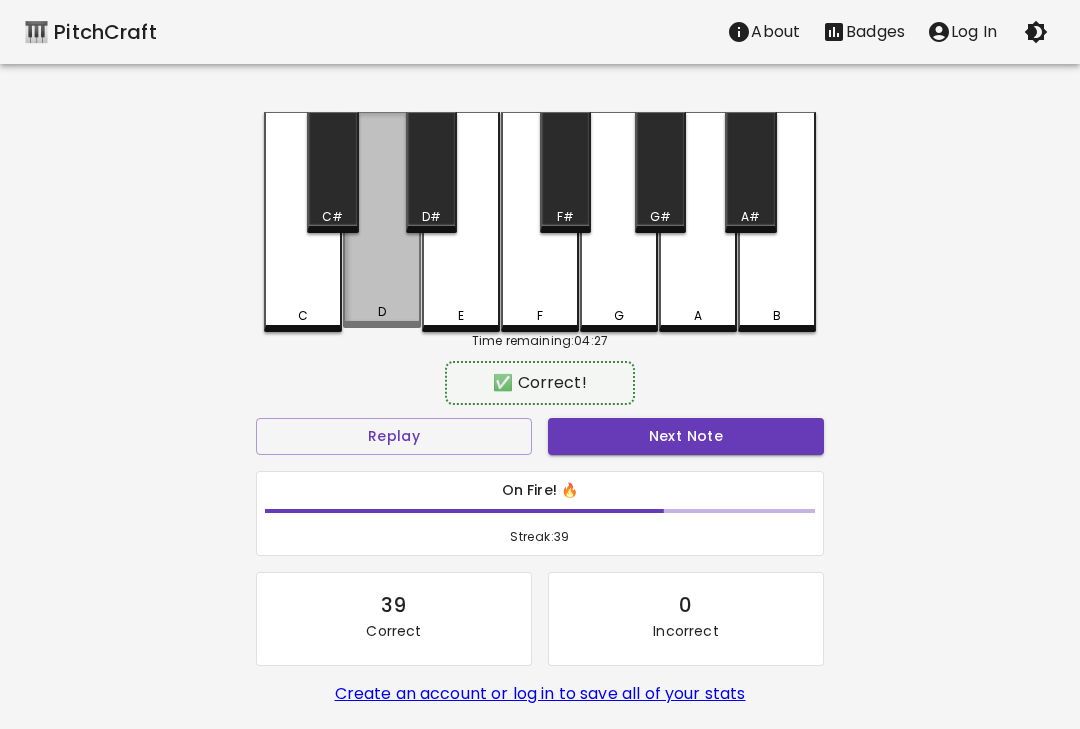 click on "Next Note" at bounding box center (686, 436) 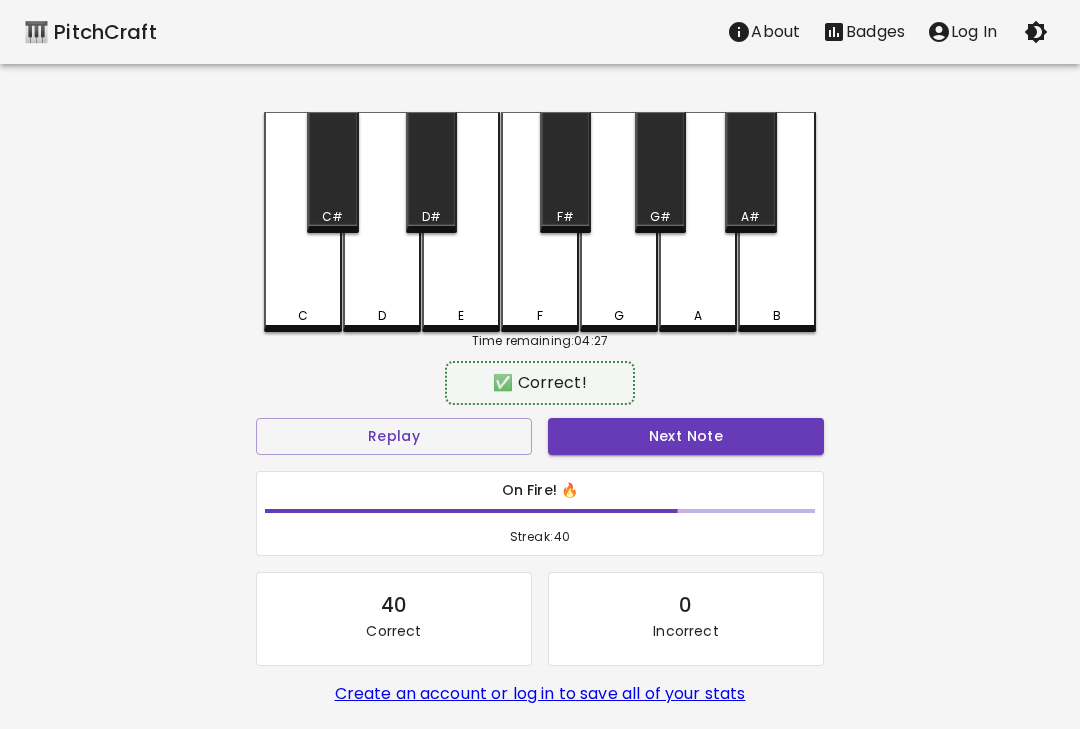 click on "Next Note" at bounding box center [686, 436] 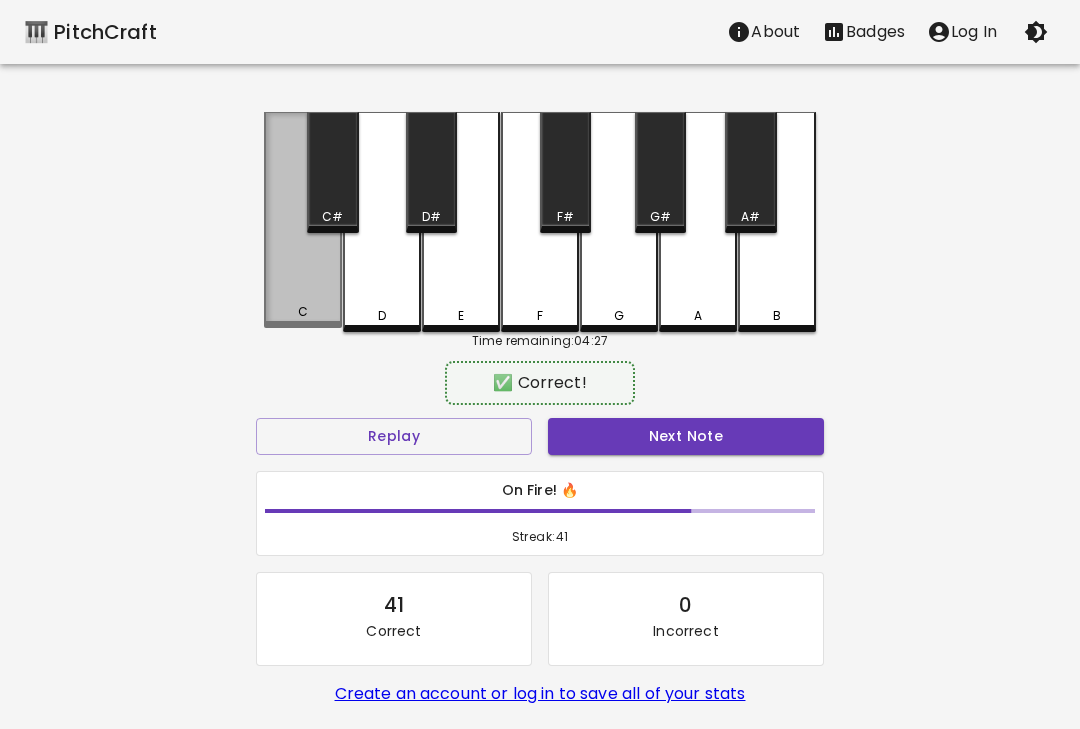 click on "Next Note" at bounding box center [686, 436] 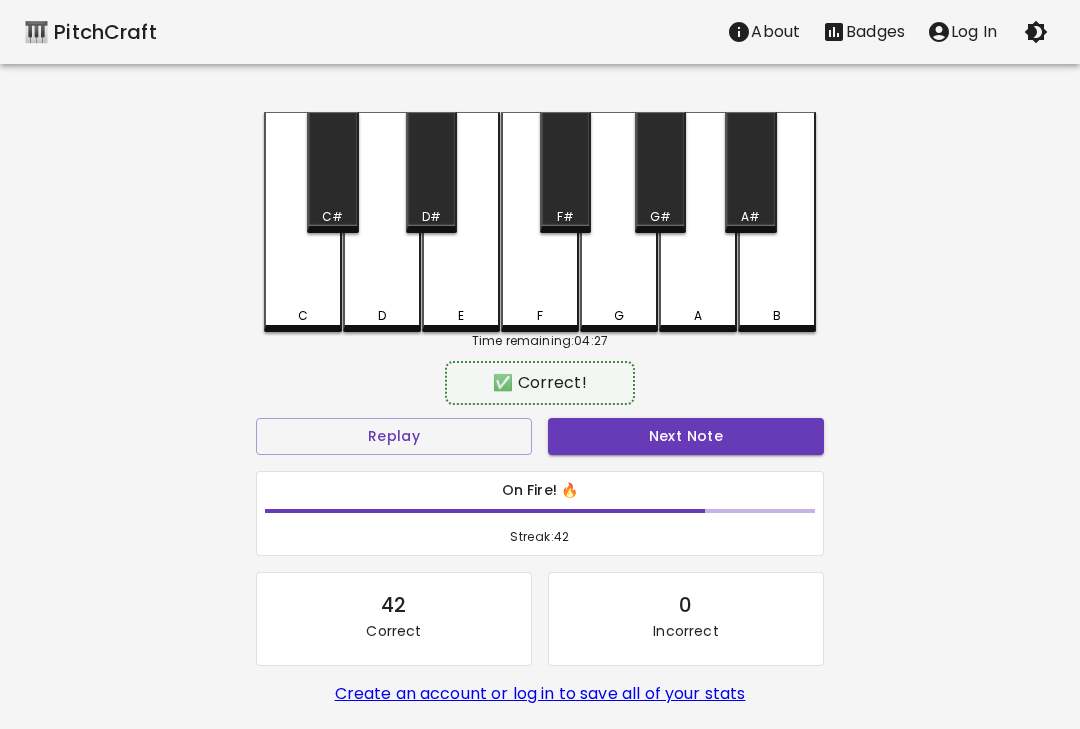 click on "C" at bounding box center [303, 222] 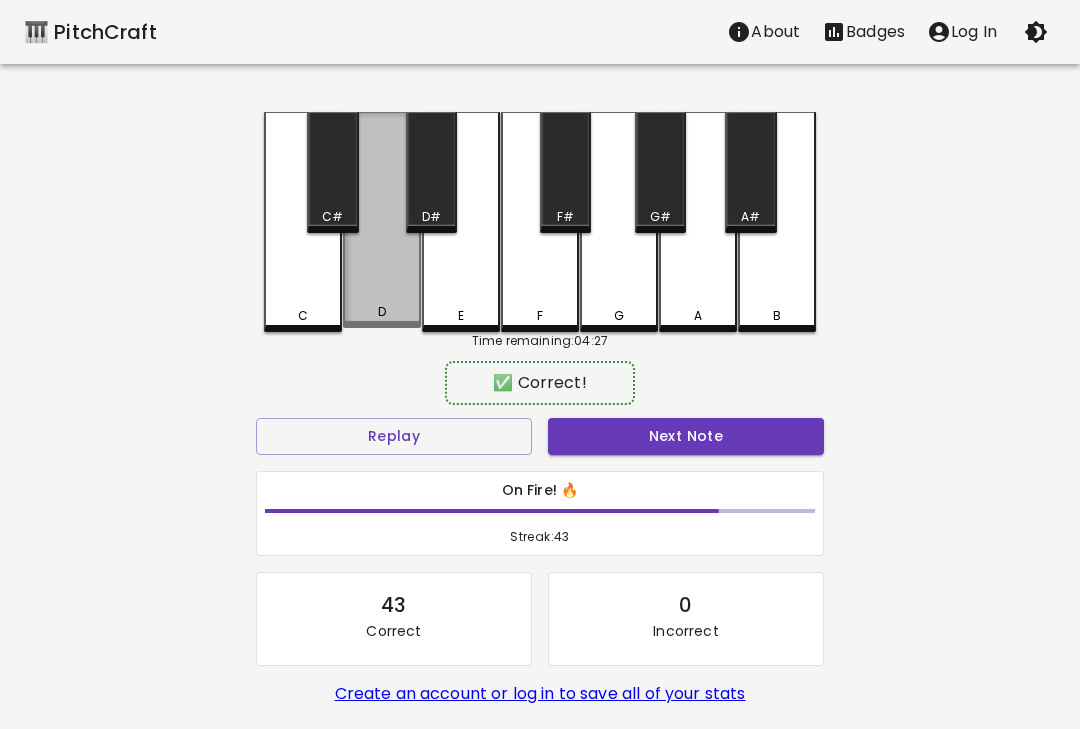 click on "Next Note" at bounding box center [686, 436] 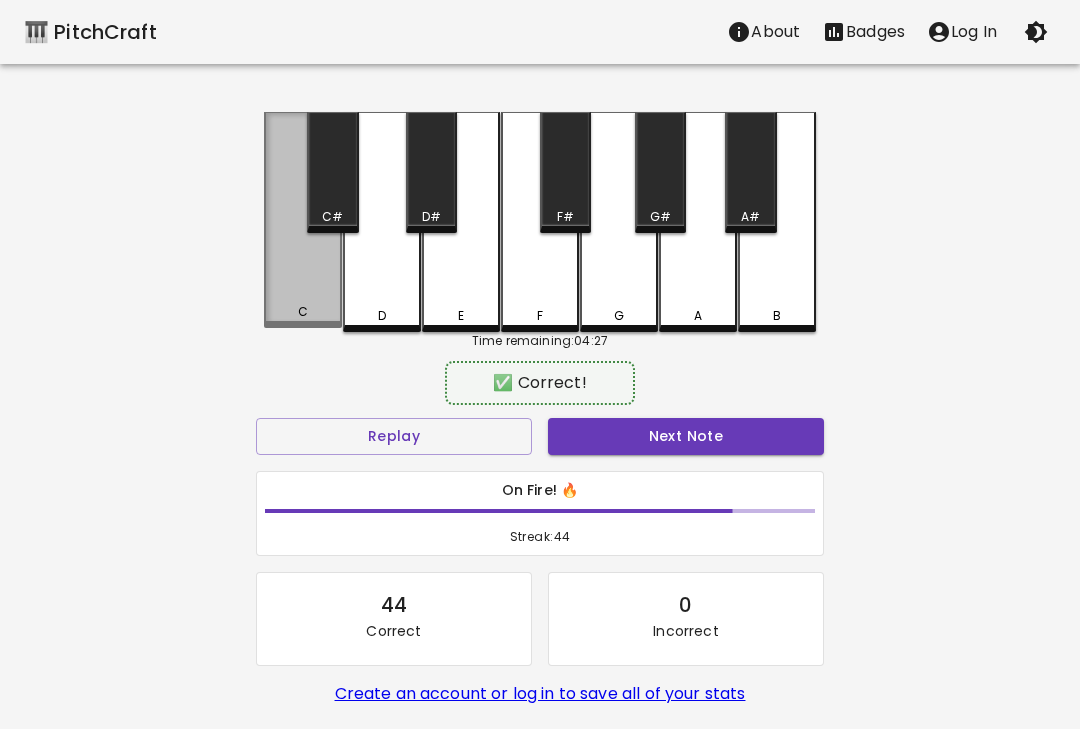 click on "Next Note" at bounding box center [686, 436] 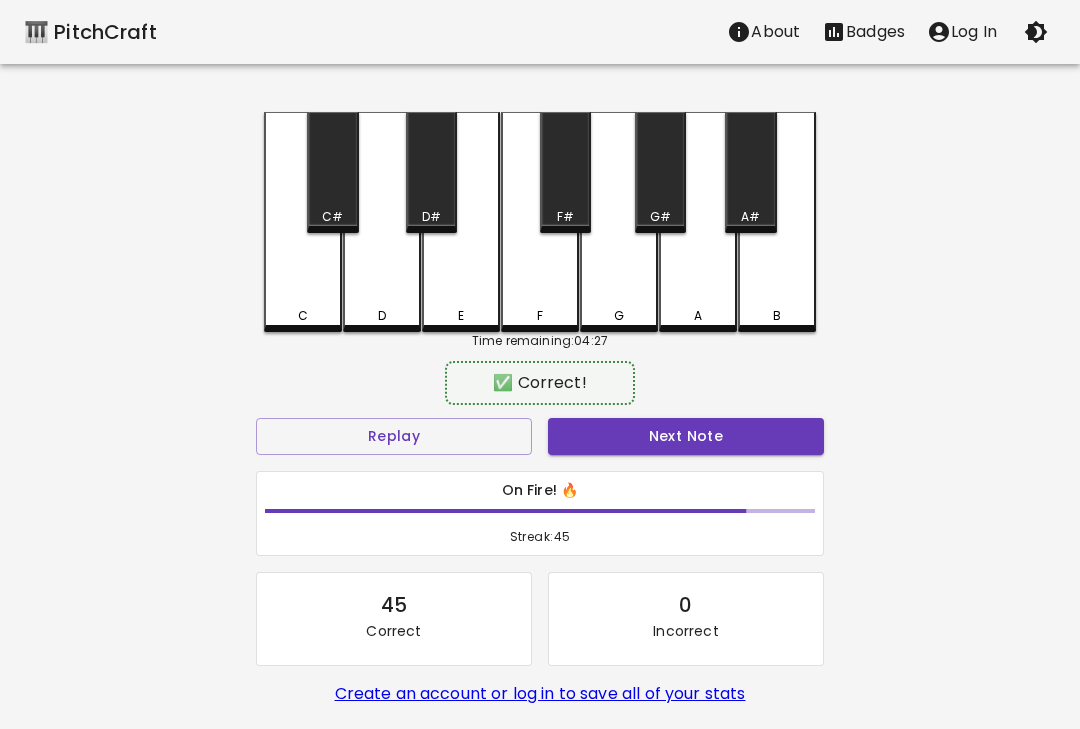click on "Next Note" at bounding box center (686, 436) 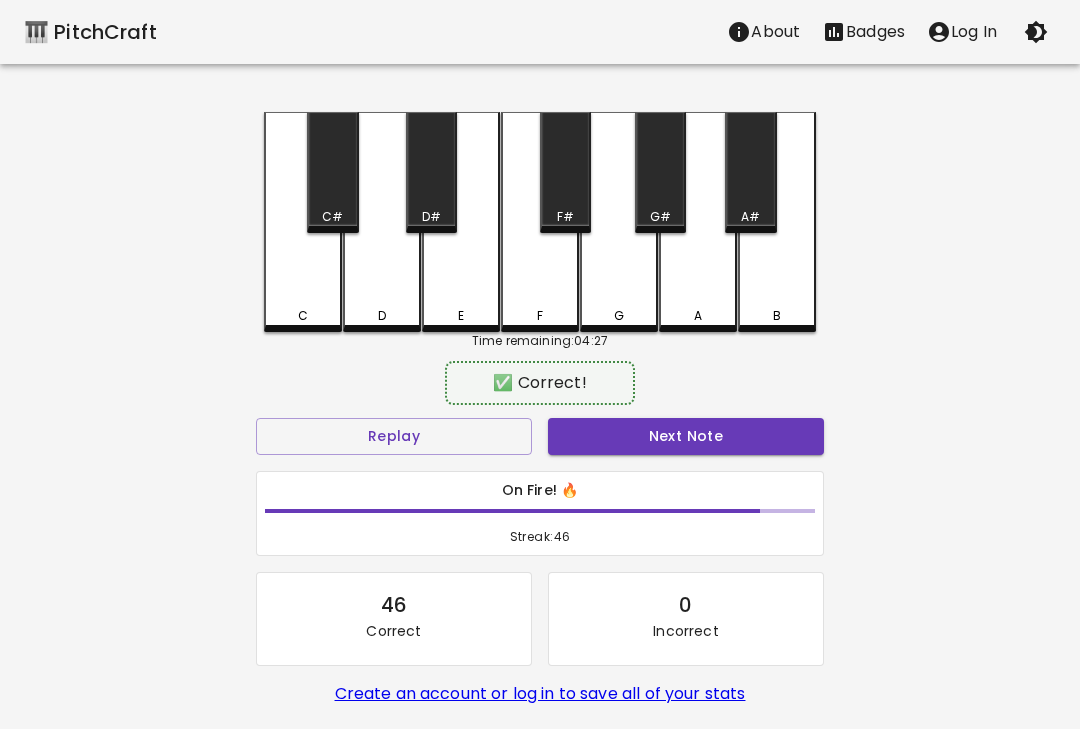 click on "Next Note" at bounding box center (686, 436) 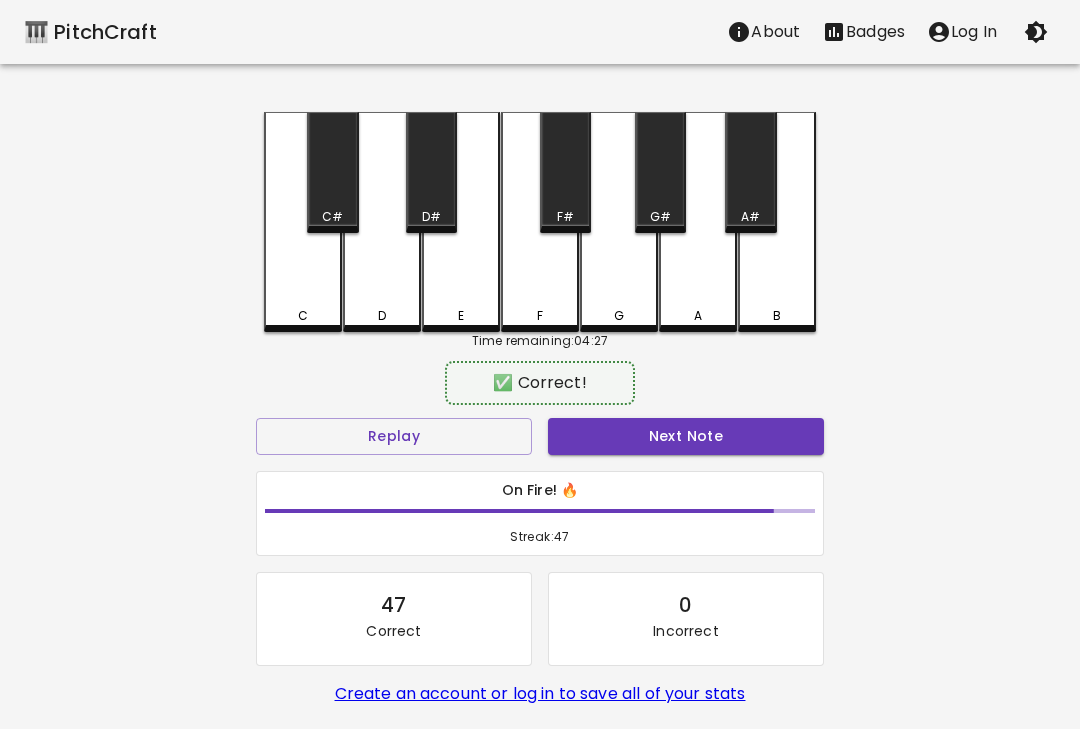 click on "Next Note" at bounding box center [686, 436] 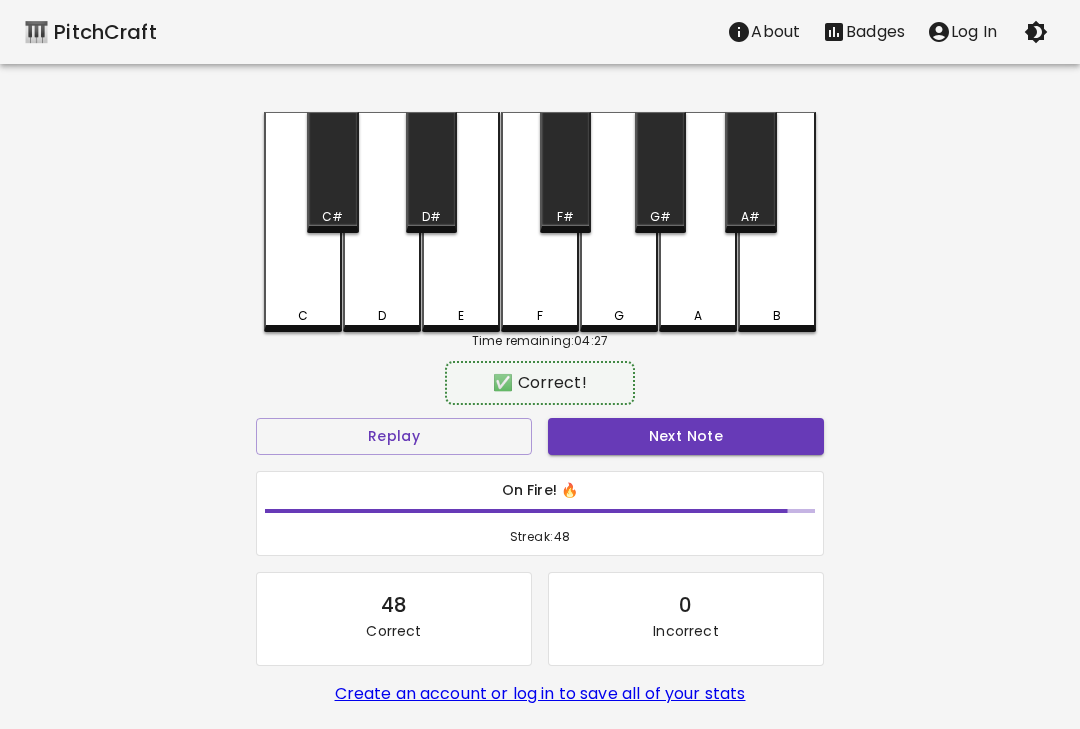 click on "Next Note" at bounding box center [686, 436] 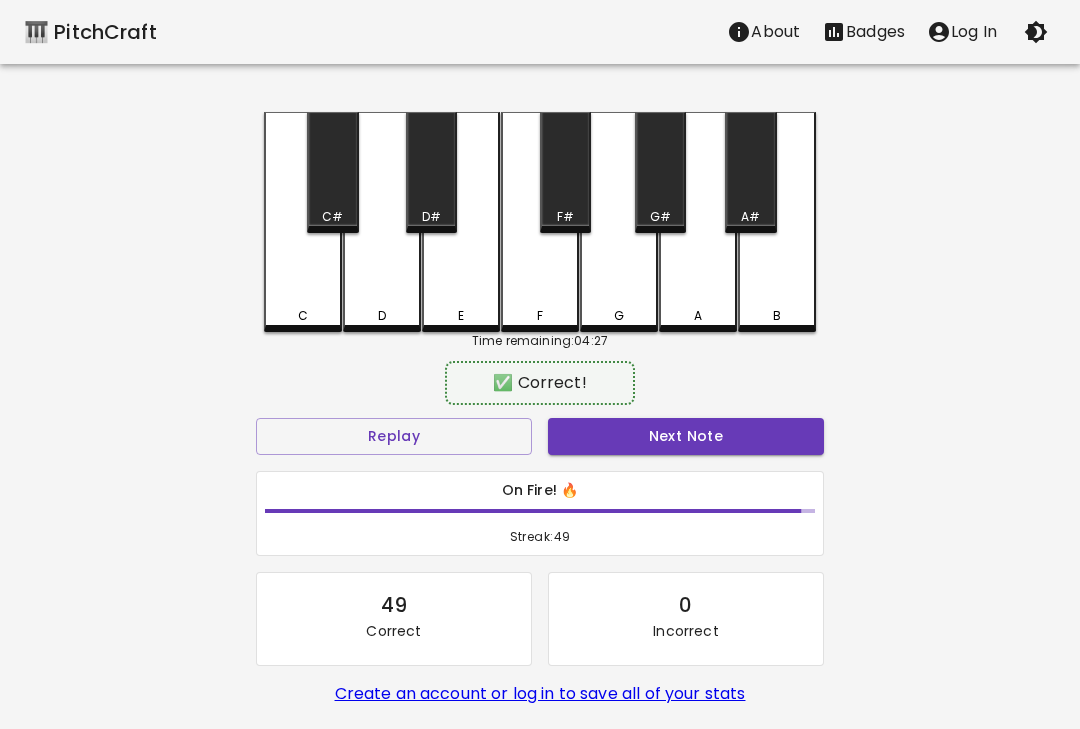 click on "Next Note" at bounding box center (686, 436) 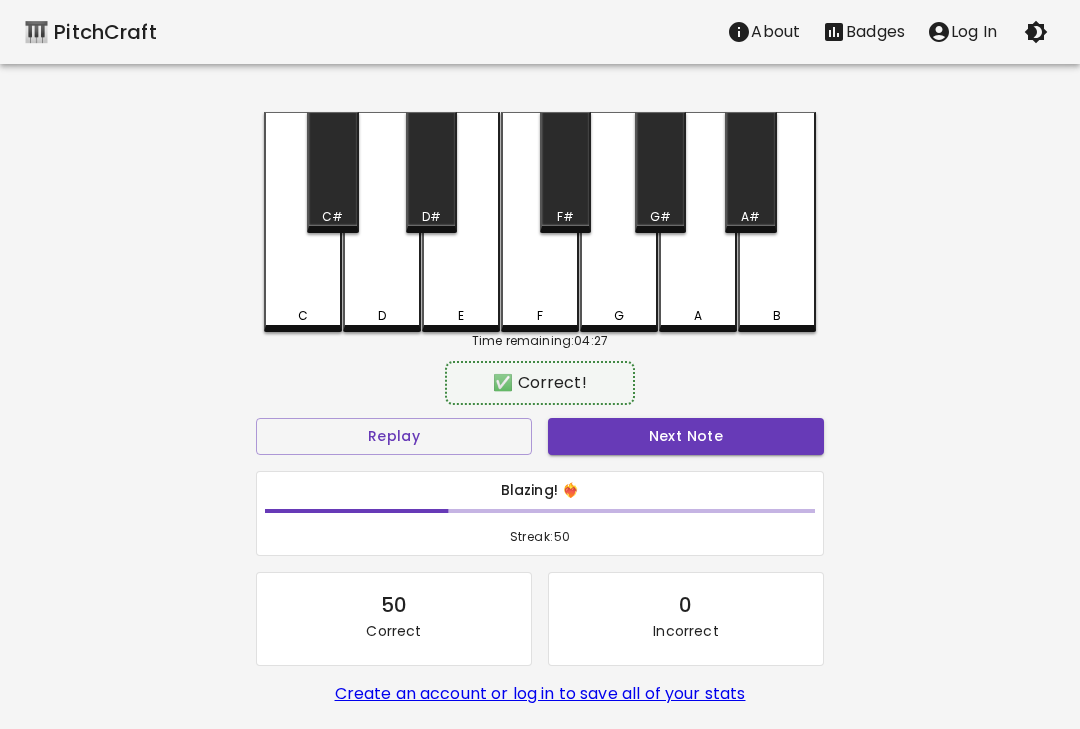 click on "Next Note" at bounding box center [686, 436] 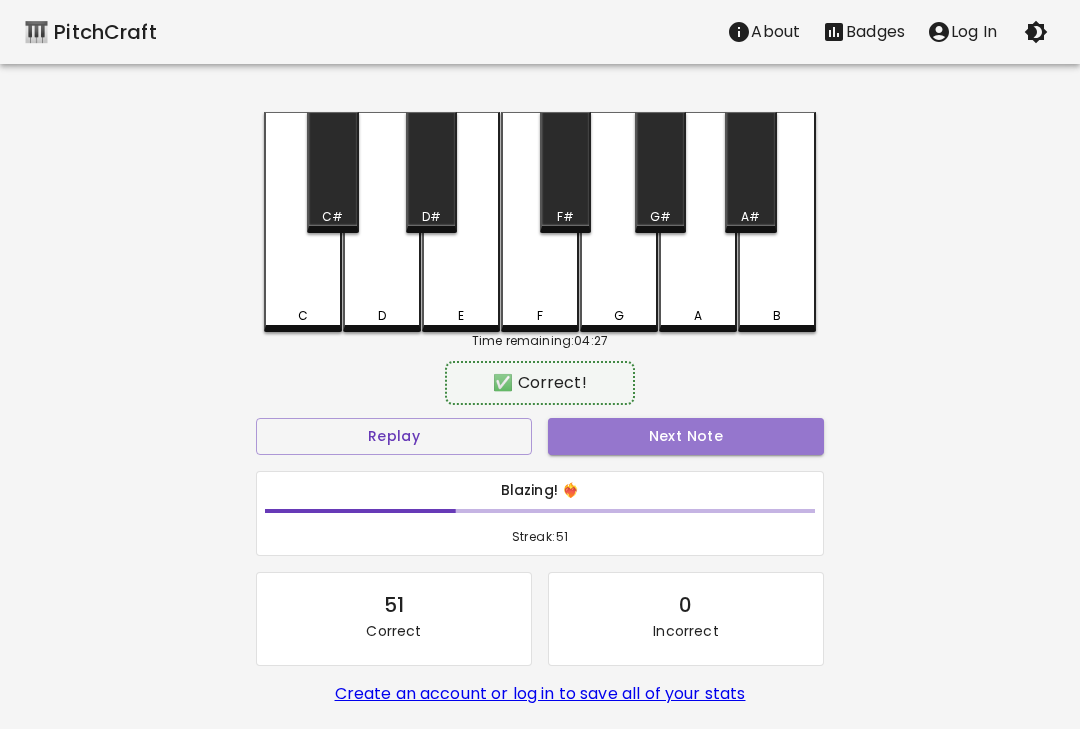 click on "Next Note" at bounding box center [686, 436] 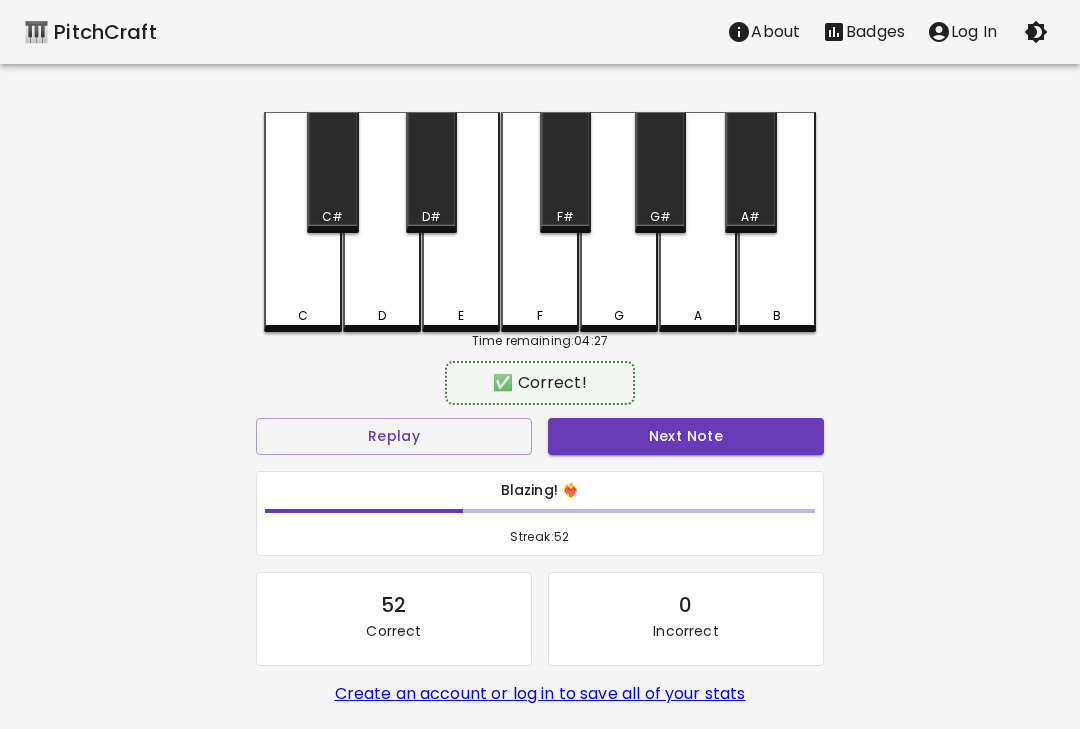 click on "Next Note" at bounding box center [686, 436] 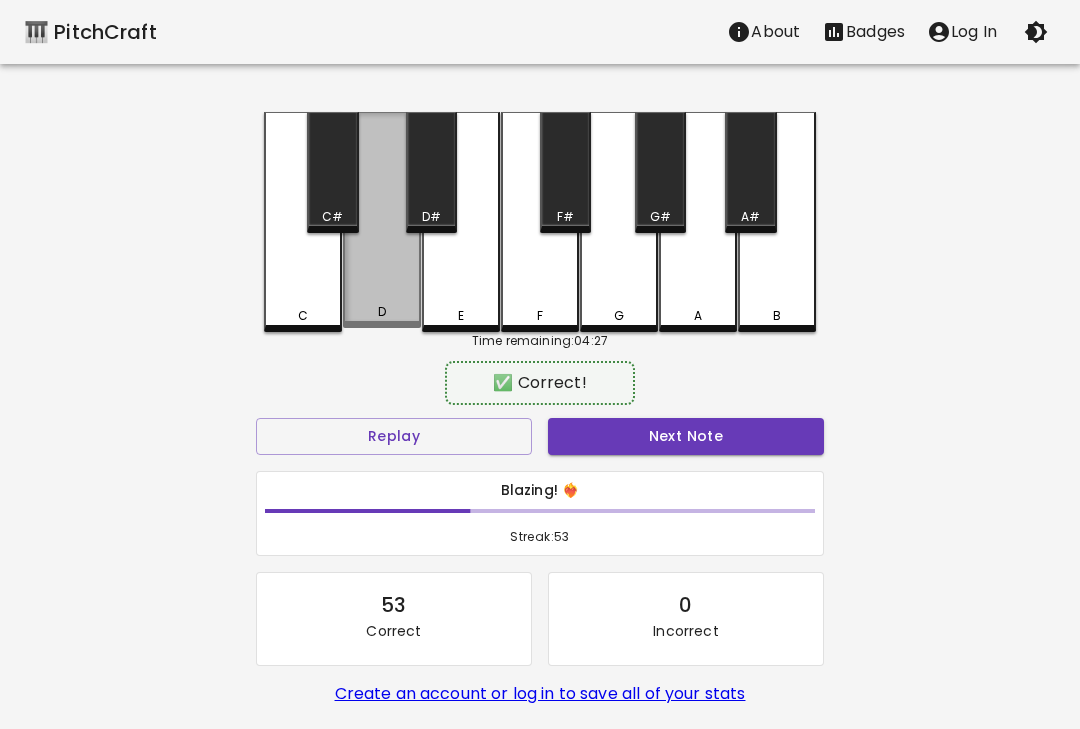 click on "Next Note" at bounding box center (686, 436) 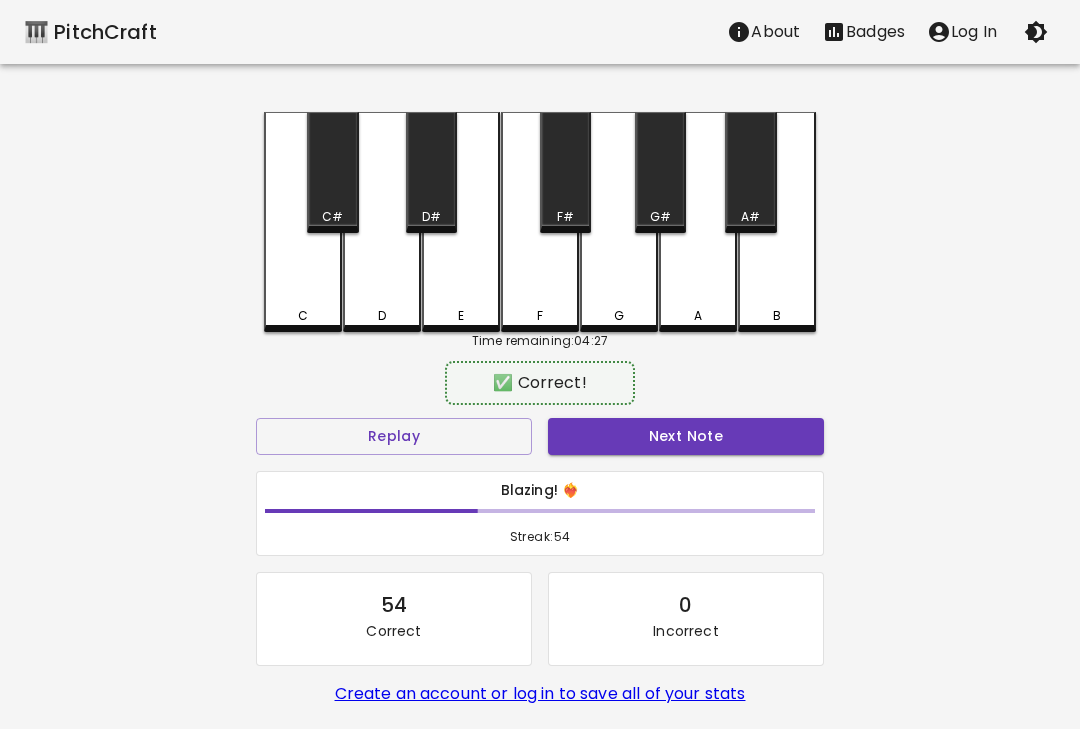 click on "Next Note" at bounding box center [686, 436] 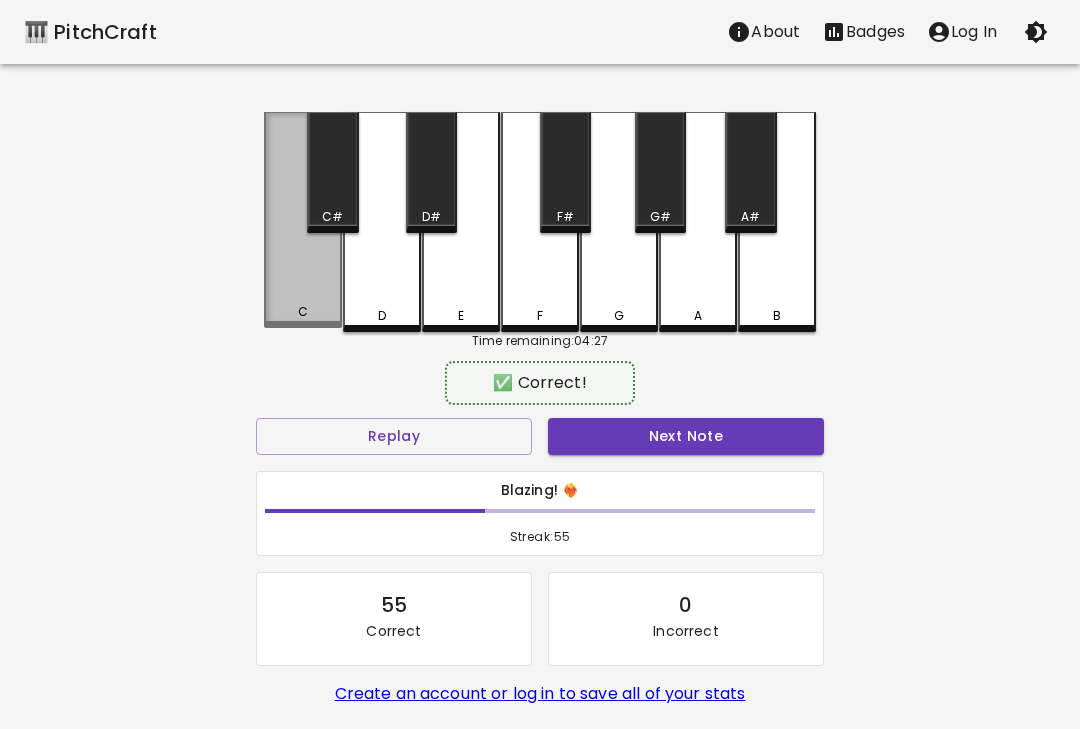 click on "Next Note" at bounding box center (686, 436) 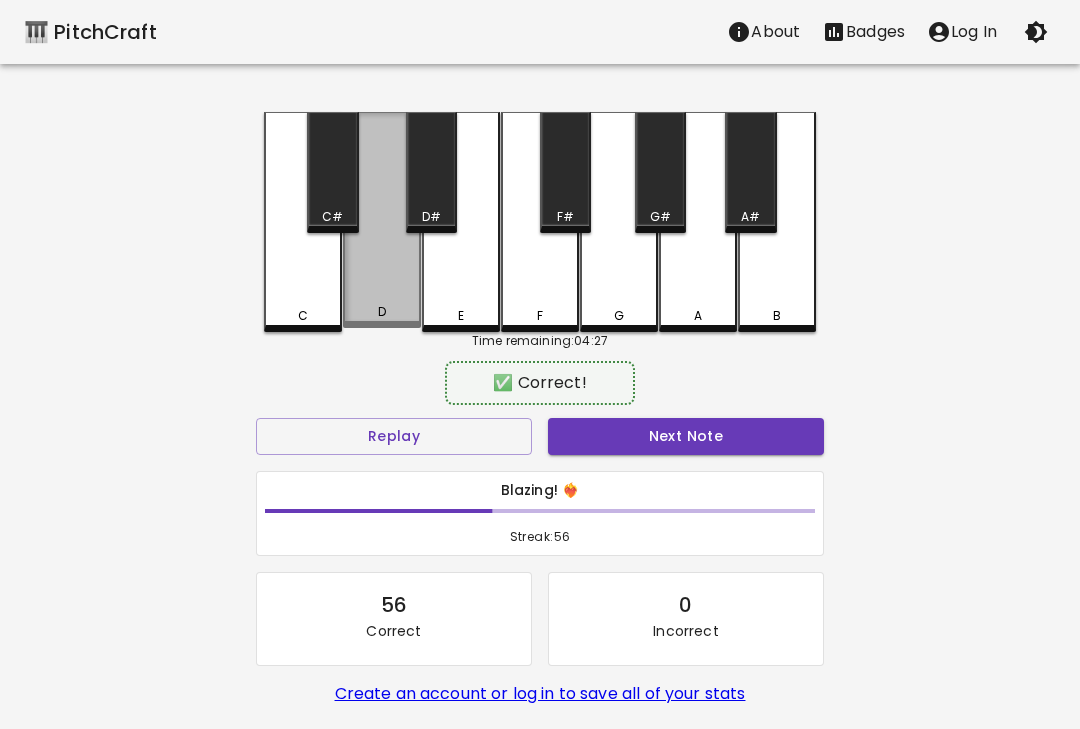 click on "D" at bounding box center [382, 220] 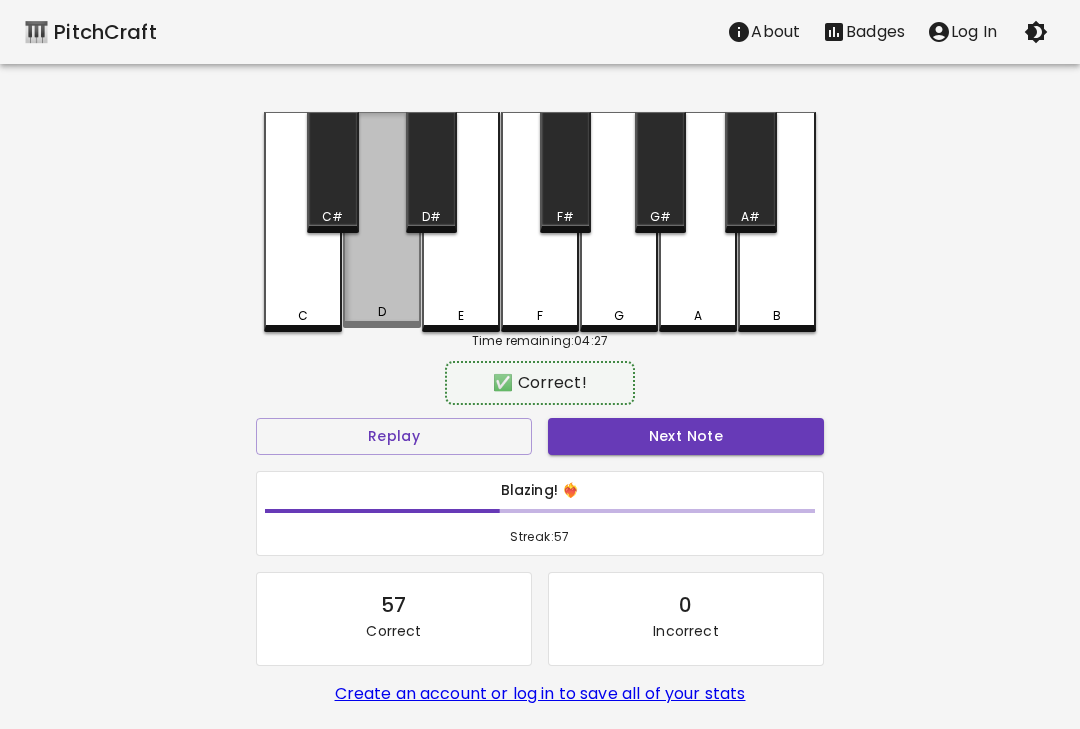 click on "D" at bounding box center (382, 220) 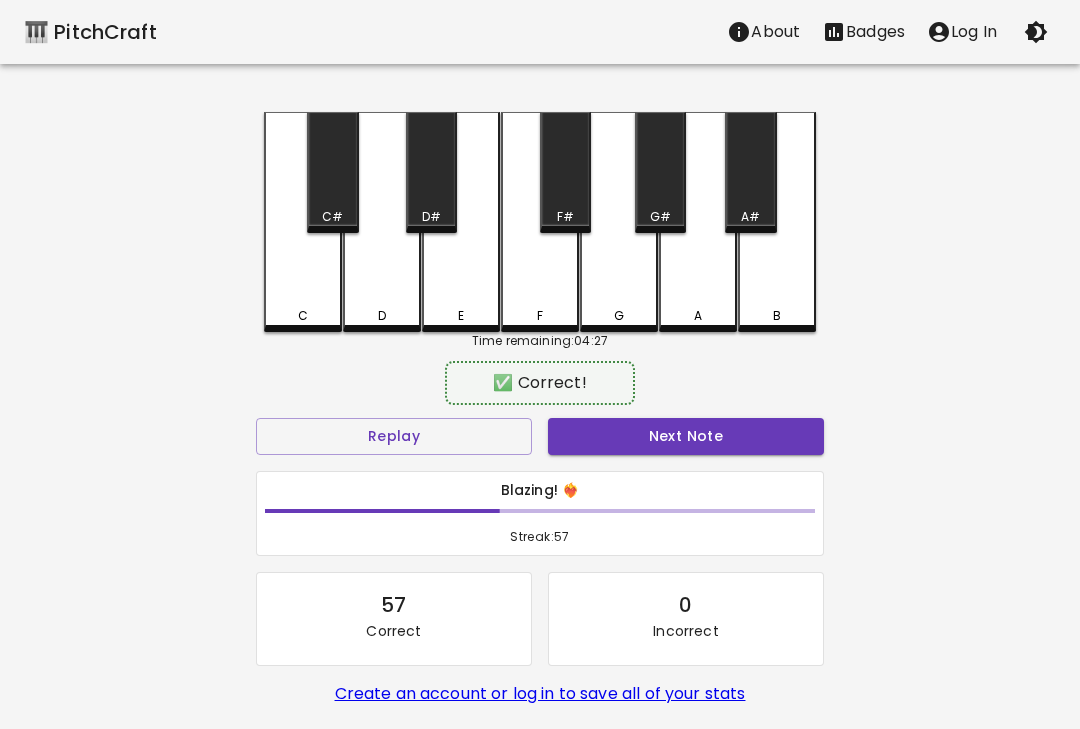 click on "Next Note" at bounding box center (686, 436) 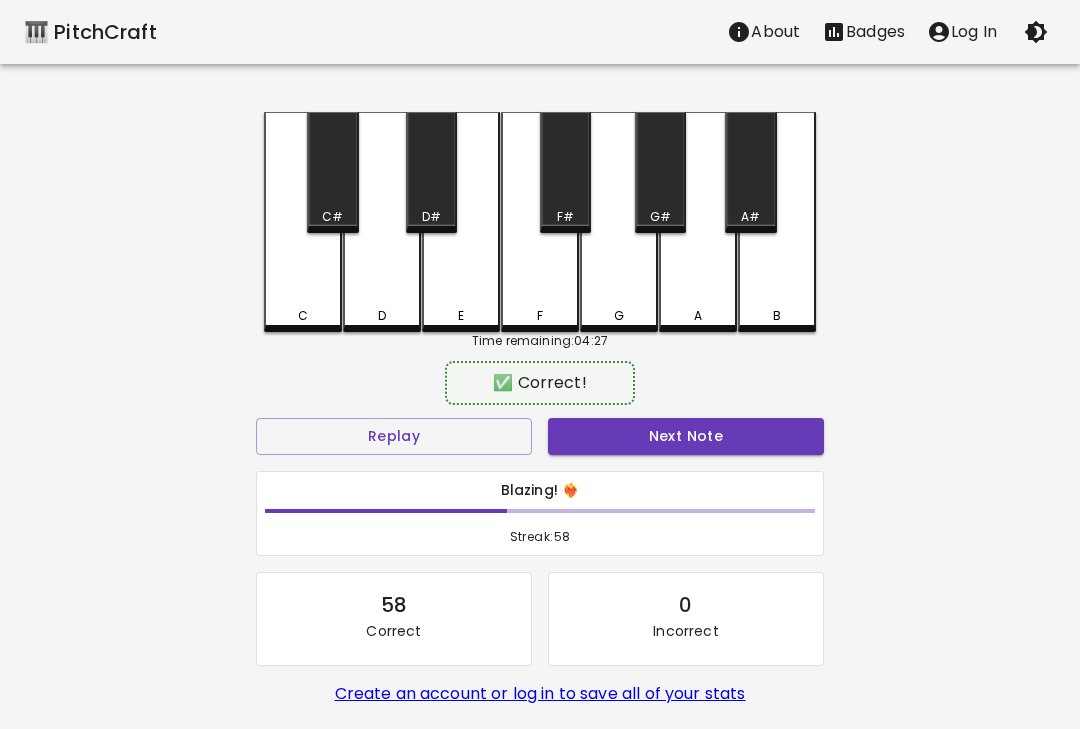 click on "D" at bounding box center (382, 222) 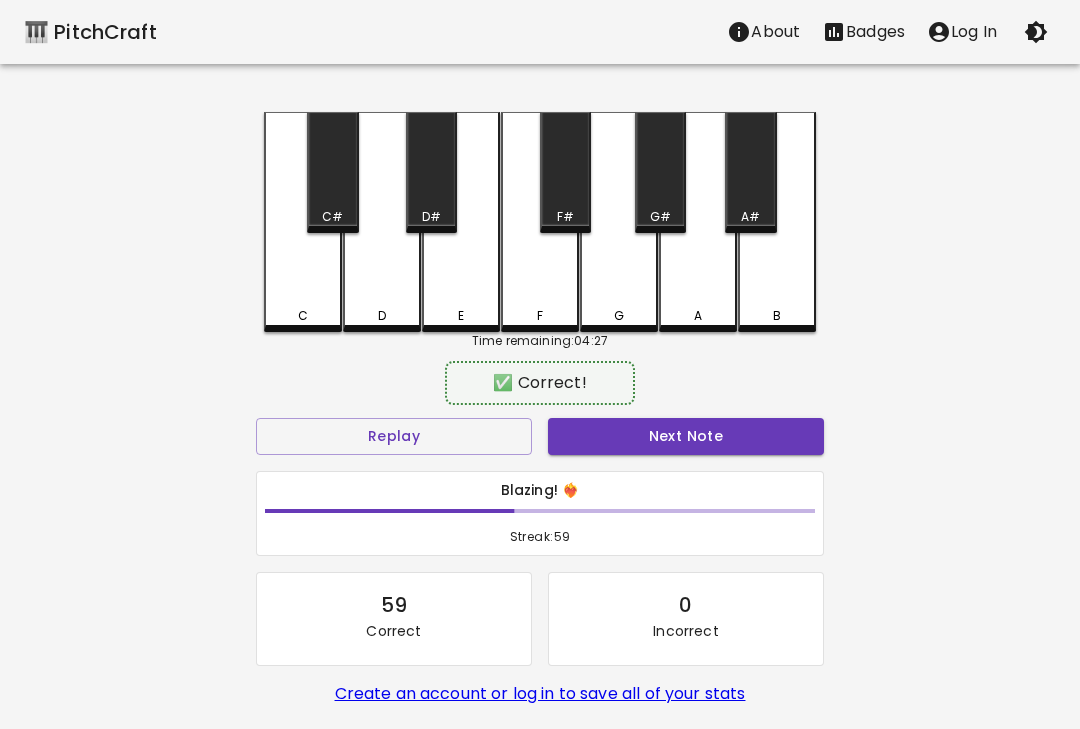 click on "Next Note" at bounding box center (686, 436) 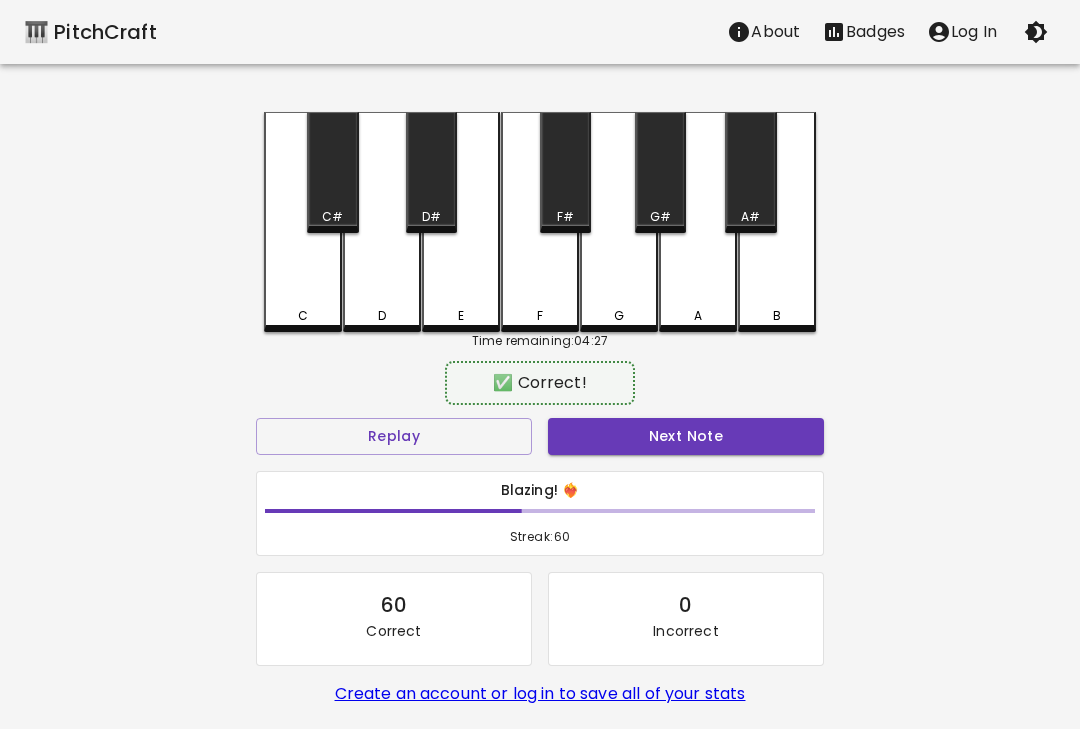 click on "D" at bounding box center [382, 222] 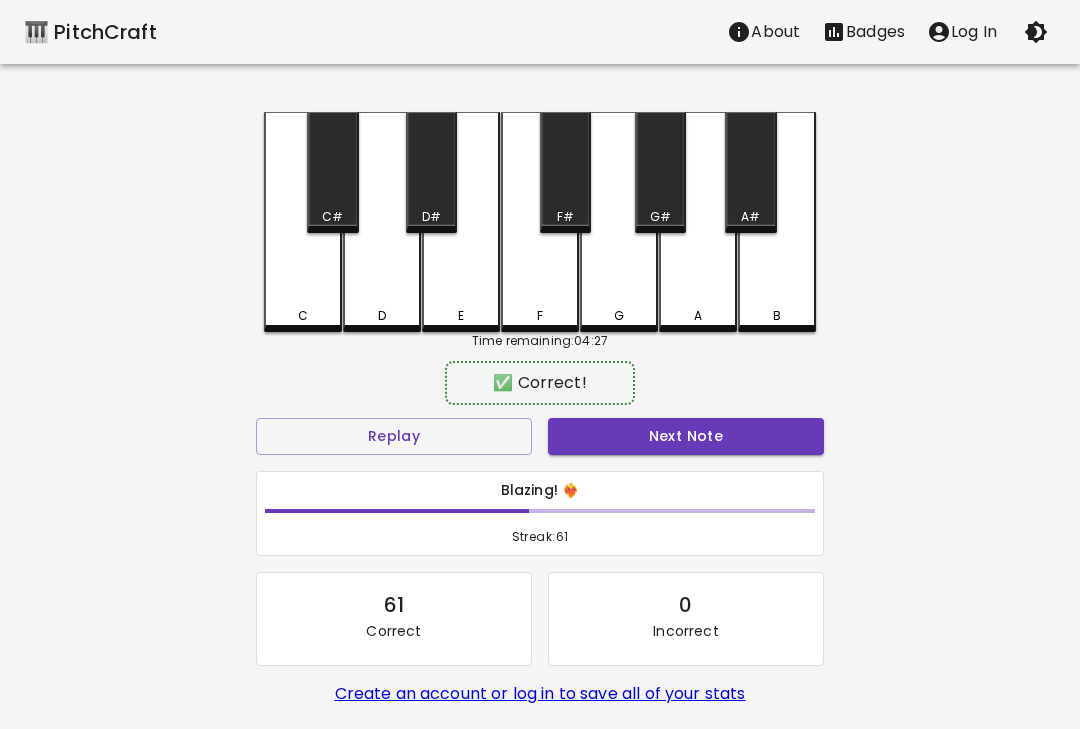click on "Next Note" at bounding box center (686, 436) 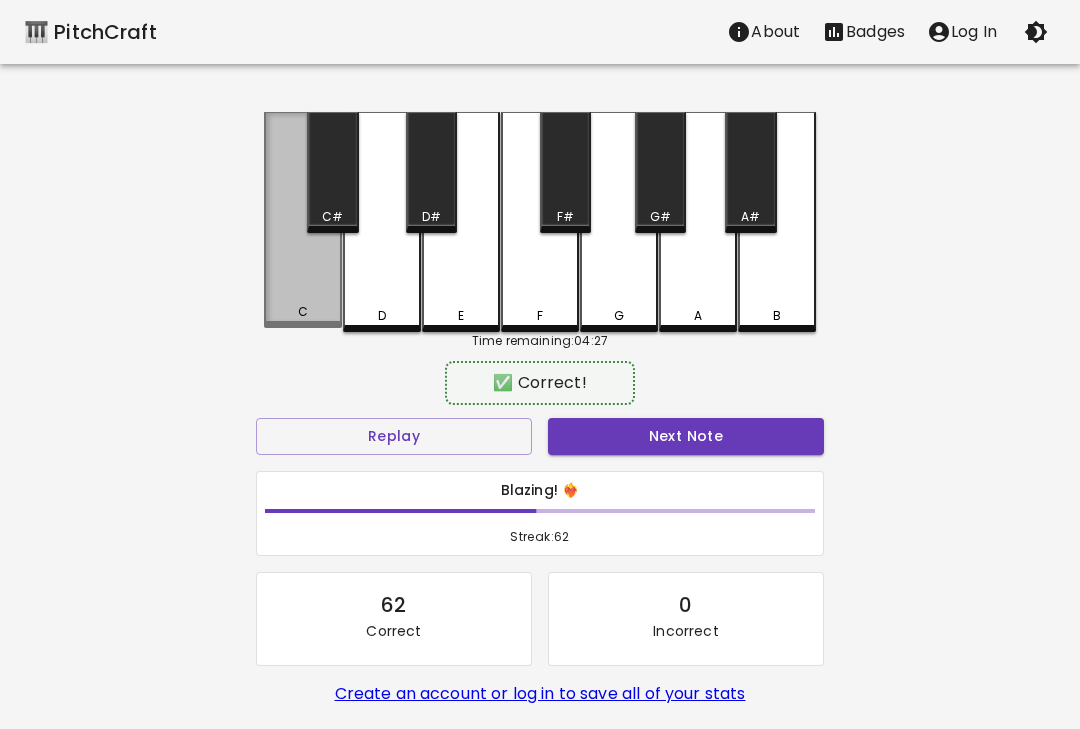click on "Next Note" at bounding box center [686, 436] 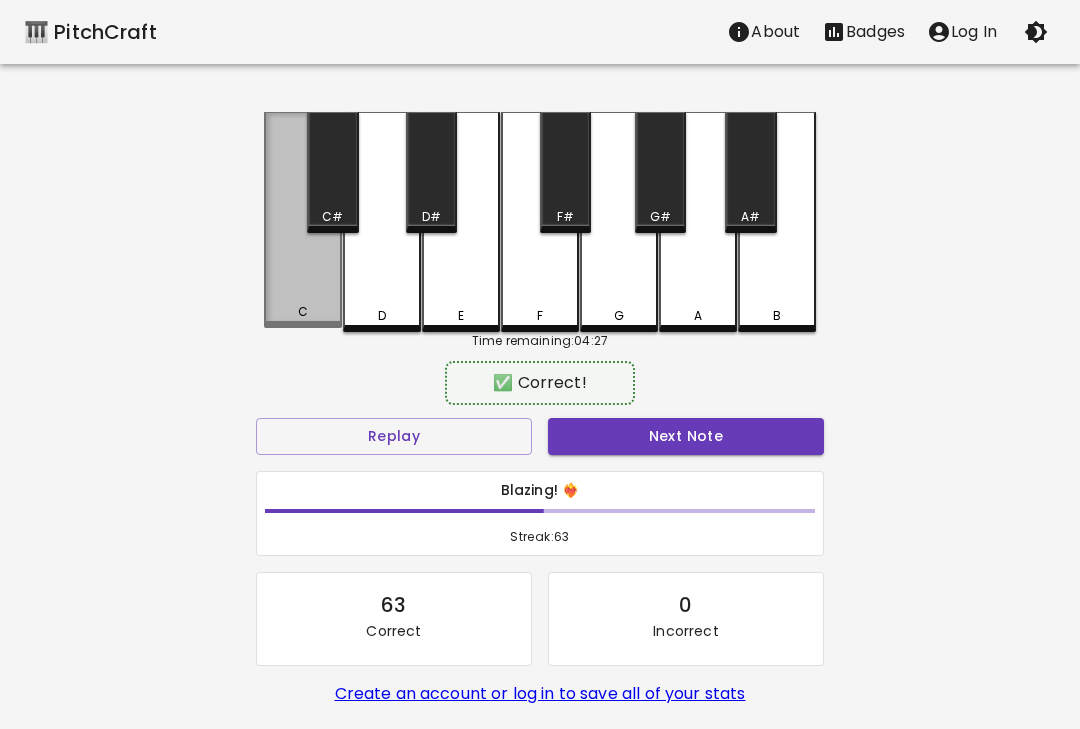 click on "Next Note" at bounding box center [686, 436] 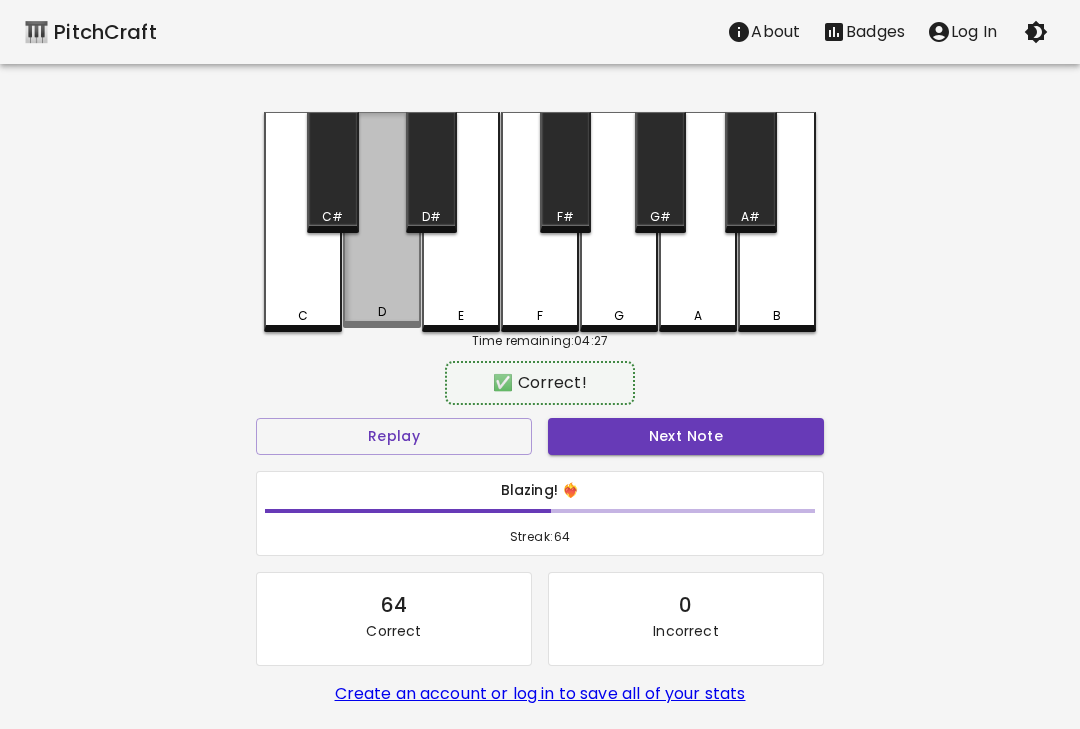 click on "Next Note" at bounding box center (686, 436) 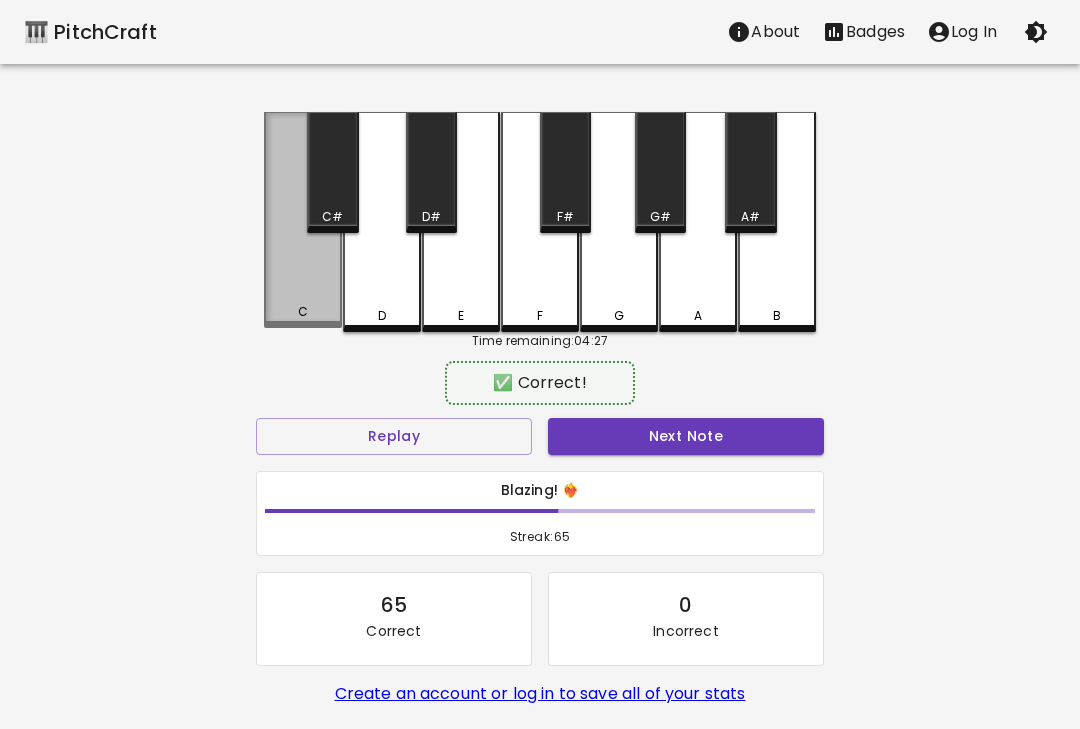 click on "Next Note" at bounding box center (686, 436) 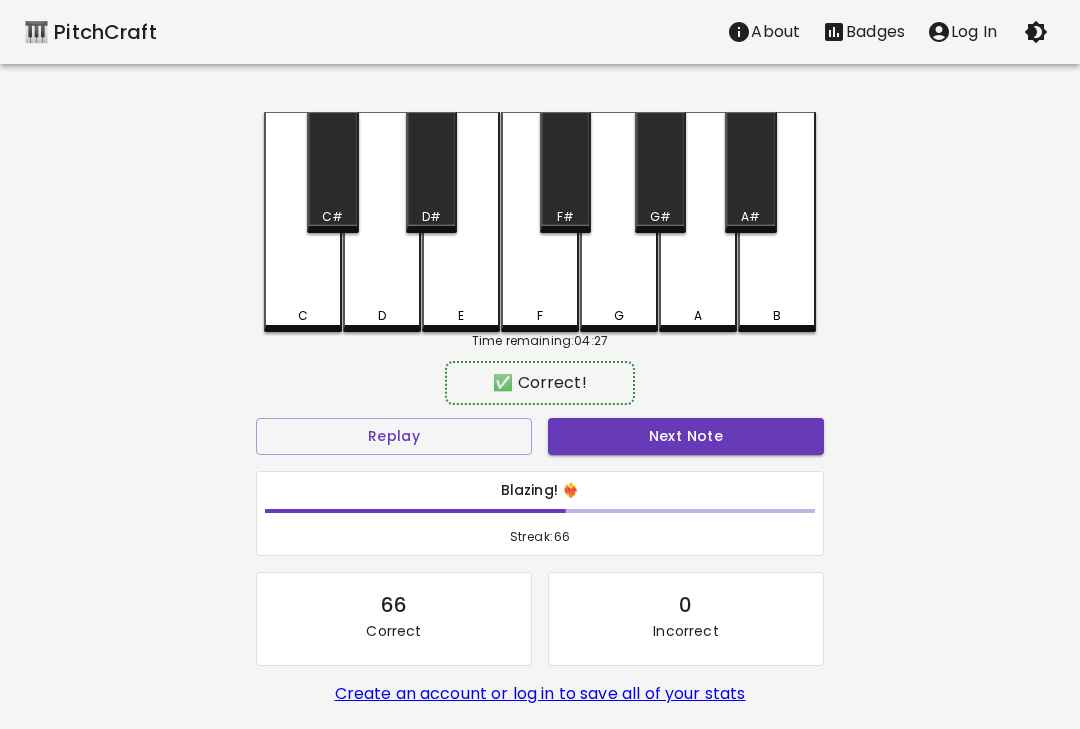 click on "Next Note" at bounding box center (686, 436) 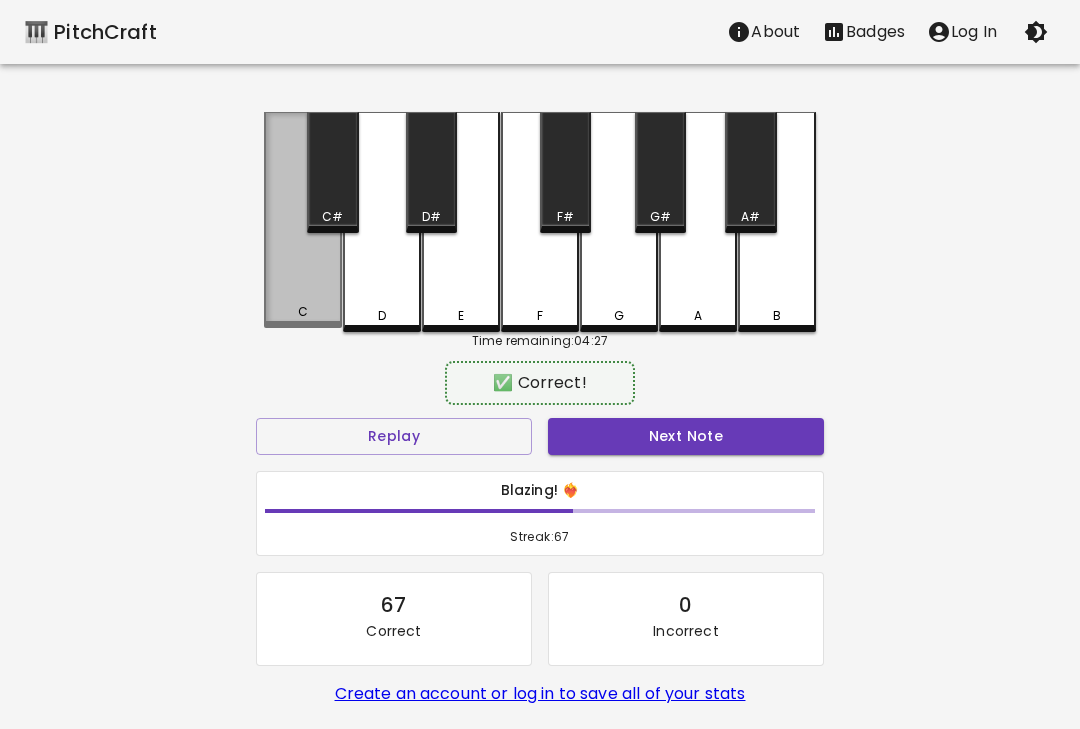 click on "C" at bounding box center [303, 220] 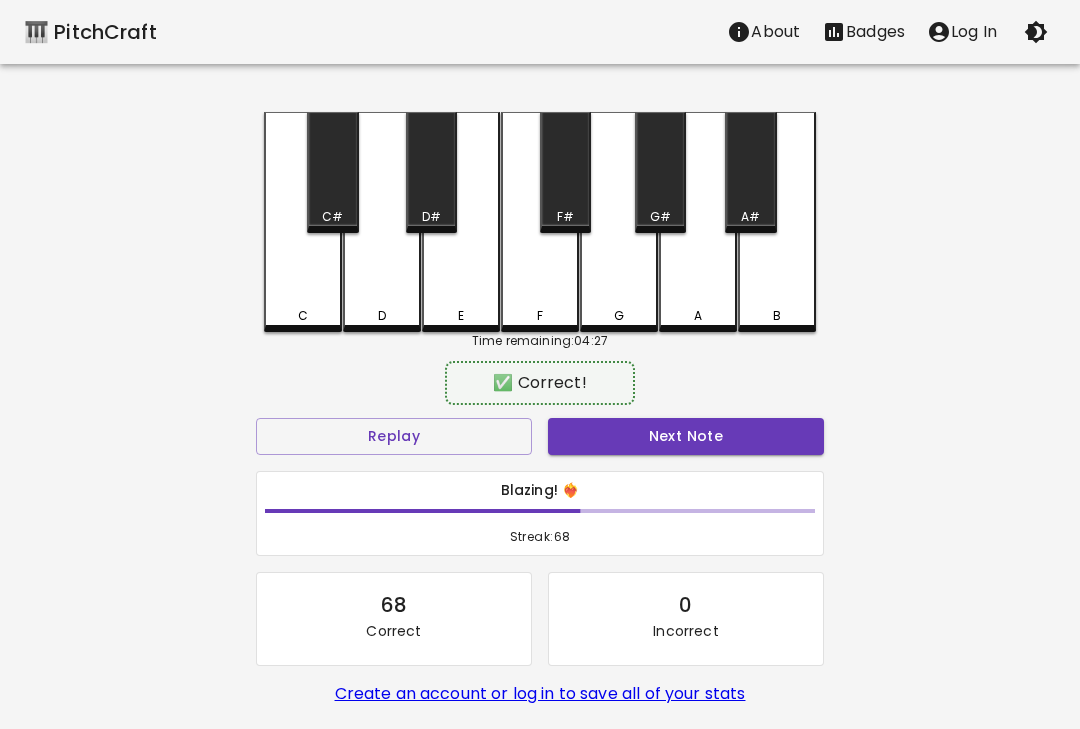 click on "D" at bounding box center (382, 222) 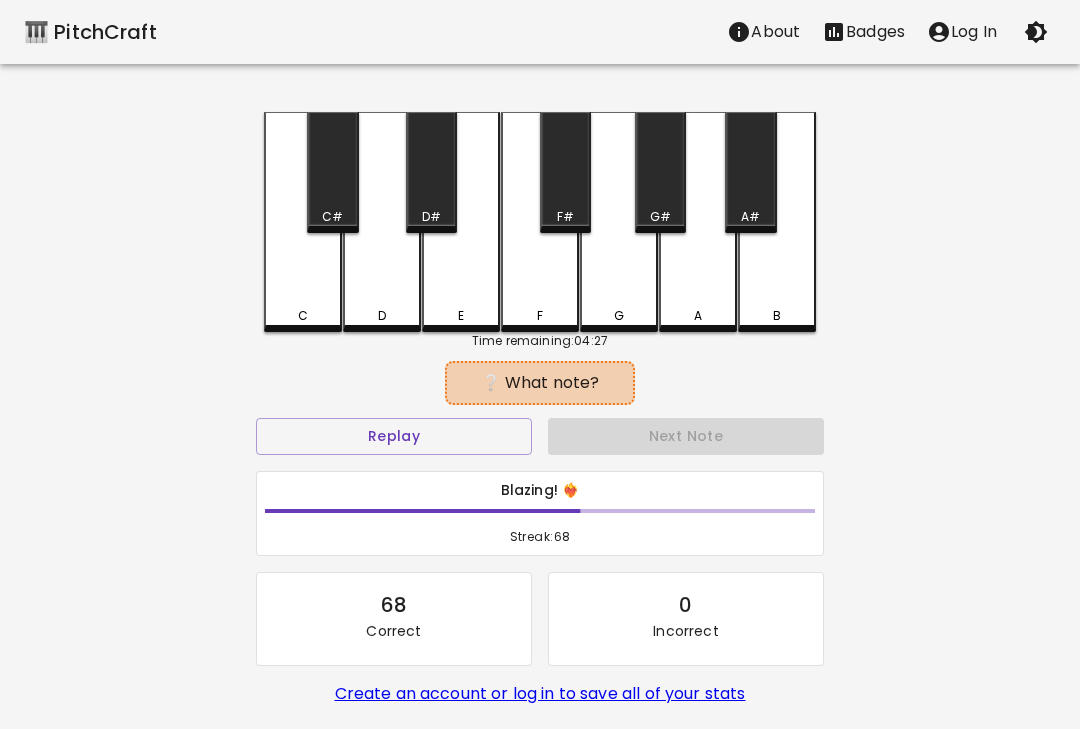 click on "C" at bounding box center (303, 222) 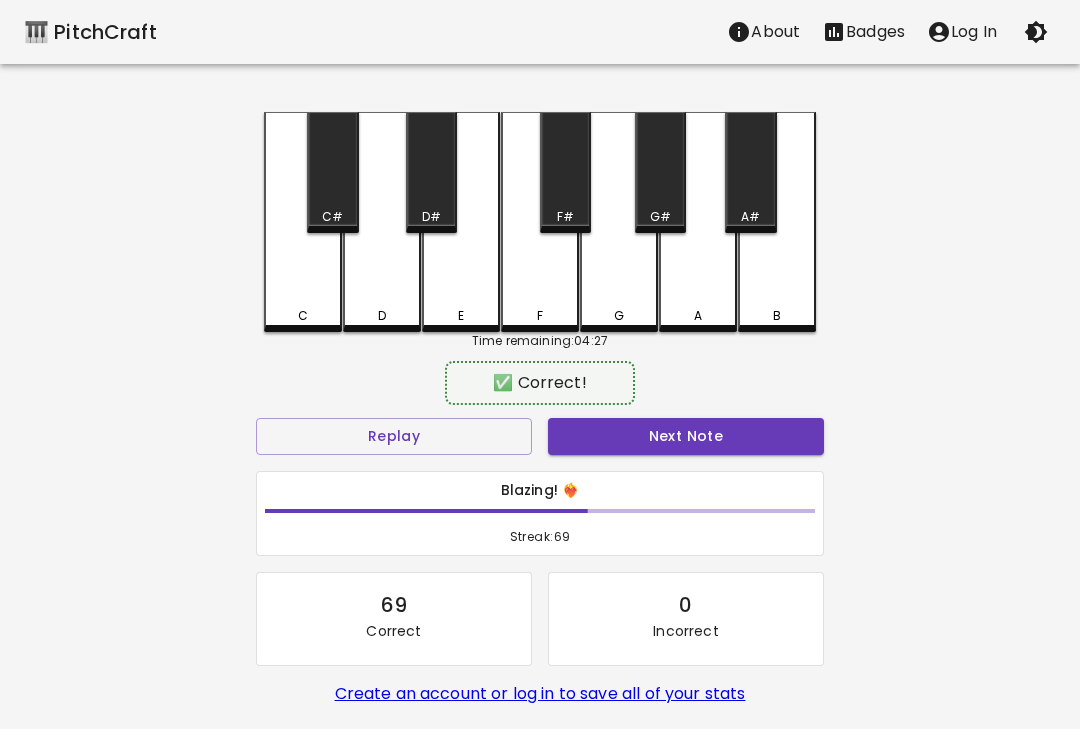 click on "Next Note" at bounding box center (686, 436) 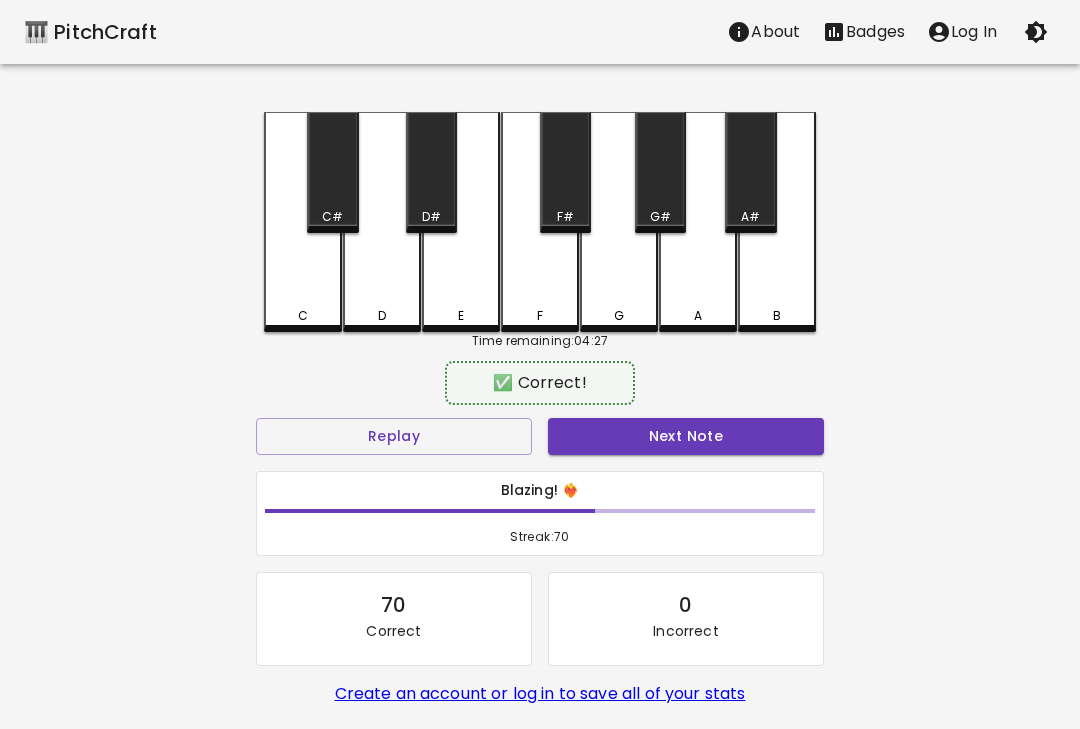 click on "Next Note" at bounding box center (686, 436) 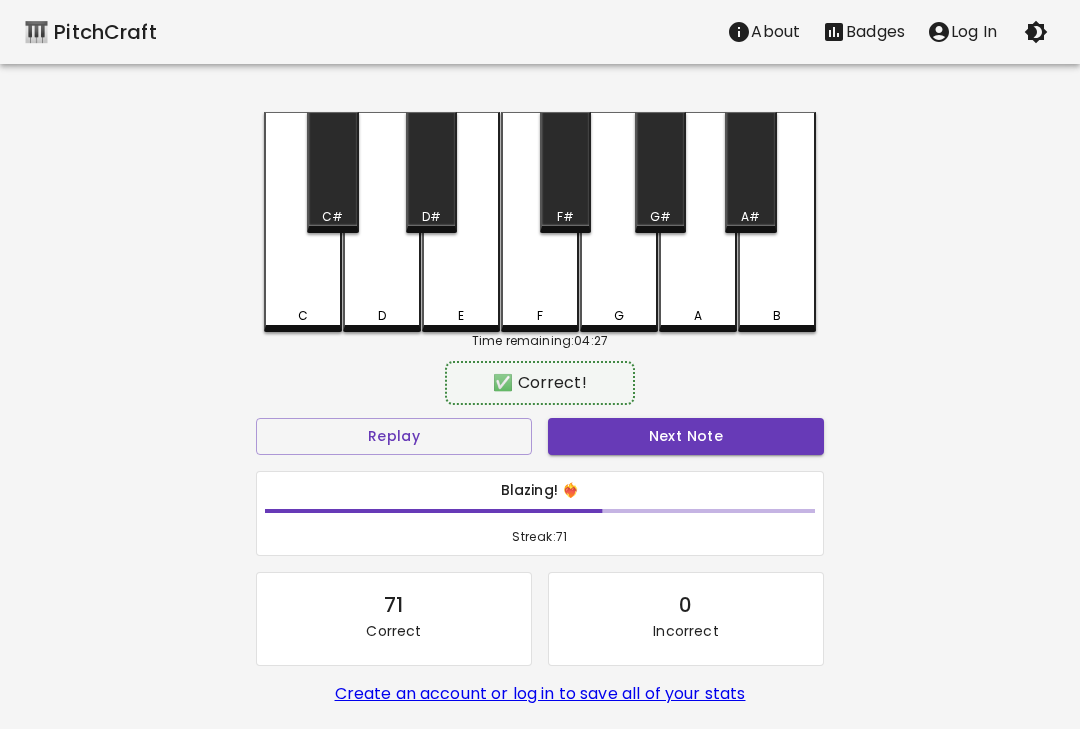 click on "C" at bounding box center (303, 222) 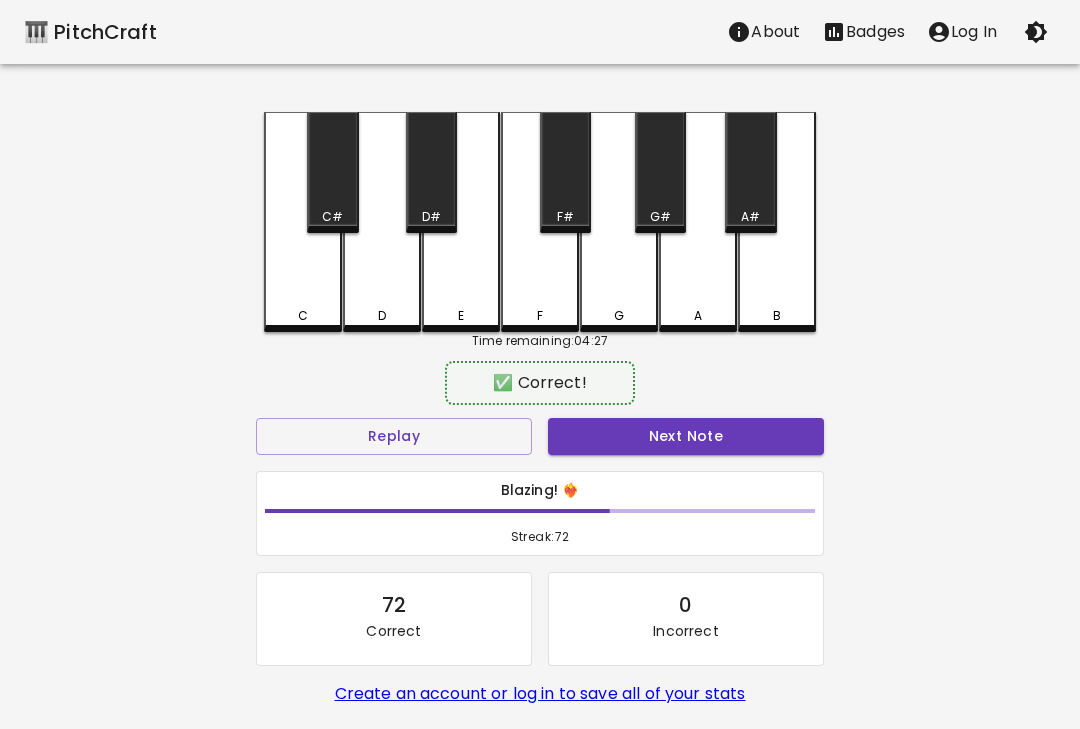 click on "C" at bounding box center (303, 222) 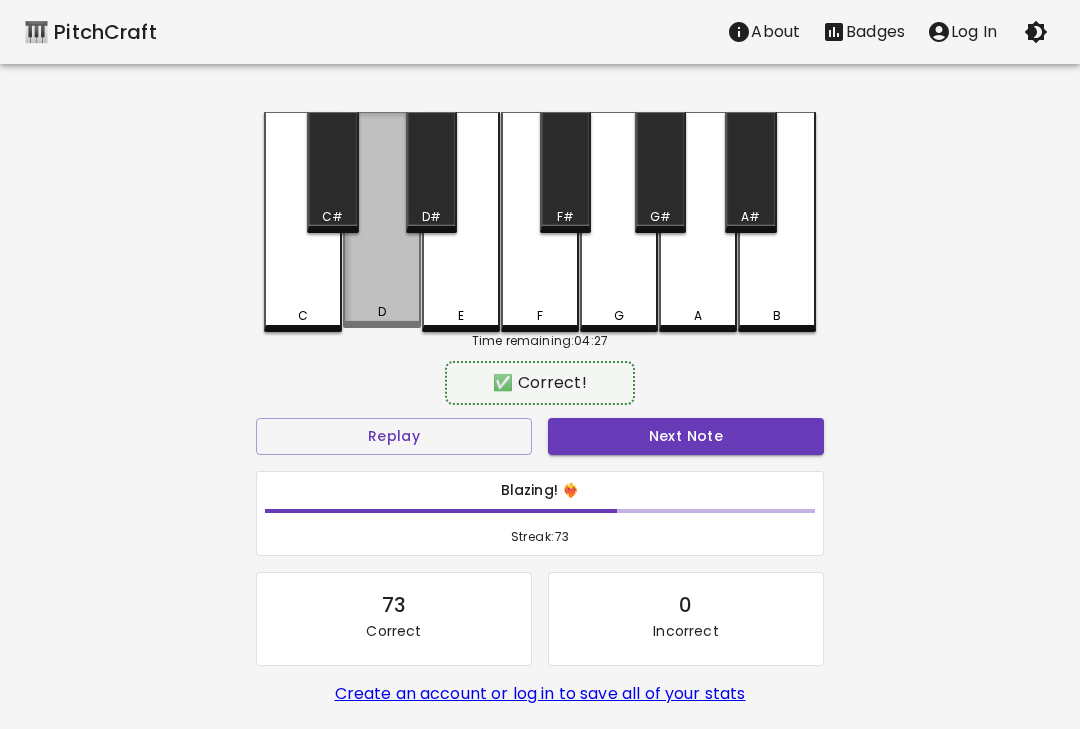 click on "D" at bounding box center (382, 220) 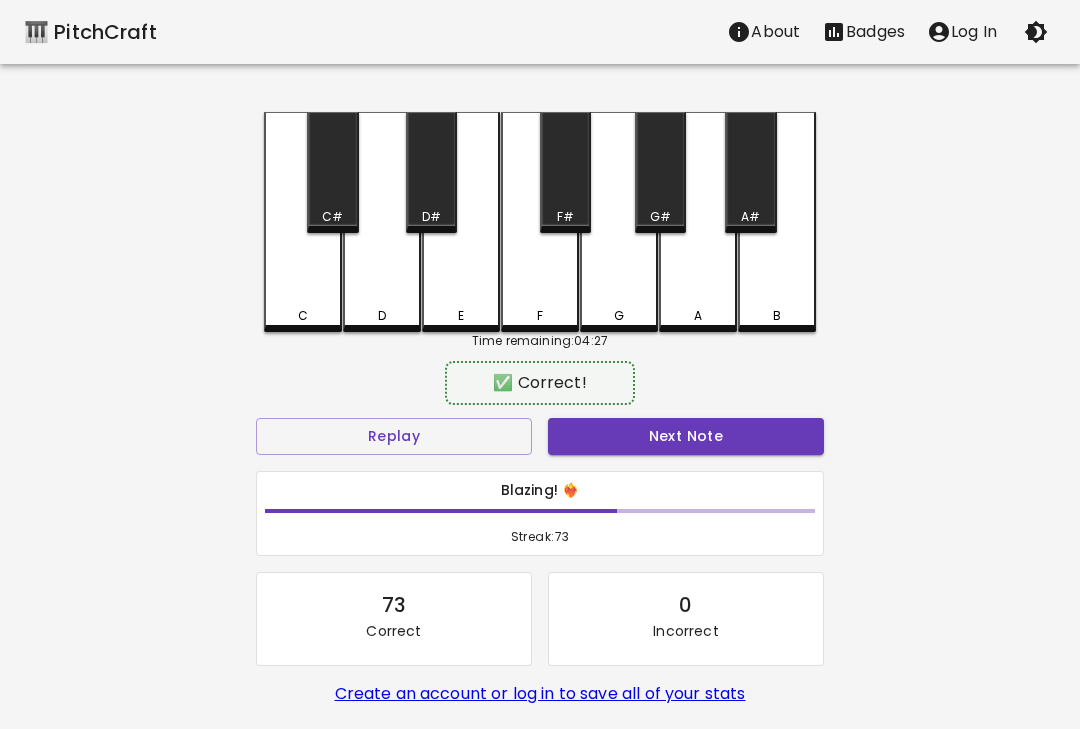 click on "Next Note" at bounding box center [686, 436] 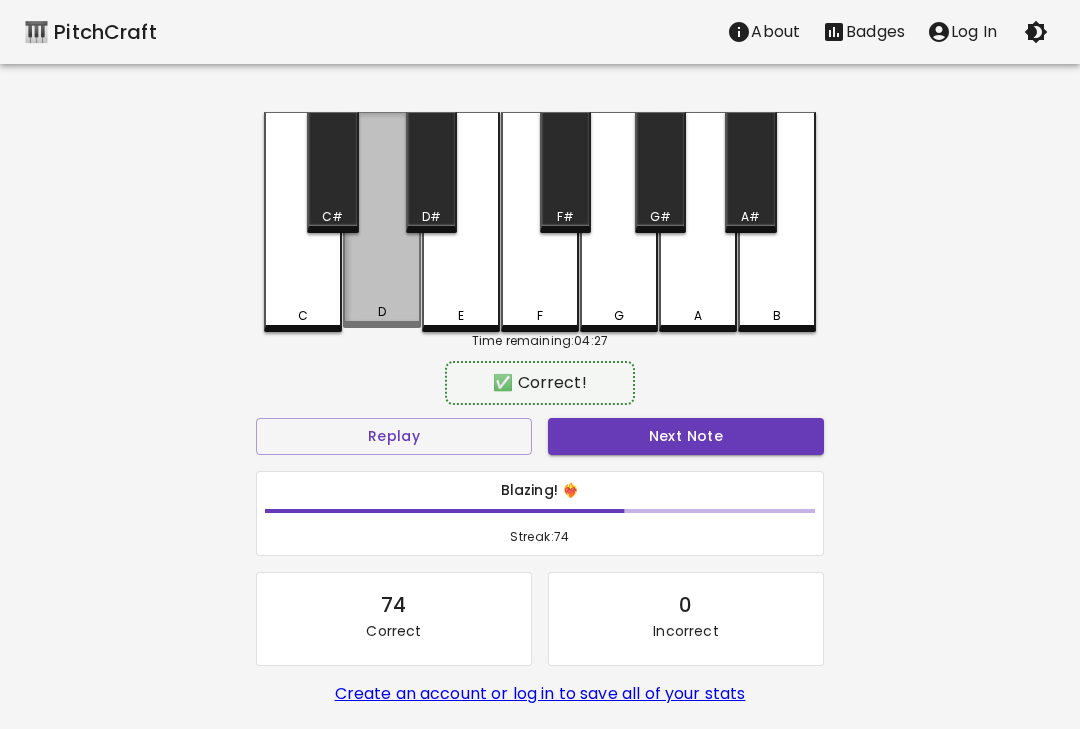 click on "D" at bounding box center (382, 220) 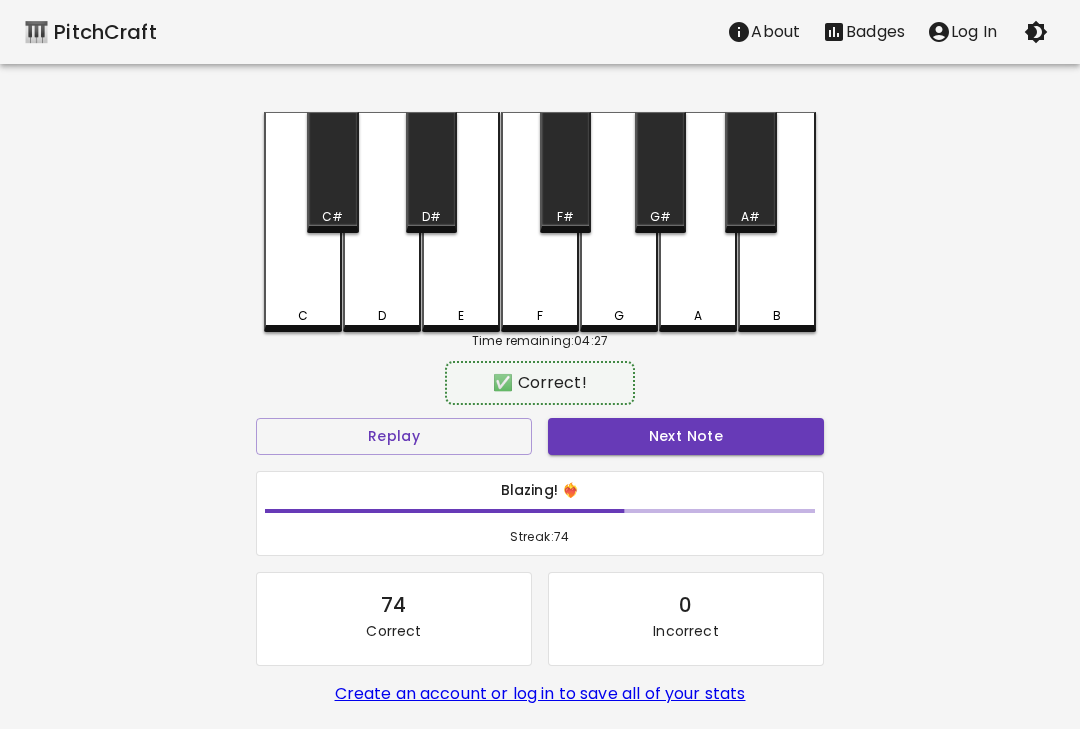 click on "Next Note" at bounding box center (686, 436) 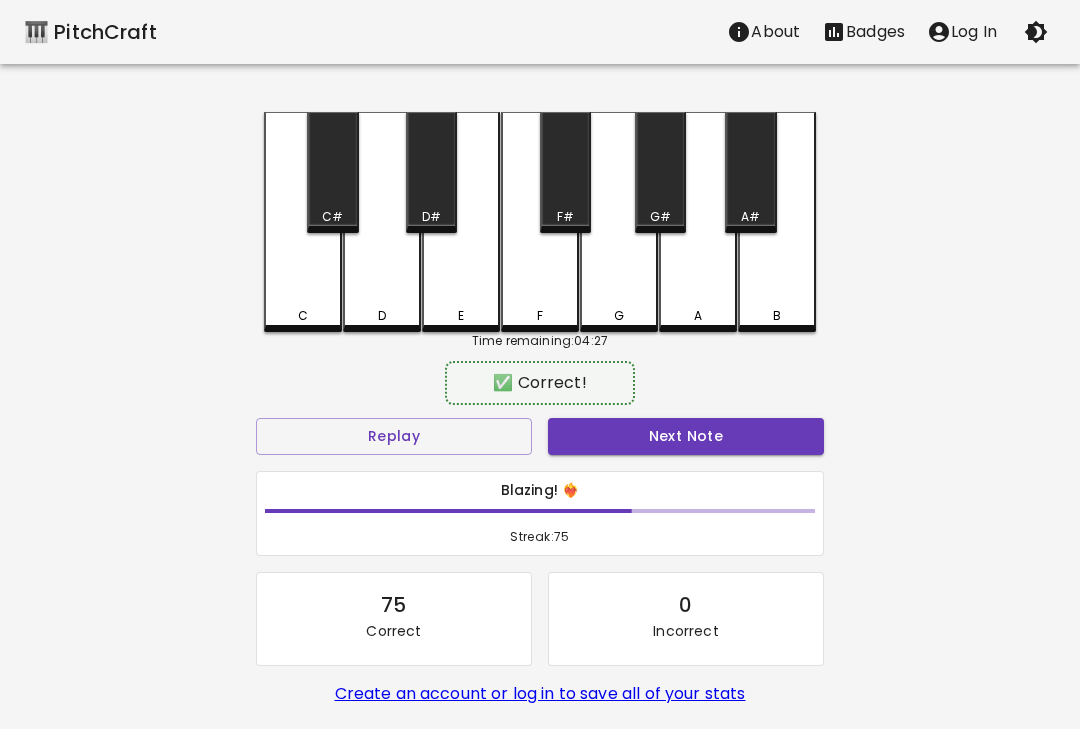 click on "Next Note" at bounding box center (686, 436) 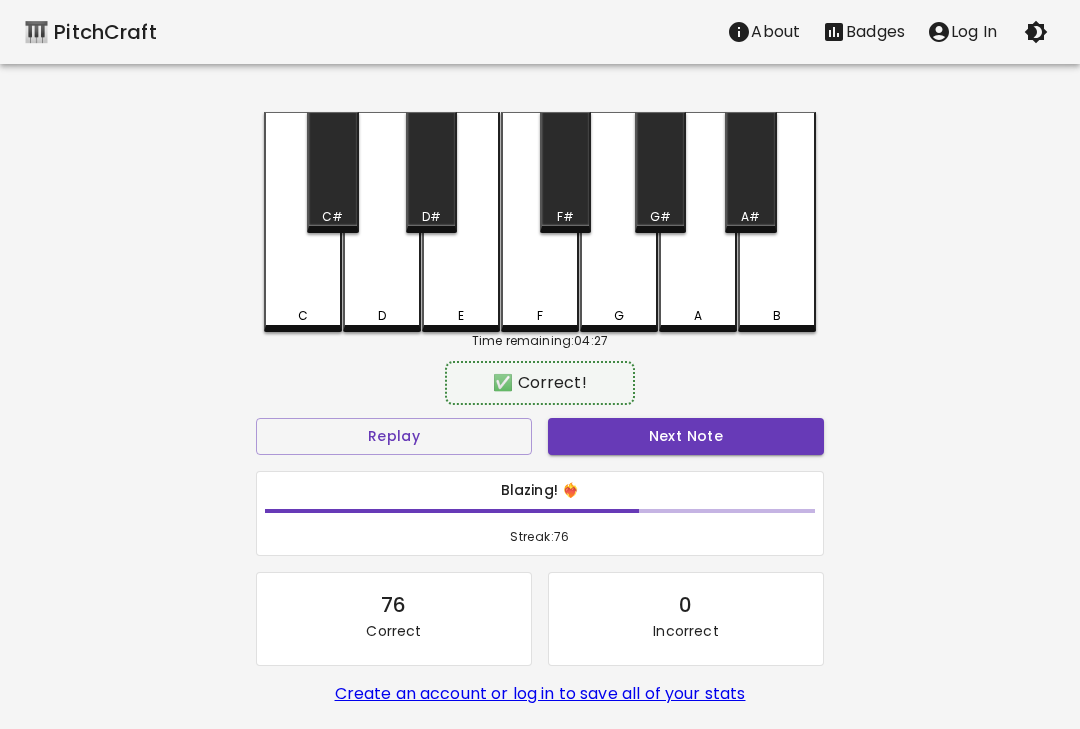 click on "Next Note" at bounding box center [686, 436] 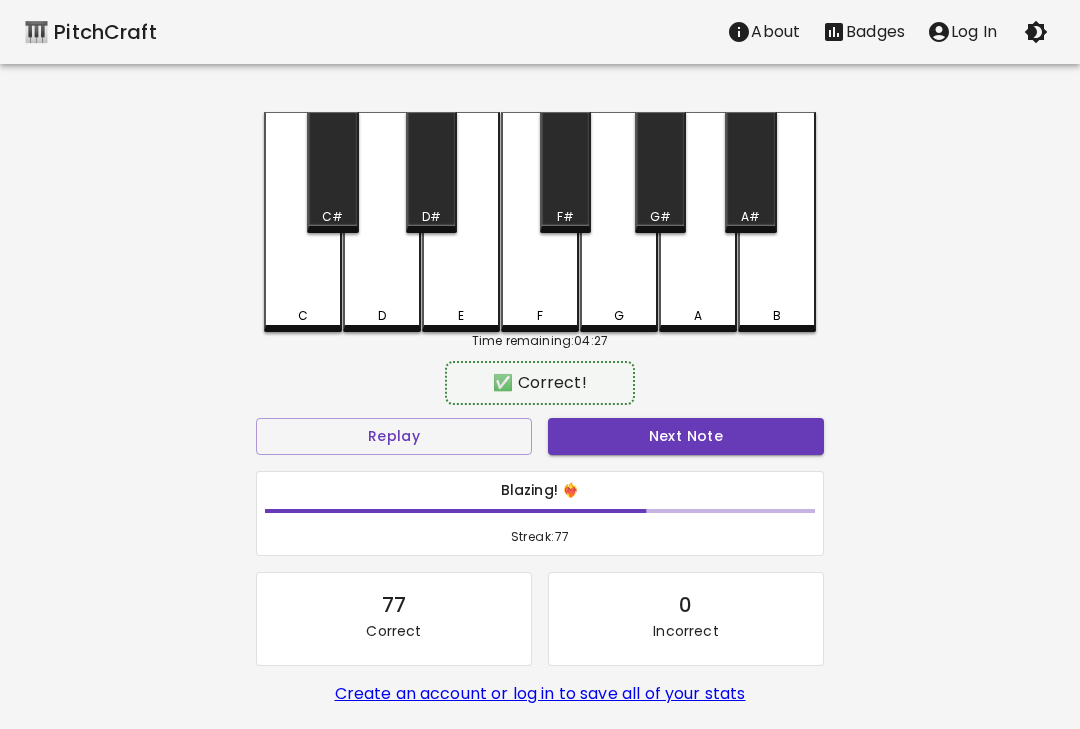 click on "Next Note" at bounding box center (686, 436) 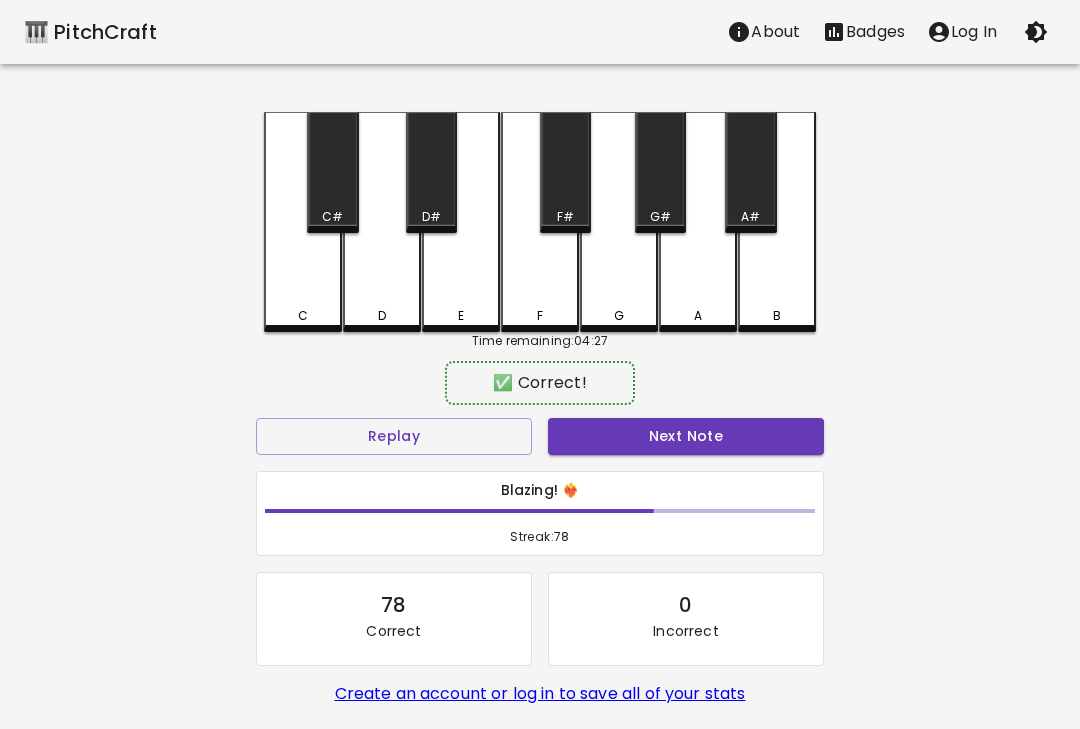 click on "Blazing!    ❤️‍🔥 Streak:  78" at bounding box center (540, 514) 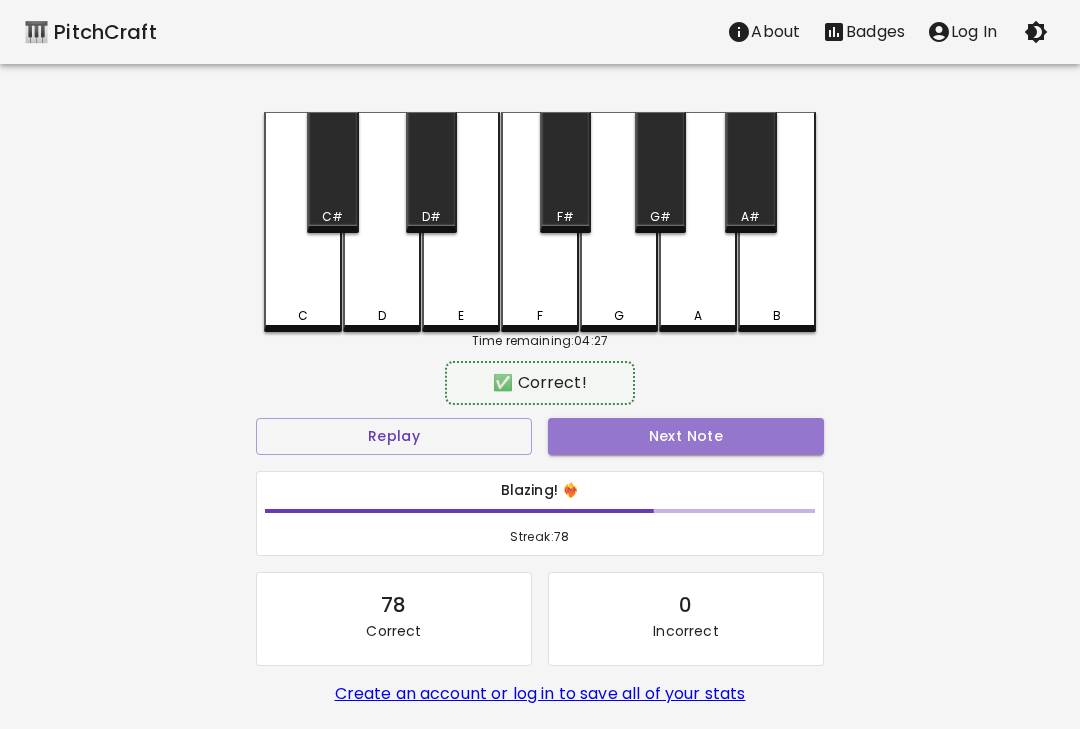 click on "Next Note" at bounding box center (686, 436) 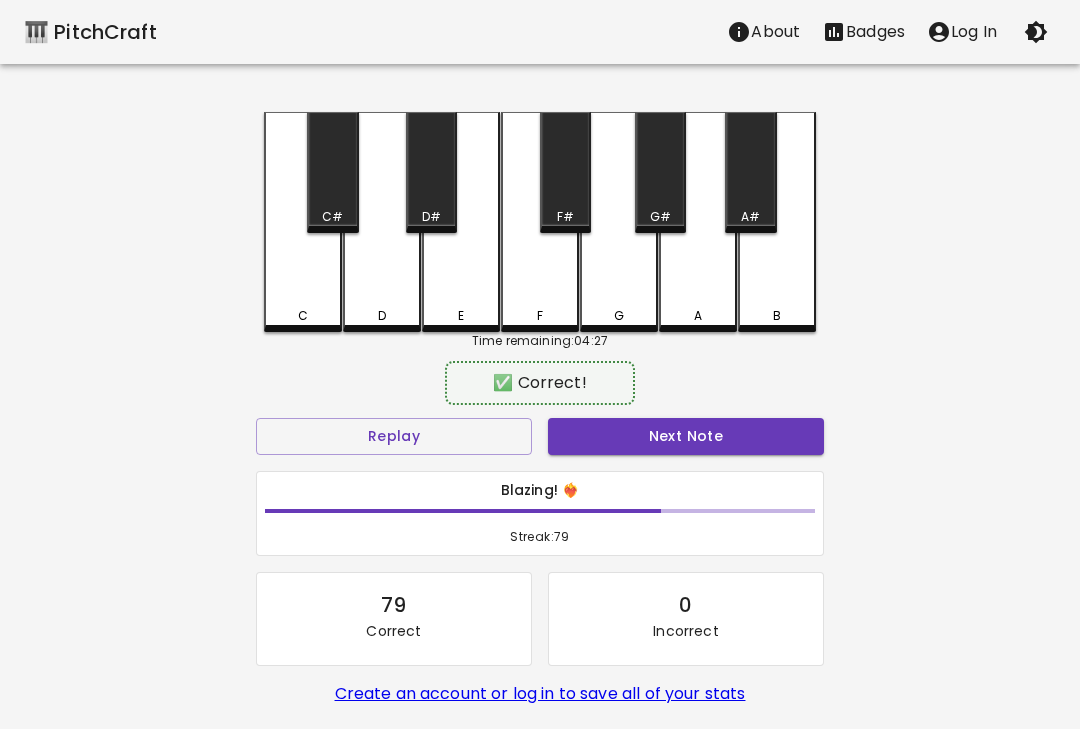 click on "D" at bounding box center [382, 222] 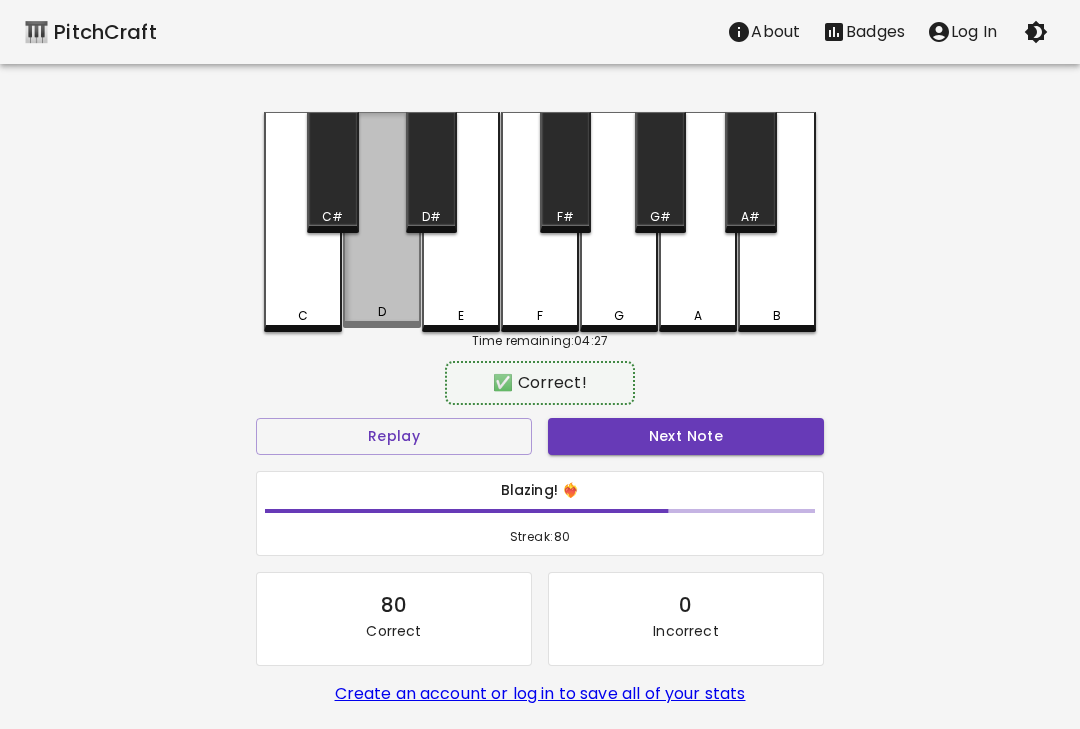 click on "D" at bounding box center (382, 220) 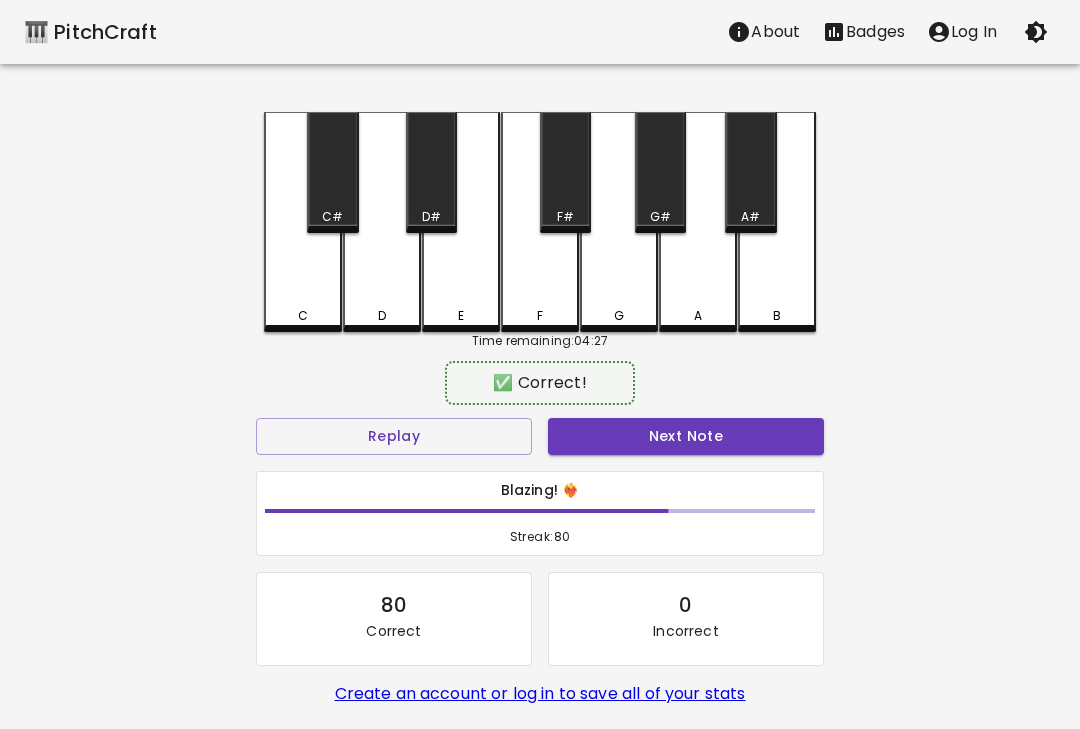 click on "Next Note" at bounding box center [686, 436] 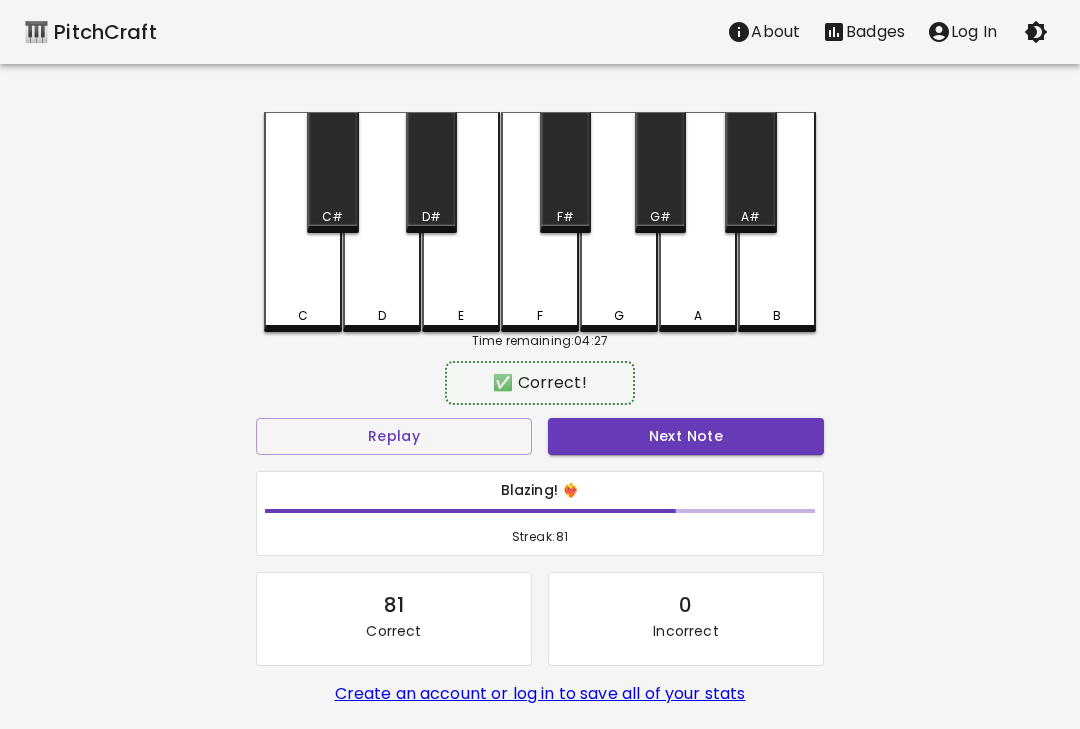click on "Next Note" at bounding box center [686, 436] 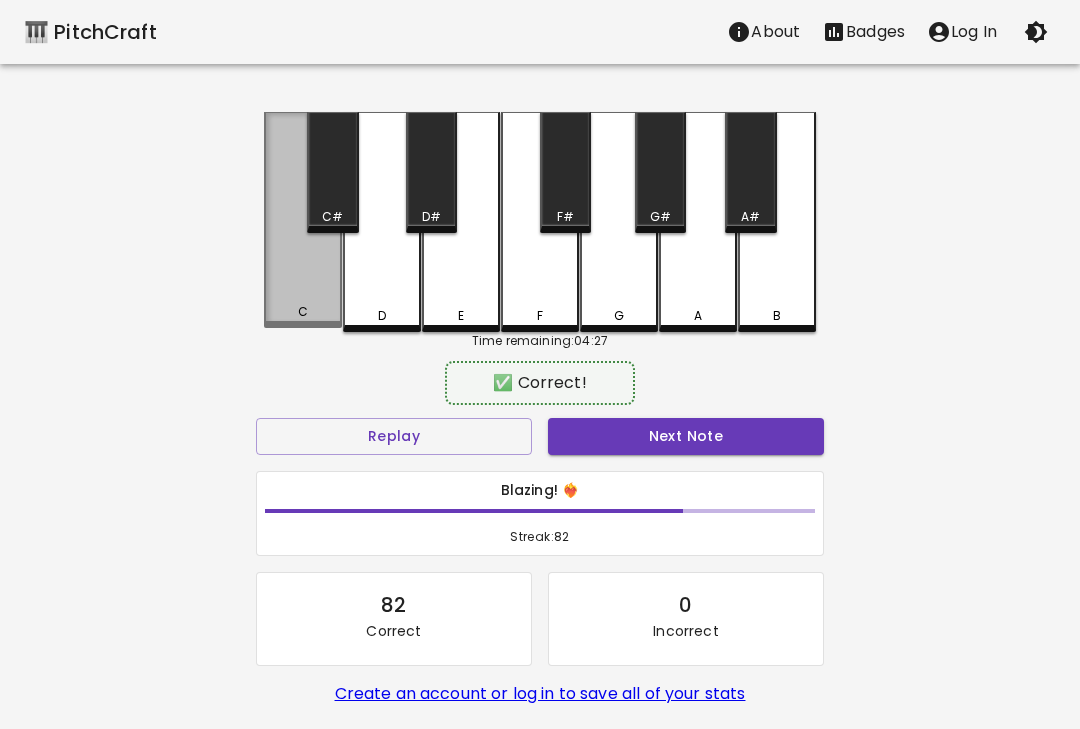 click on "Next Note" at bounding box center [686, 436] 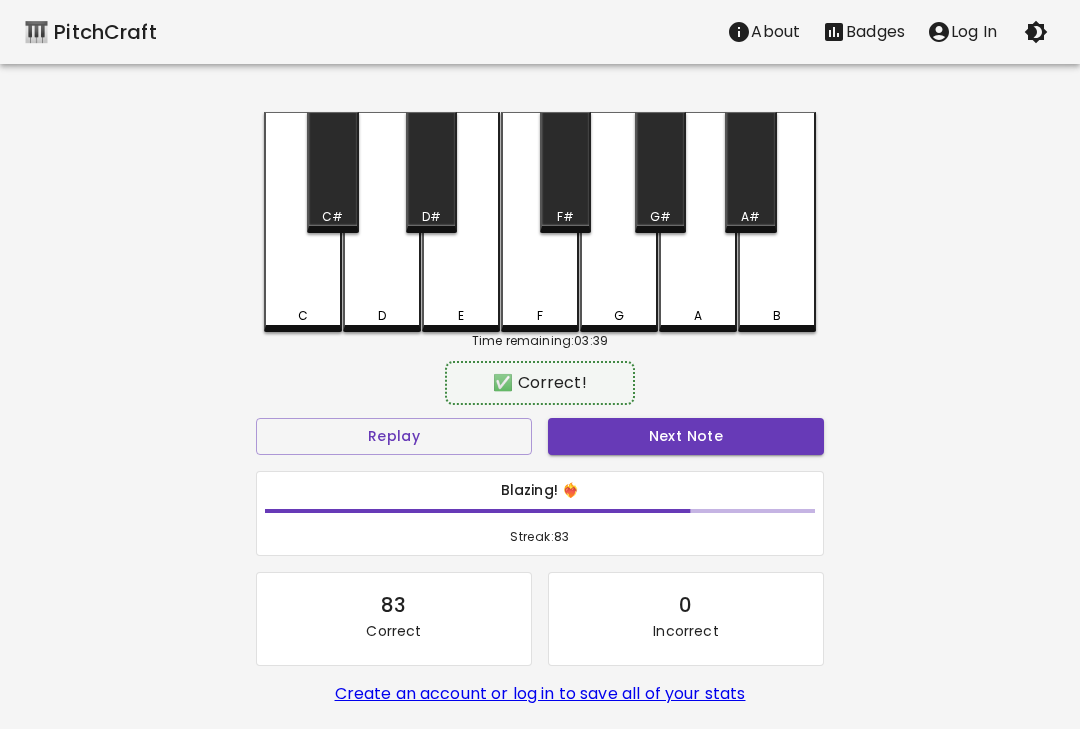 click on "Next Note" at bounding box center [686, 436] 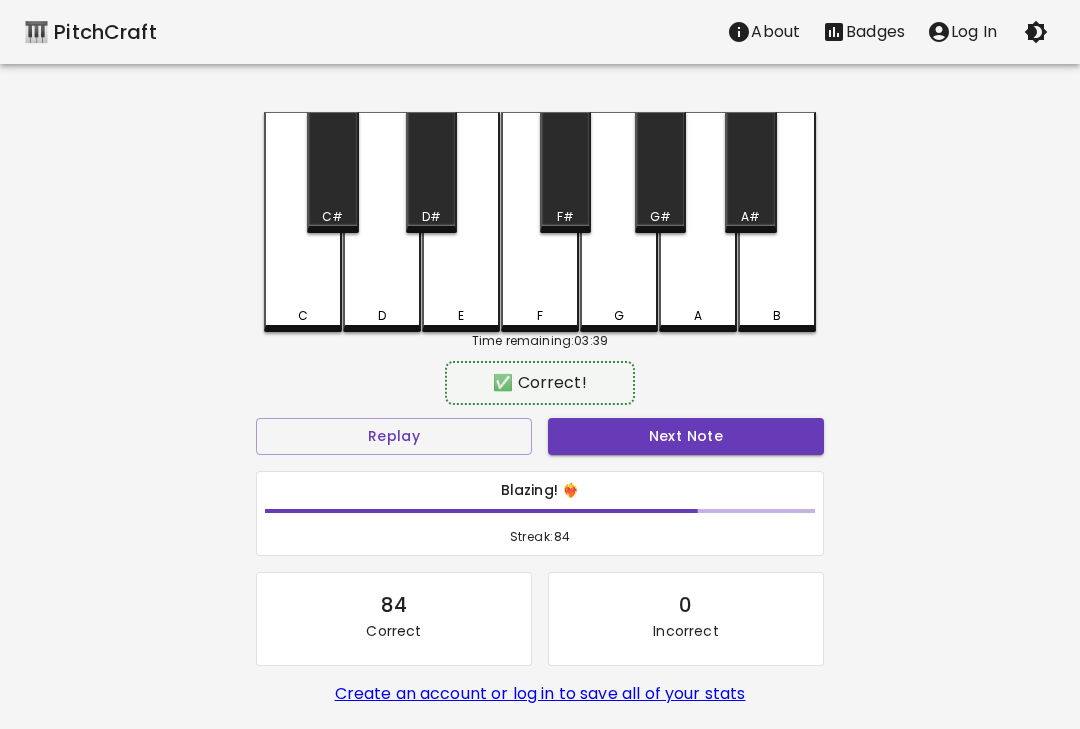 click on "Next Note" at bounding box center (686, 436) 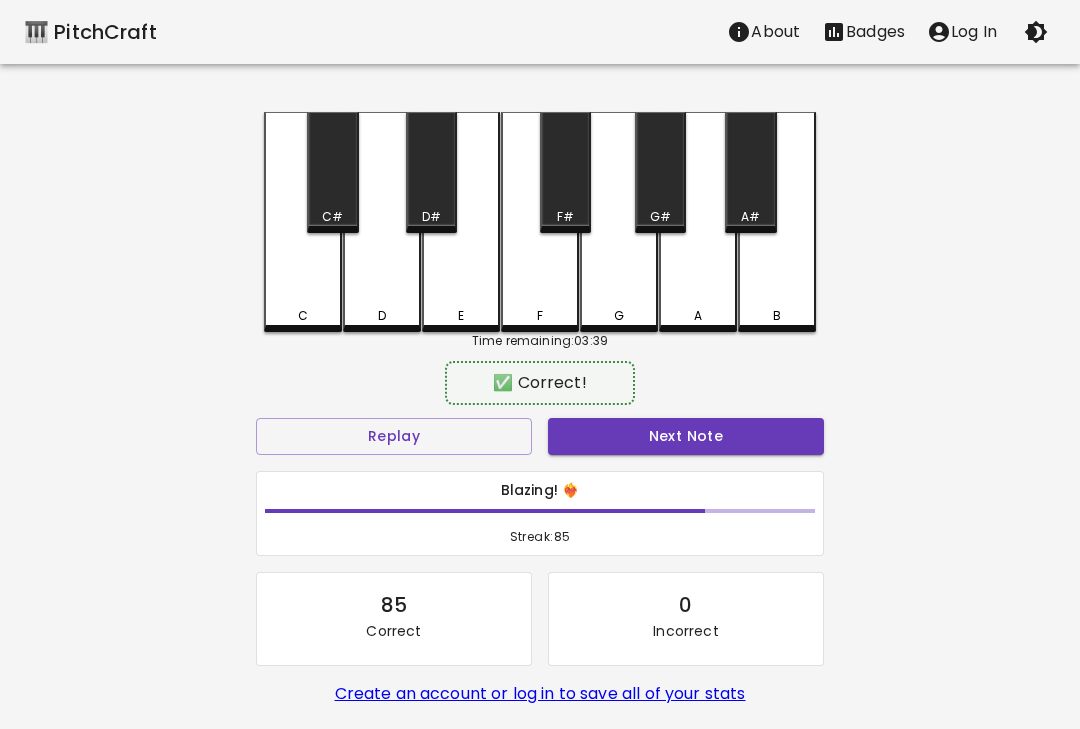 click on "Next Note" at bounding box center (686, 436) 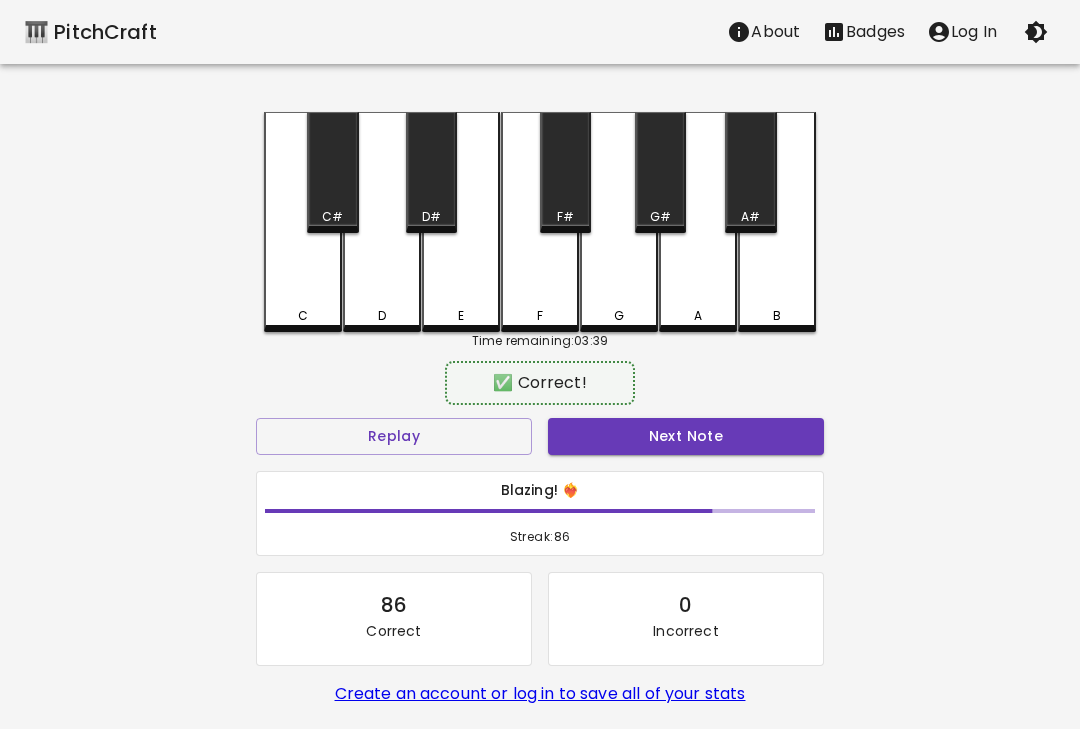 click on "Next Note" at bounding box center (686, 436) 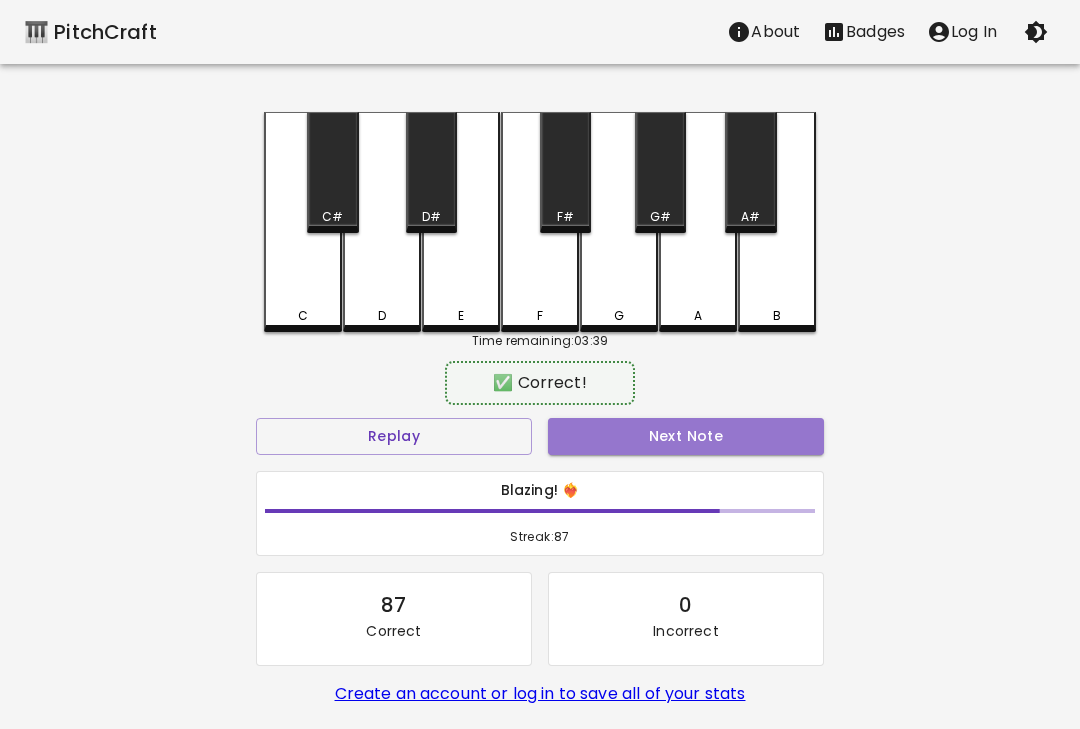 click on "Next Note" at bounding box center [686, 436] 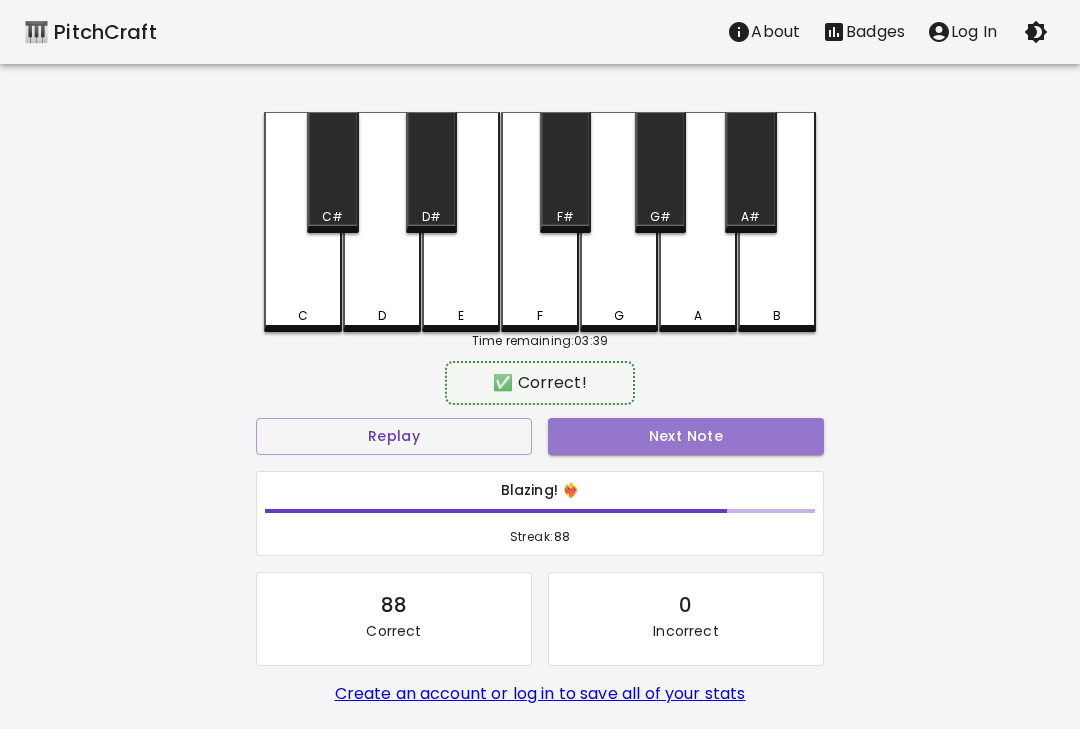 click on "Next Note" at bounding box center [686, 436] 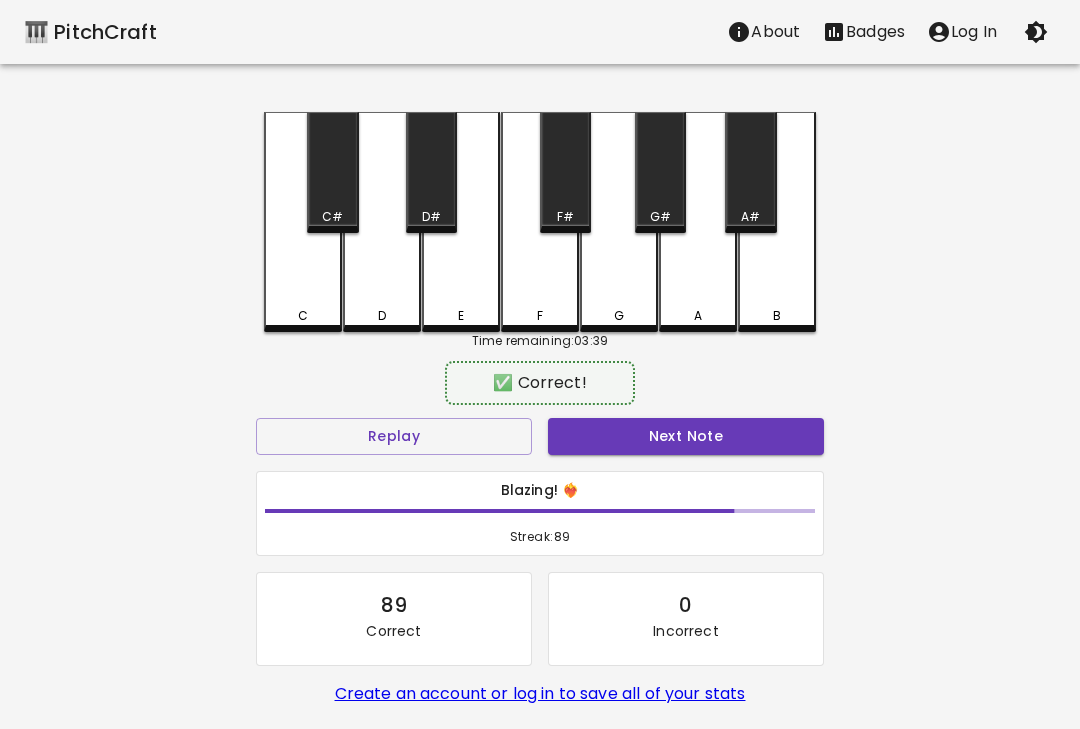 click on "Next Note" at bounding box center [686, 436] 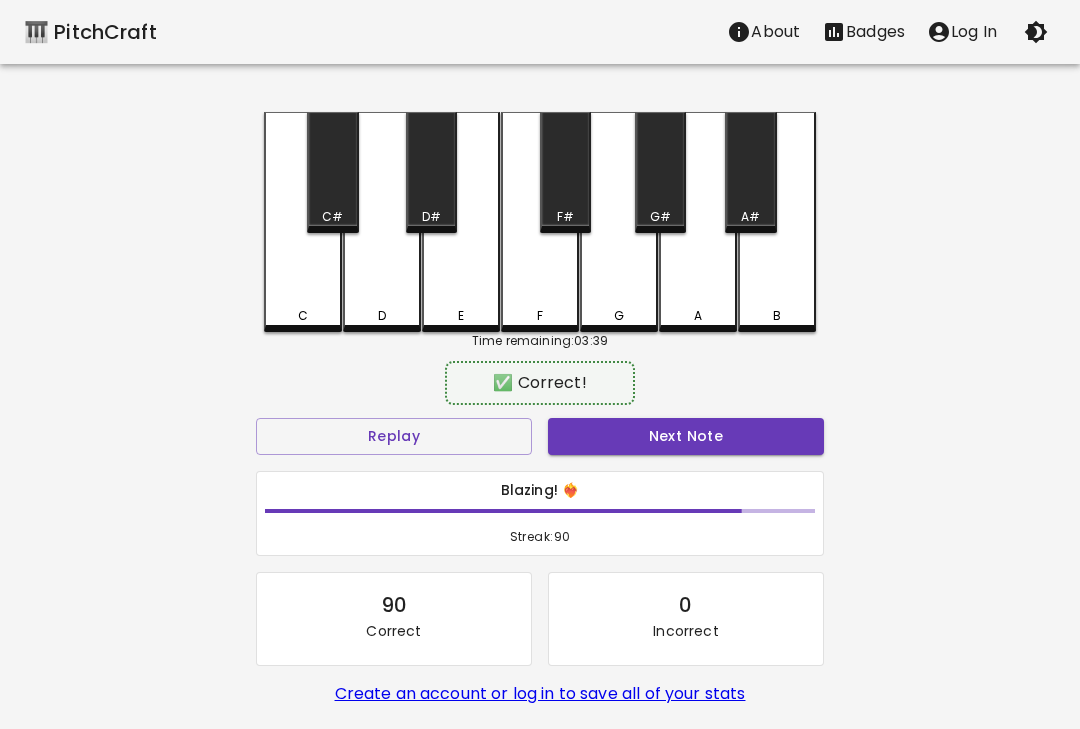 click on "Next Note" at bounding box center [686, 436] 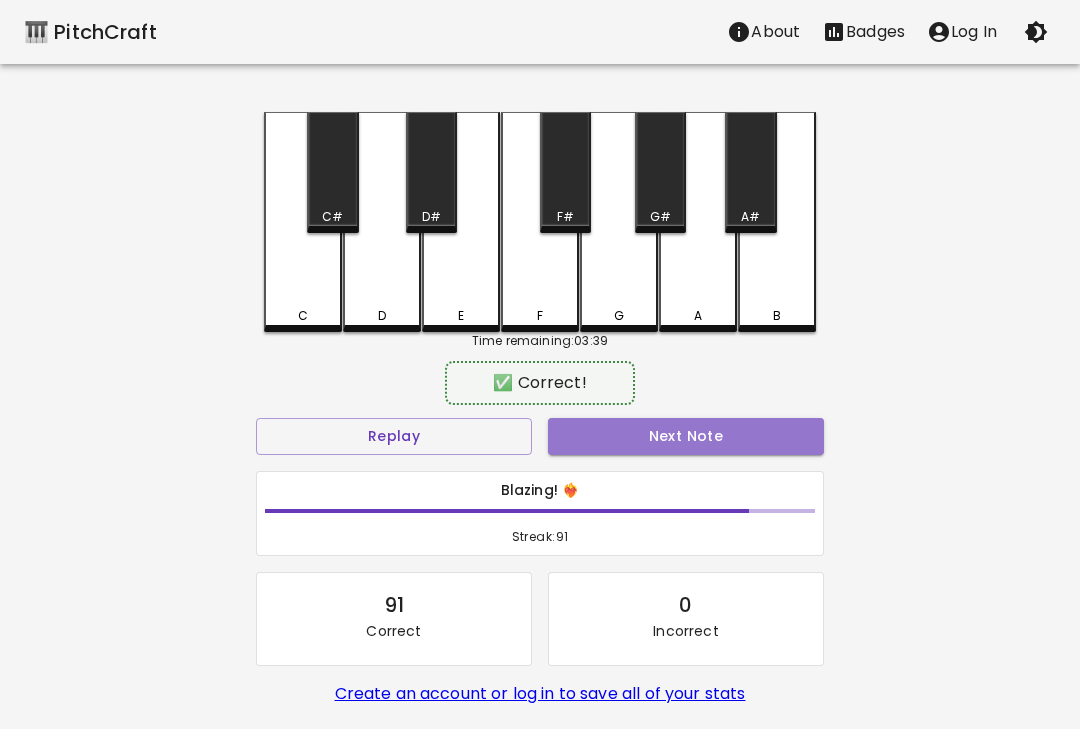 click on "Next Note" at bounding box center [686, 436] 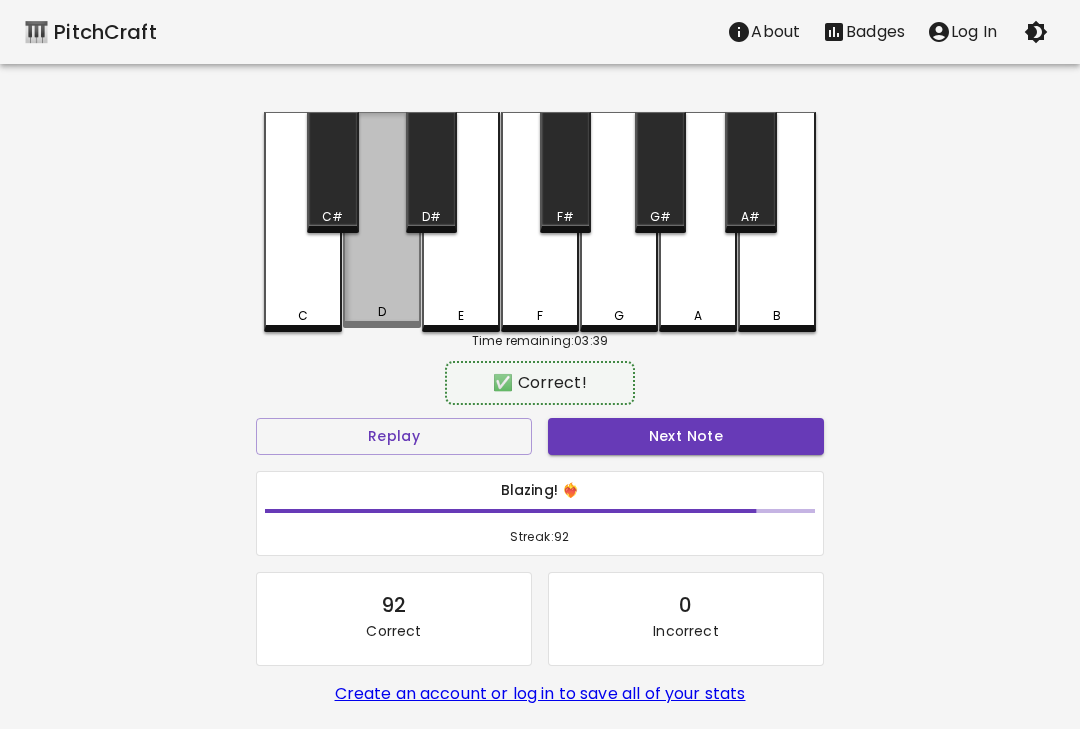 click on "Next Note" at bounding box center (686, 436) 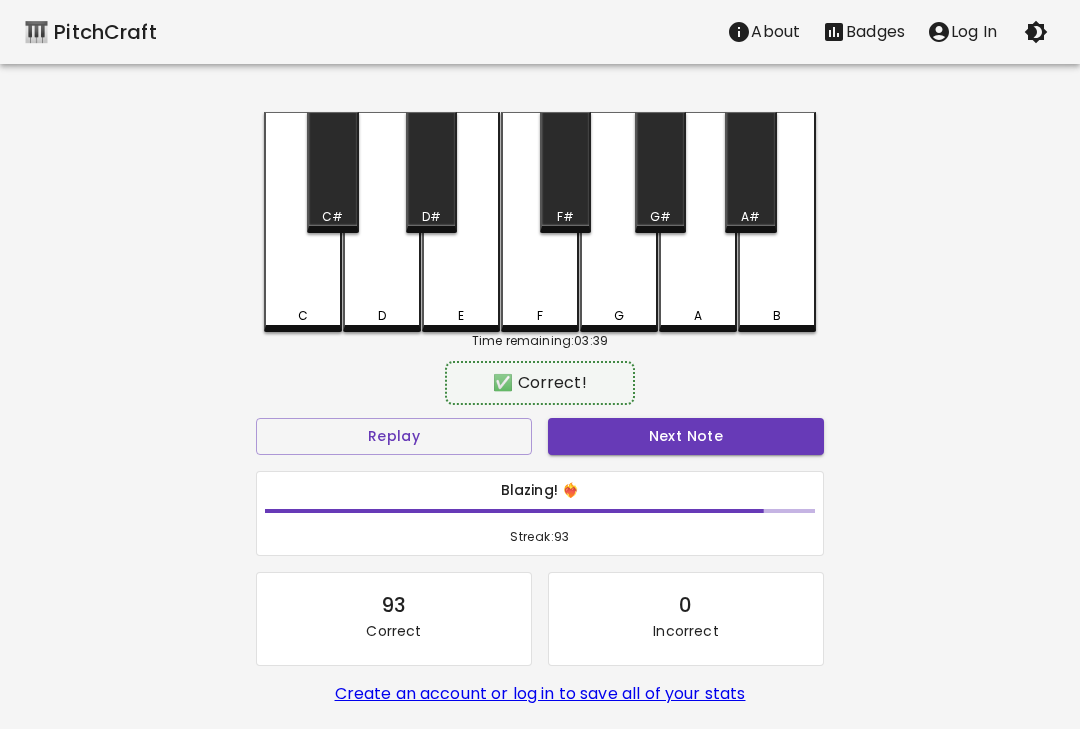 click on "Next Note" at bounding box center (686, 436) 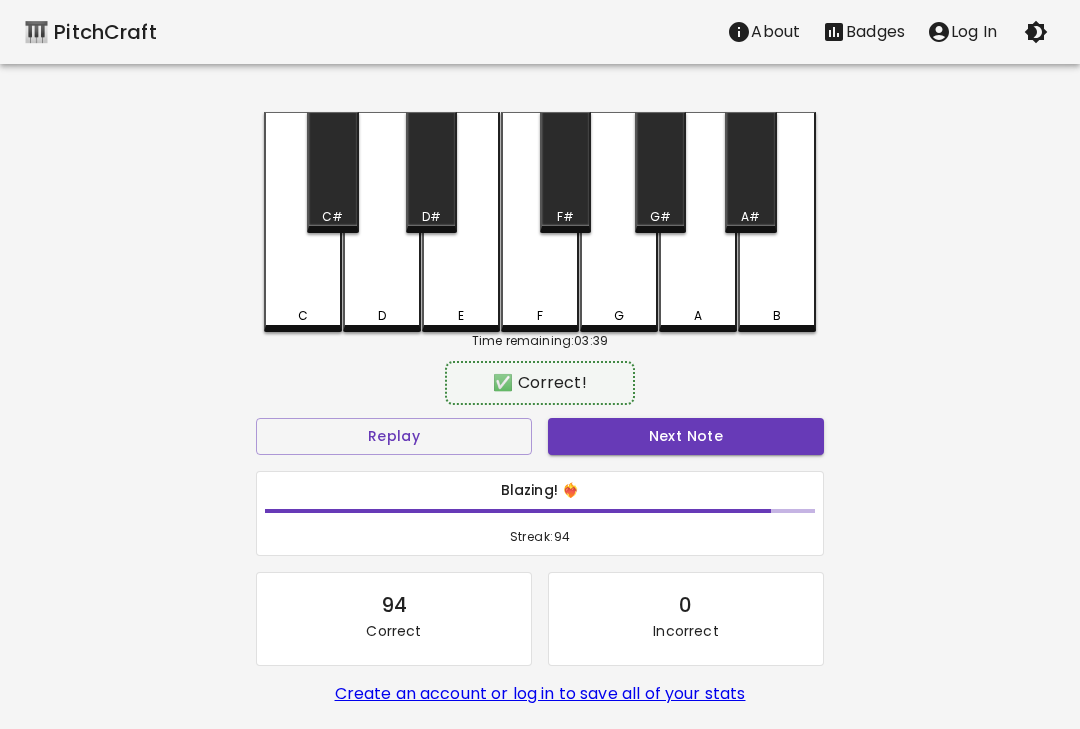 click on "Next Note" at bounding box center [686, 436] 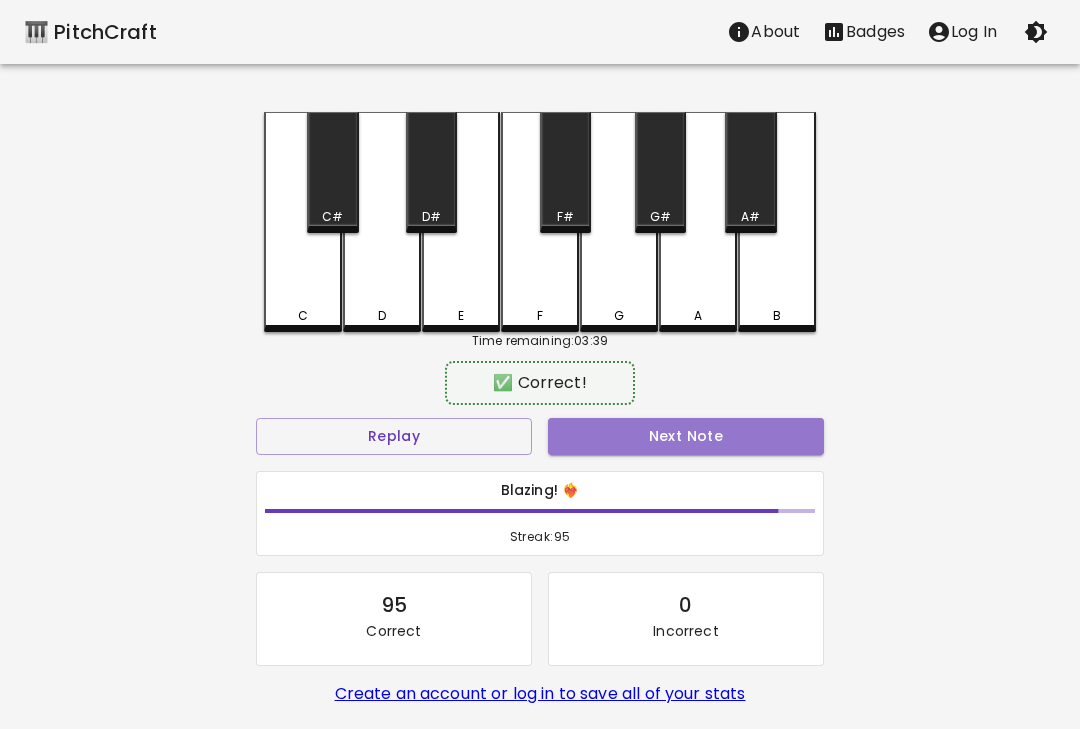 click on "Next Note" at bounding box center (686, 436) 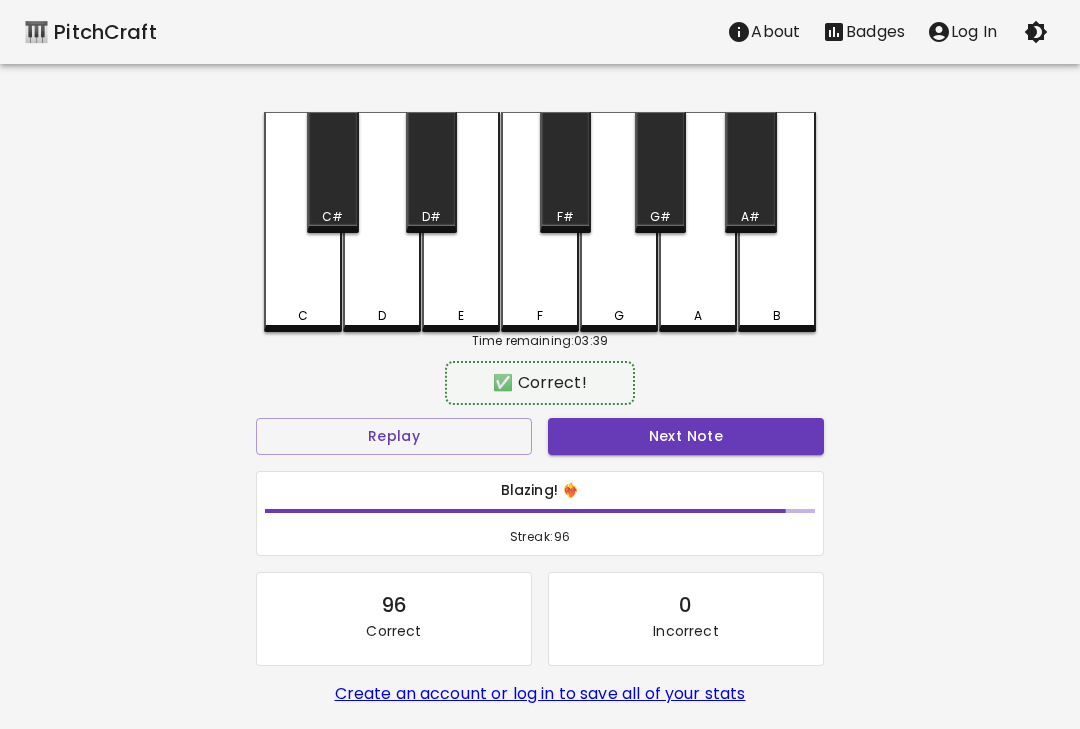 click on "Next Note" at bounding box center (686, 436) 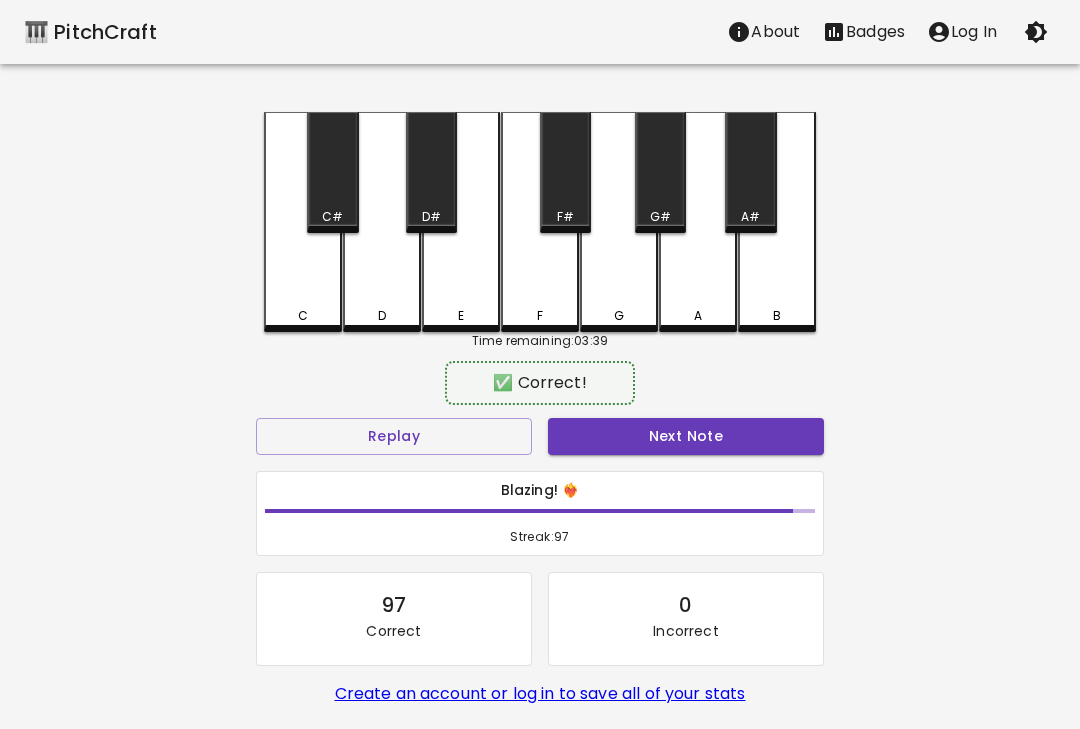 click on "C" at bounding box center [303, 222] 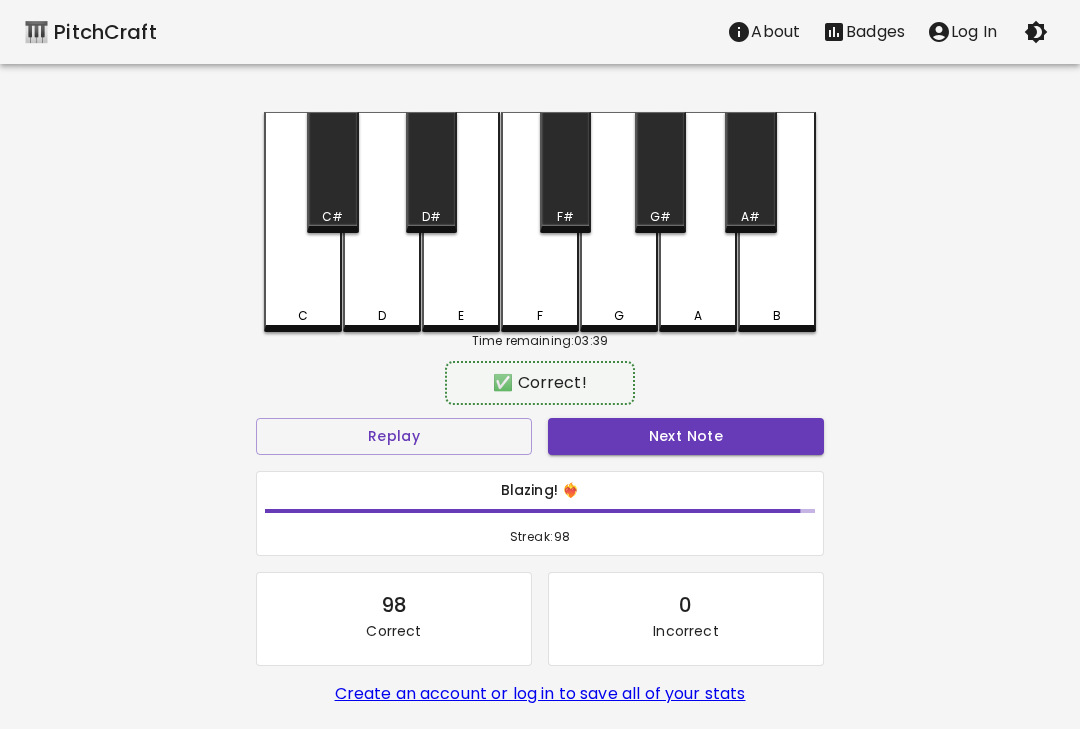click on "Next Note" at bounding box center (686, 436) 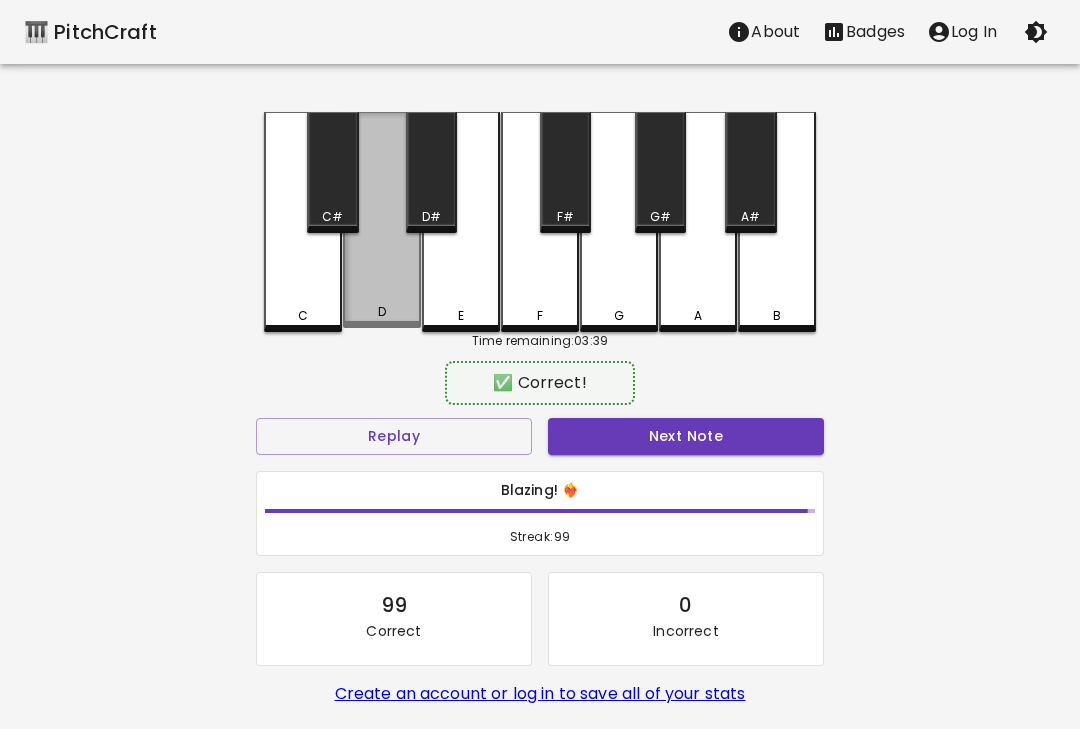 click on "D" at bounding box center (382, 220) 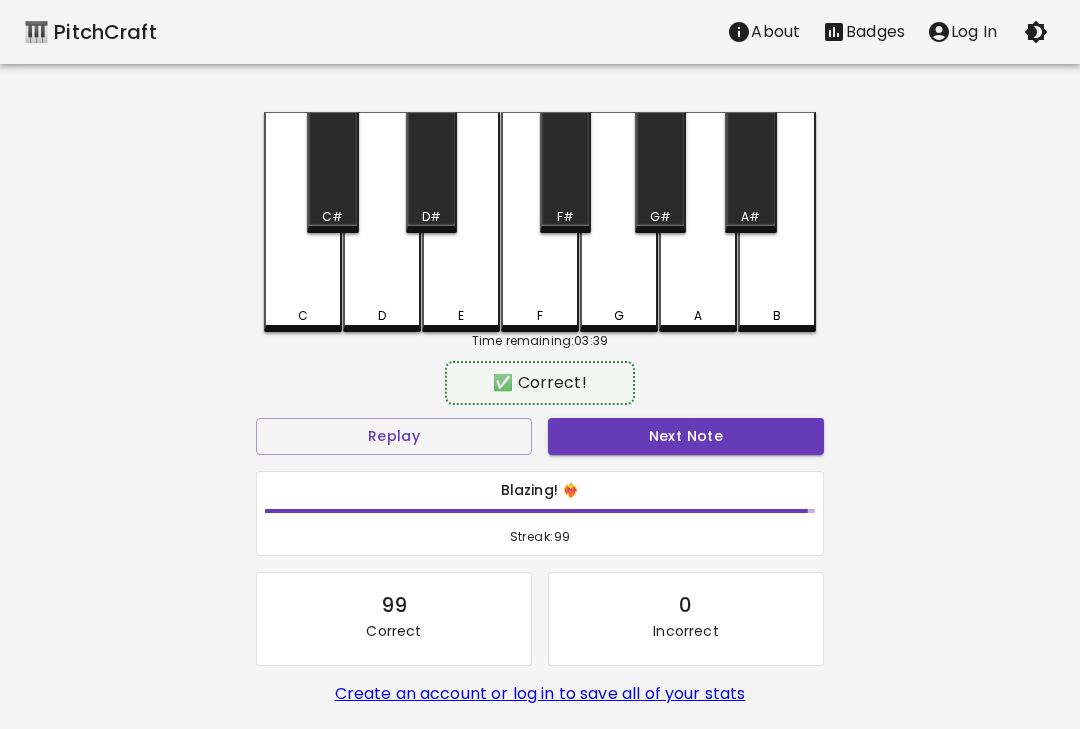 click on "Next Note" at bounding box center [686, 436] 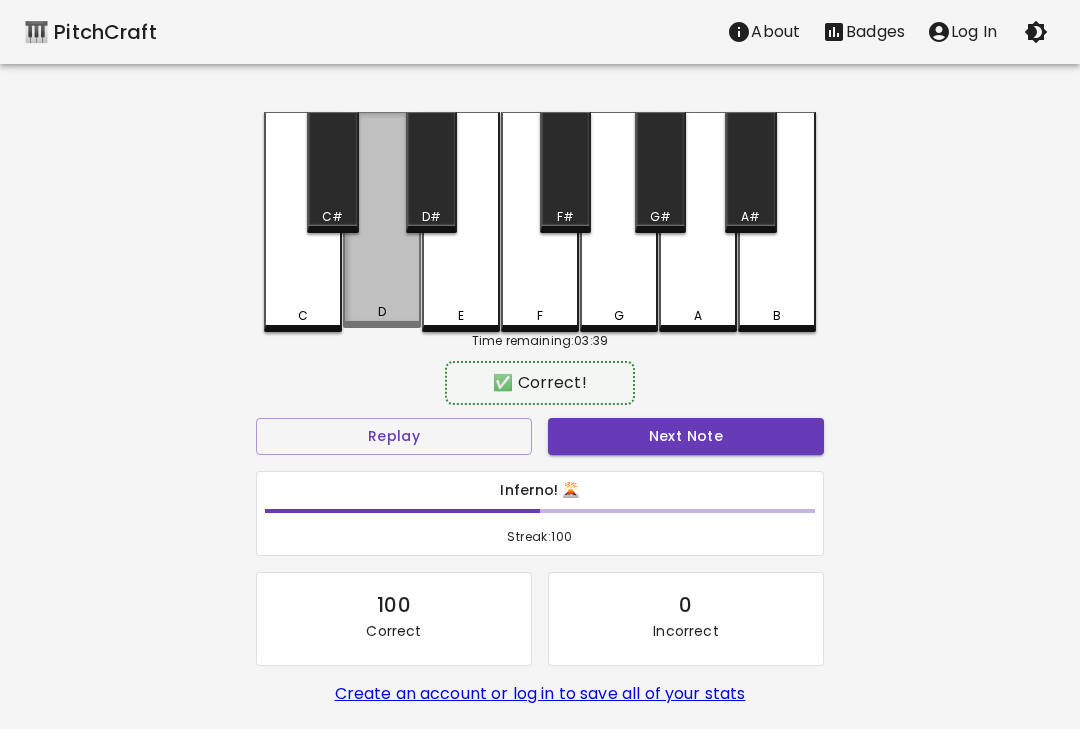 click on "Next Note" at bounding box center (686, 436) 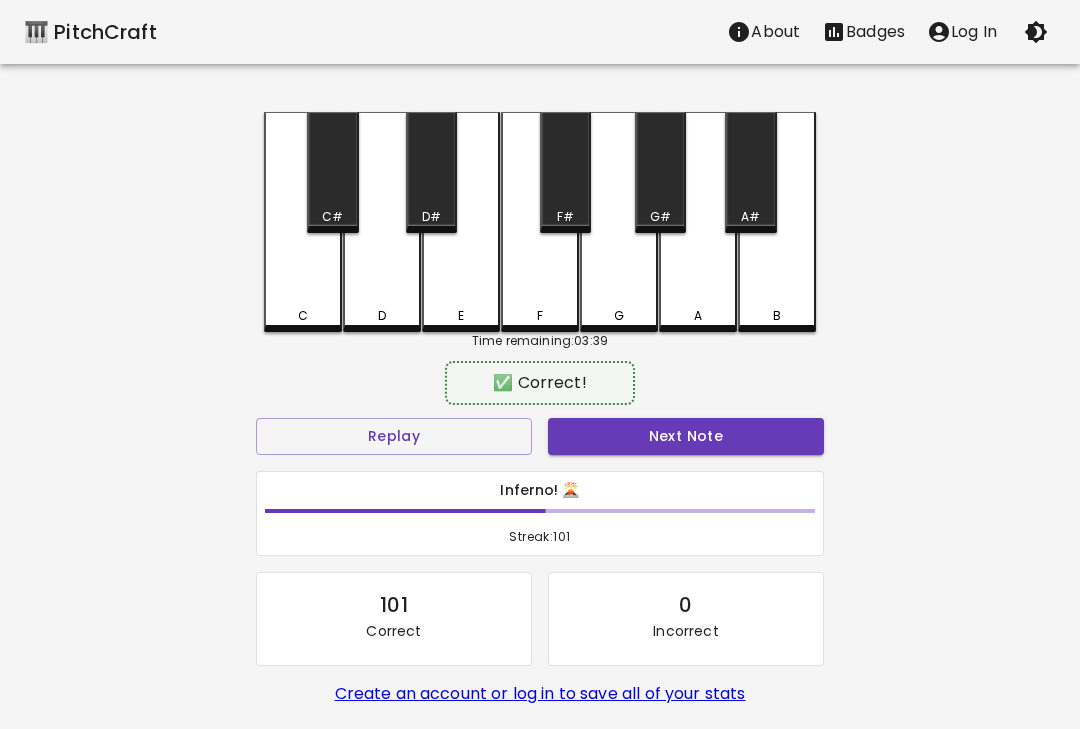 click on "Next Note" at bounding box center [686, 436] 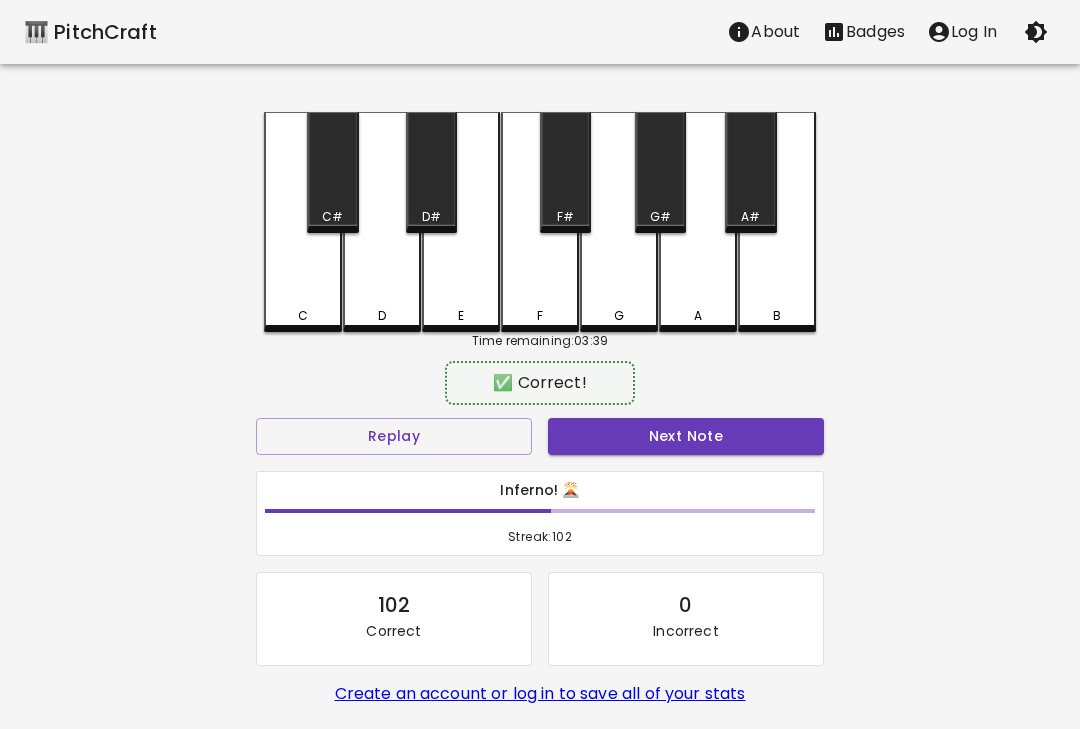 click on "Next Note" at bounding box center (686, 436) 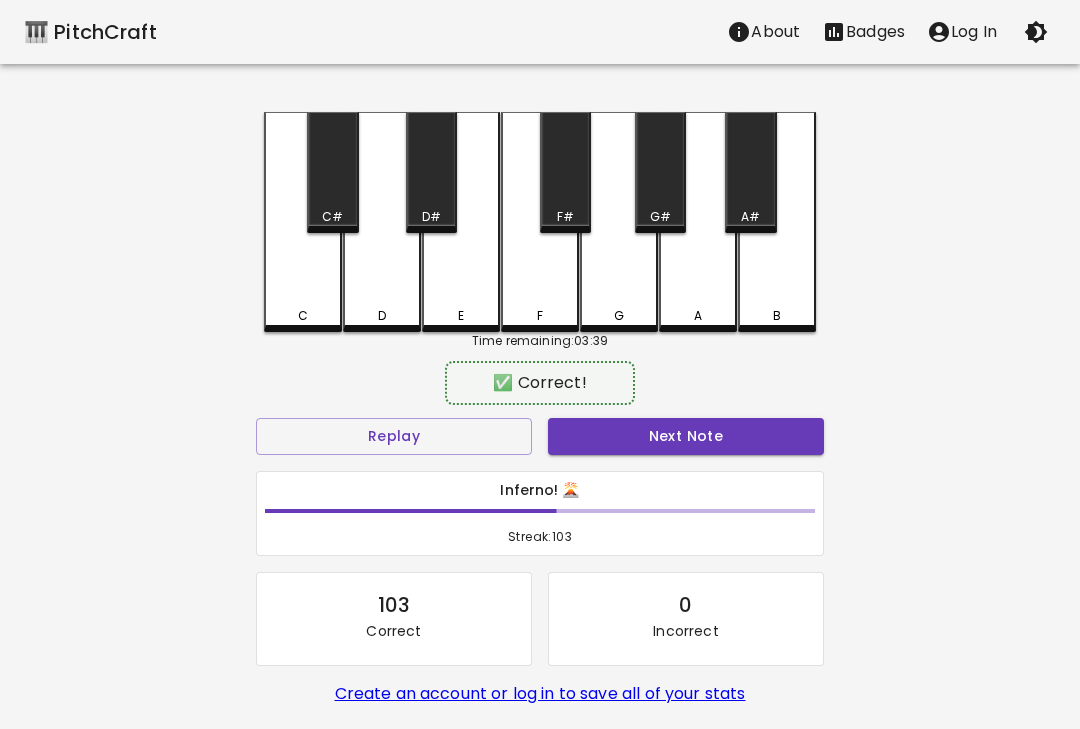 click on "D" at bounding box center (382, 222) 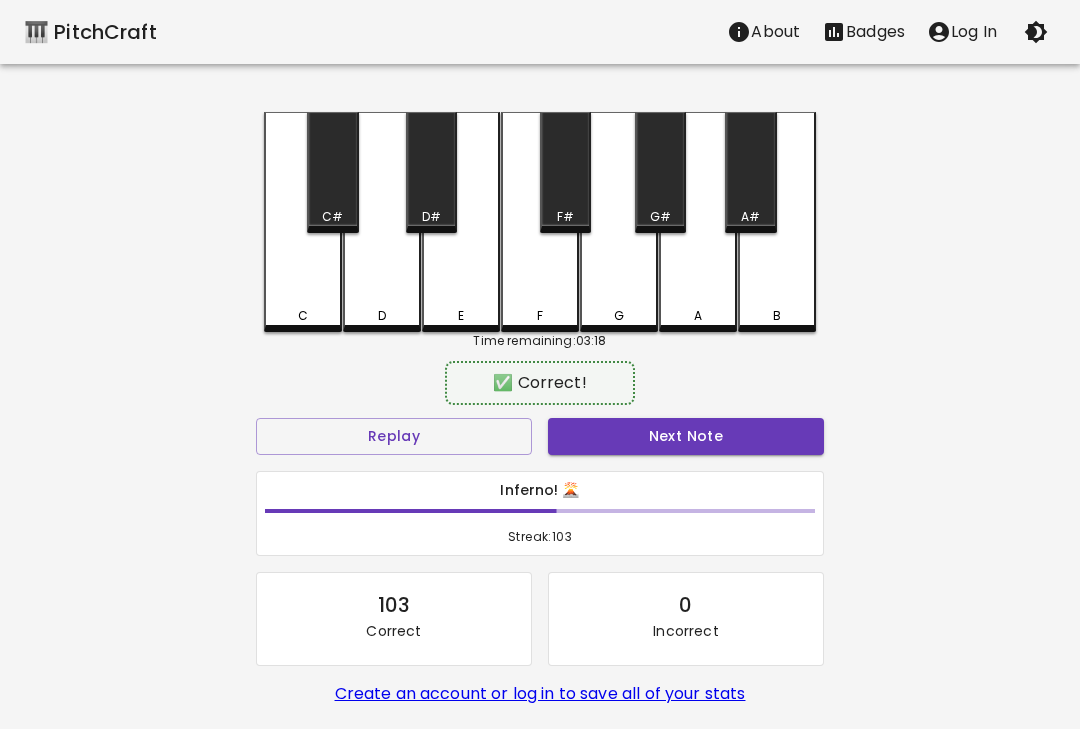 click on "Next Note" at bounding box center [686, 436] 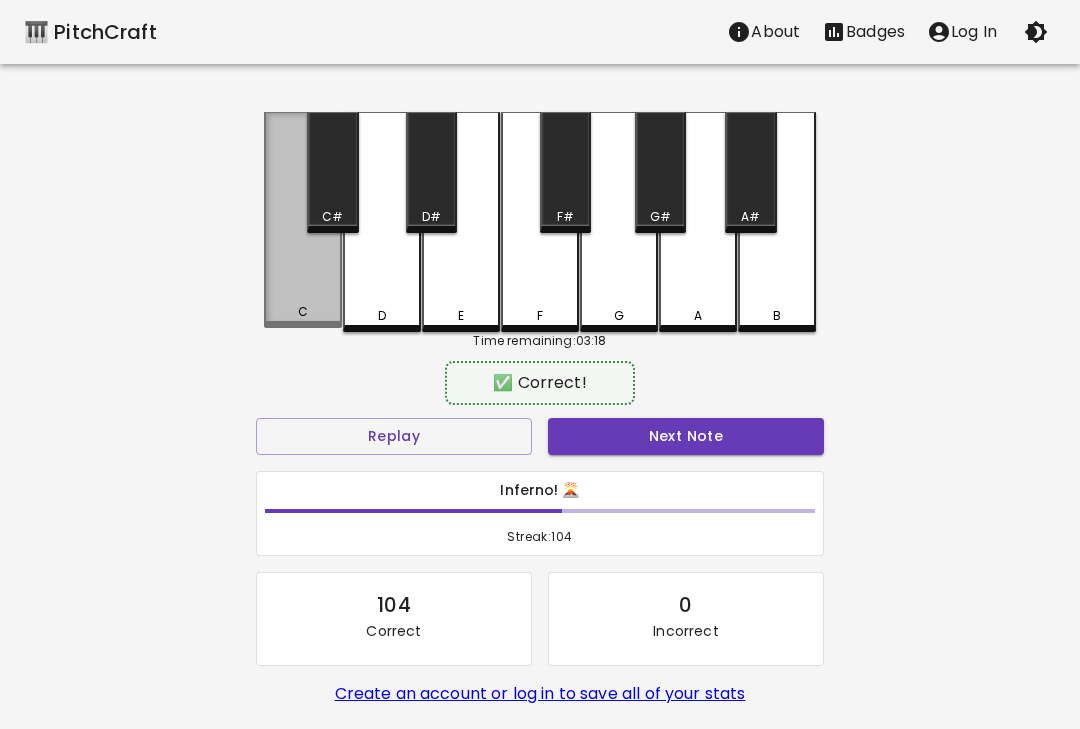 click on "Next Note" at bounding box center [686, 436] 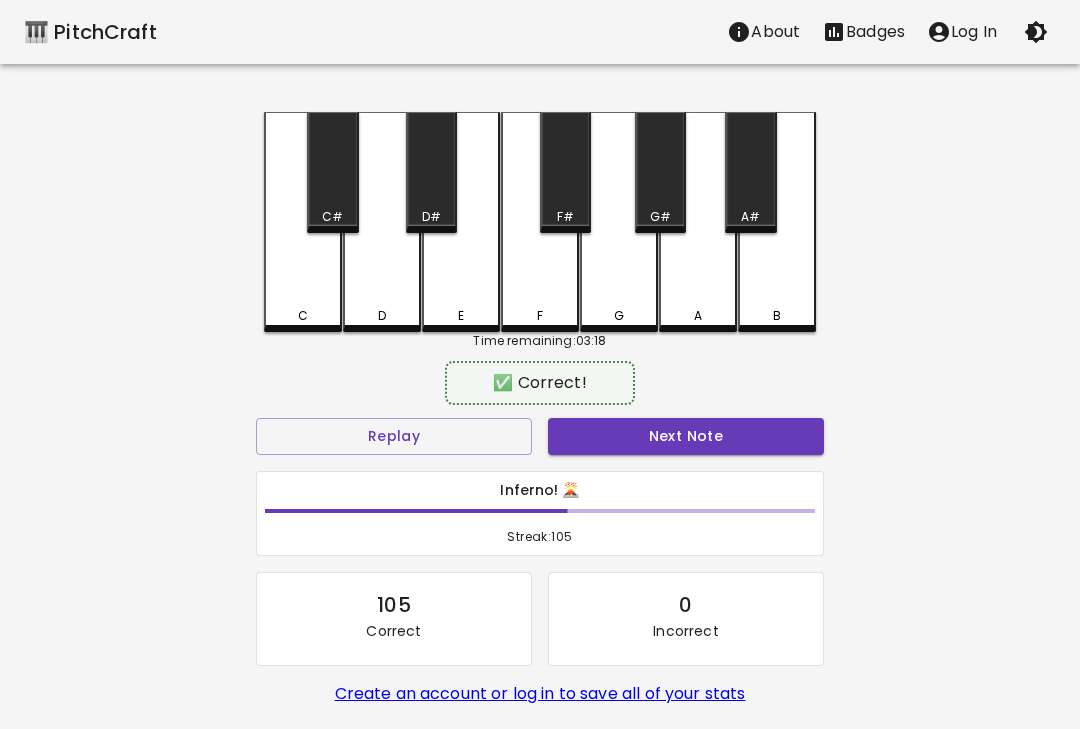 click on "Next Note" at bounding box center (686, 436) 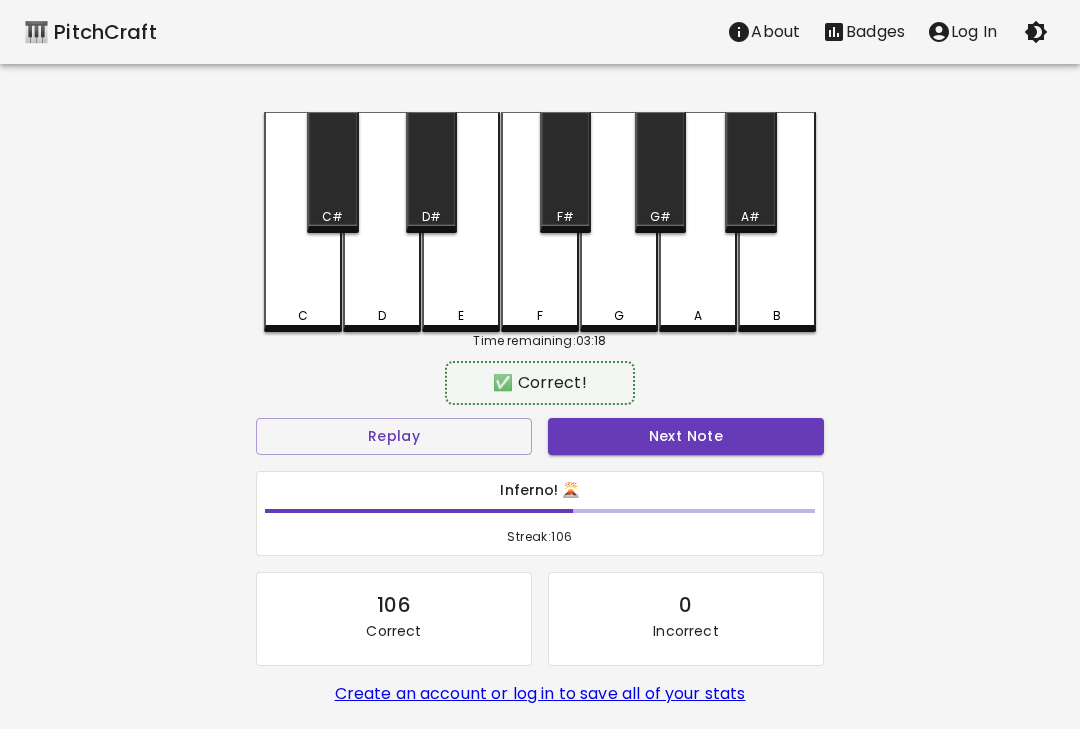 click on "Next Note" at bounding box center [686, 436] 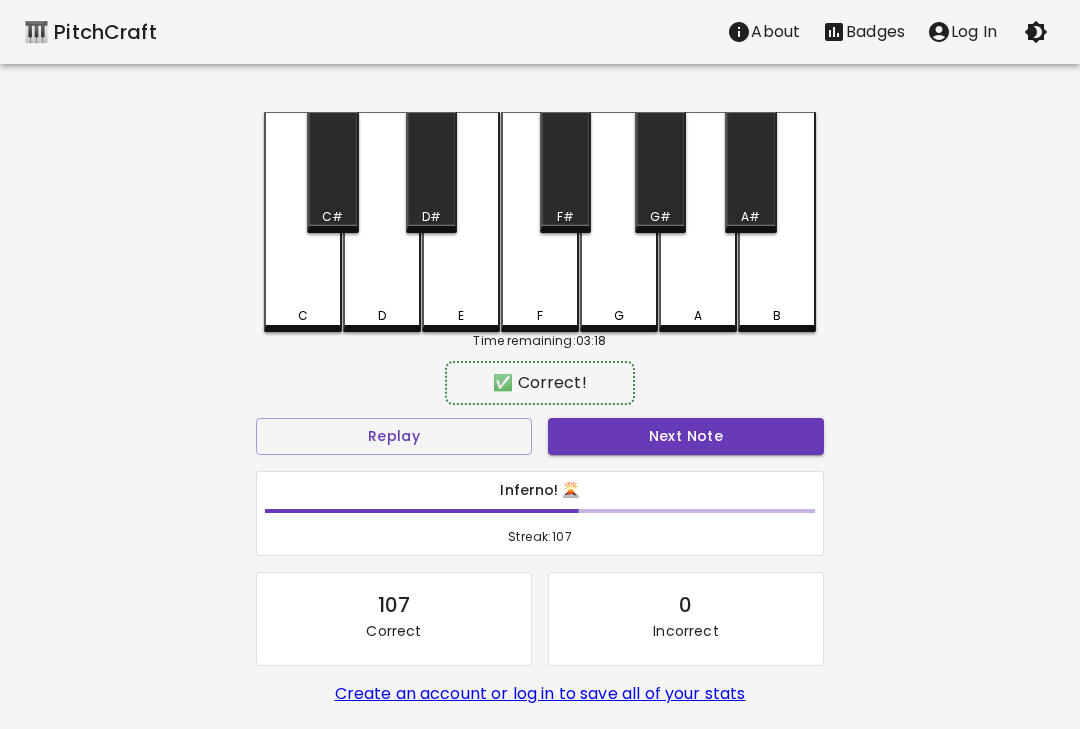 click on "Next Note" at bounding box center [686, 436] 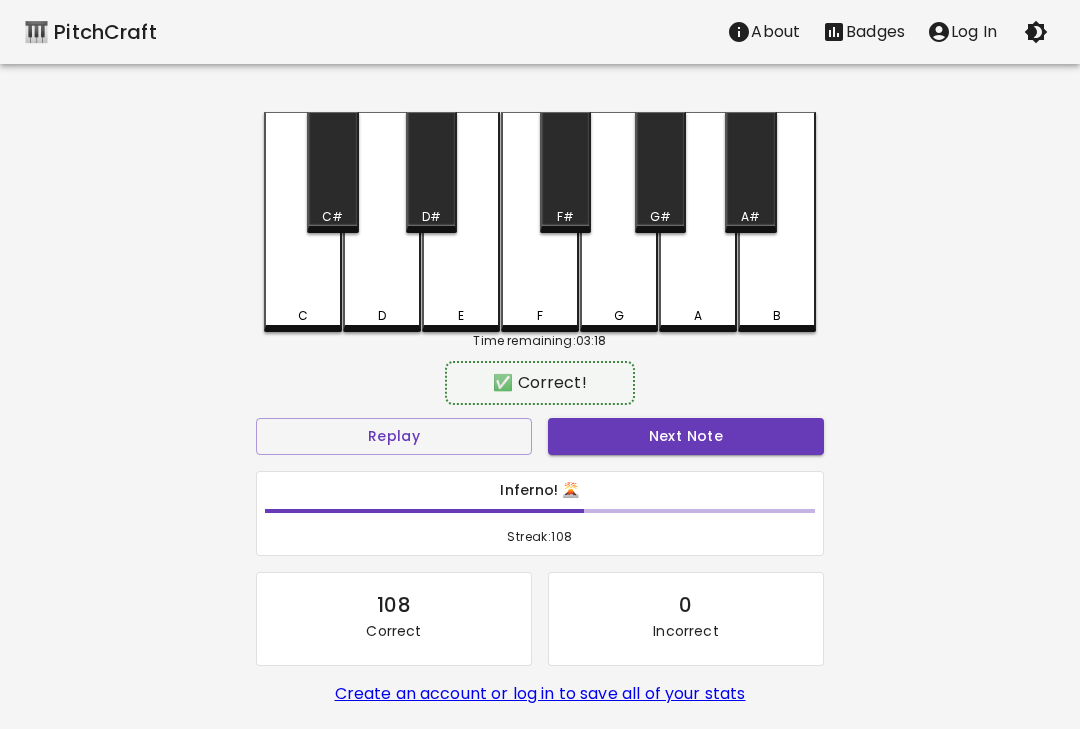 click on "Next Note" at bounding box center (686, 436) 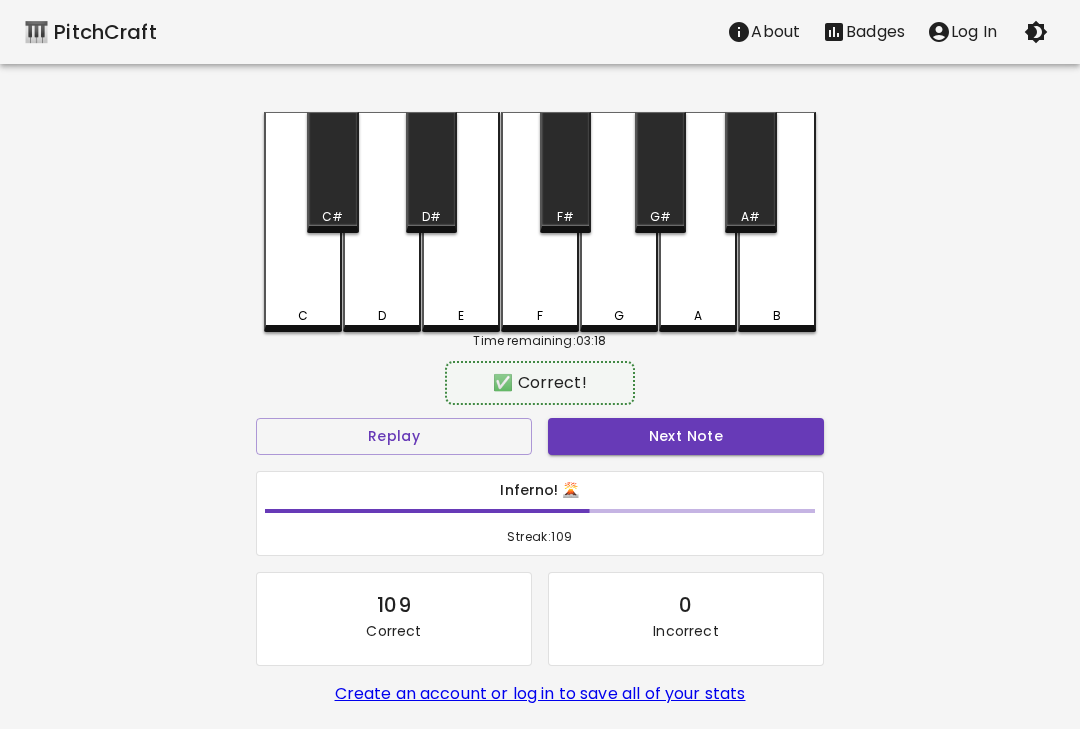 click on "Next Note" at bounding box center [686, 436] 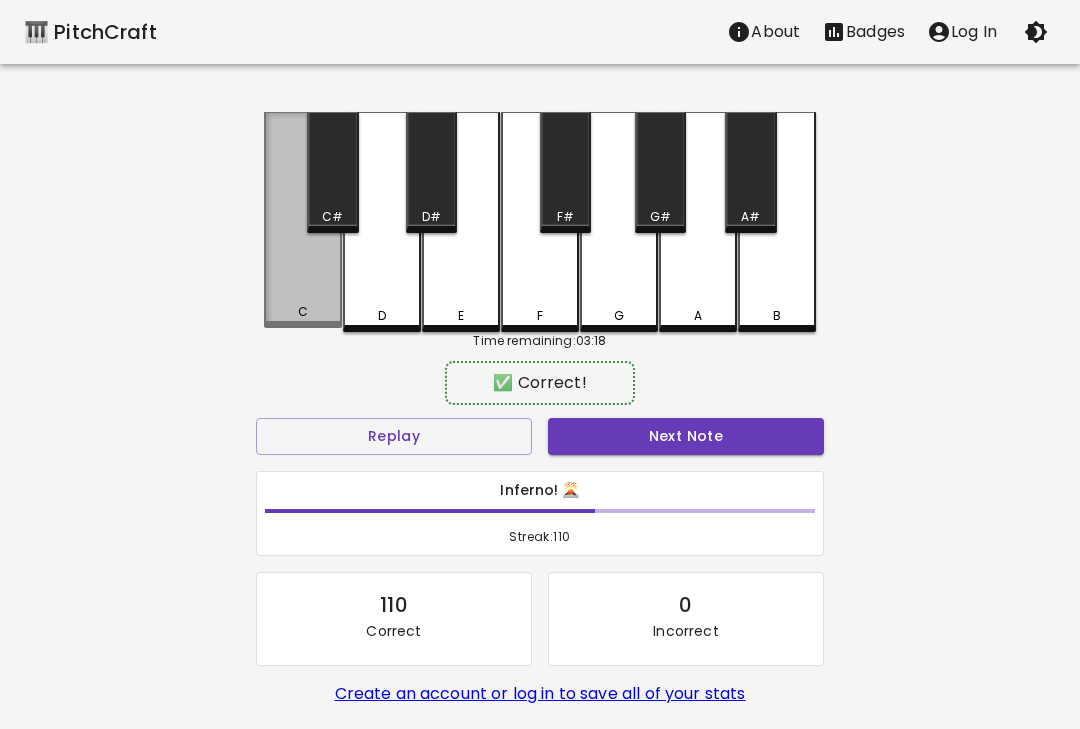 click on "Next Note" at bounding box center [686, 436] 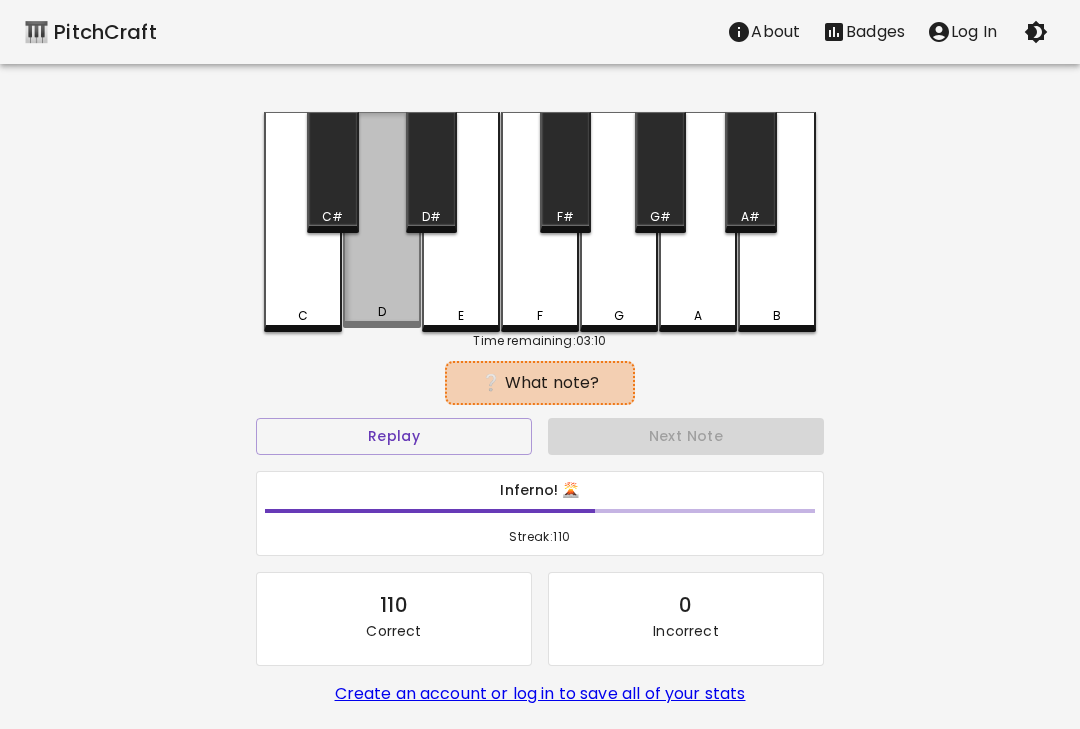 click on "D" at bounding box center [382, 220] 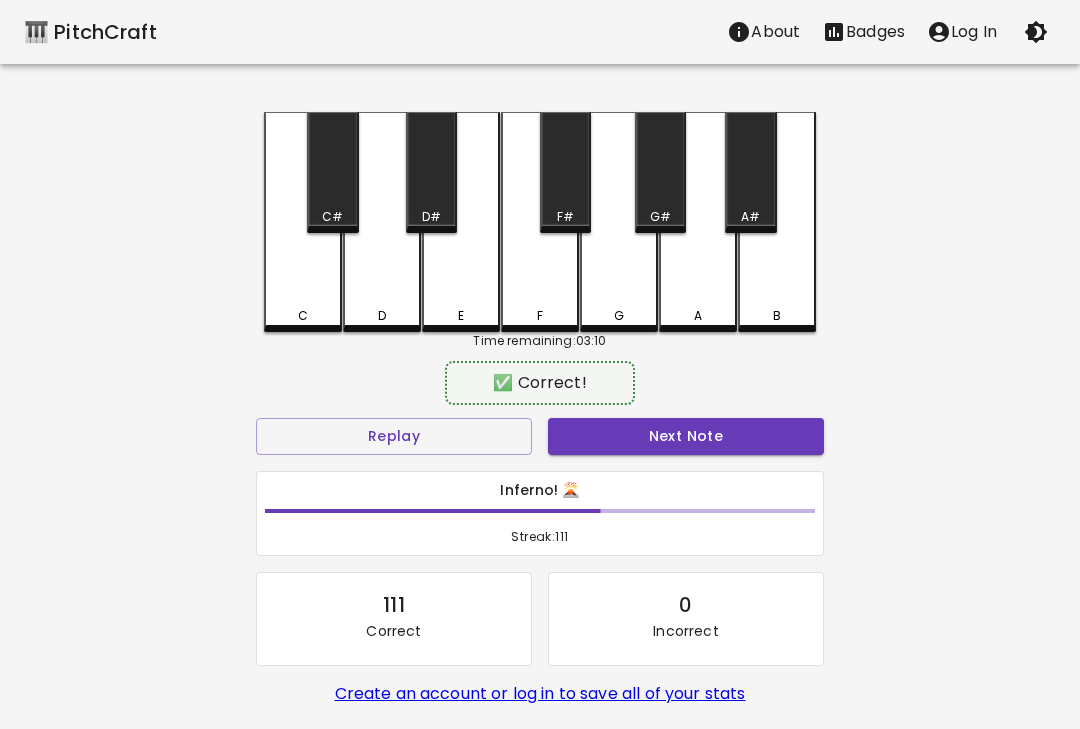 click on "Next Note" at bounding box center (686, 436) 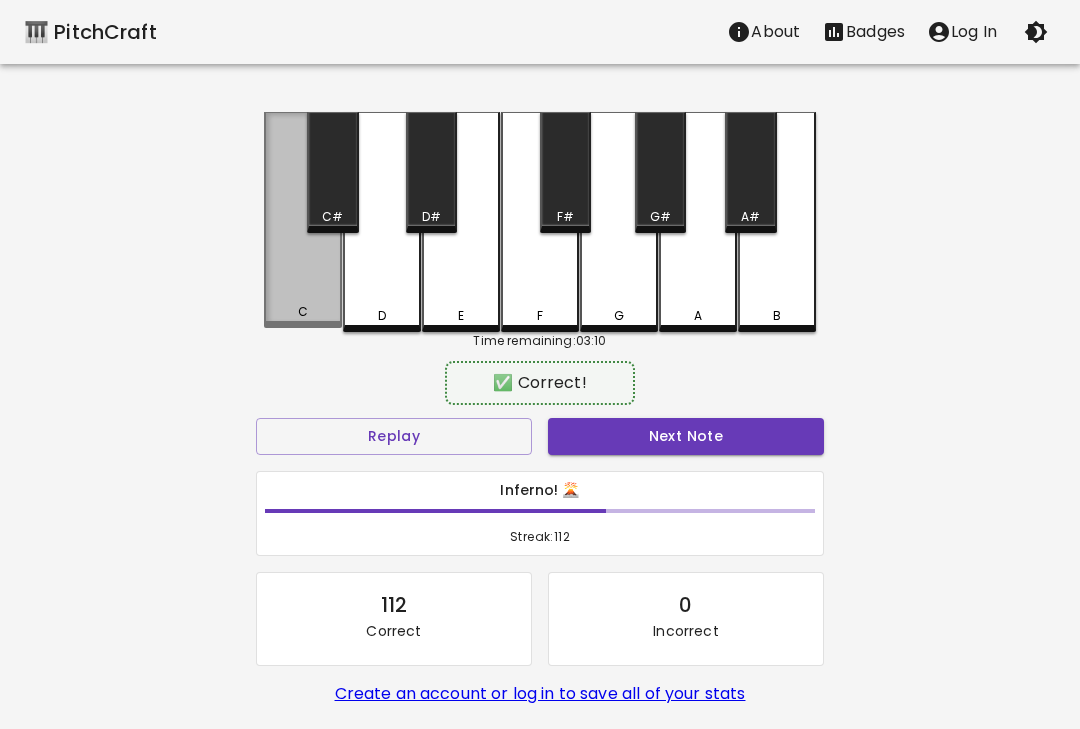 click on "Next Note" at bounding box center (686, 436) 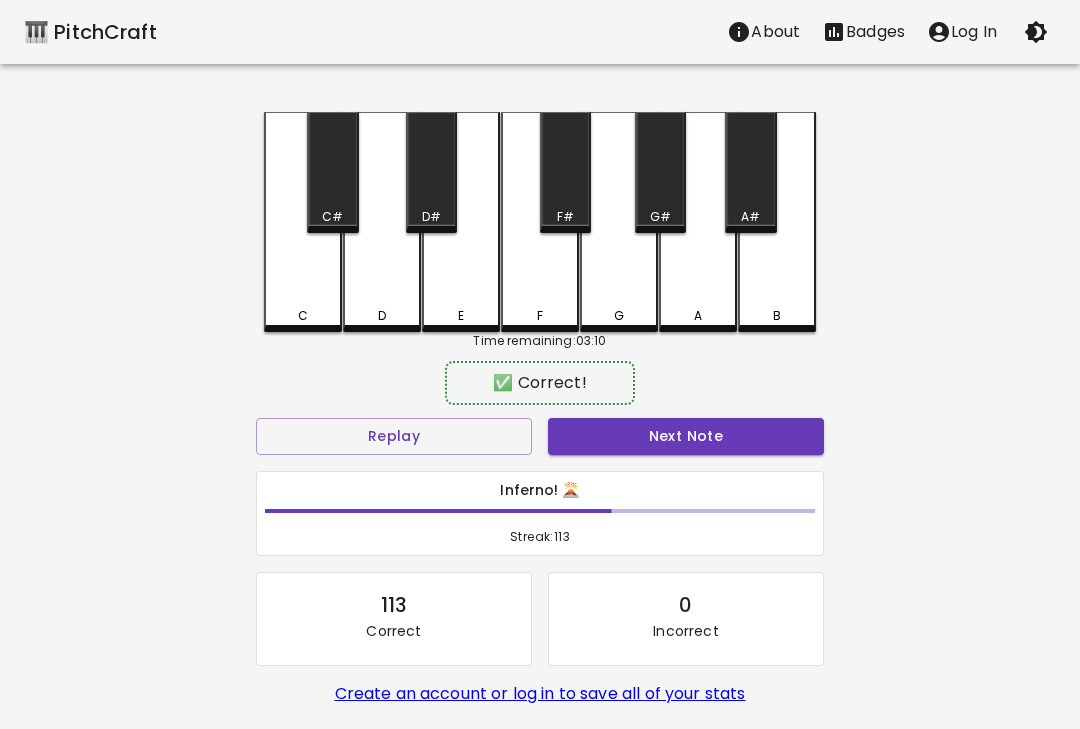 click on "Next Note" at bounding box center (686, 436) 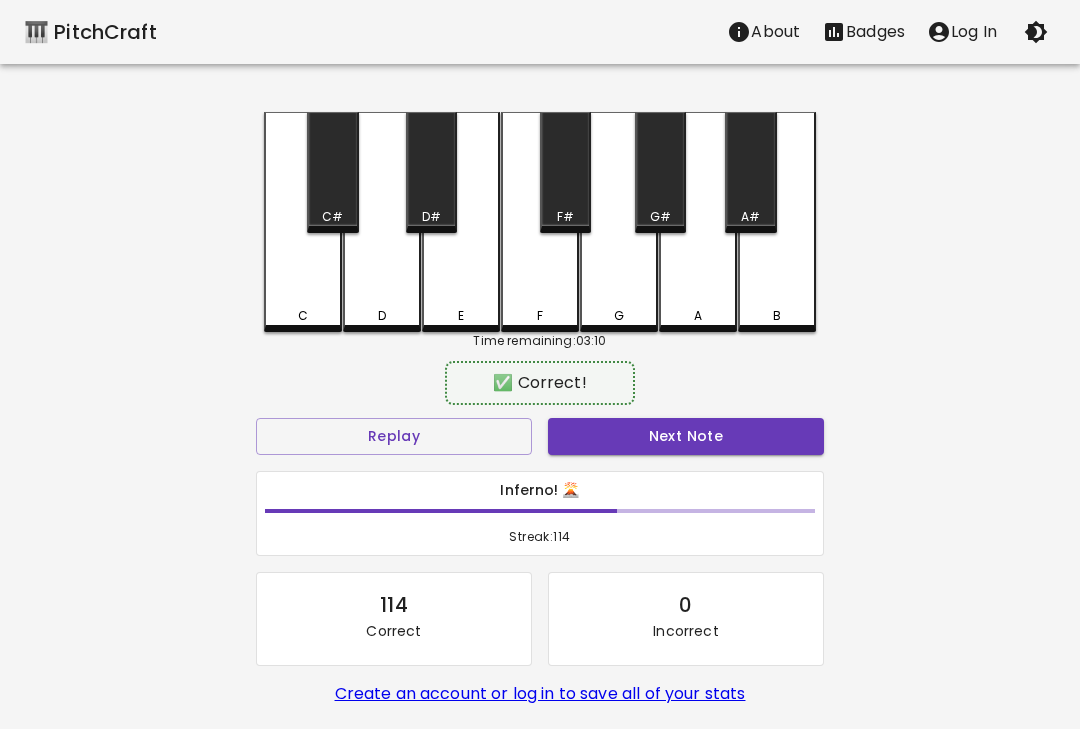 click on "Next Note" at bounding box center (686, 436) 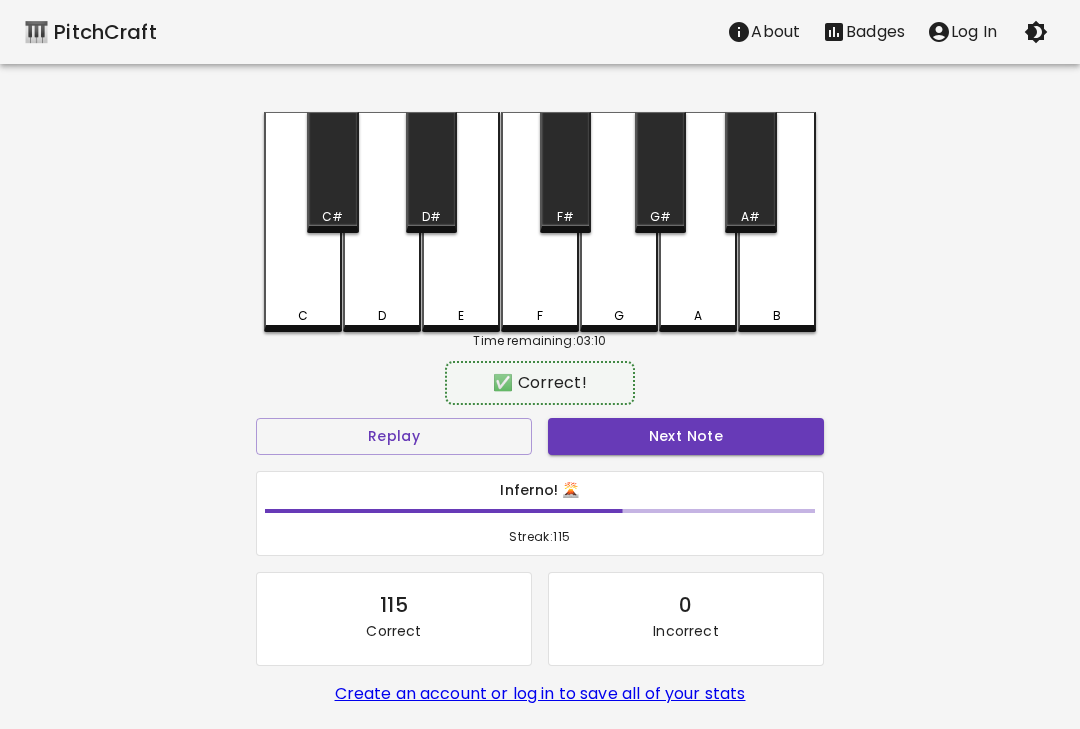 click on "Next Note" at bounding box center [686, 436] 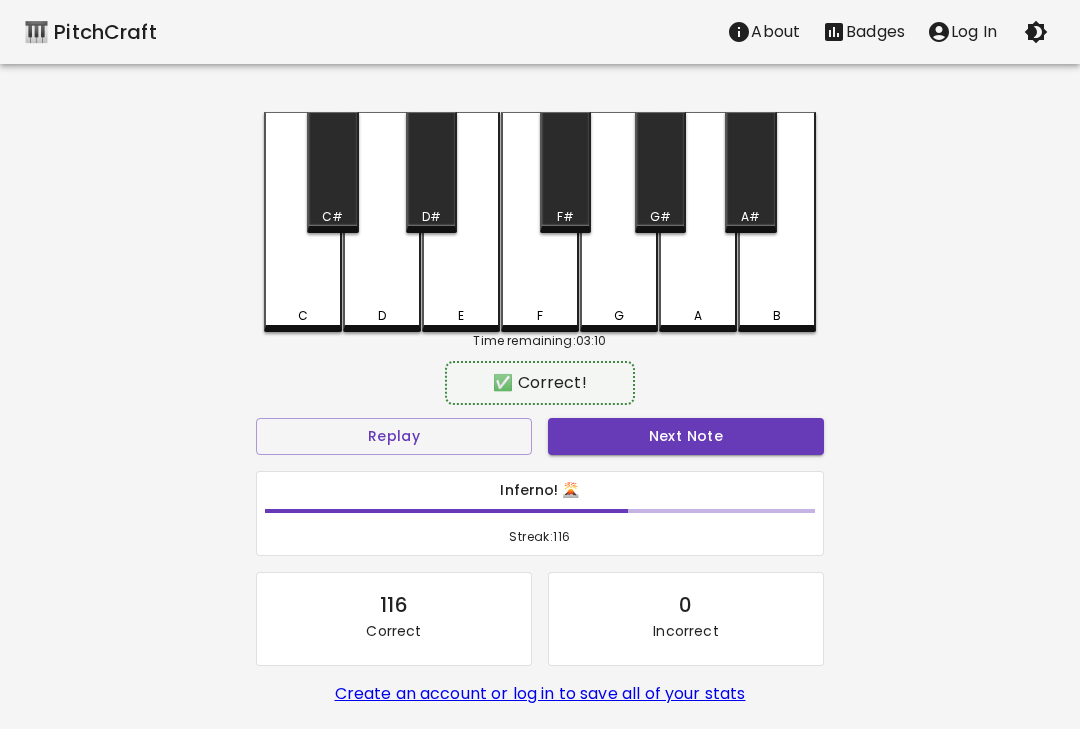 click on "Next Note" at bounding box center (686, 436) 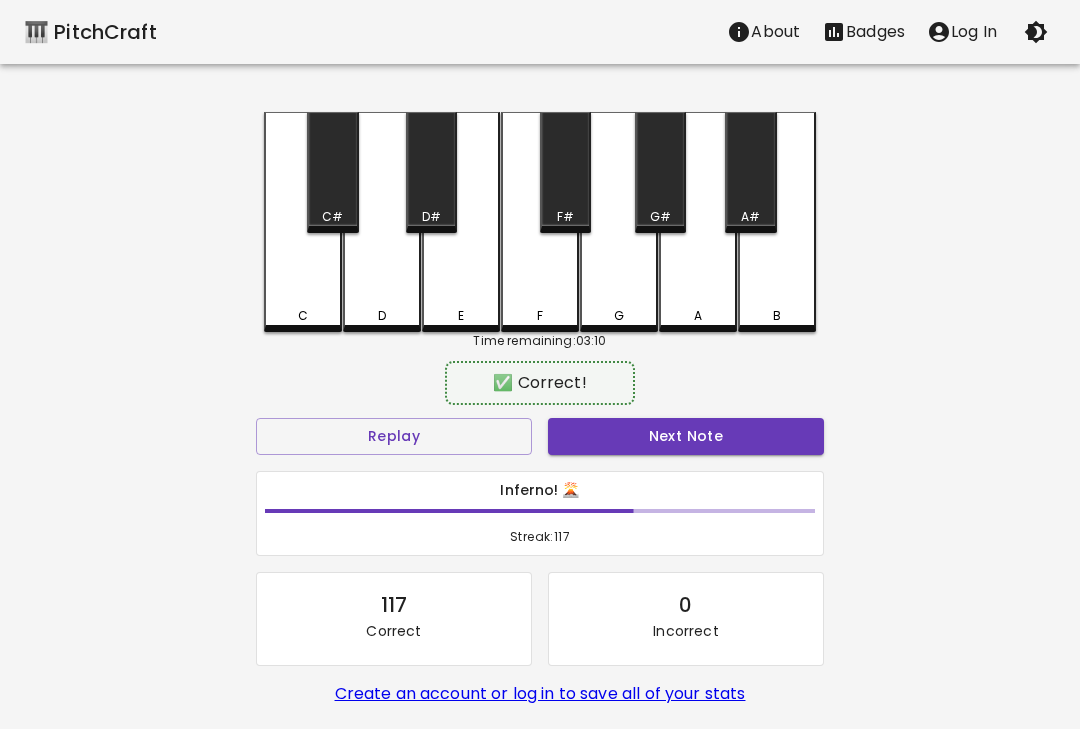 click on "D" at bounding box center [382, 222] 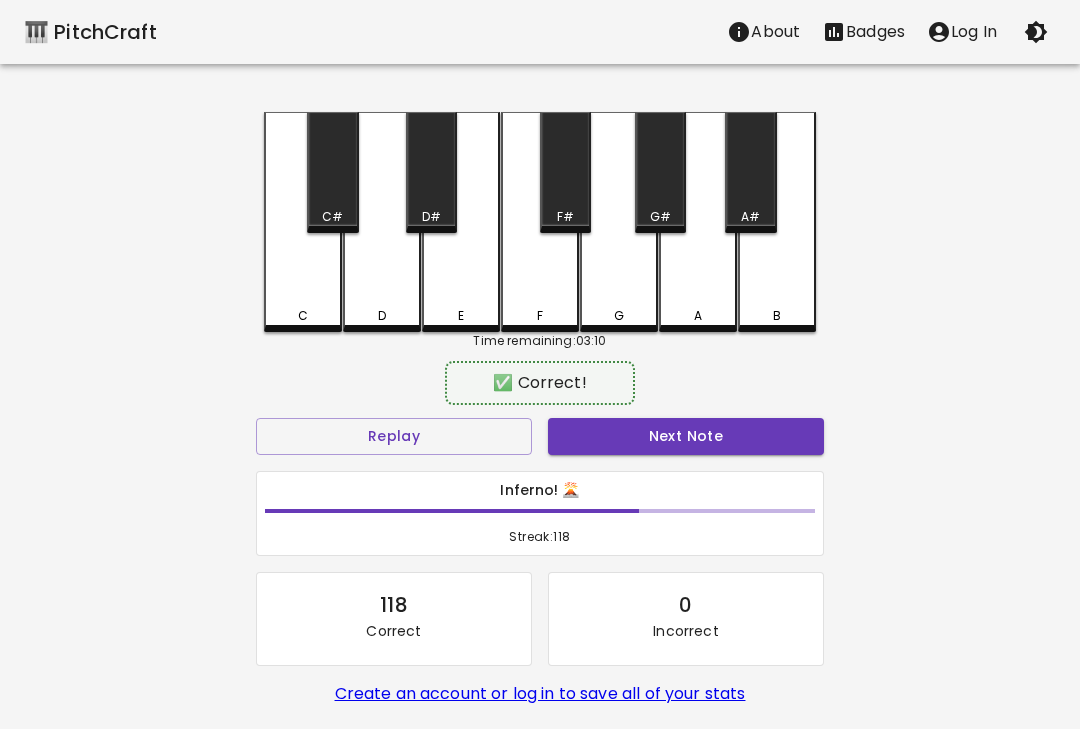 click on "C" at bounding box center [303, 222] 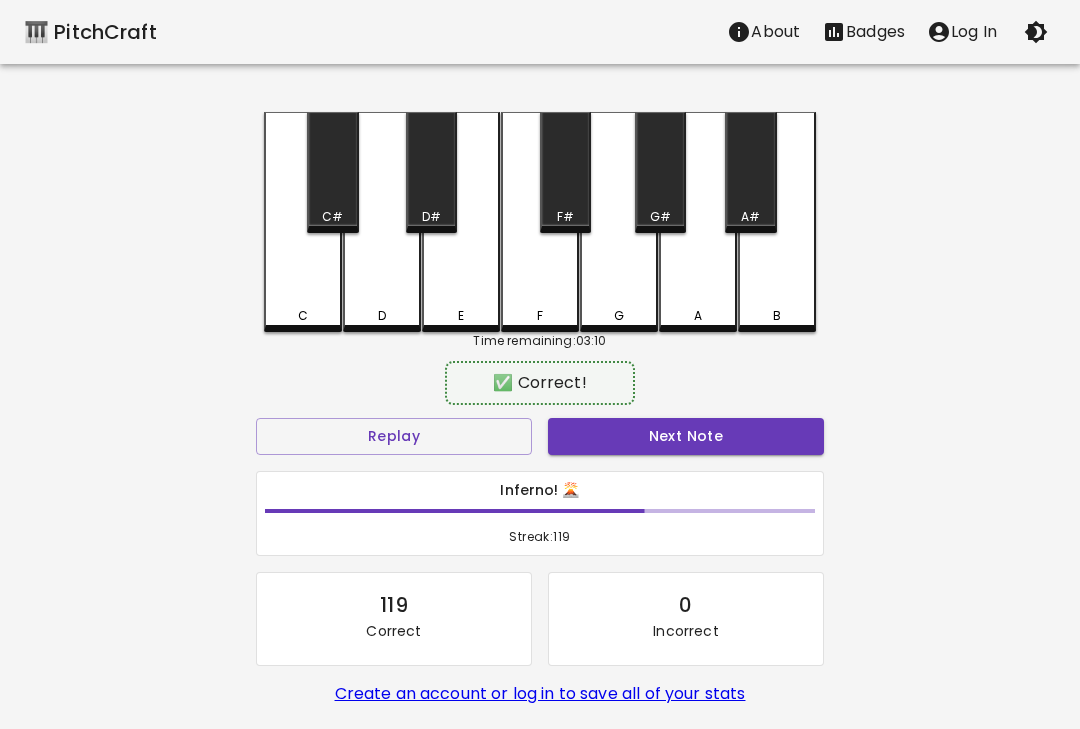 click on "Next Note" at bounding box center [686, 436] 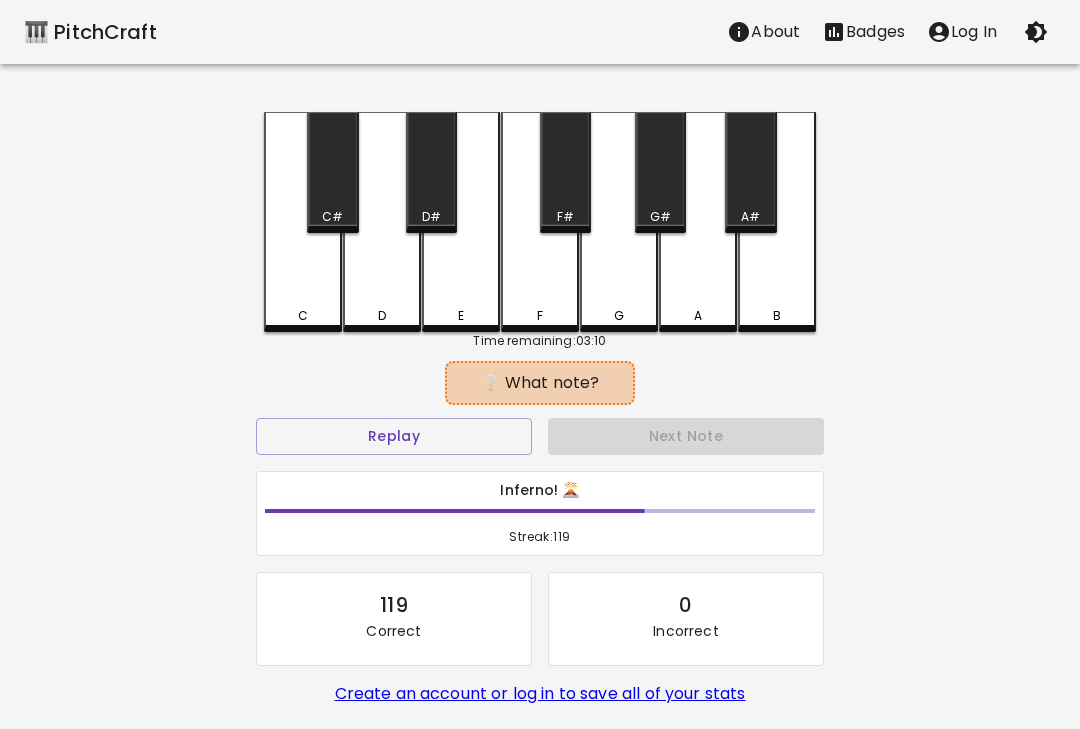 click on "D" at bounding box center [382, 222] 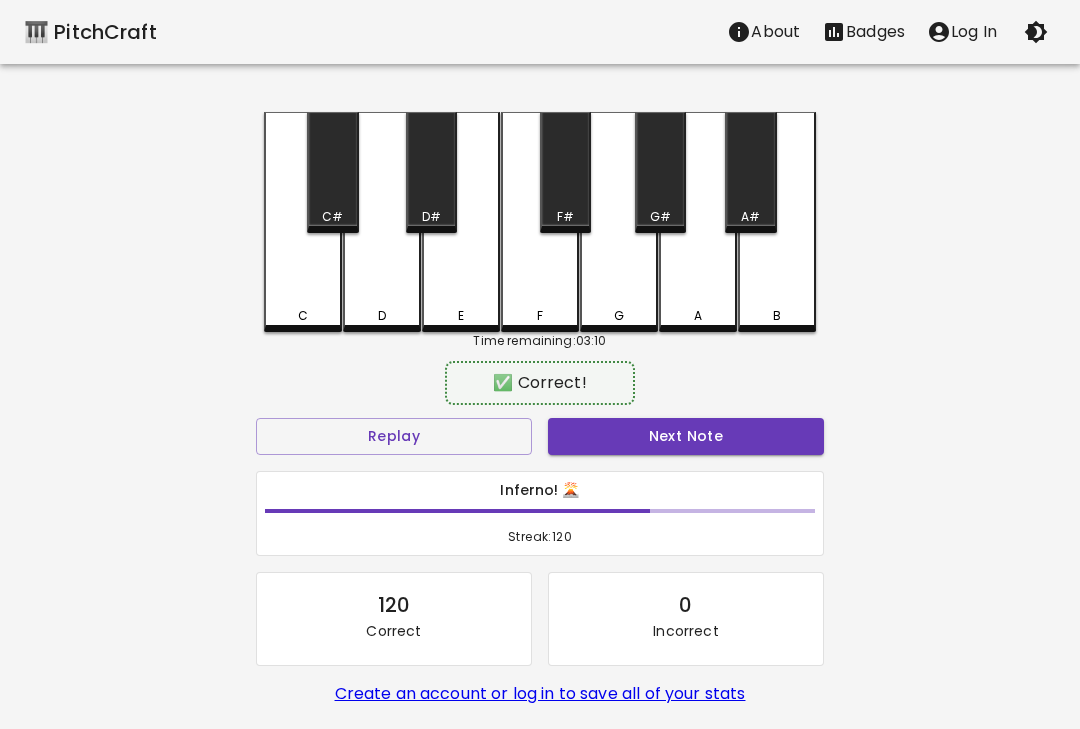 click on "Next Note" at bounding box center (686, 436) 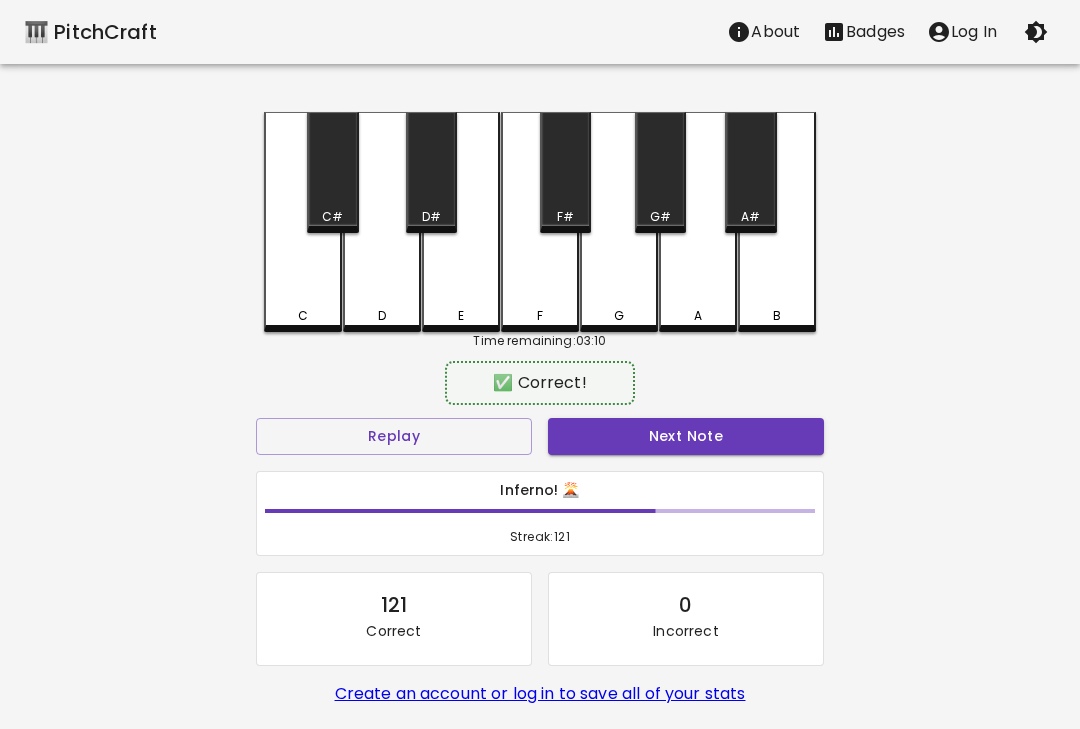 click on "C" at bounding box center (303, 222) 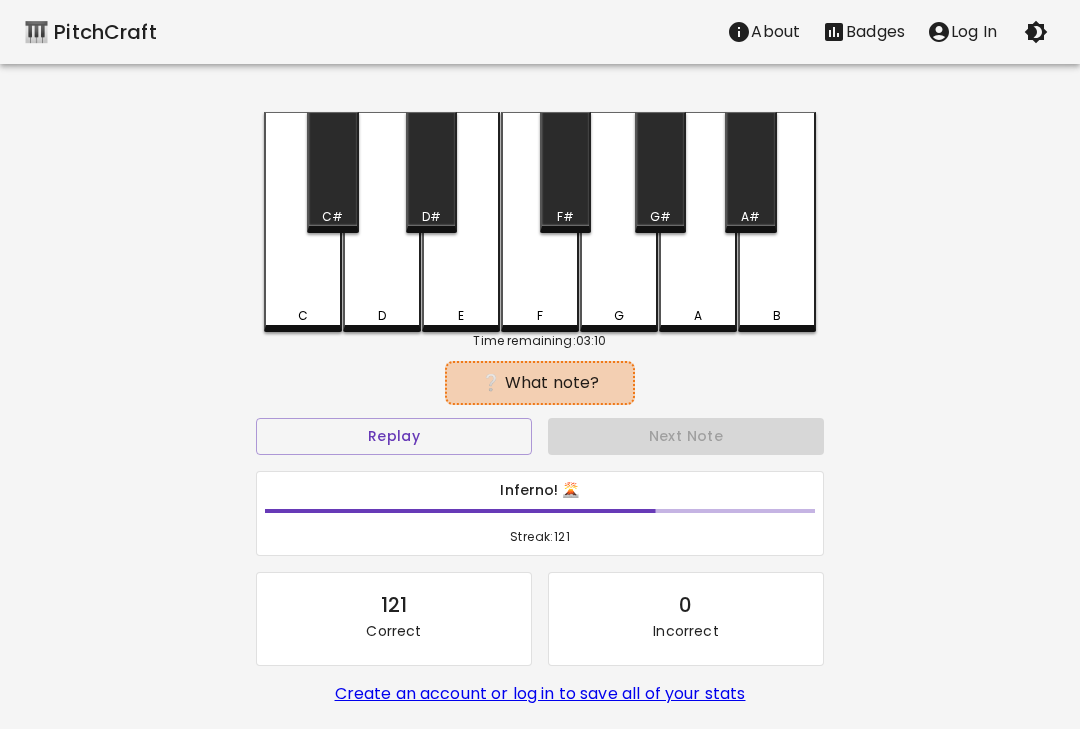click on "D" at bounding box center [382, 222] 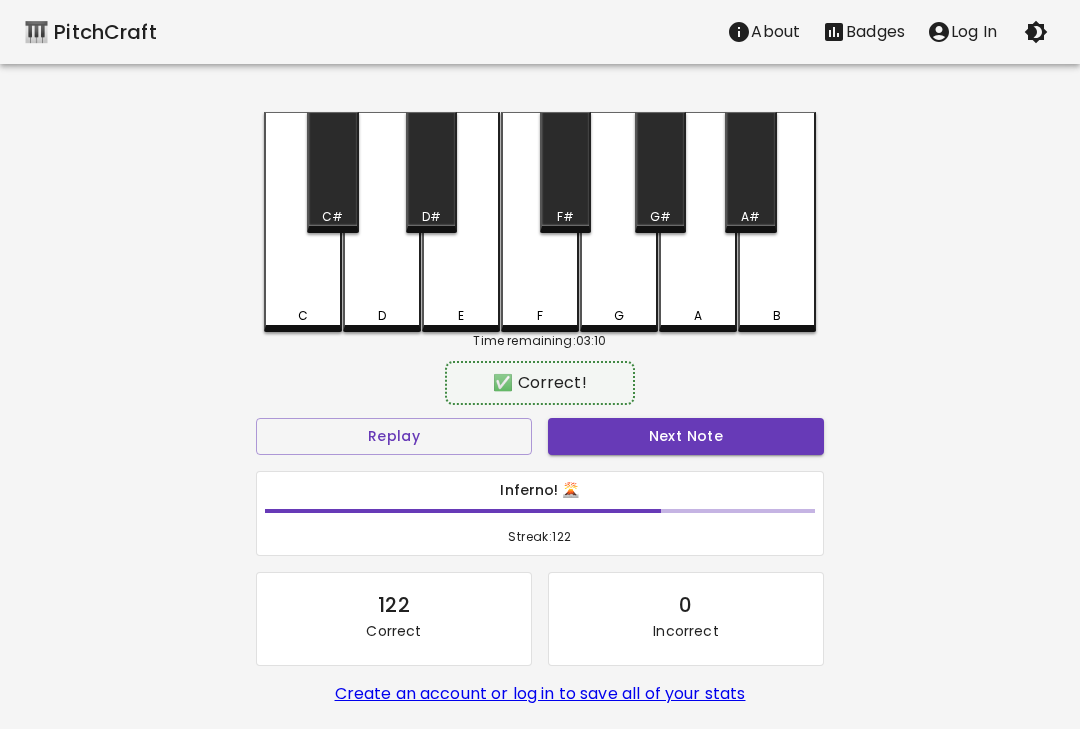 click on "Next Note" at bounding box center (686, 436) 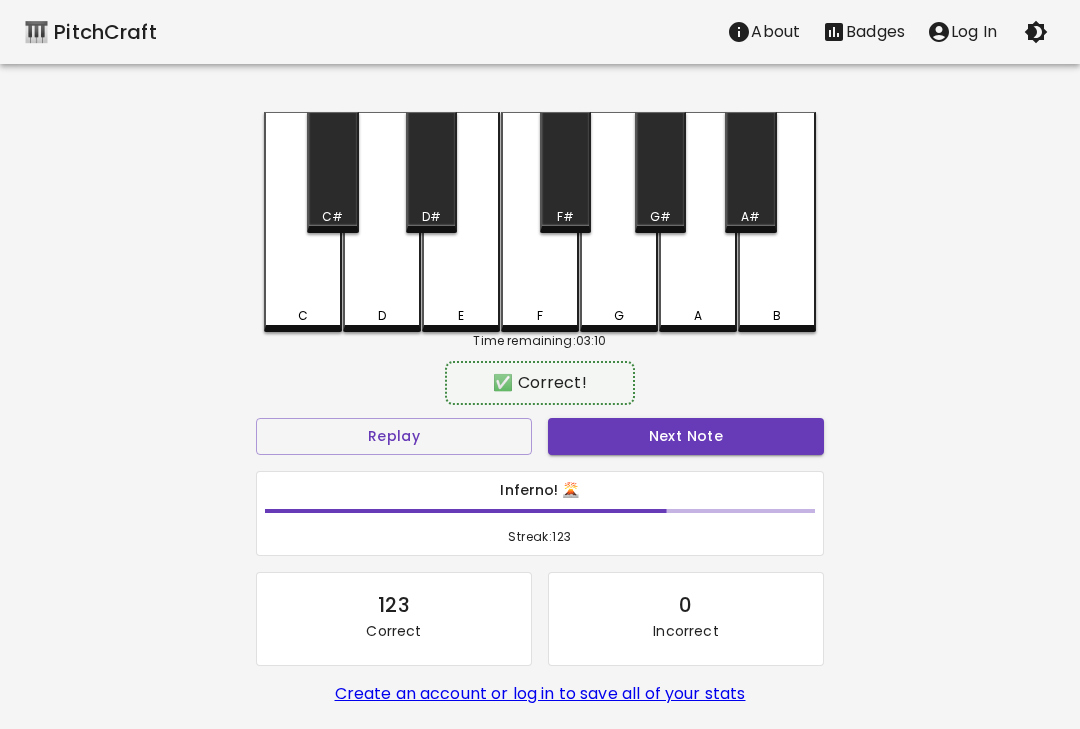 click on "Next Note" at bounding box center [686, 436] 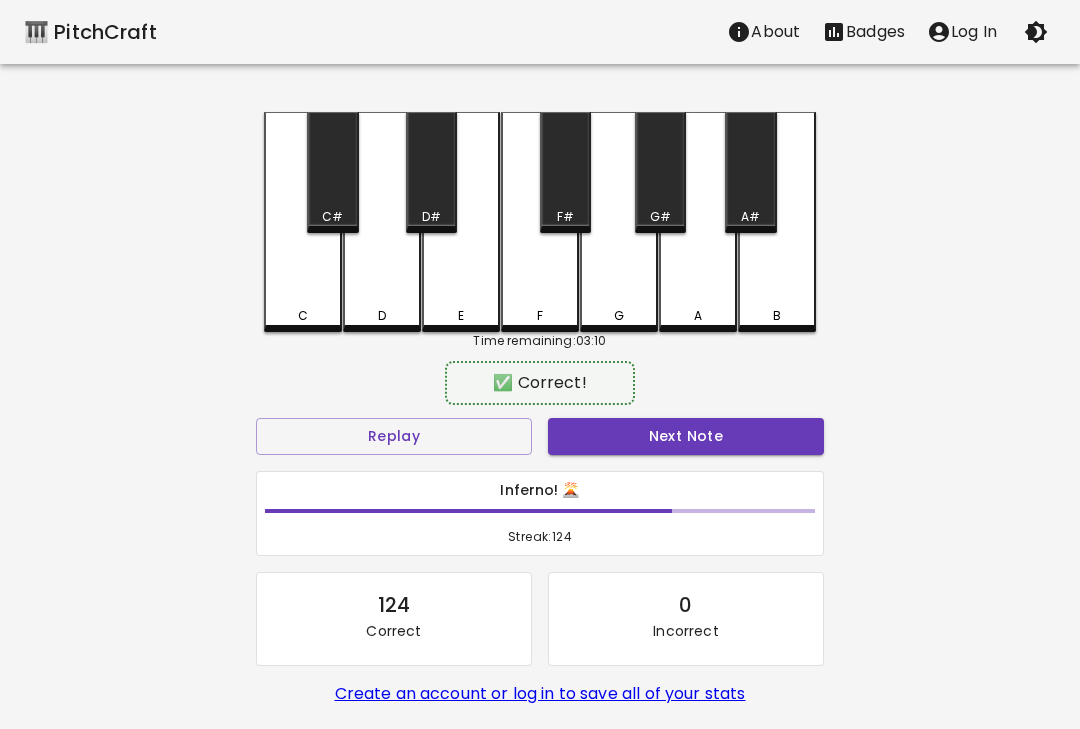 click on "Next Note" at bounding box center [686, 436] 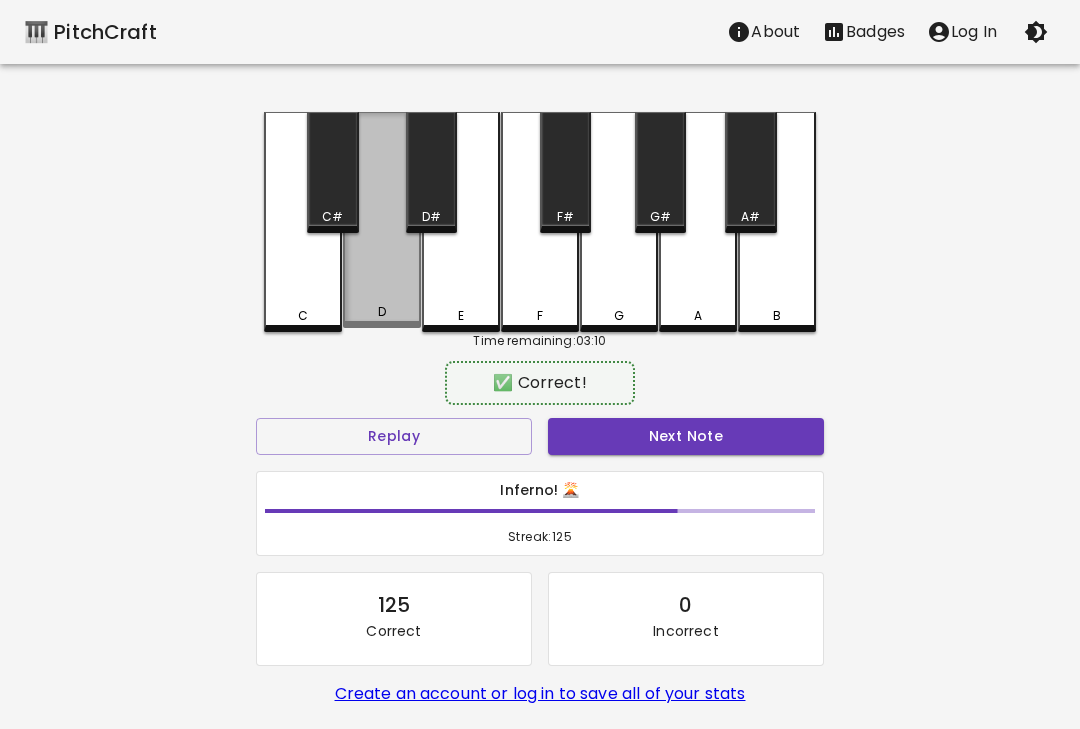 click on "Next Note" at bounding box center (686, 436) 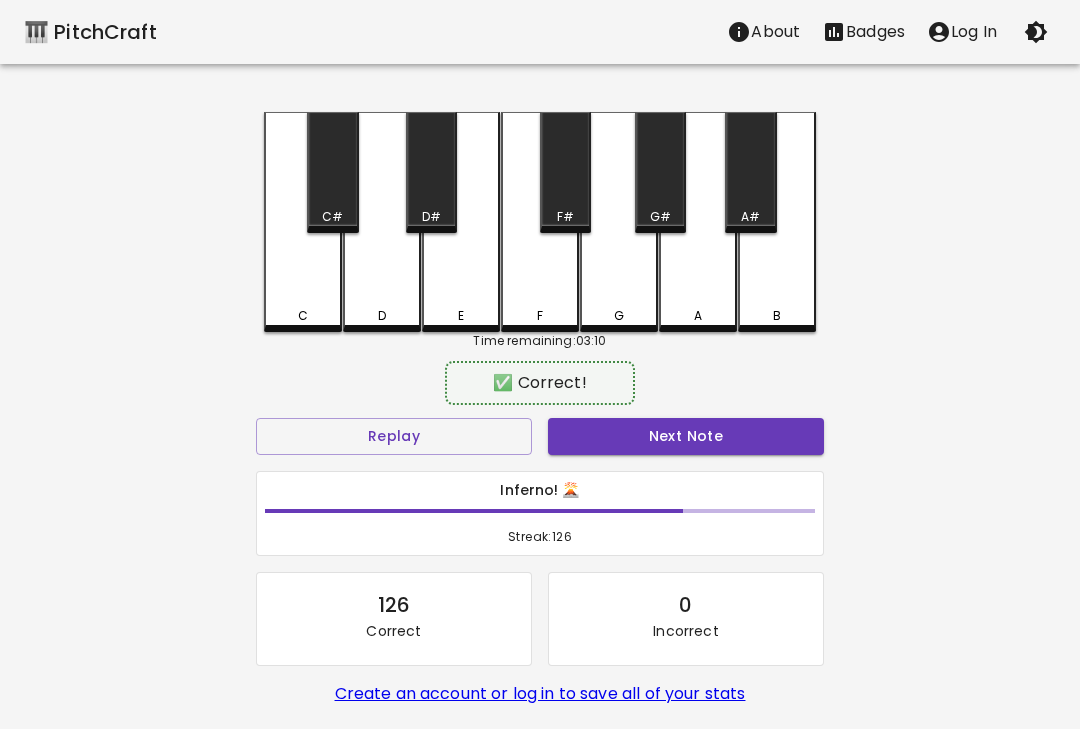 click on "D" at bounding box center (382, 222) 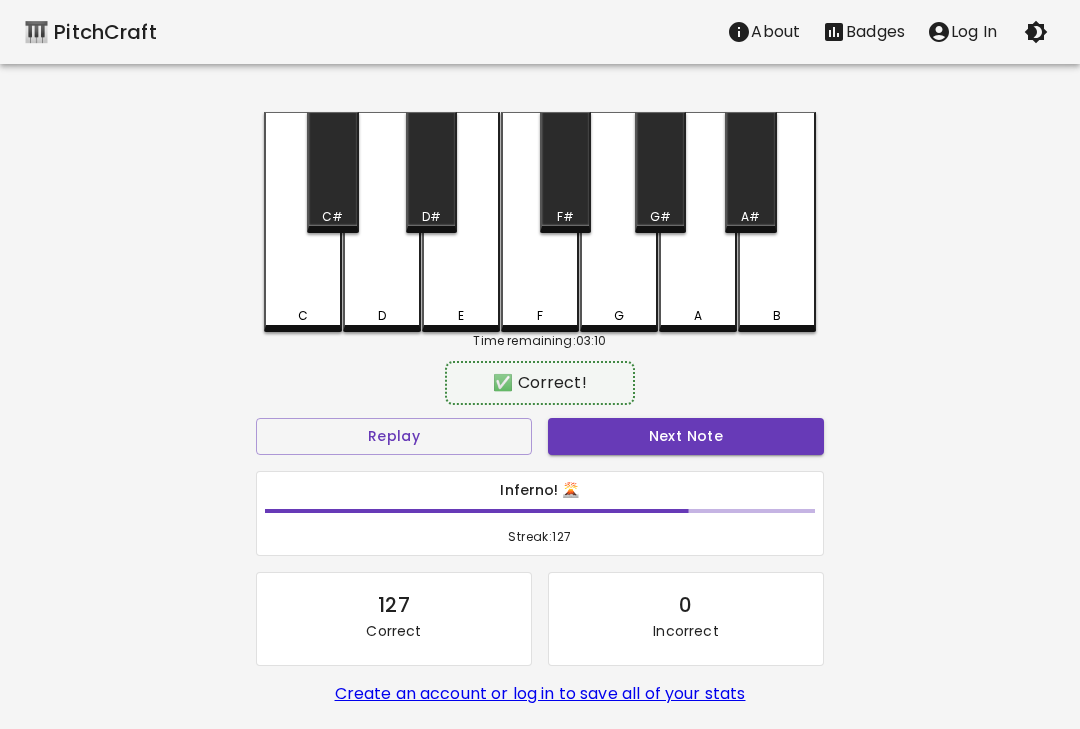 click on "Next Note" at bounding box center [686, 436] 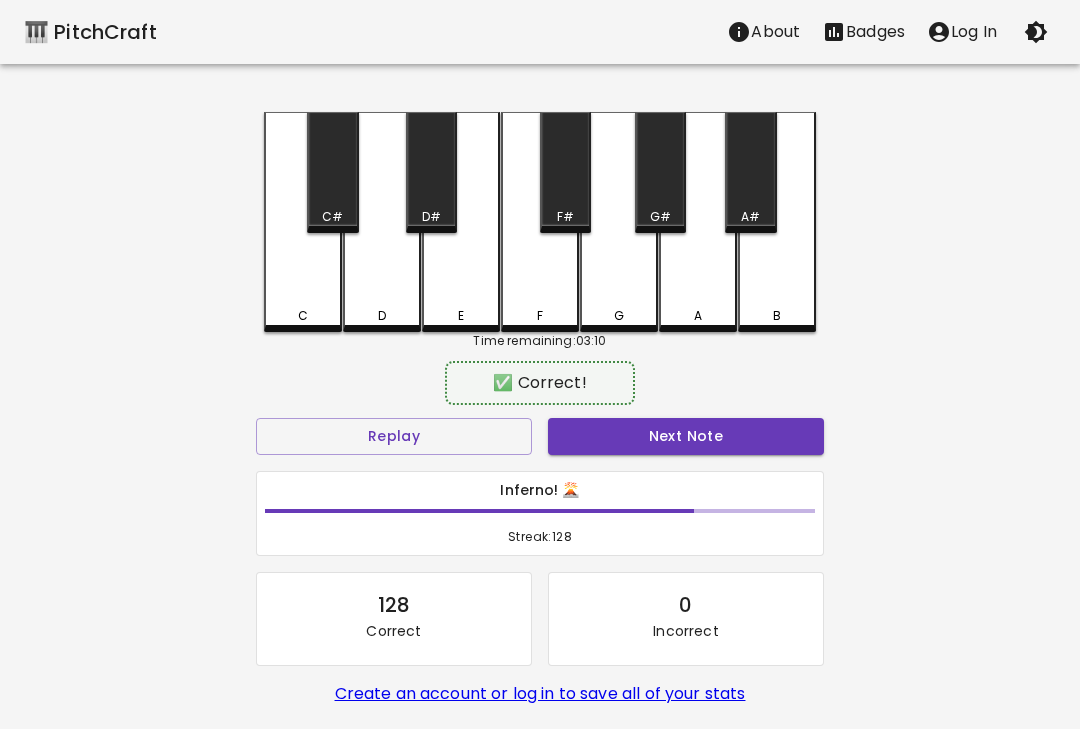 click on "Next Note" at bounding box center (686, 436) 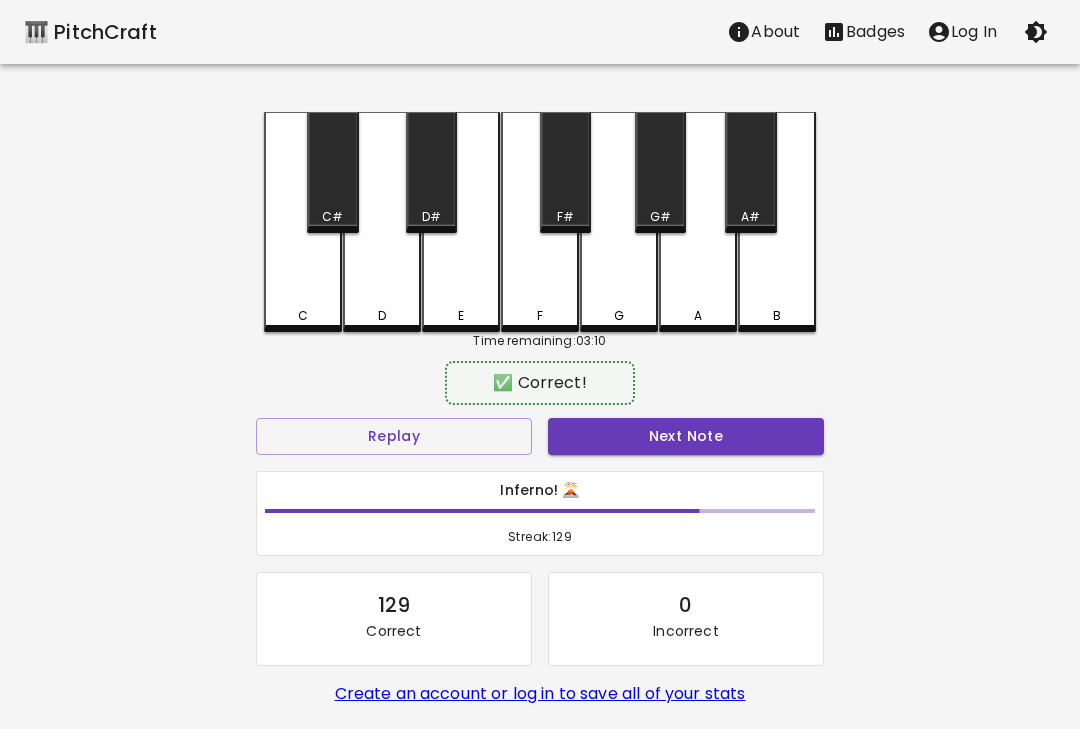 click on "Next Note" at bounding box center (686, 436) 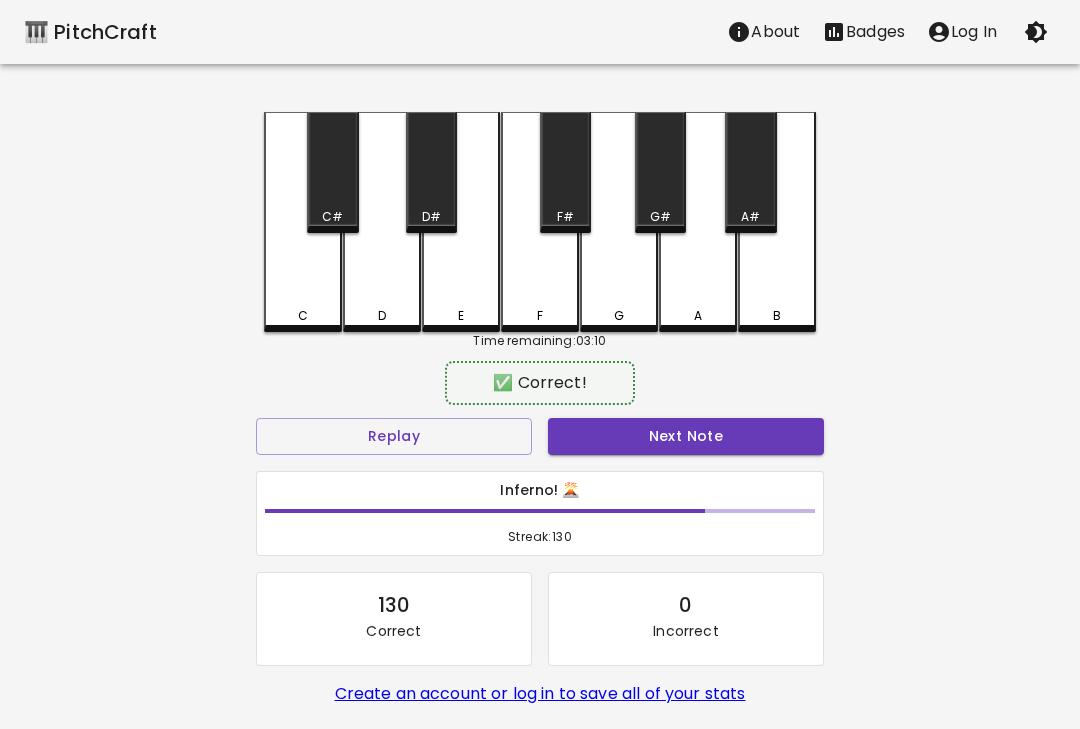 click on "C" at bounding box center (303, 222) 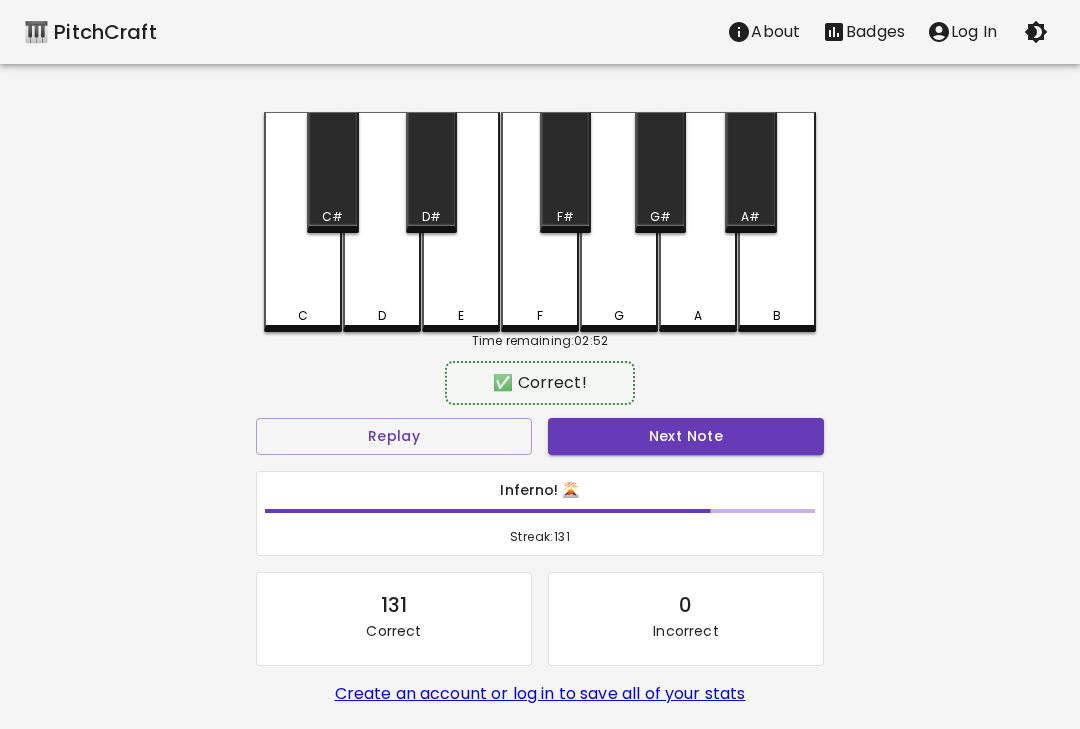 click on "D" at bounding box center (382, 222) 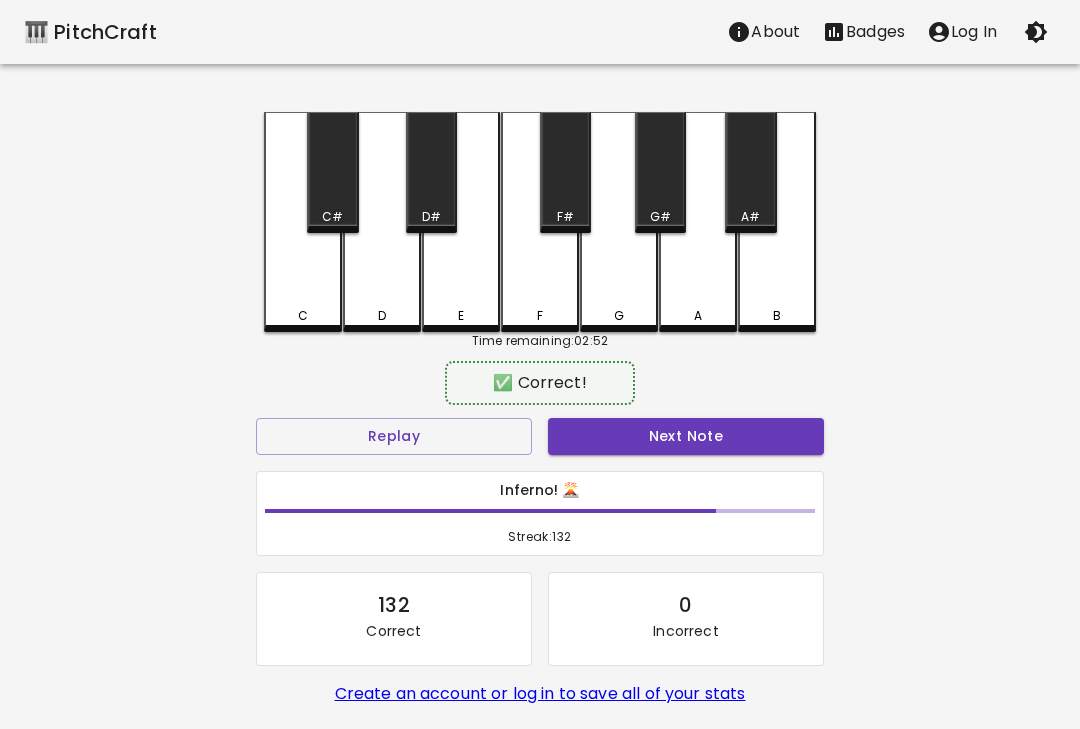 click on "Next Note" at bounding box center (686, 436) 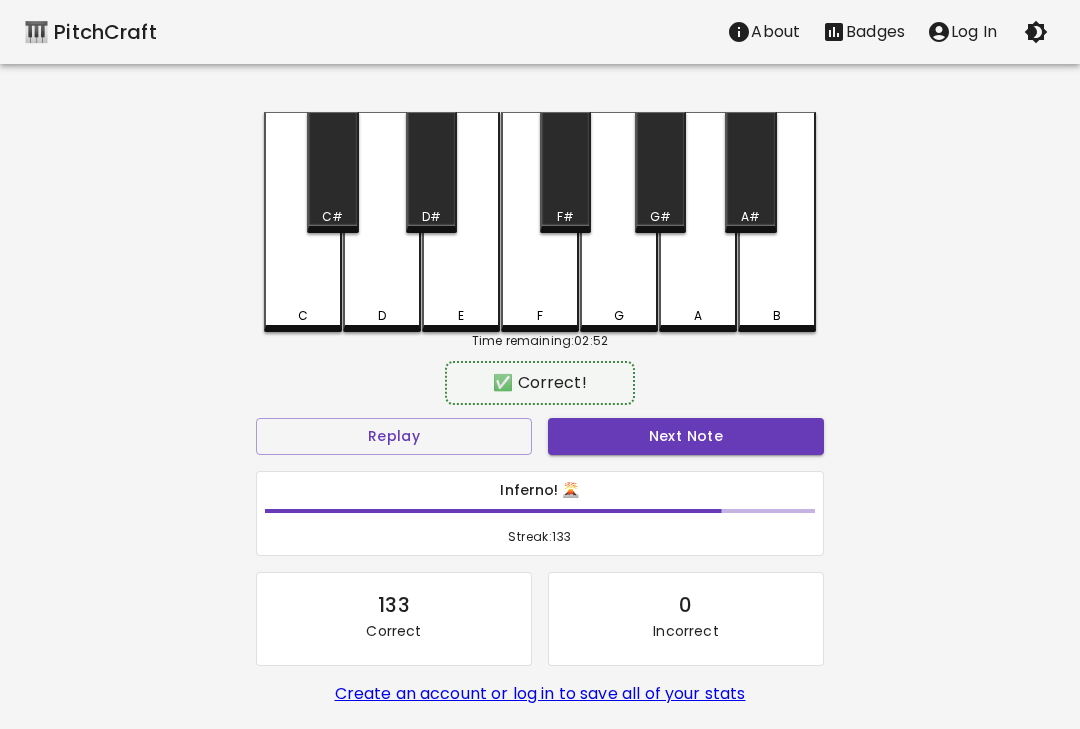 click on "Next Note" at bounding box center (686, 436) 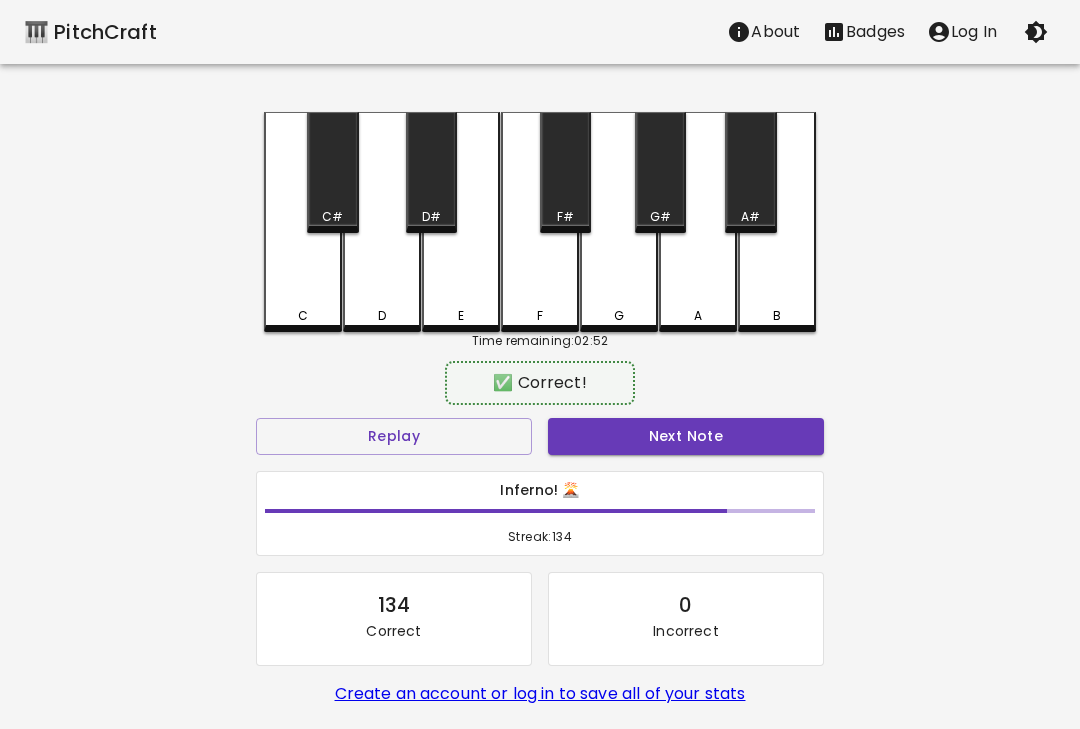 click on "Next Note" at bounding box center [686, 436] 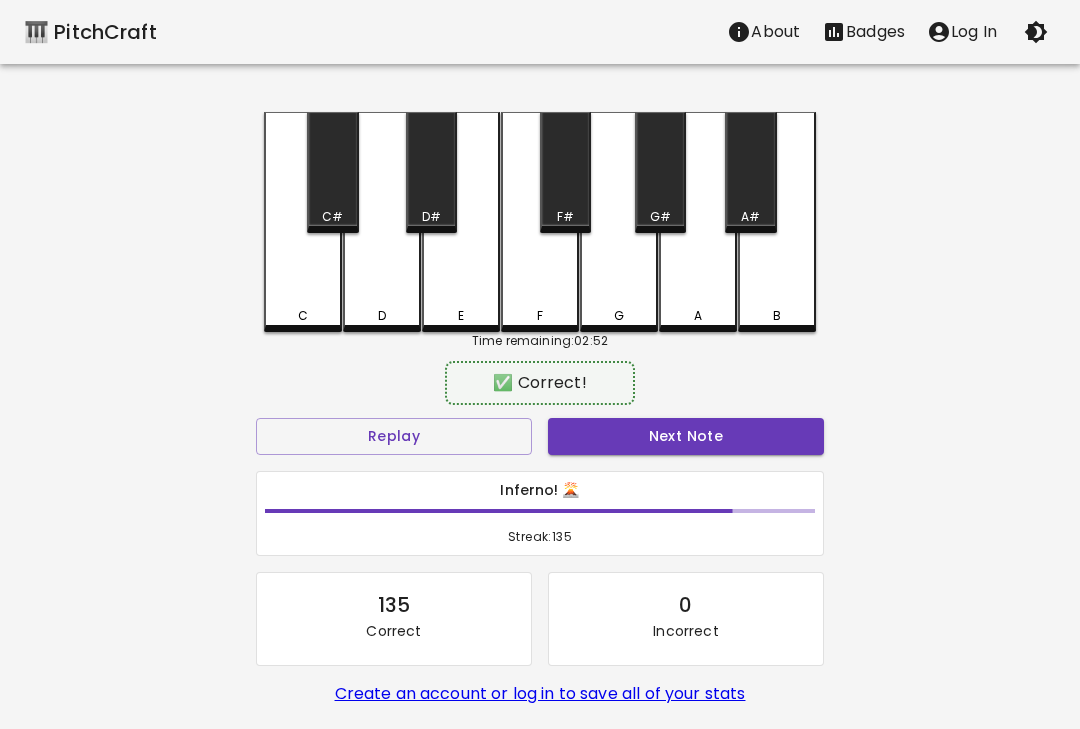 click on "Next Note" at bounding box center (686, 436) 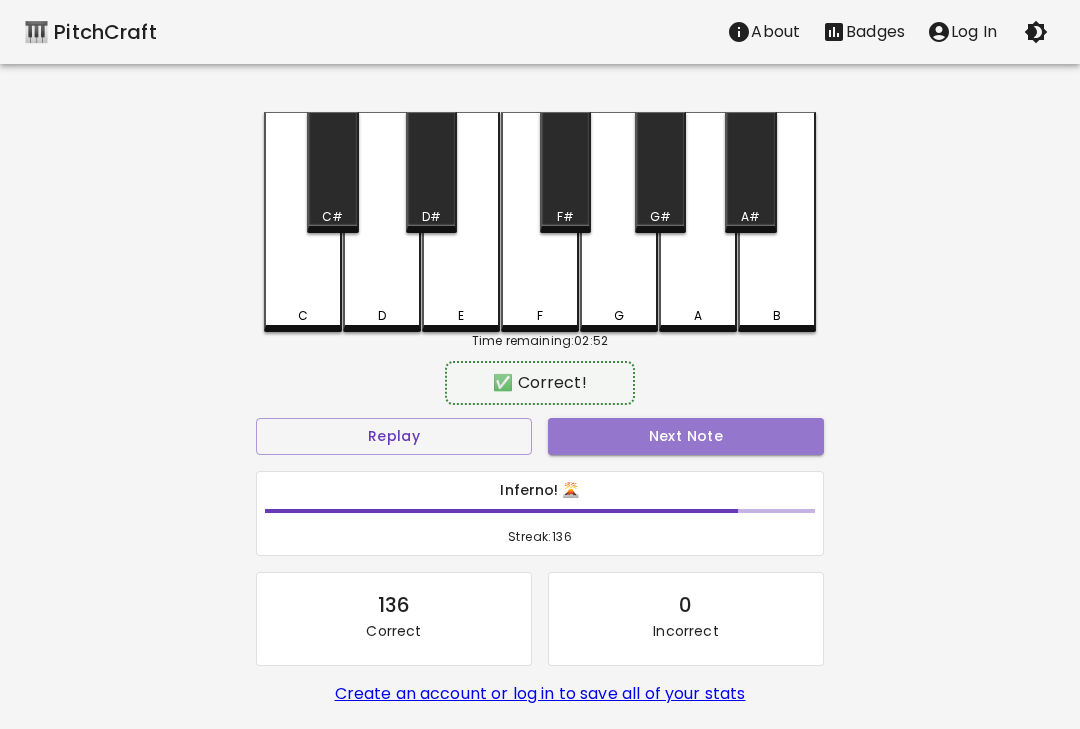 click on "Next Note" at bounding box center (686, 436) 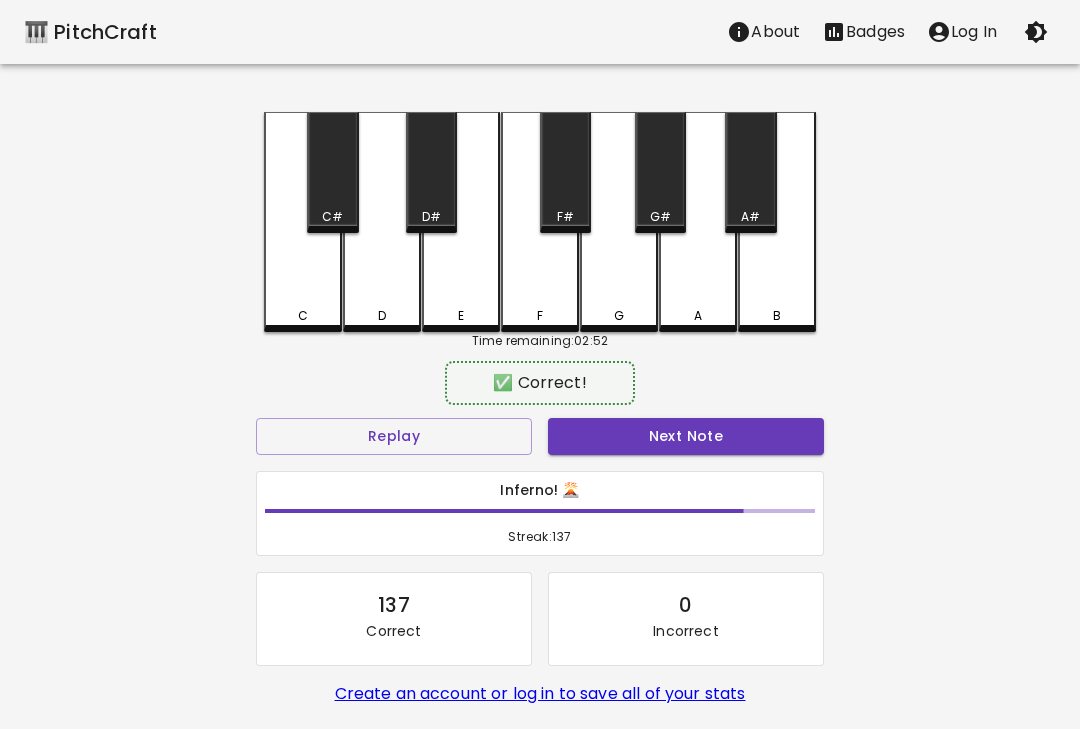click on "Next Note" at bounding box center (686, 436) 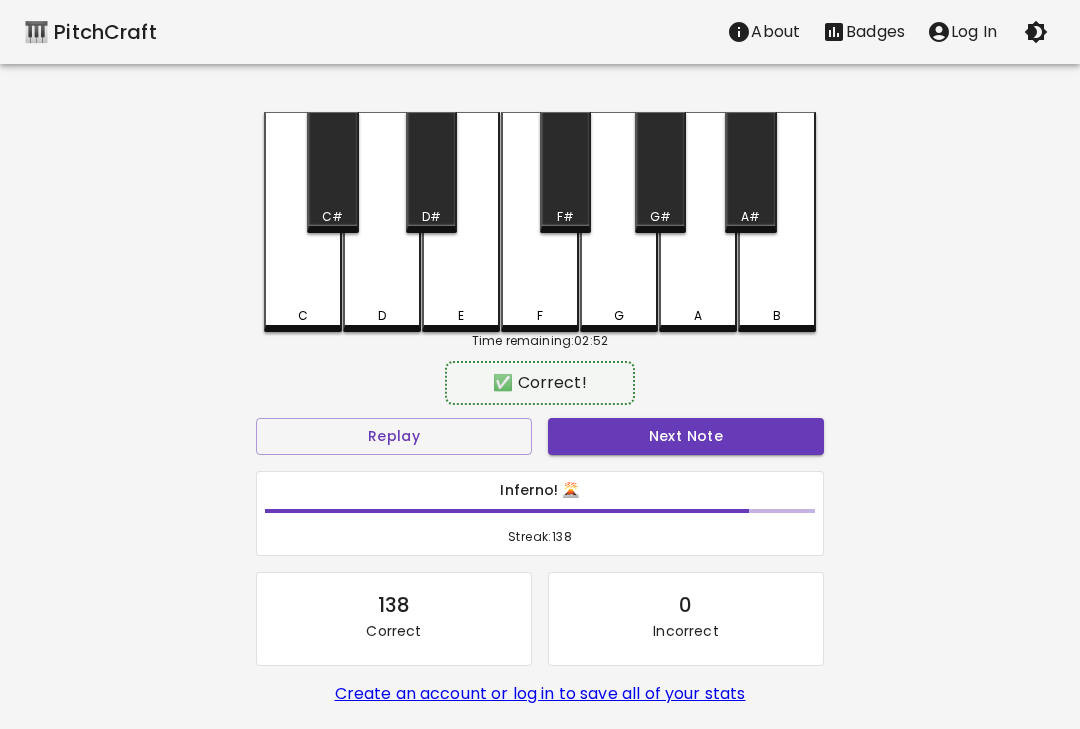 click on "C" at bounding box center (303, 222) 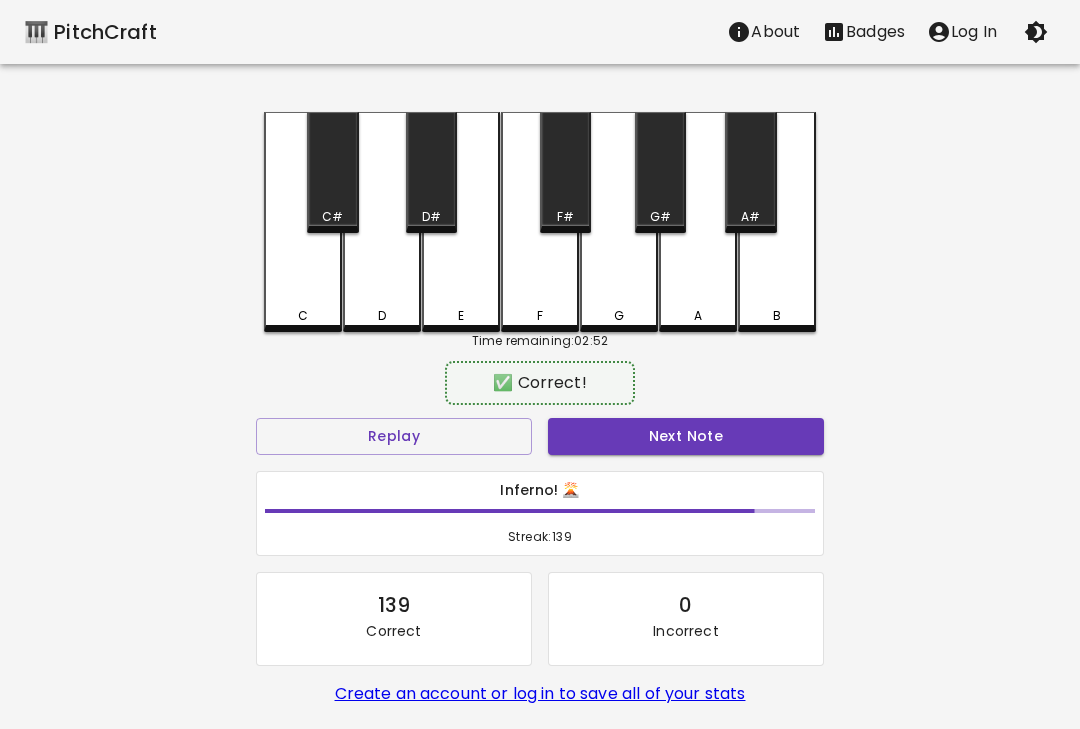 click on "Next Note" at bounding box center [686, 436] 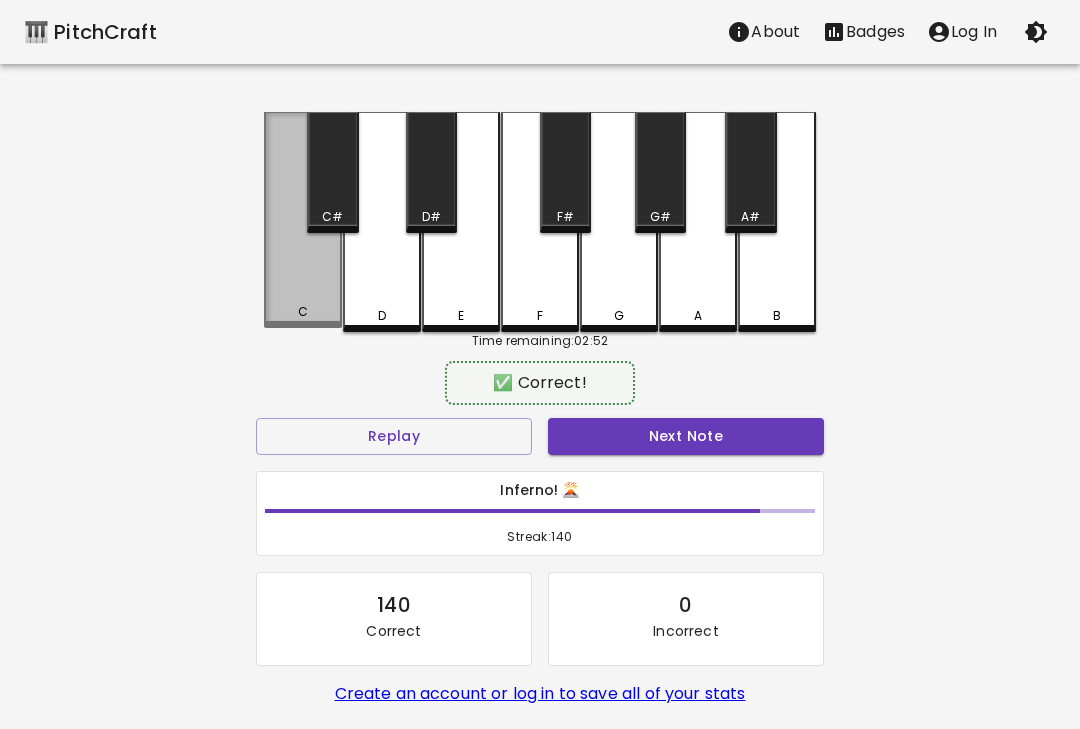 click on "C" at bounding box center (303, 220) 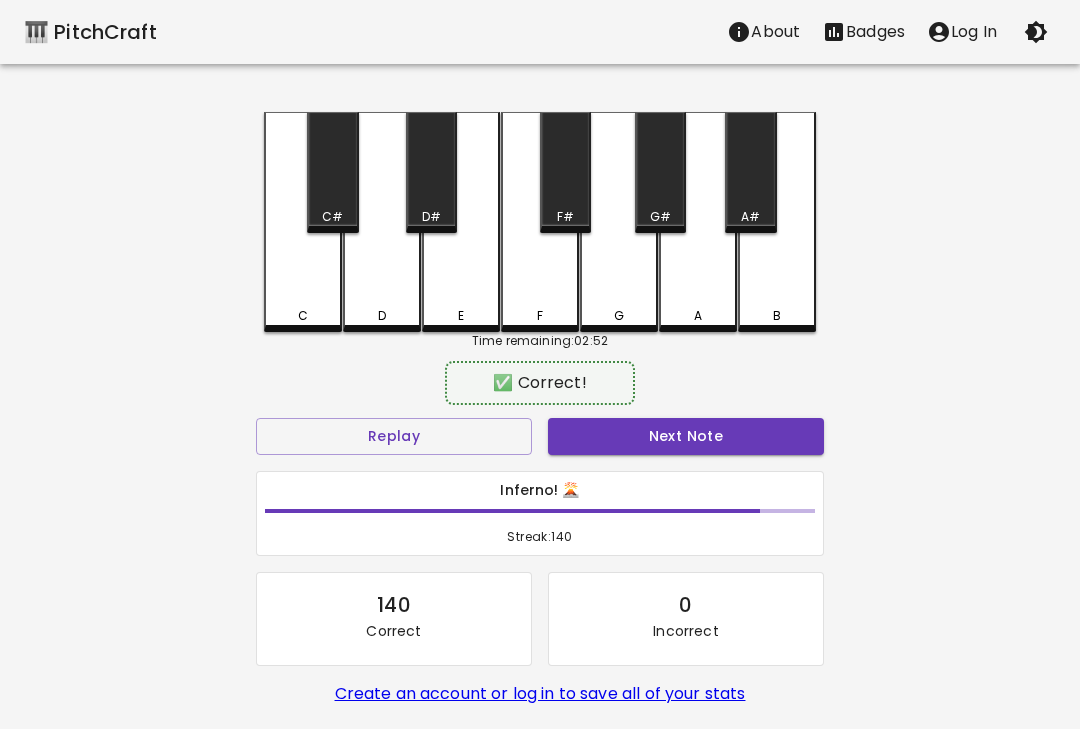 click on "Next Note" at bounding box center [686, 436] 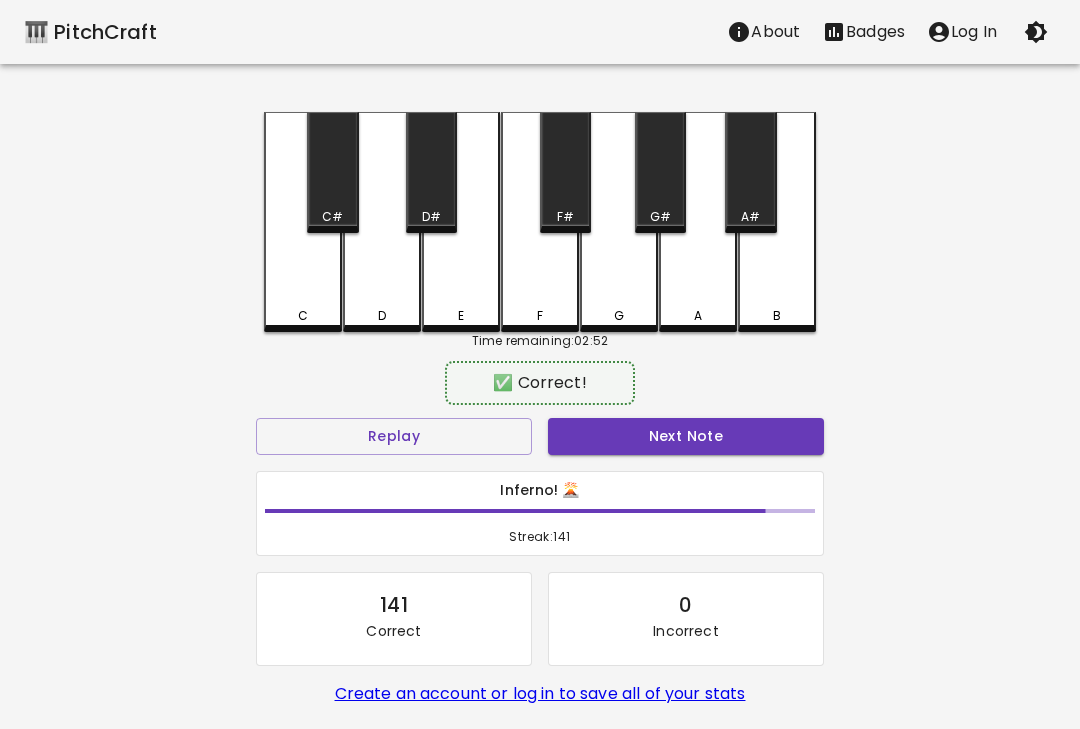 click on "Next Note" at bounding box center (686, 436) 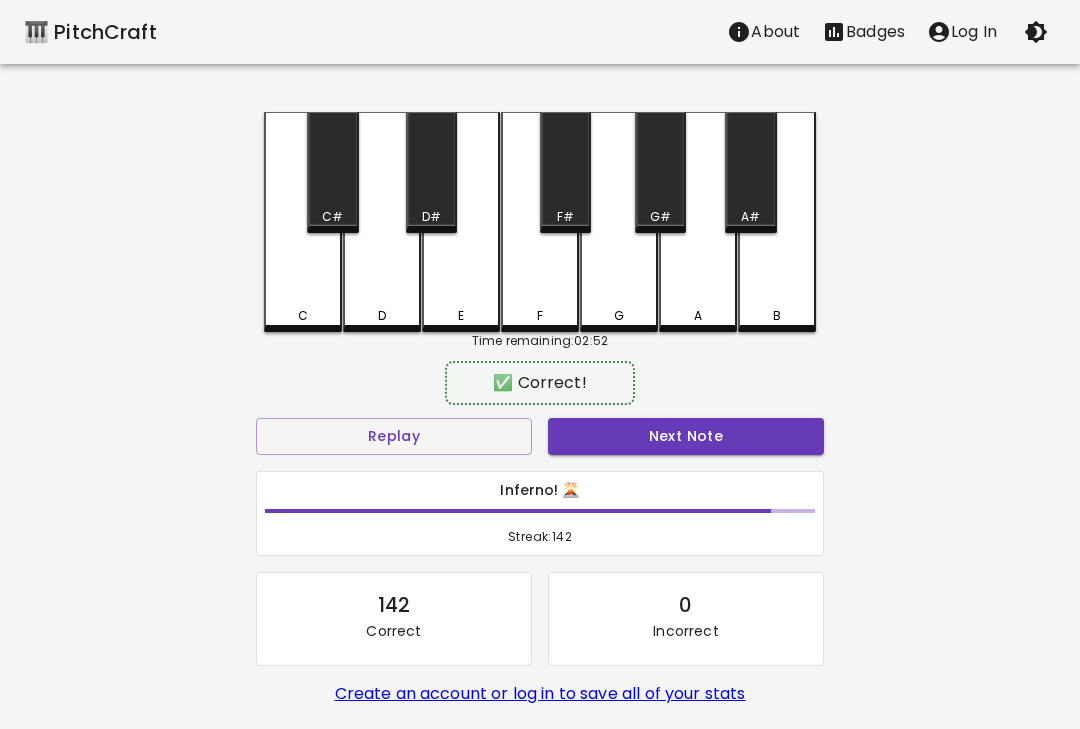 click on "D" at bounding box center (382, 222) 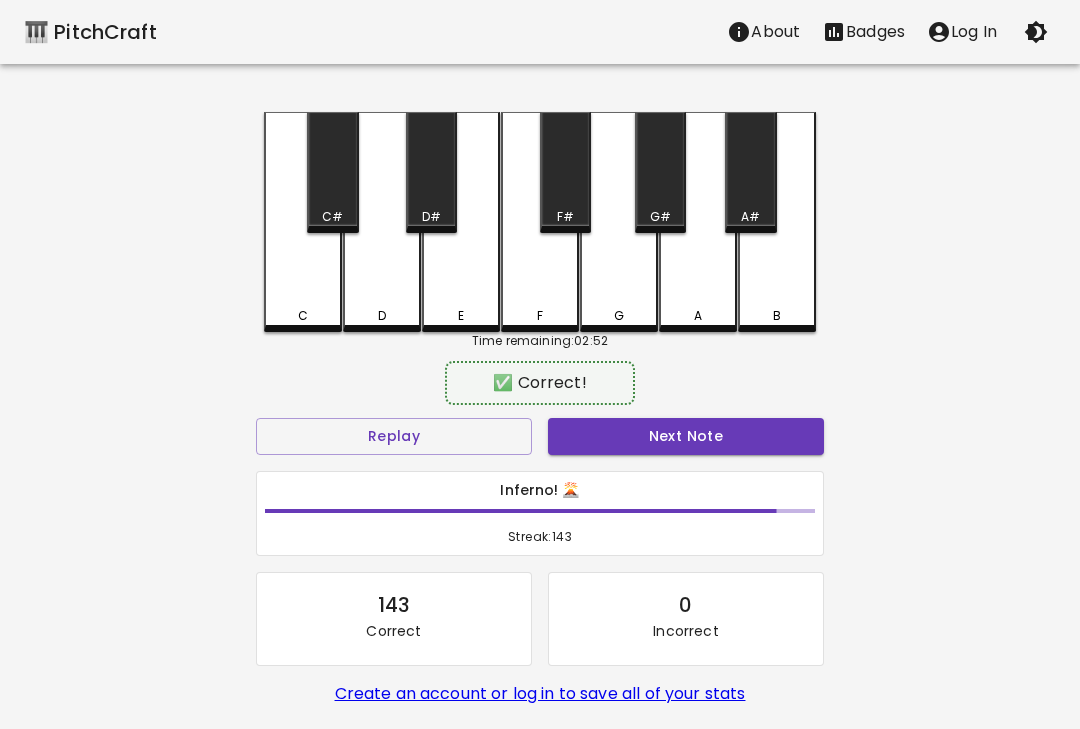 click on "Next Note" at bounding box center [686, 436] 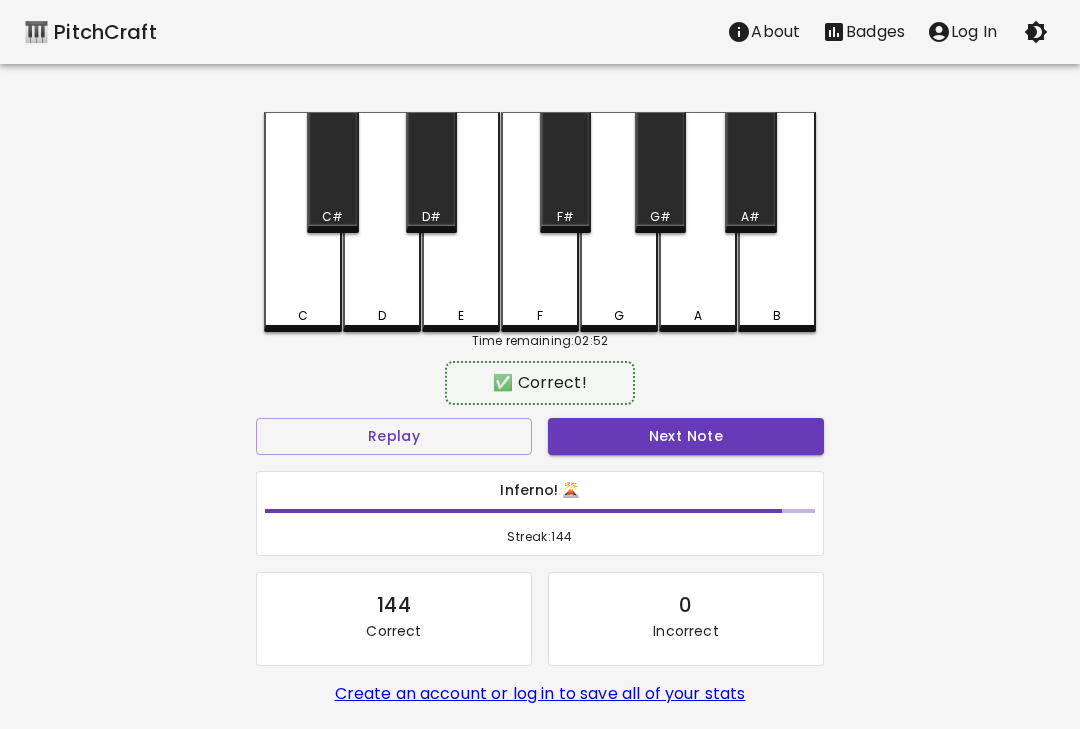 click on "Next Note" at bounding box center [686, 436] 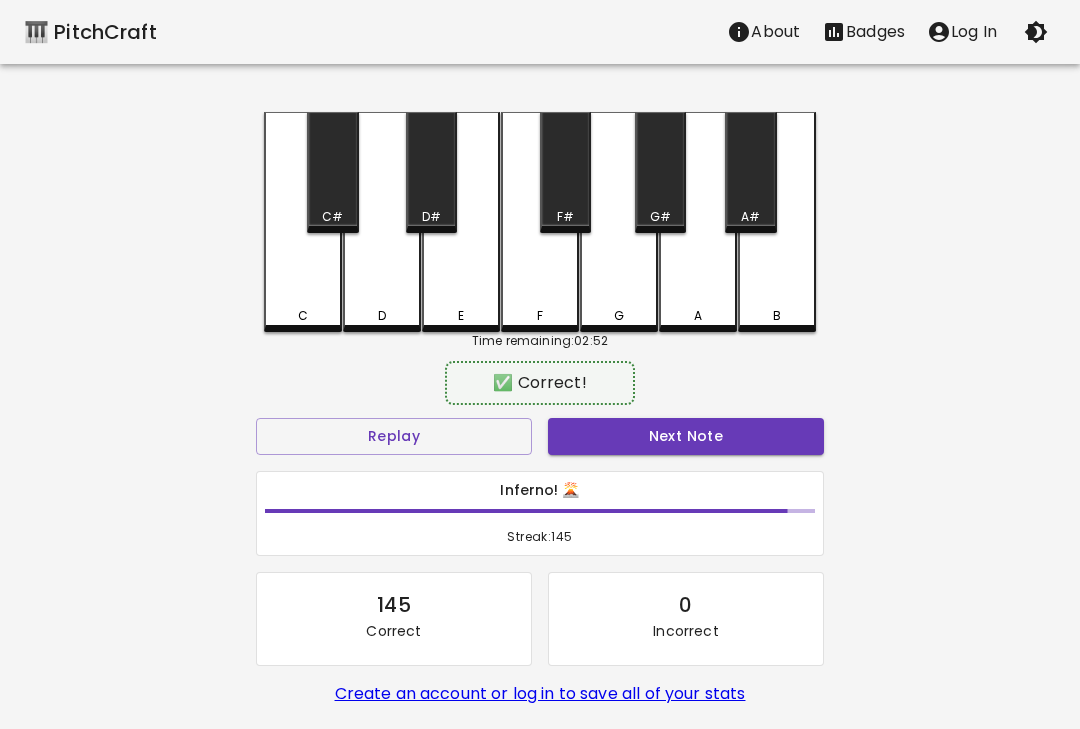 click on "Next Note" at bounding box center (686, 436) 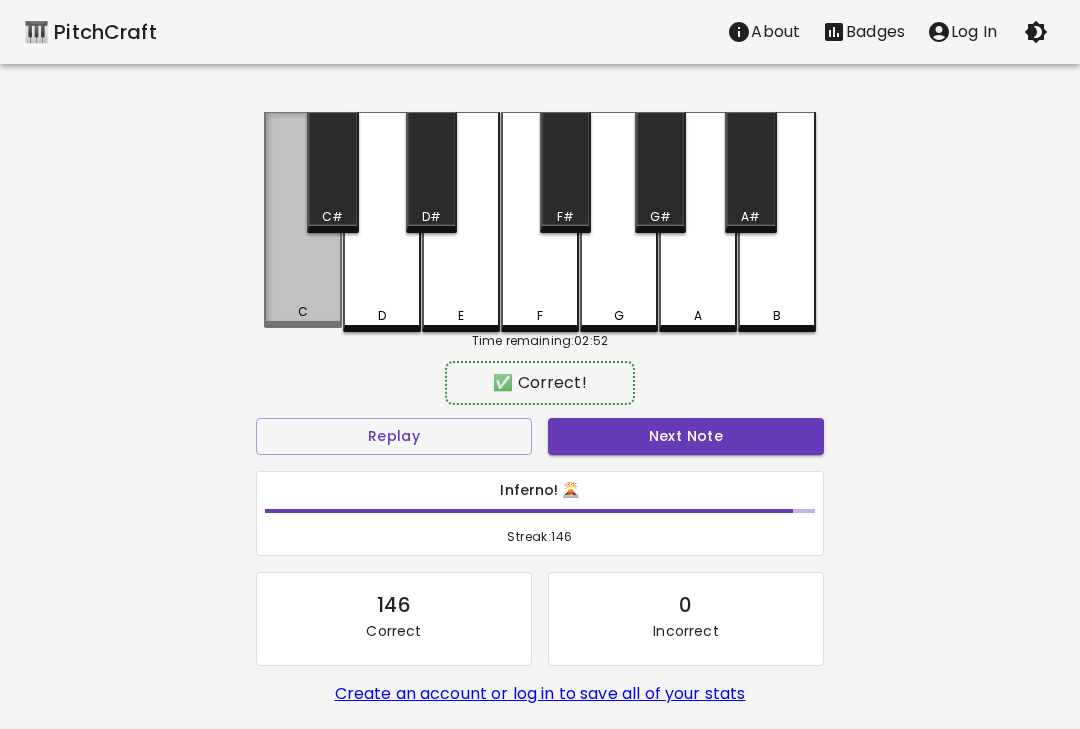 click on "Next Note" at bounding box center [686, 436] 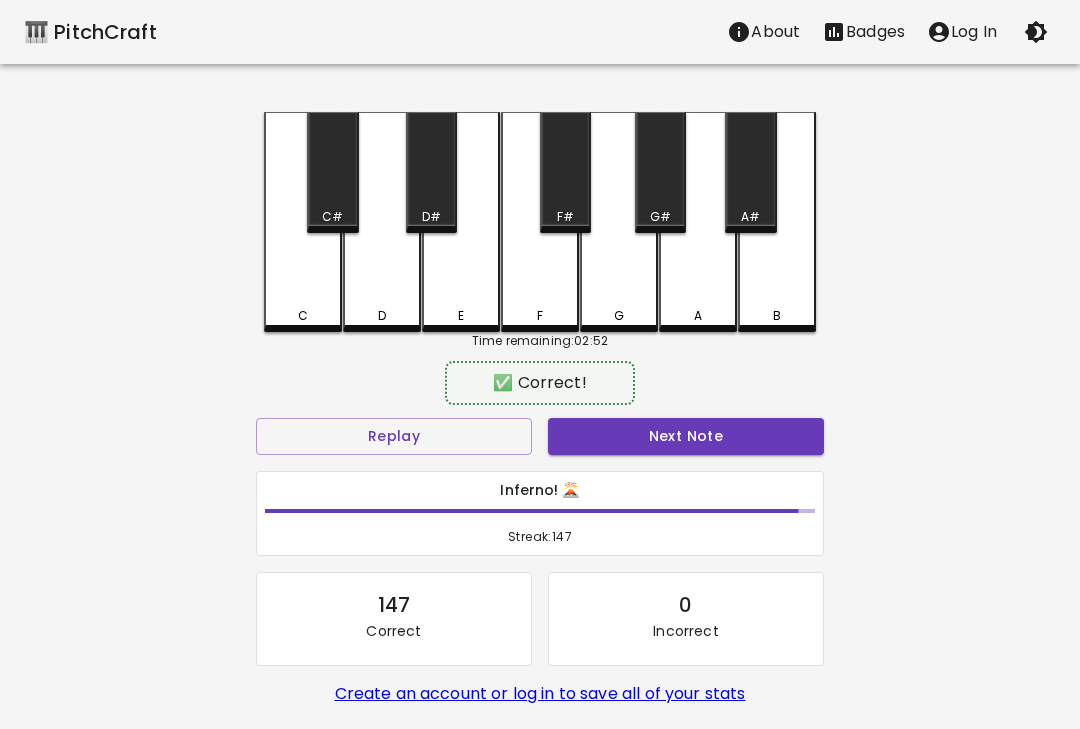 click on "Next Note" at bounding box center [686, 436] 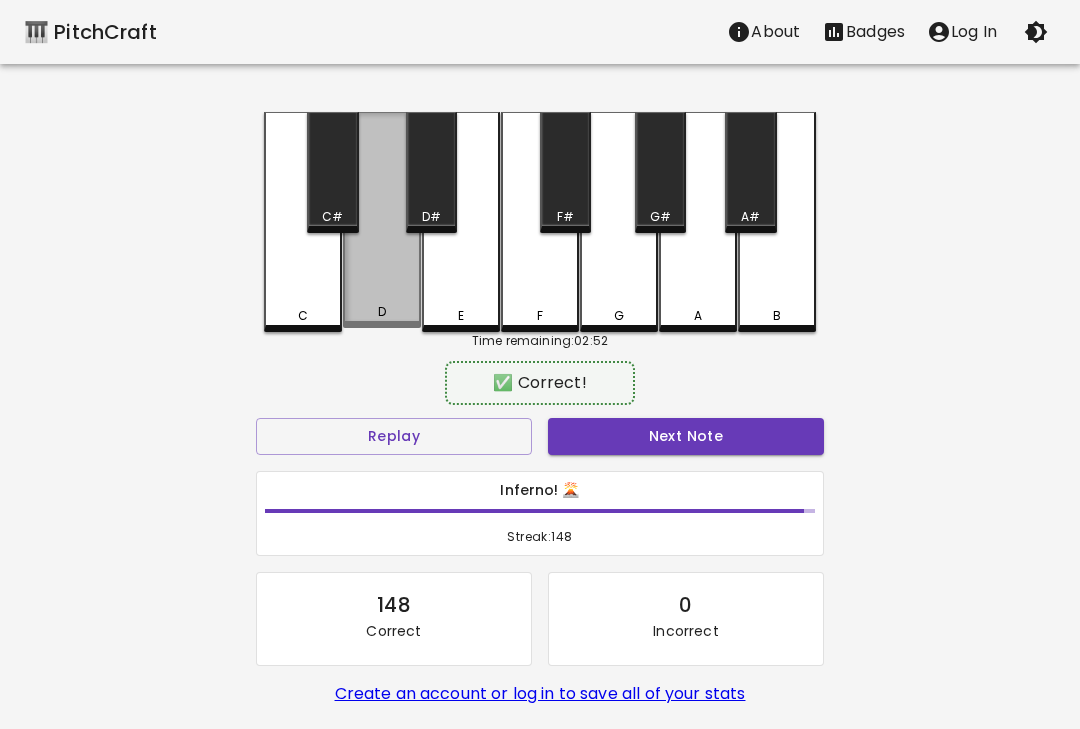click on "Next Note" at bounding box center [686, 436] 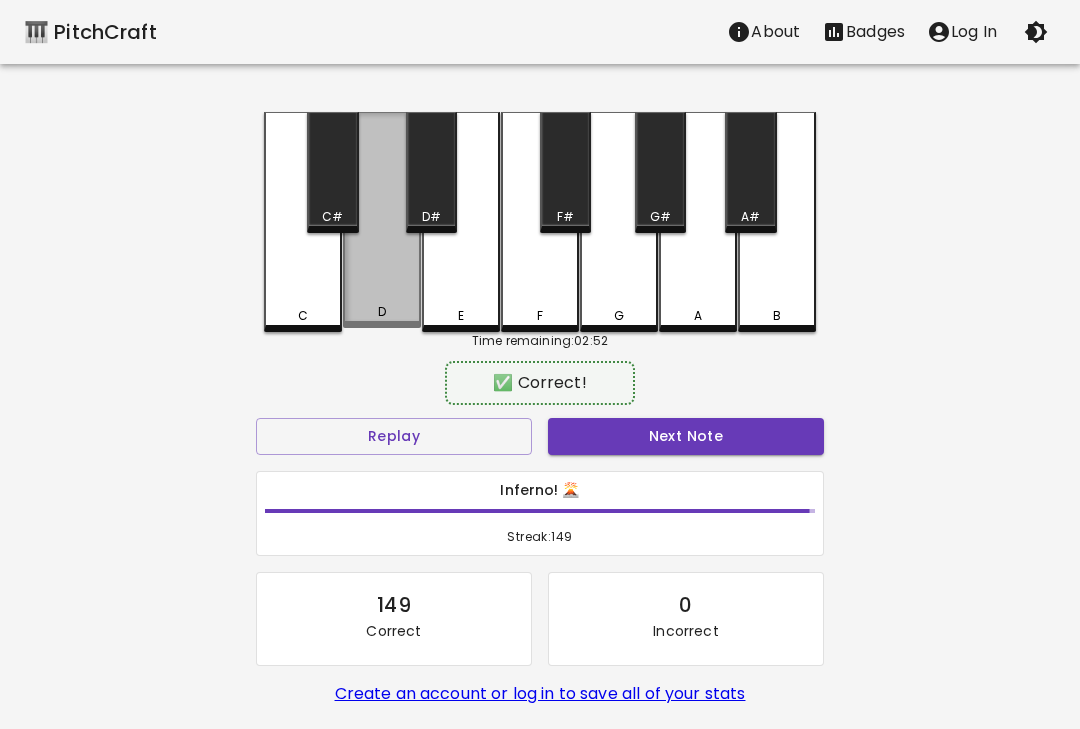 click on "D" at bounding box center [382, 220] 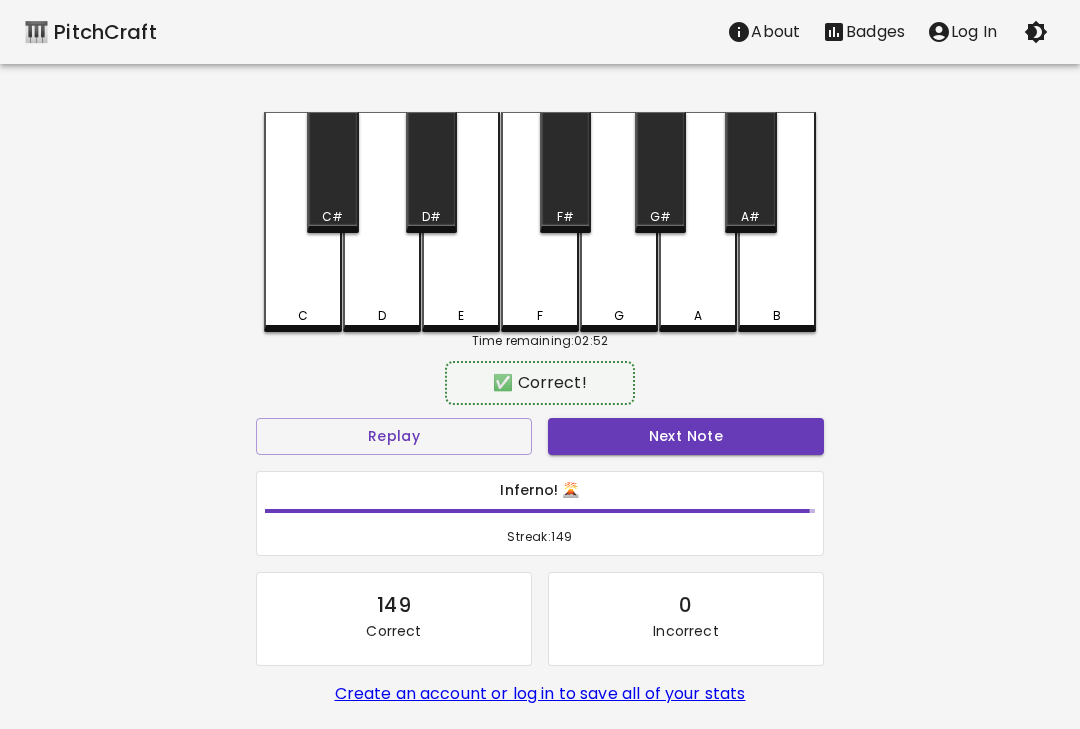 click on "Next Note" at bounding box center [686, 436] 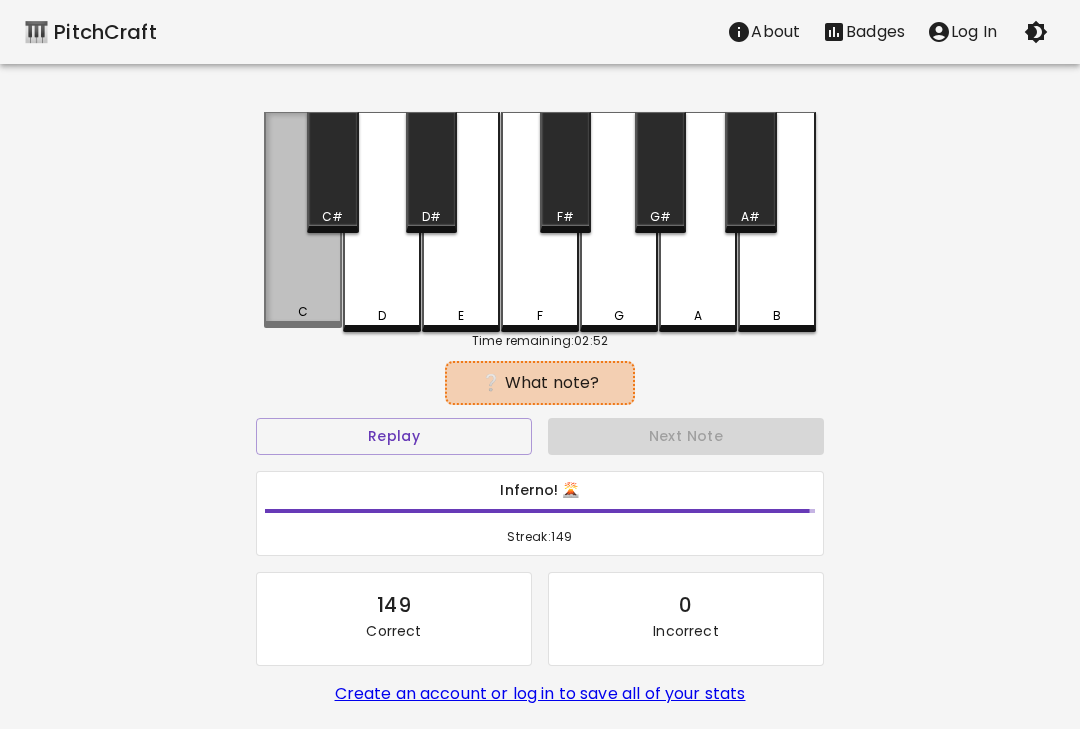 click on "C" at bounding box center [303, 220] 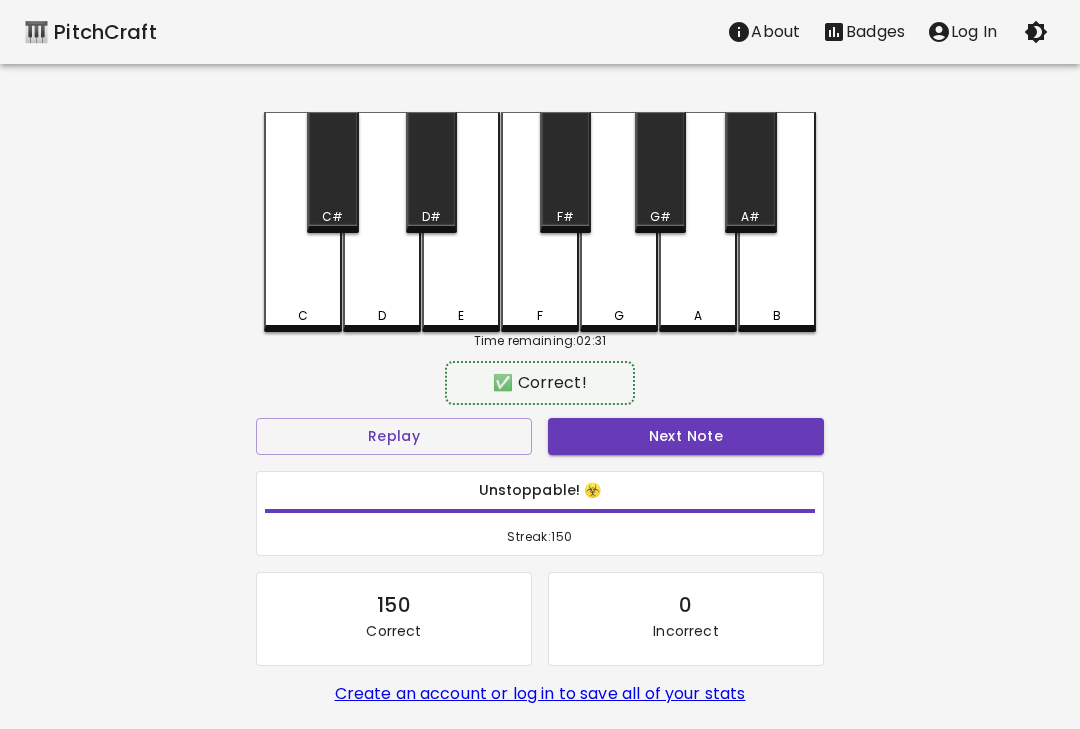 click on "Next Note" at bounding box center [686, 436] 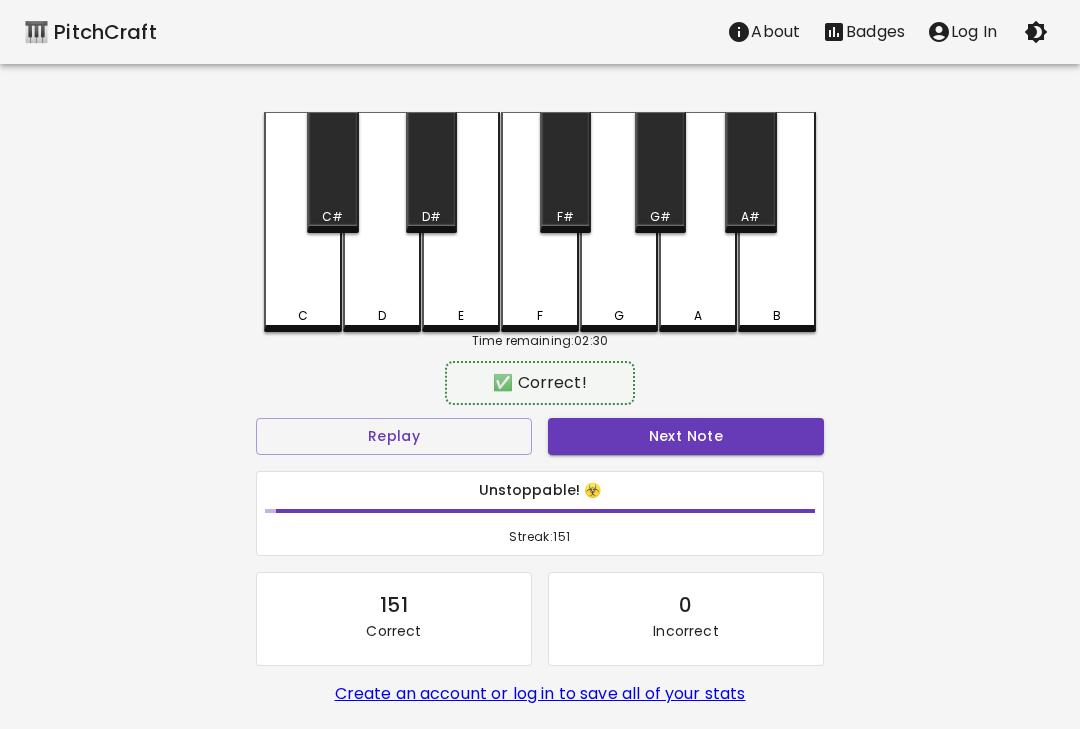 click on "D" at bounding box center (382, 222) 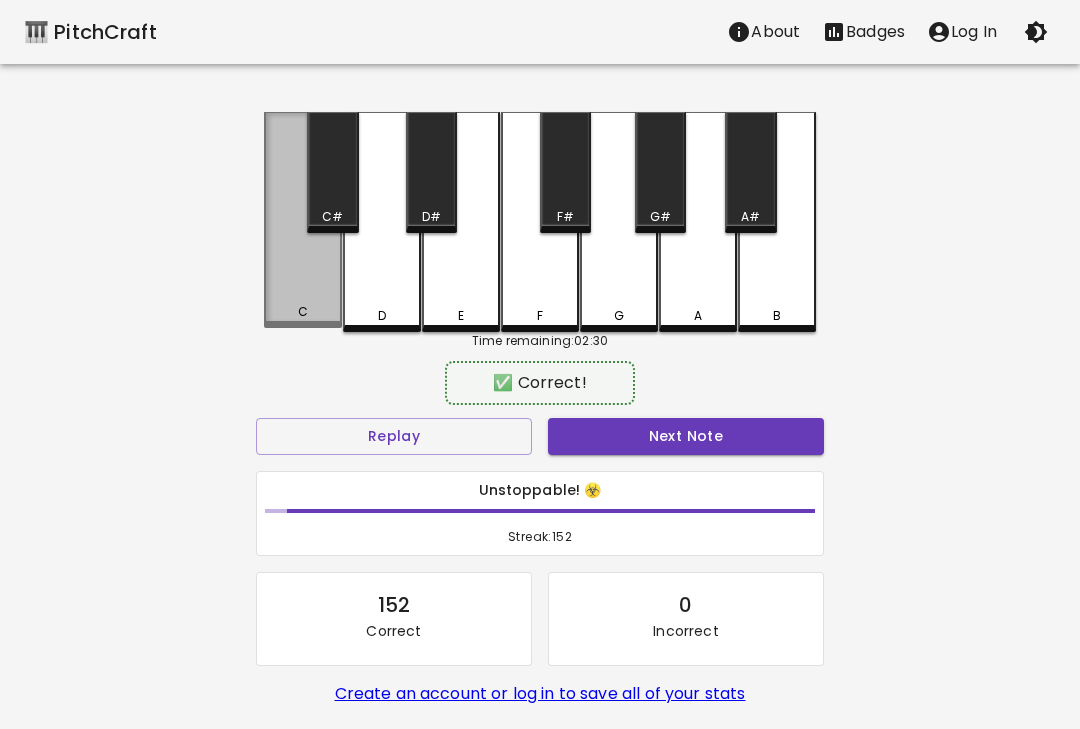 click on "Next Note" at bounding box center [686, 436] 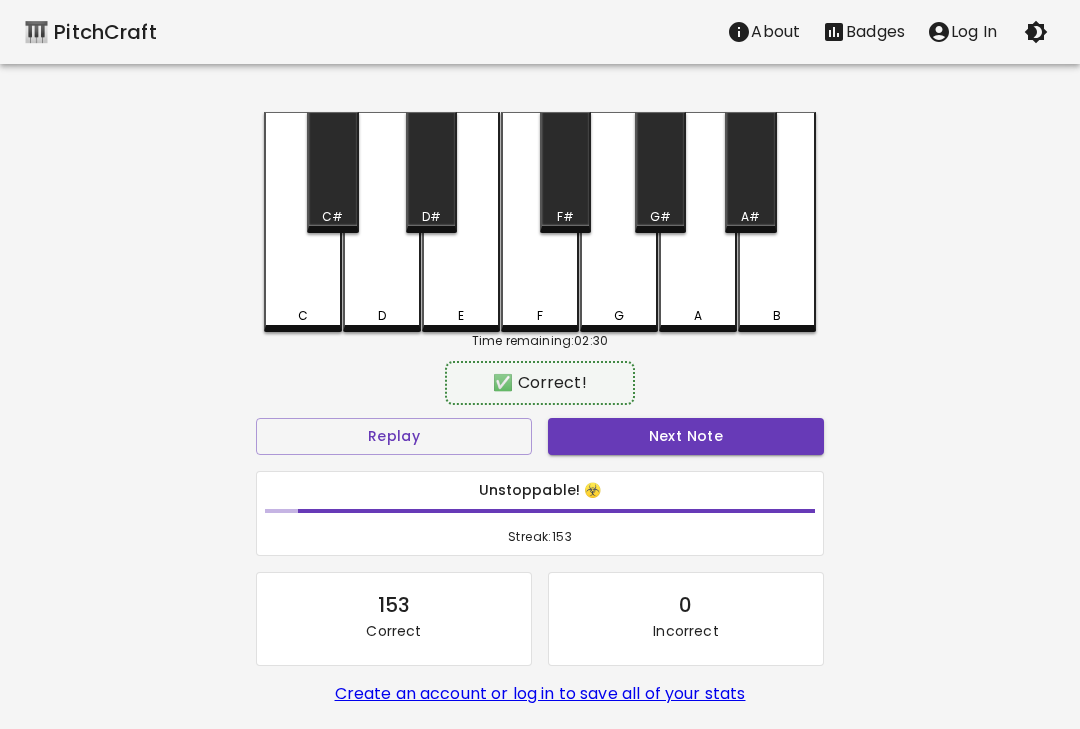 click on "Next Note" at bounding box center [686, 436] 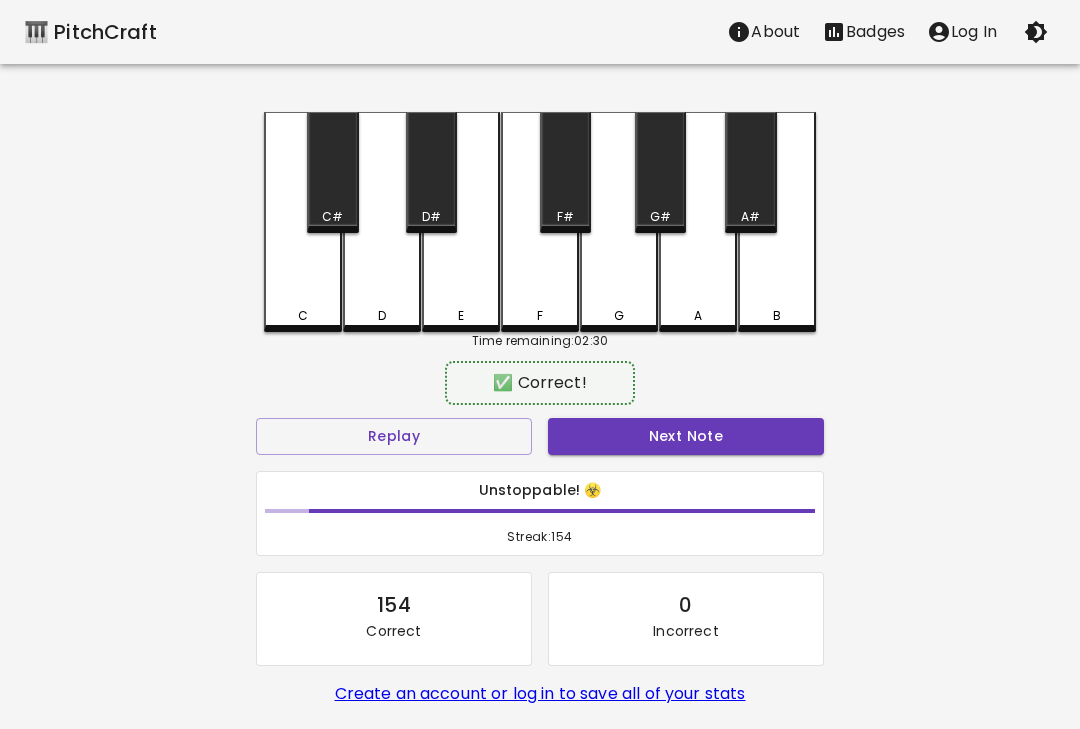 click on "Next Note" at bounding box center (686, 436) 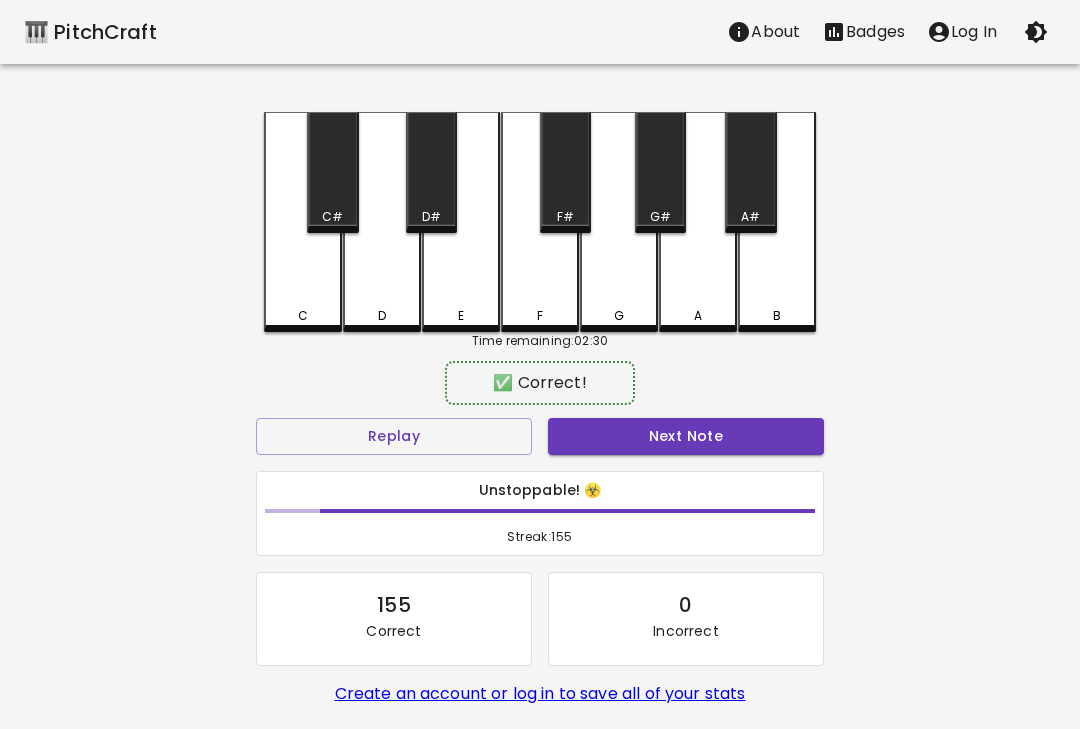 click on "Next Note" at bounding box center (686, 436) 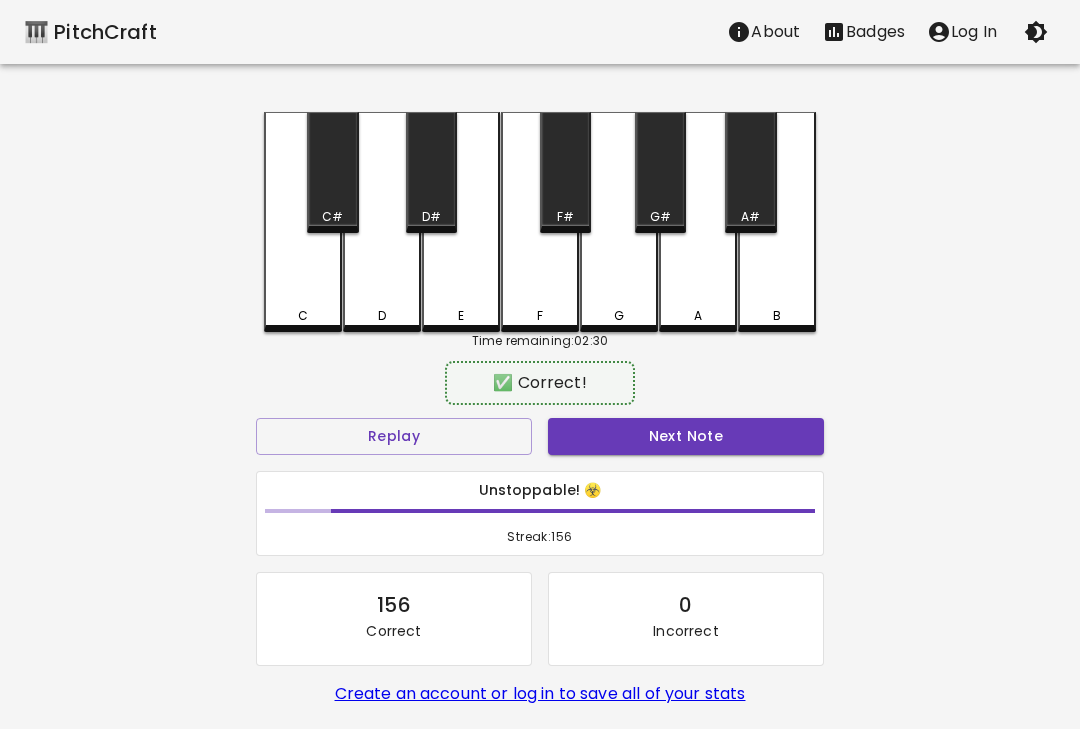 click on "Next Note" at bounding box center (686, 436) 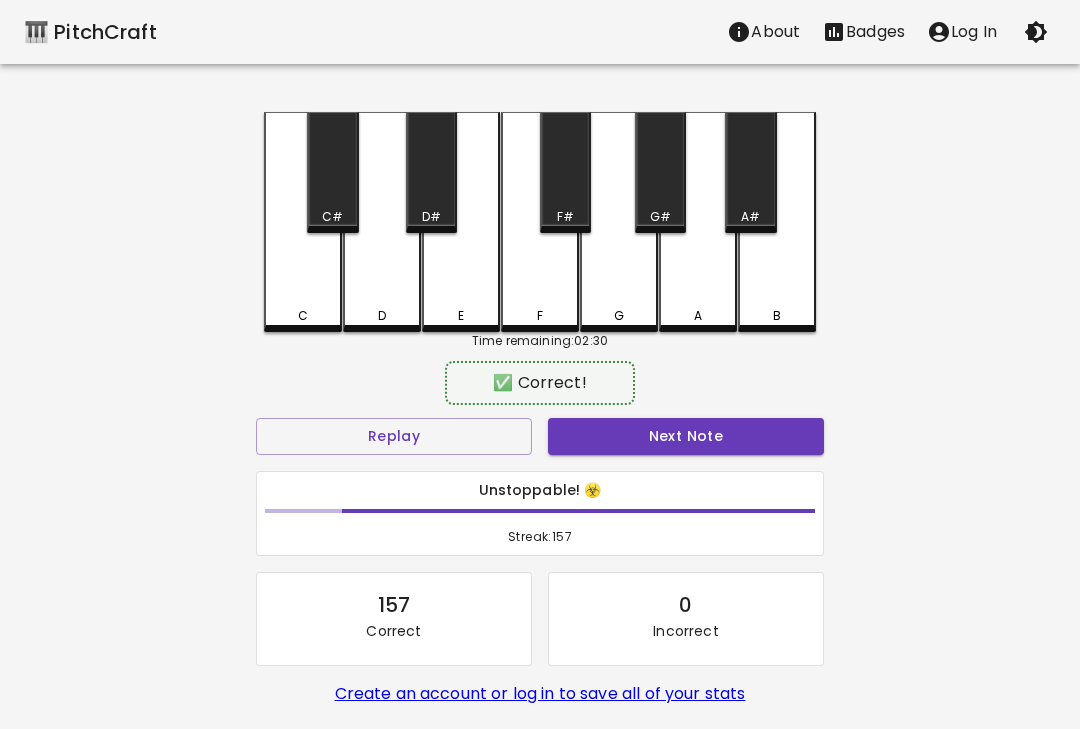 click on "Next Note" at bounding box center [686, 436] 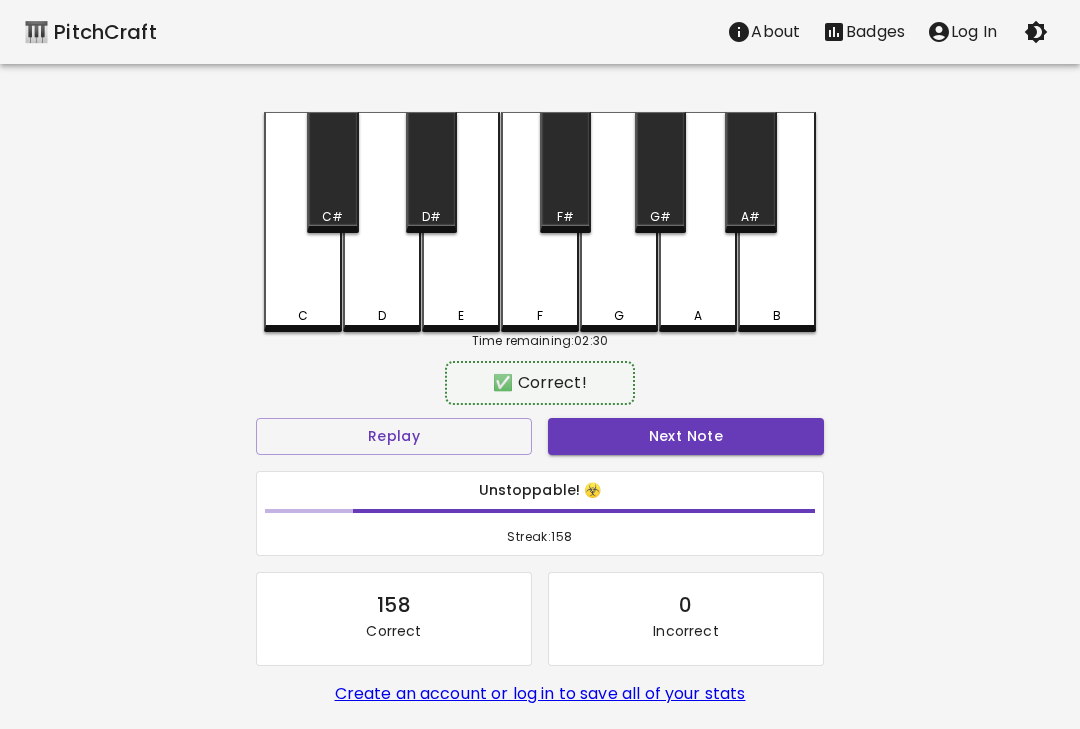 click on "D" at bounding box center [382, 222] 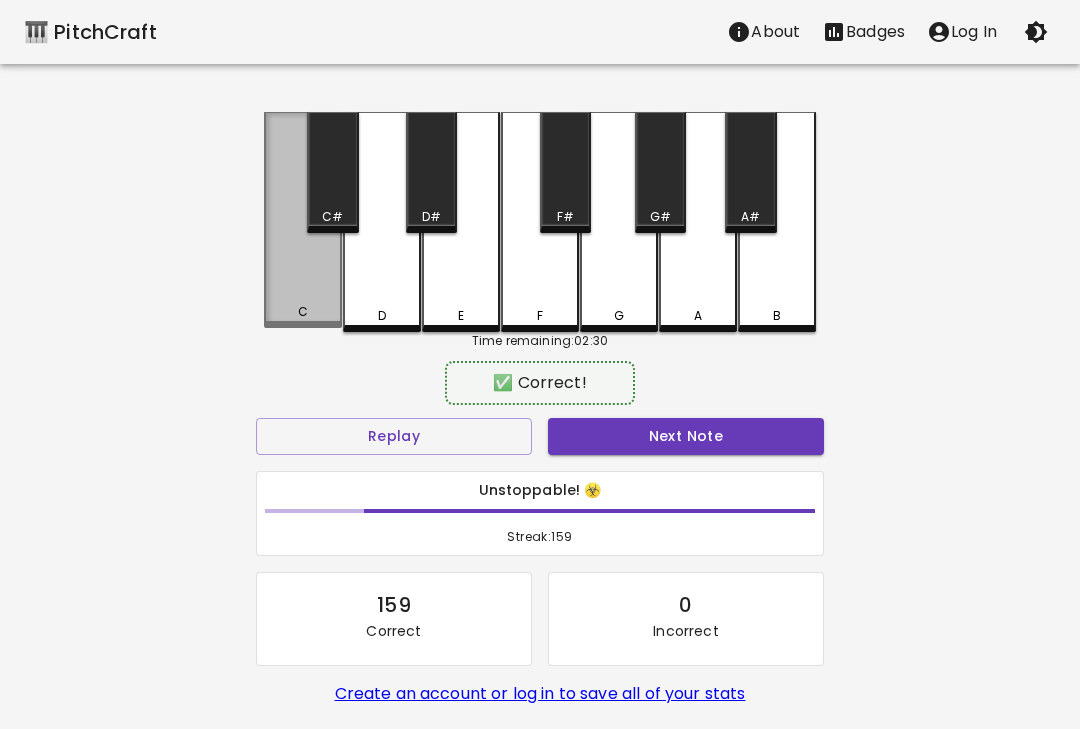 click on "Next Note" at bounding box center [686, 436] 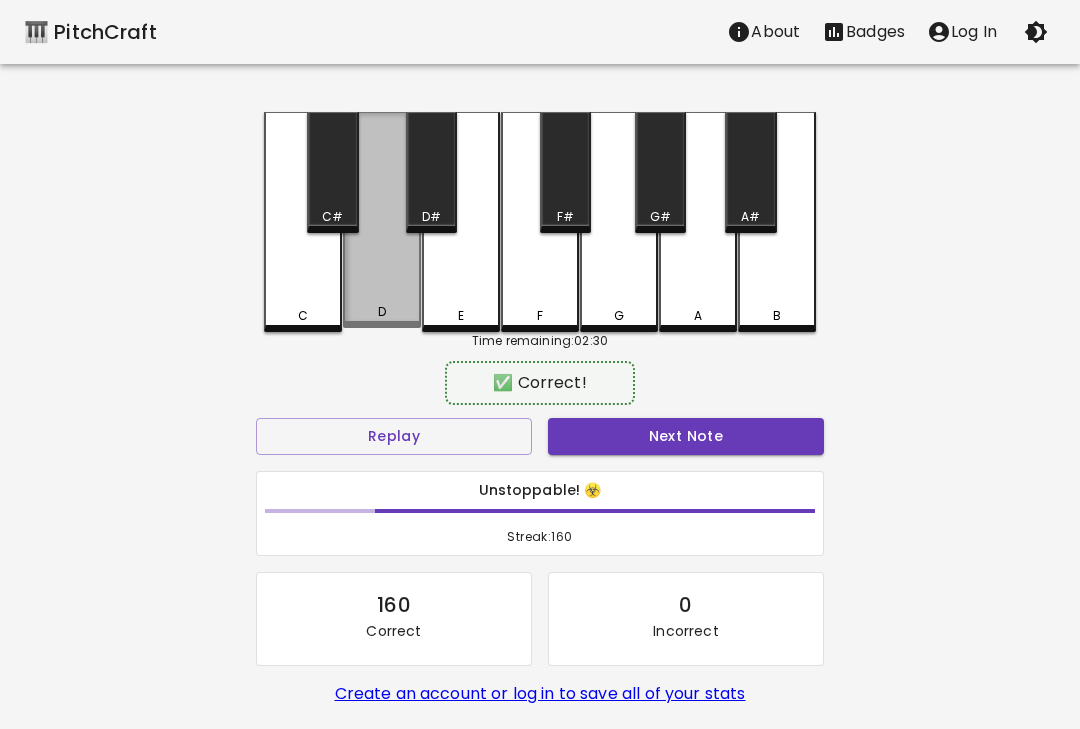 click on "Next Note" at bounding box center [686, 436] 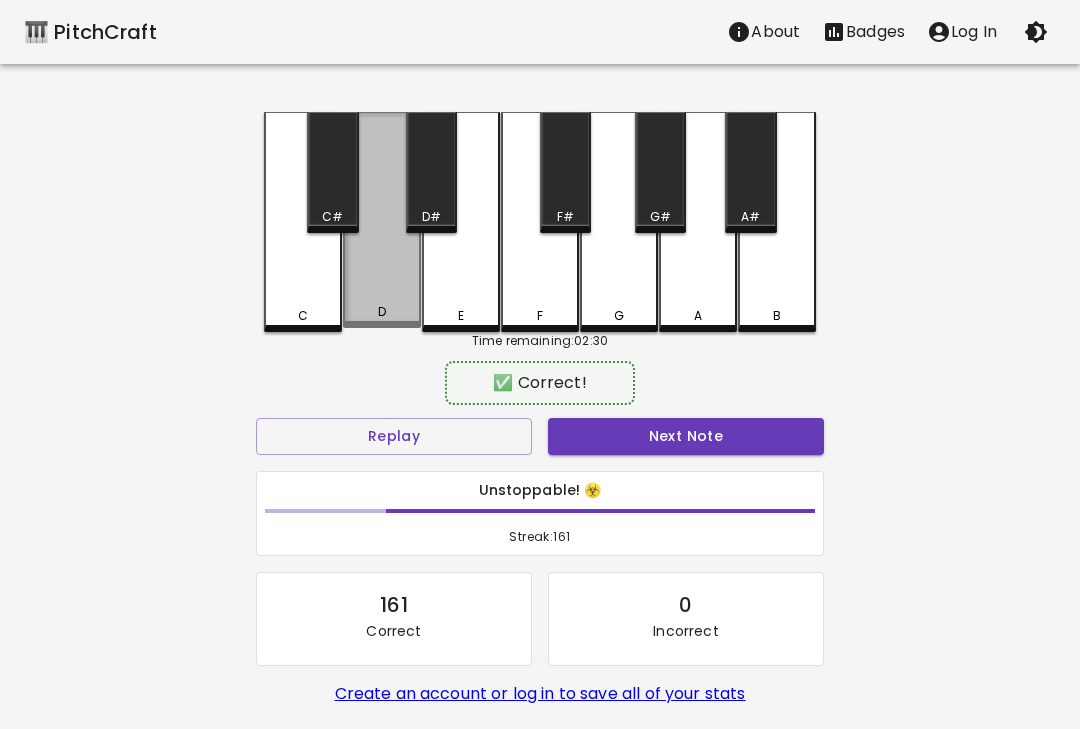 click on "Next Note" at bounding box center [686, 436] 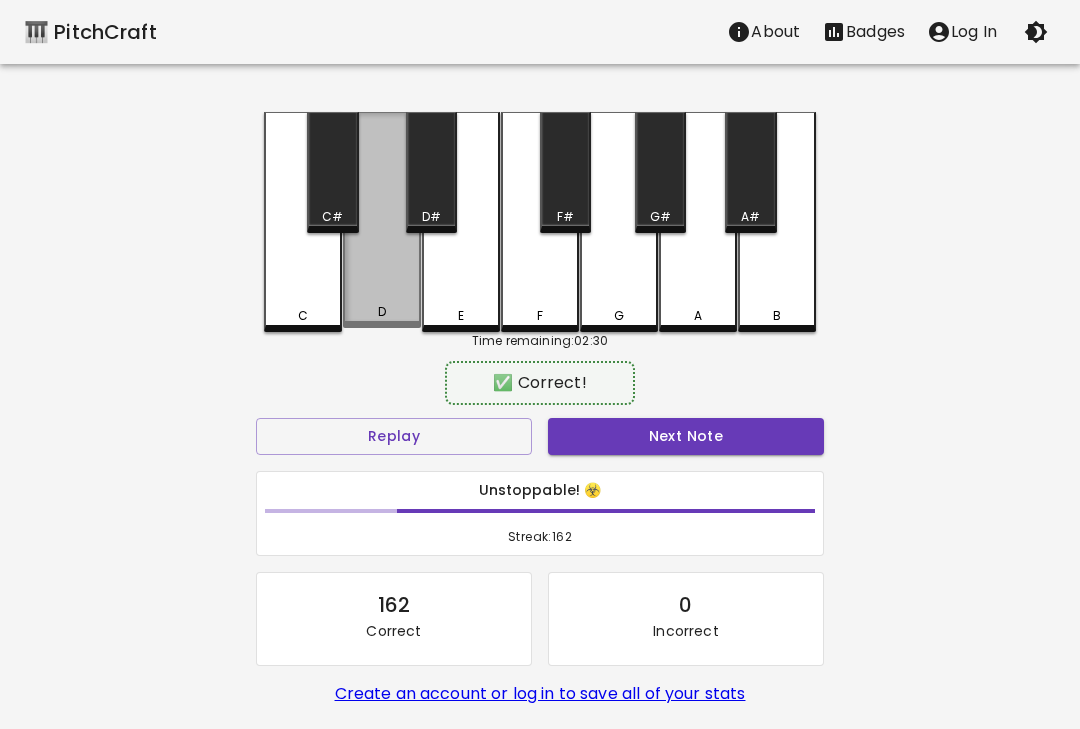 click on "Next Note" at bounding box center [686, 436] 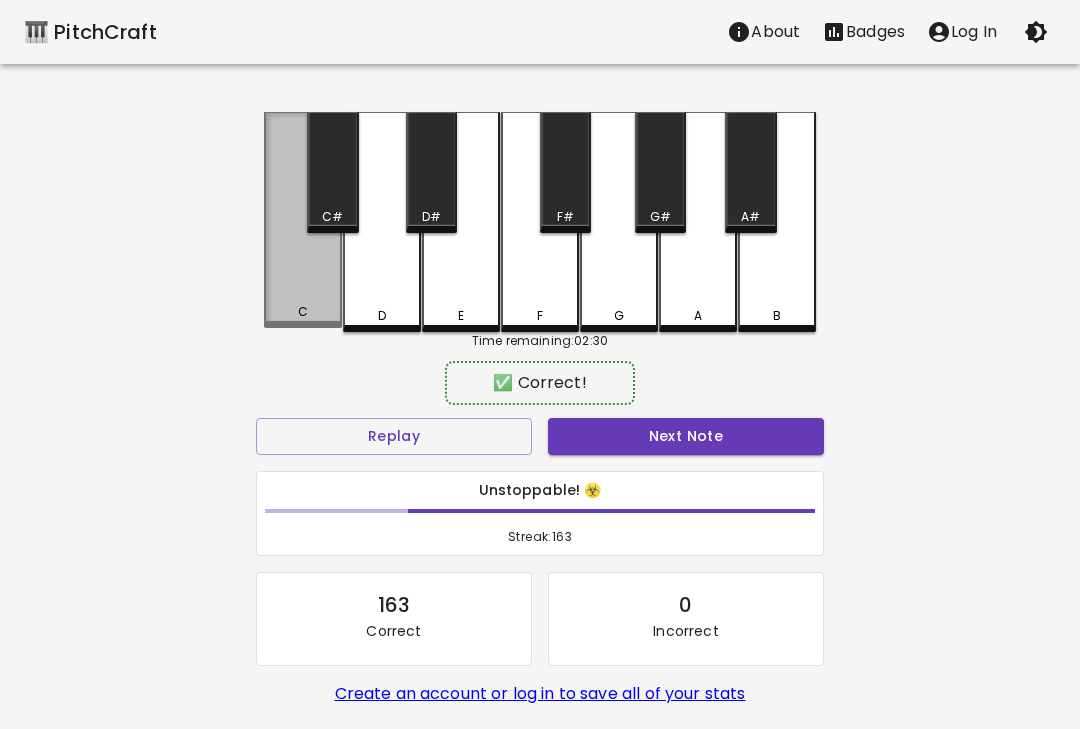 click on "C" at bounding box center (303, 220) 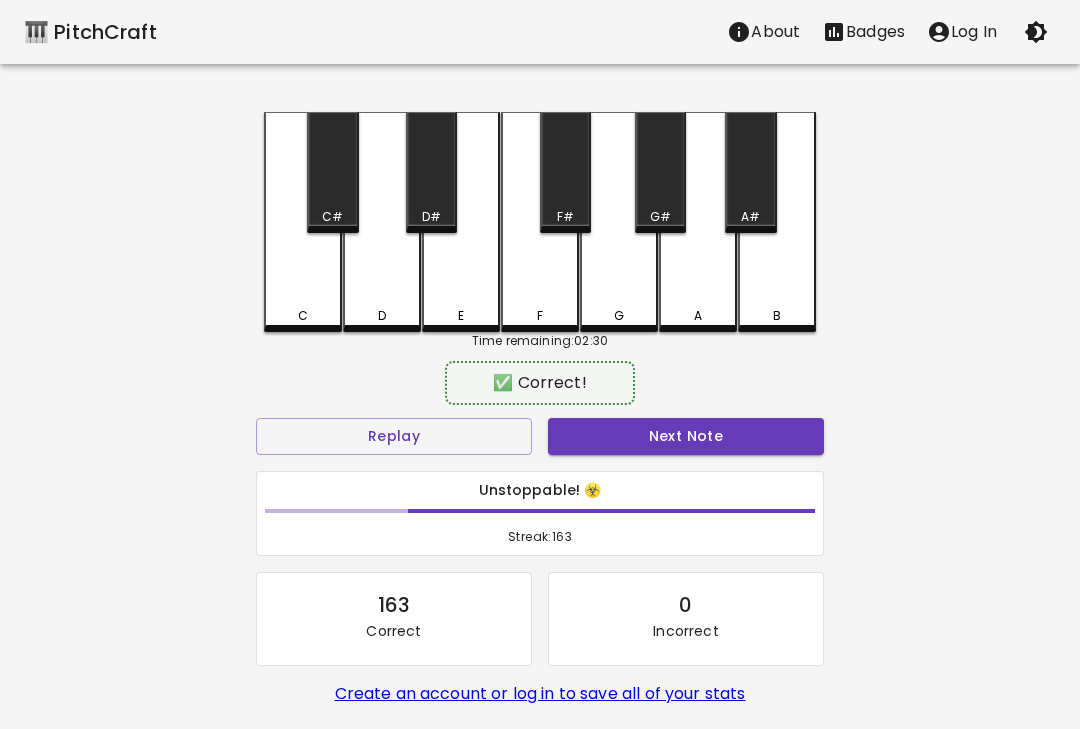 click on "Next Note" at bounding box center (686, 436) 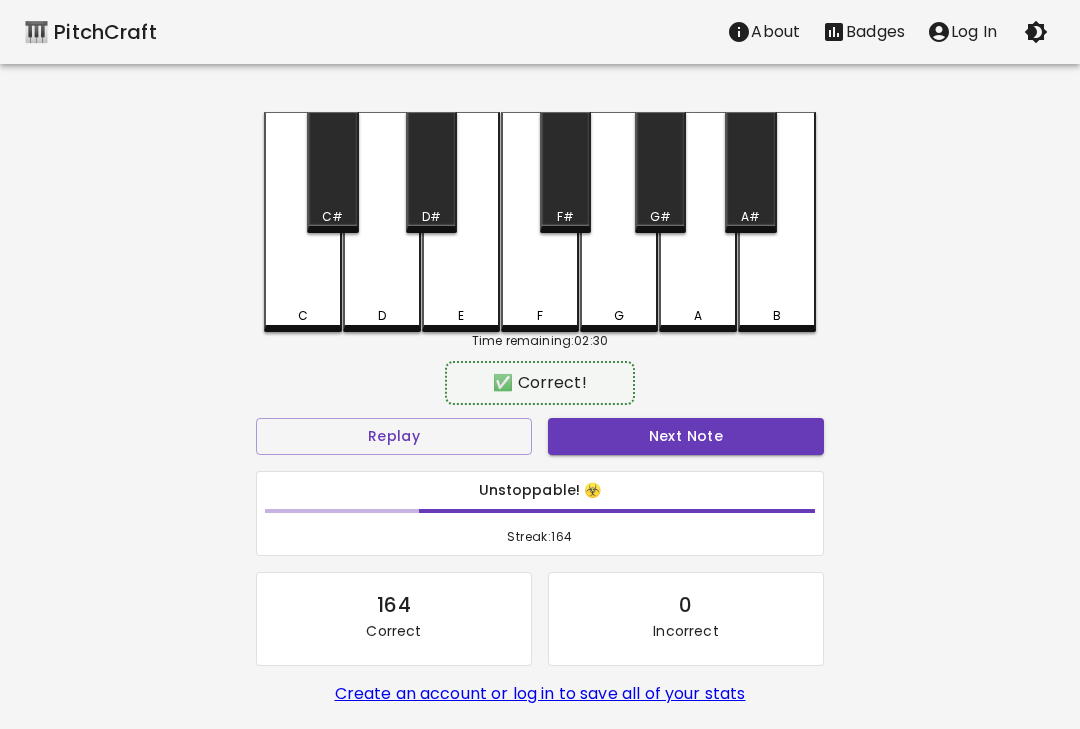 click on "Next Note" at bounding box center [686, 436] 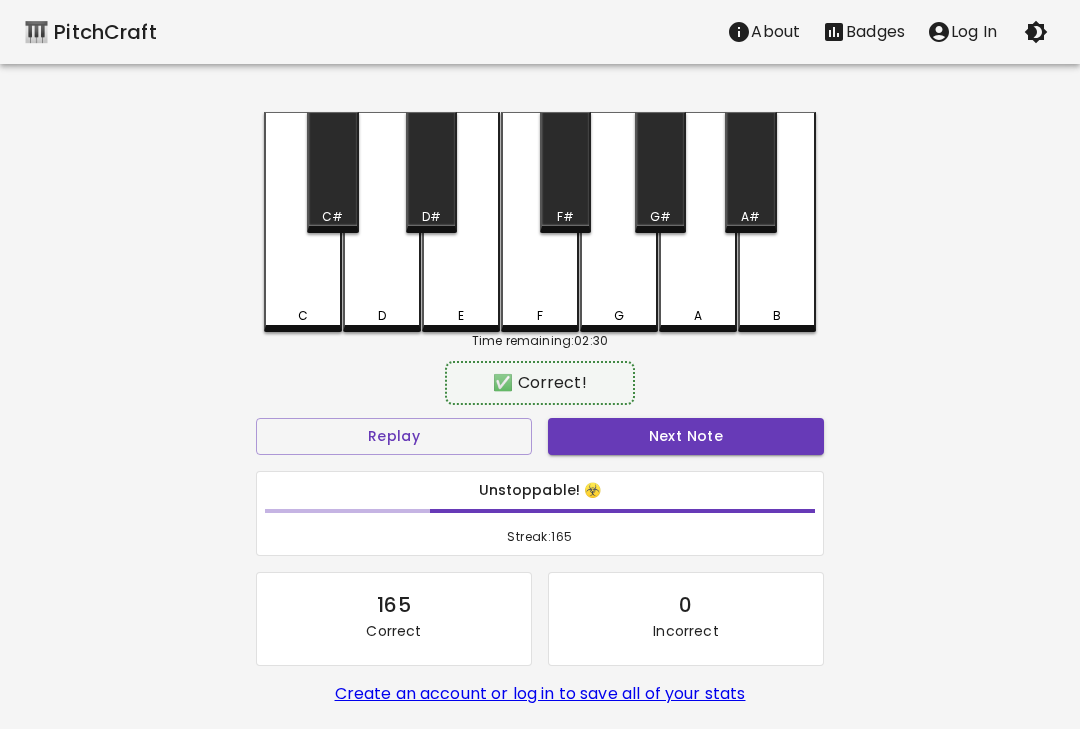 click on "Next Note" at bounding box center (686, 436) 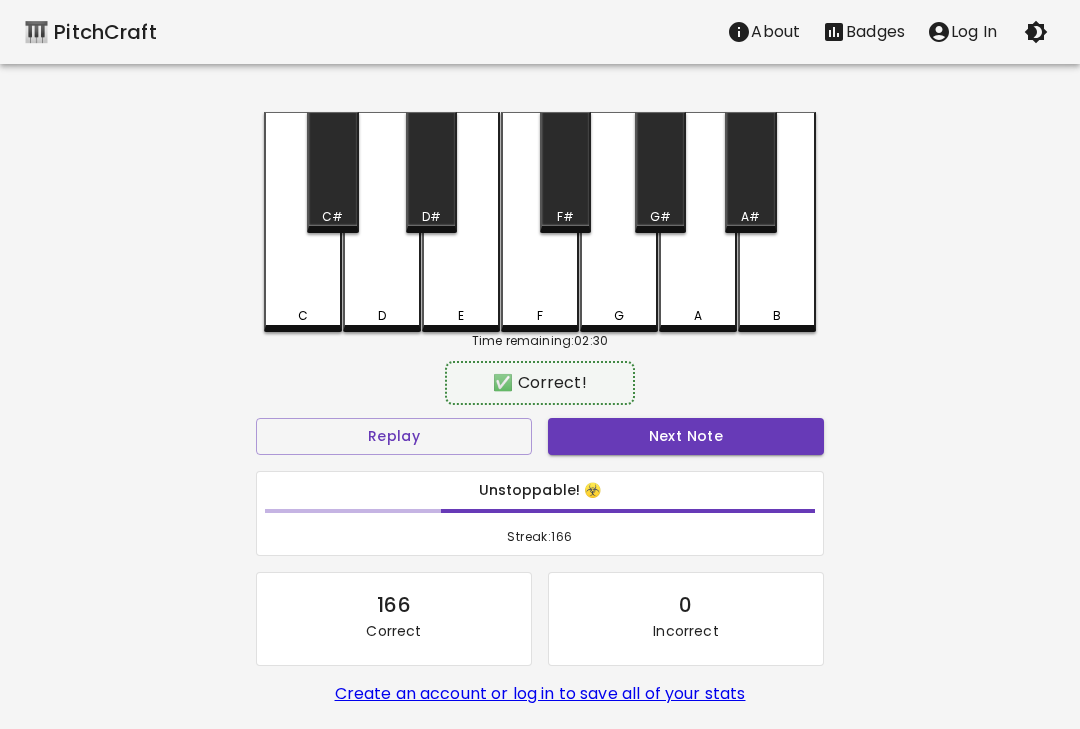 click on "Next Note" at bounding box center (686, 436) 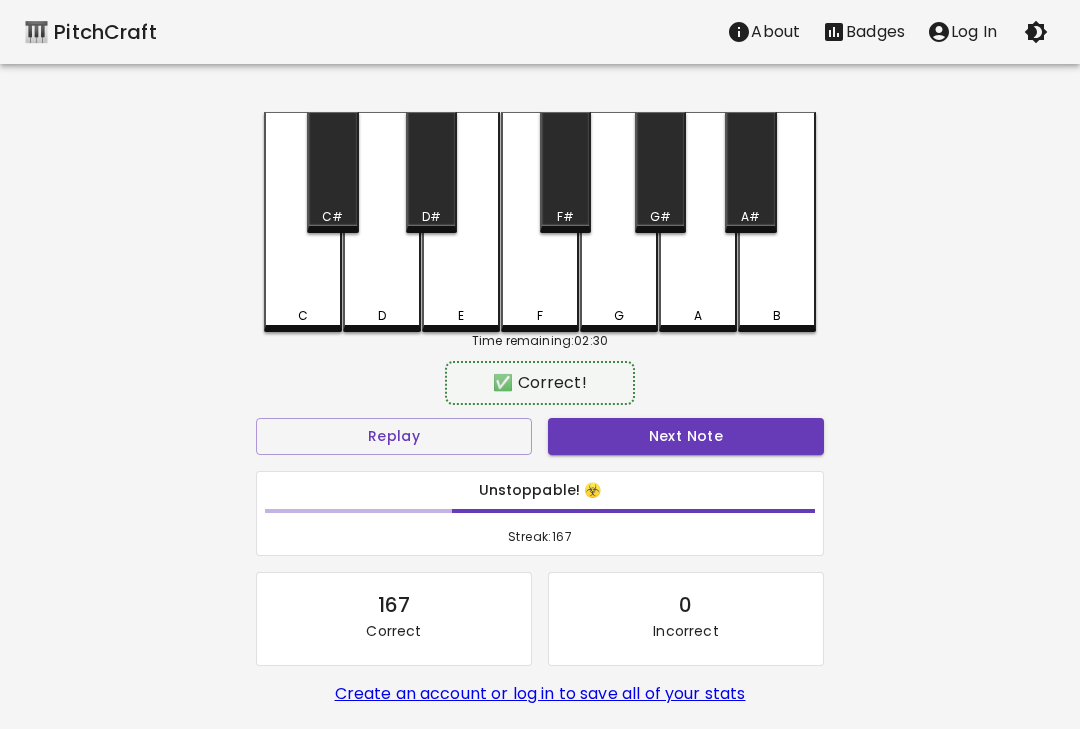 click on "C" at bounding box center [303, 222] 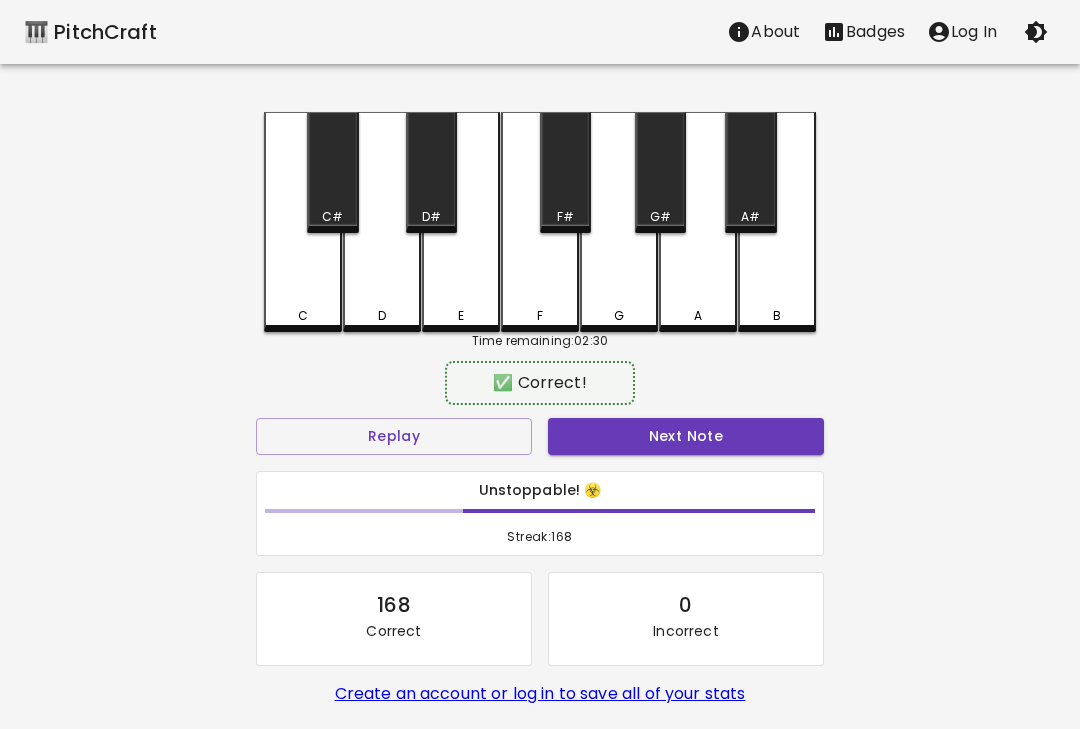 click on "D" at bounding box center [382, 222] 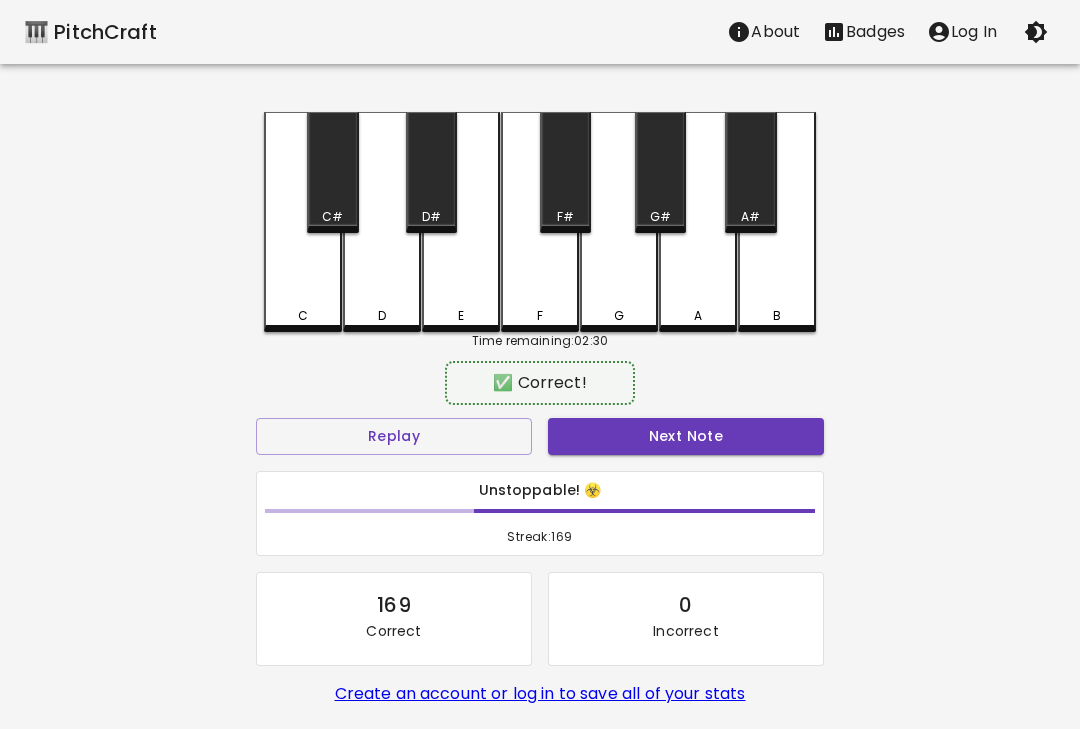 click on "D" at bounding box center (382, 222) 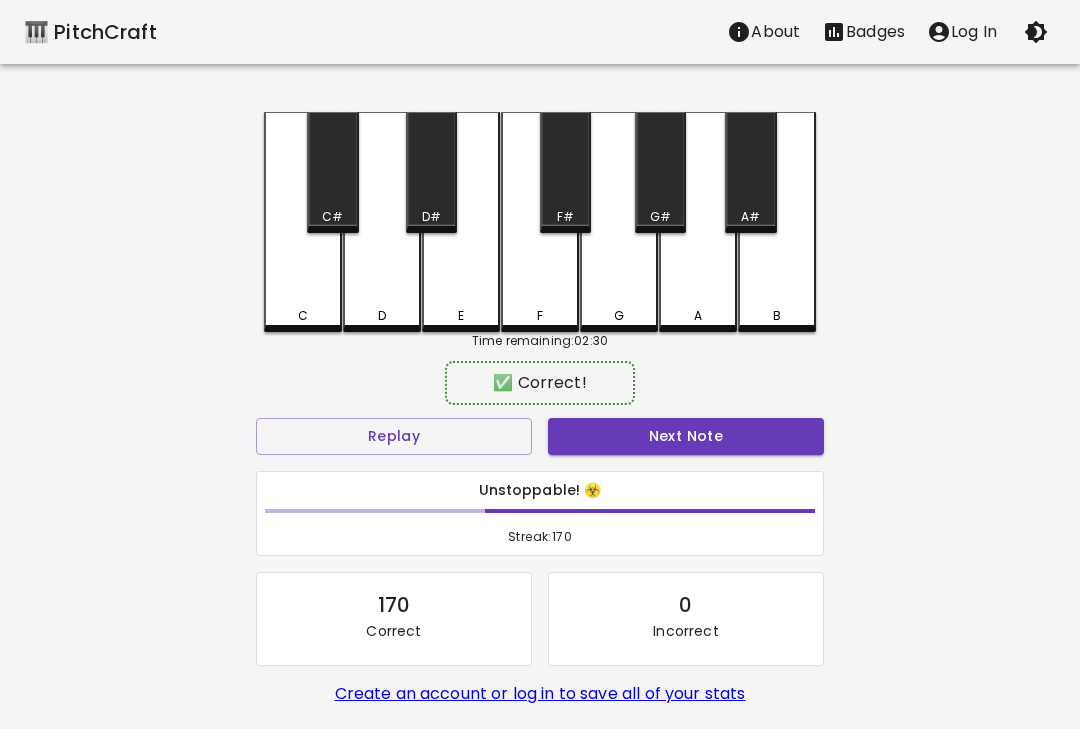 click on "Next Note" at bounding box center (686, 436) 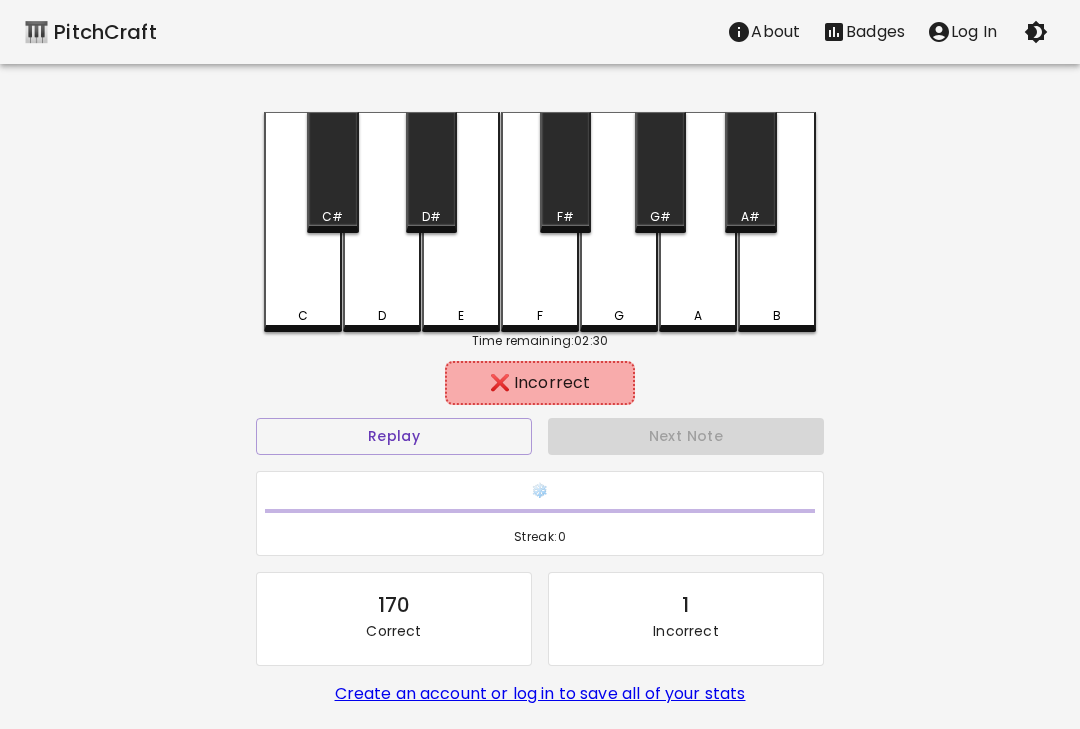 click on "D" at bounding box center (382, 222) 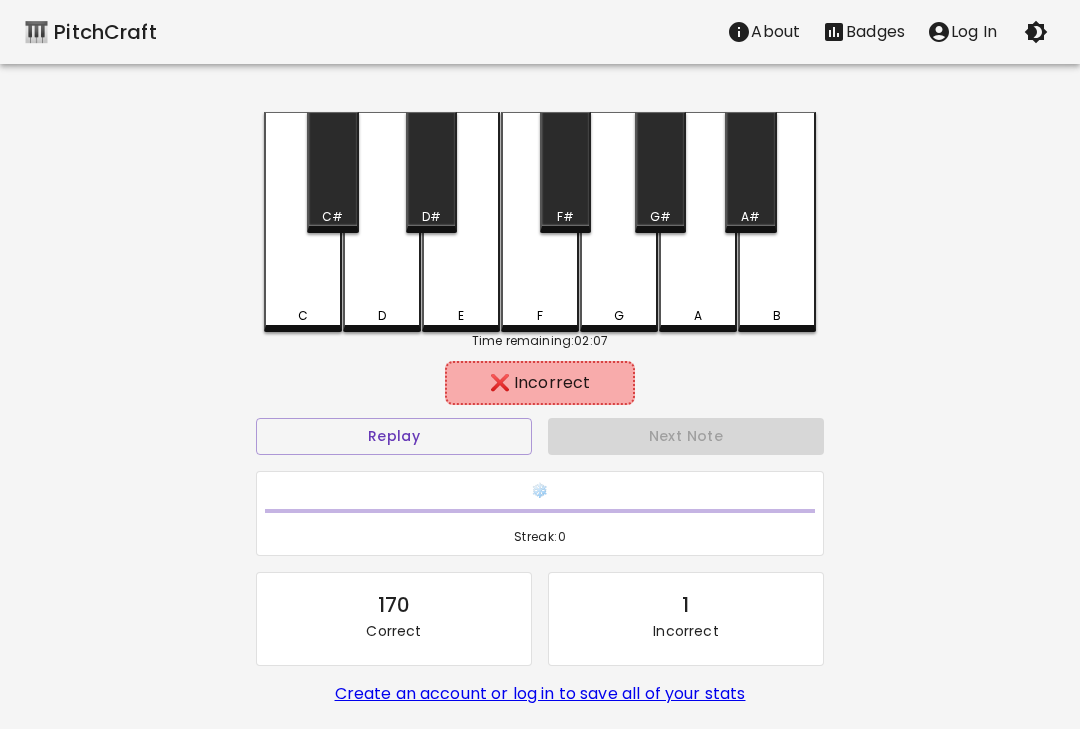 click on "🎹 PitchCraft About Badges   Log In C C# D D# E F F# G G# A A# B Time remaining:  02:07 ❌ Incorrect Replay  Next Note    ❄️ Streak:  0 170 Correct 1 Incorrect Create an account or log in to save all of your stats     End Quiz" at bounding box center (540, 397) 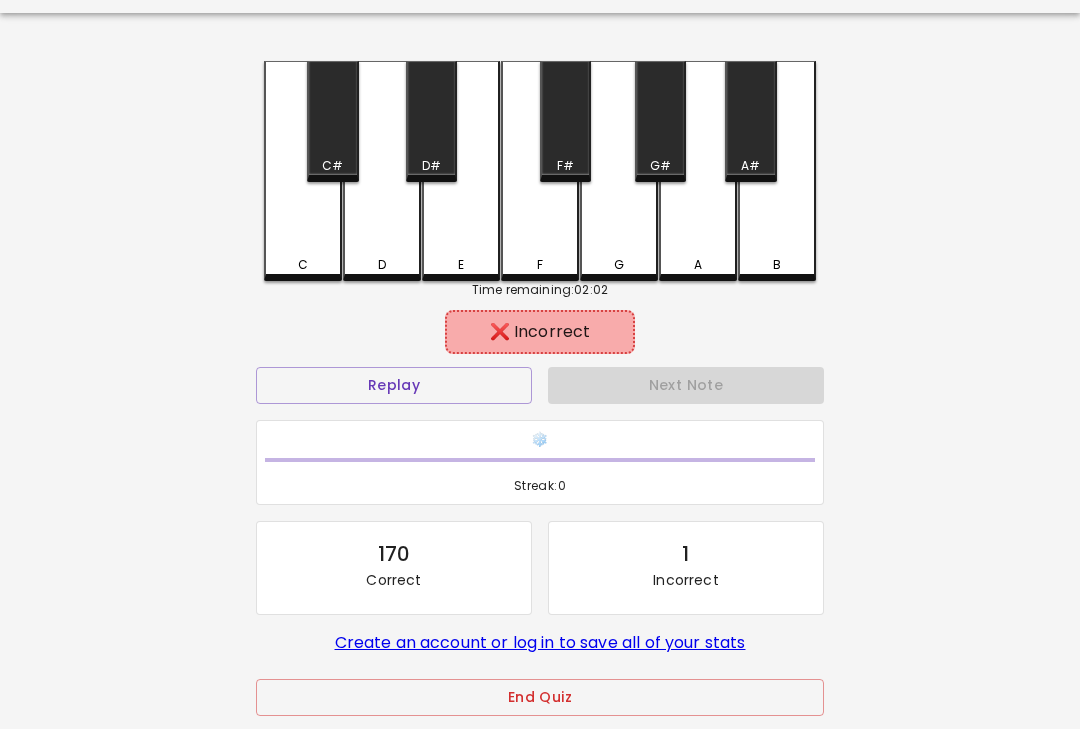 scroll, scrollTop: 115, scrollLeft: 0, axis: vertical 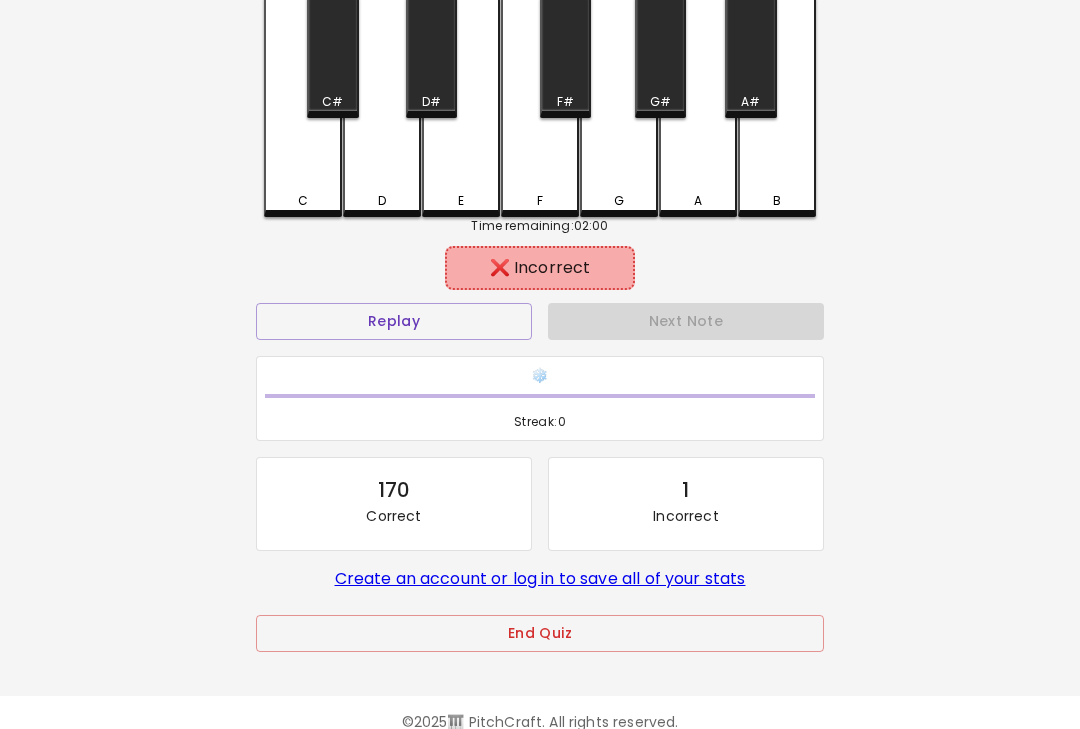 click on "End Quiz" at bounding box center [540, 633] 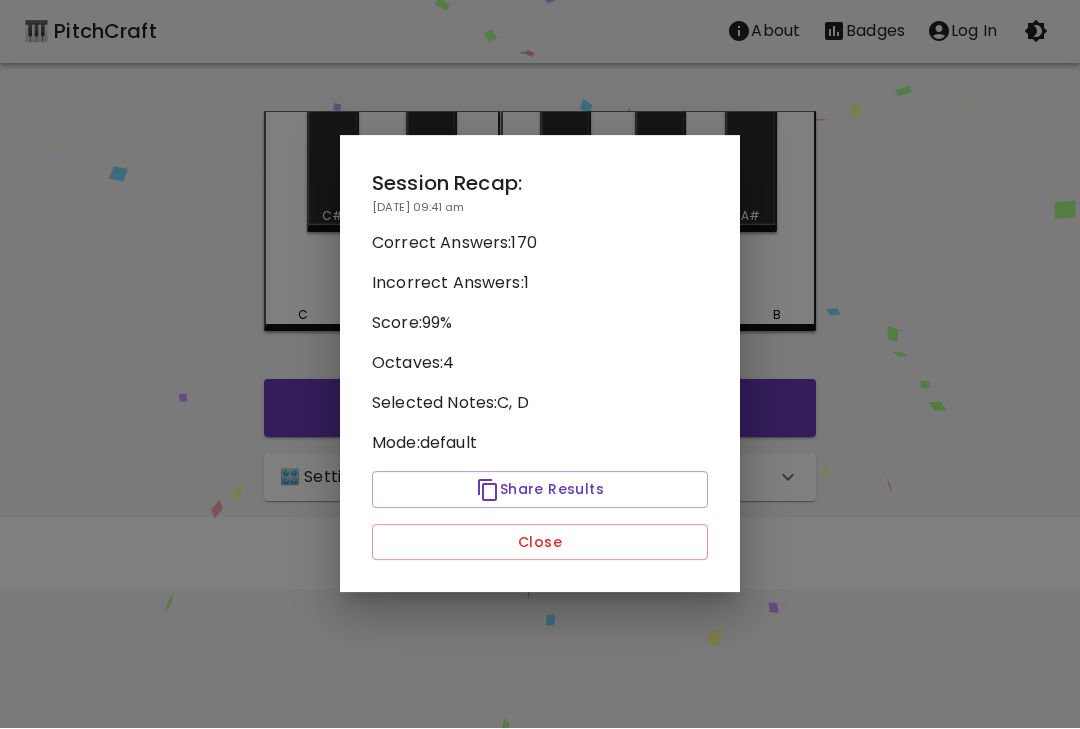 click on "Close" at bounding box center [540, 543] 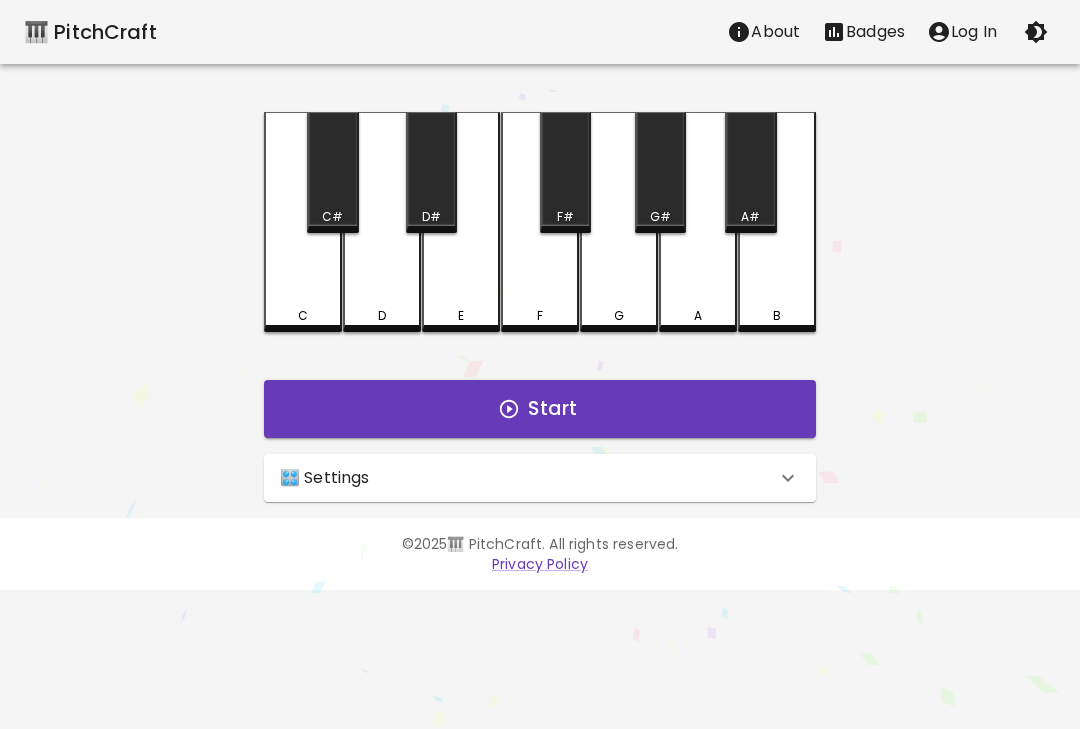 click on "Start" at bounding box center (540, 409) 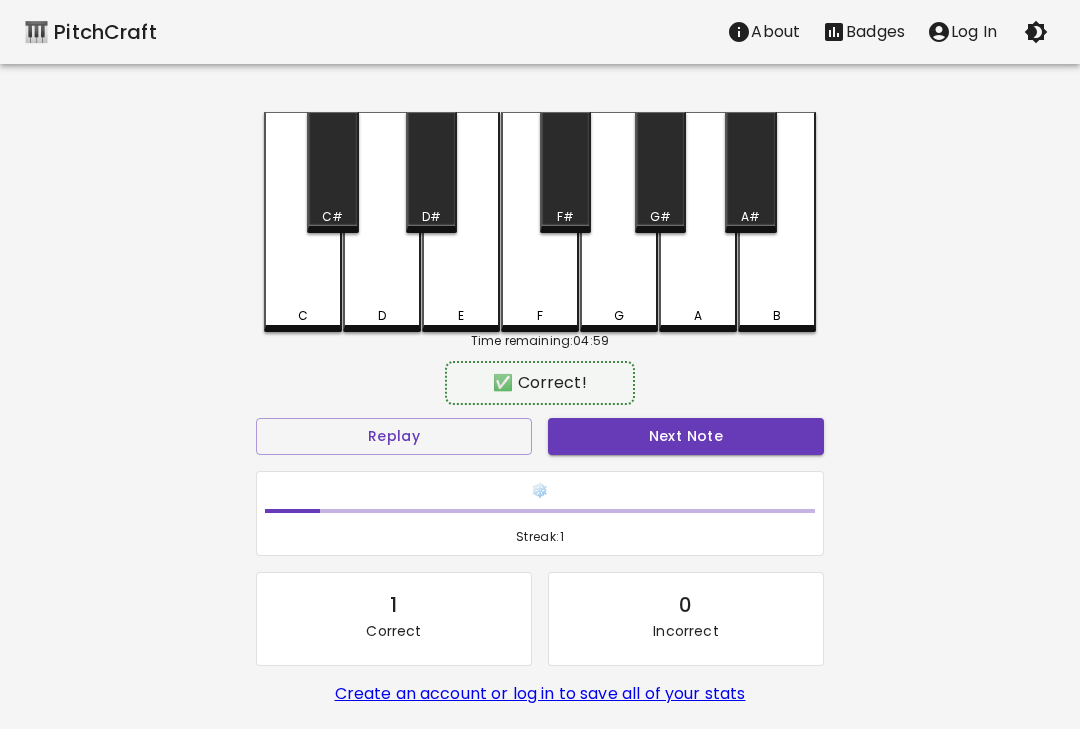 click on "C" at bounding box center [303, 316] 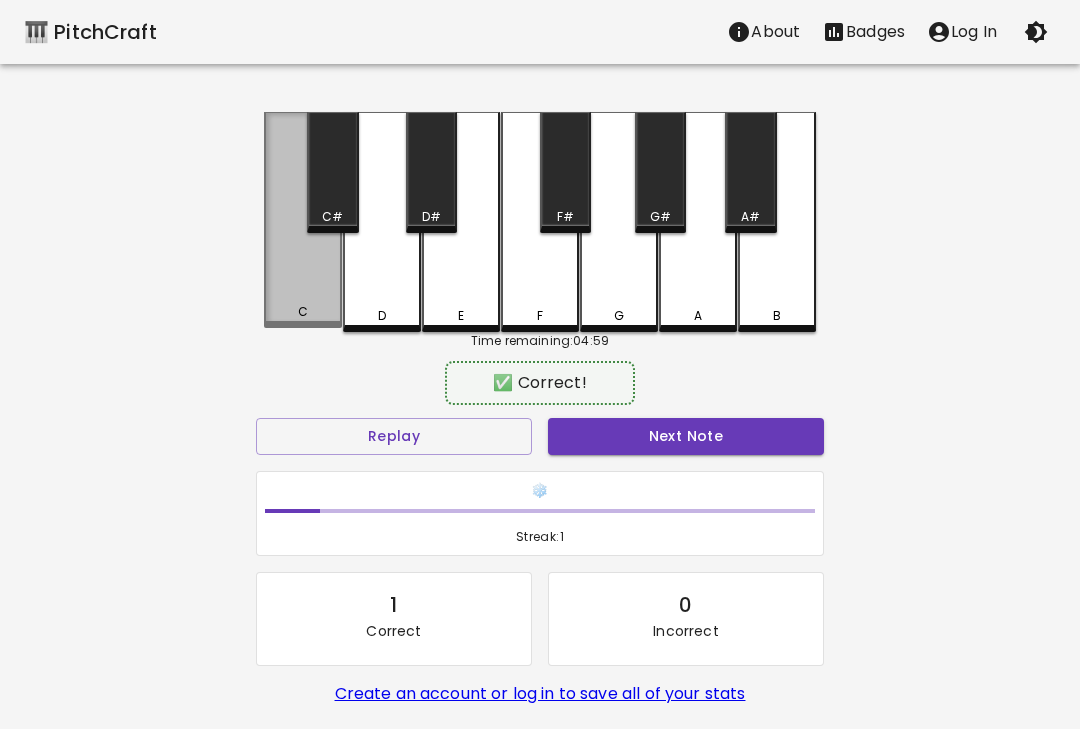 click on "C" at bounding box center [303, 312] 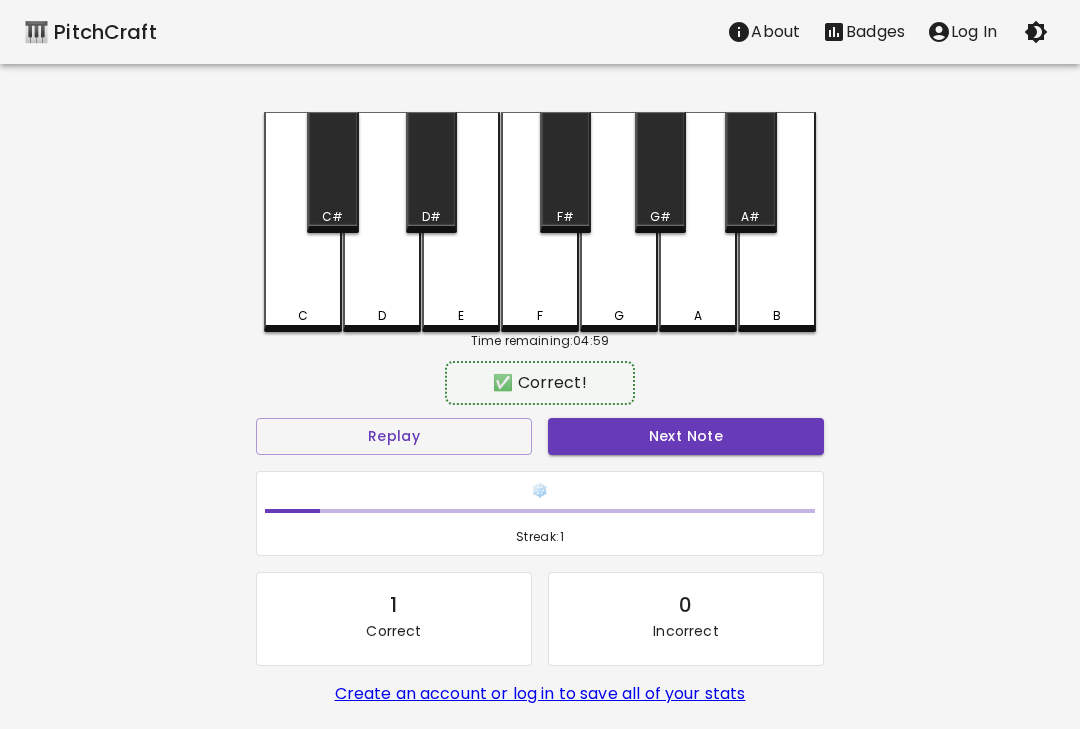 click on "Next Note" at bounding box center (686, 436) 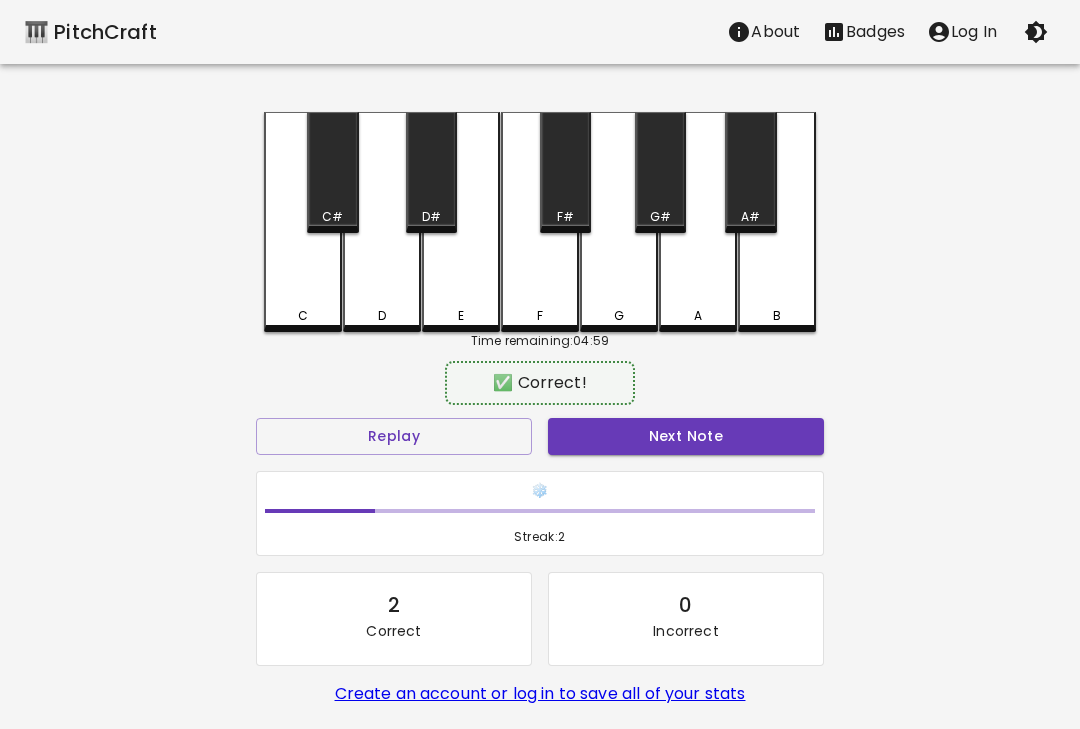 click on "Next Note" at bounding box center [686, 436] 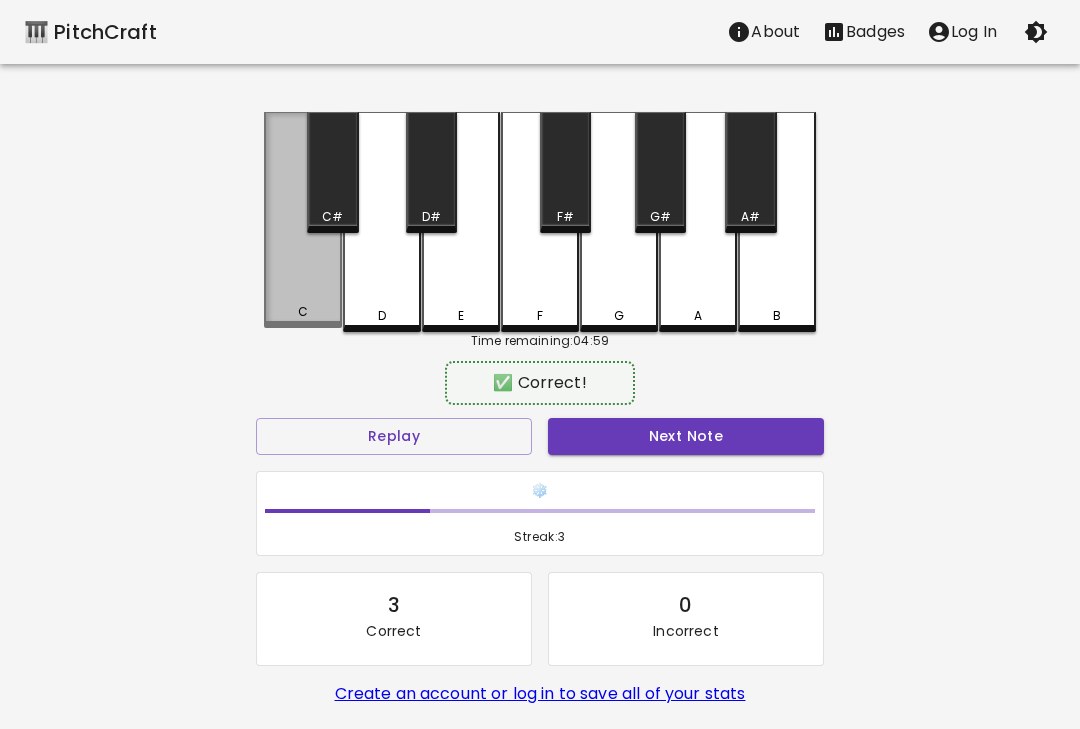 click on "C" at bounding box center (303, 220) 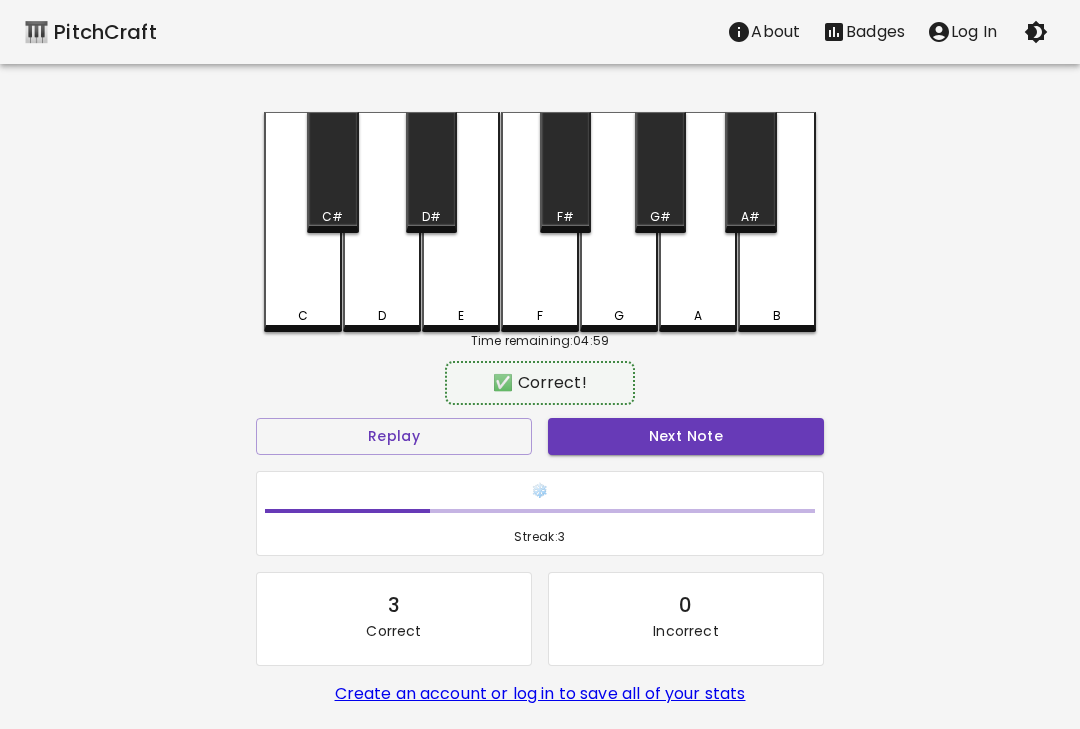 click on "Next Note" at bounding box center [686, 436] 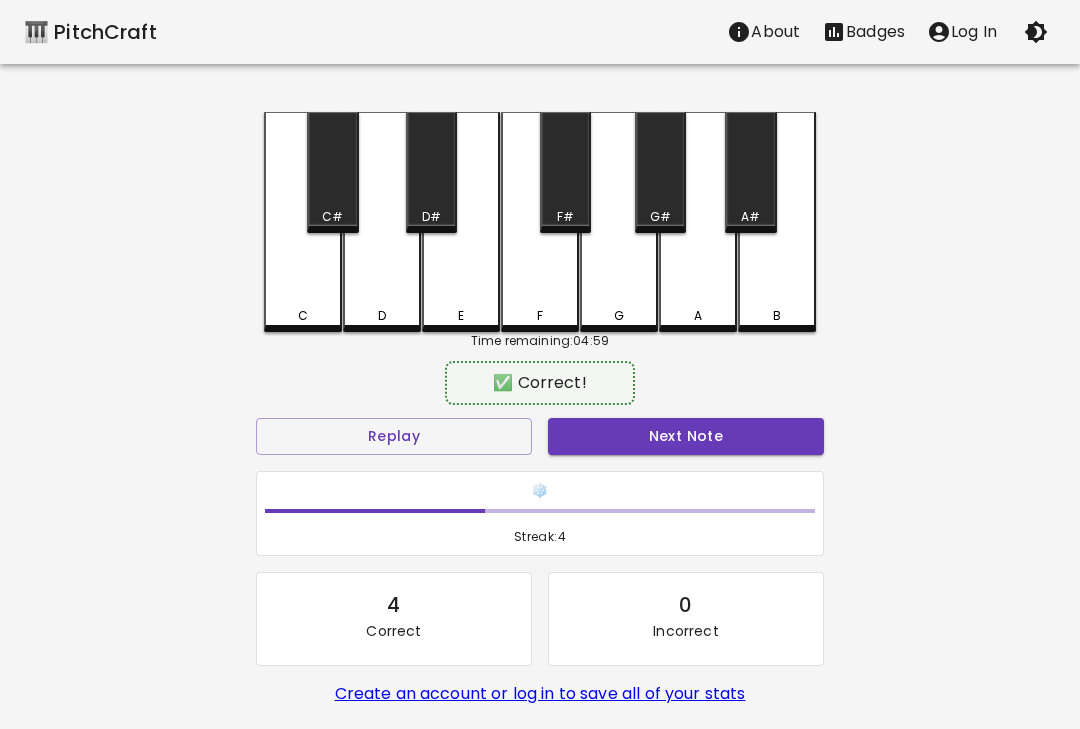 click on "Next Note" at bounding box center (686, 436) 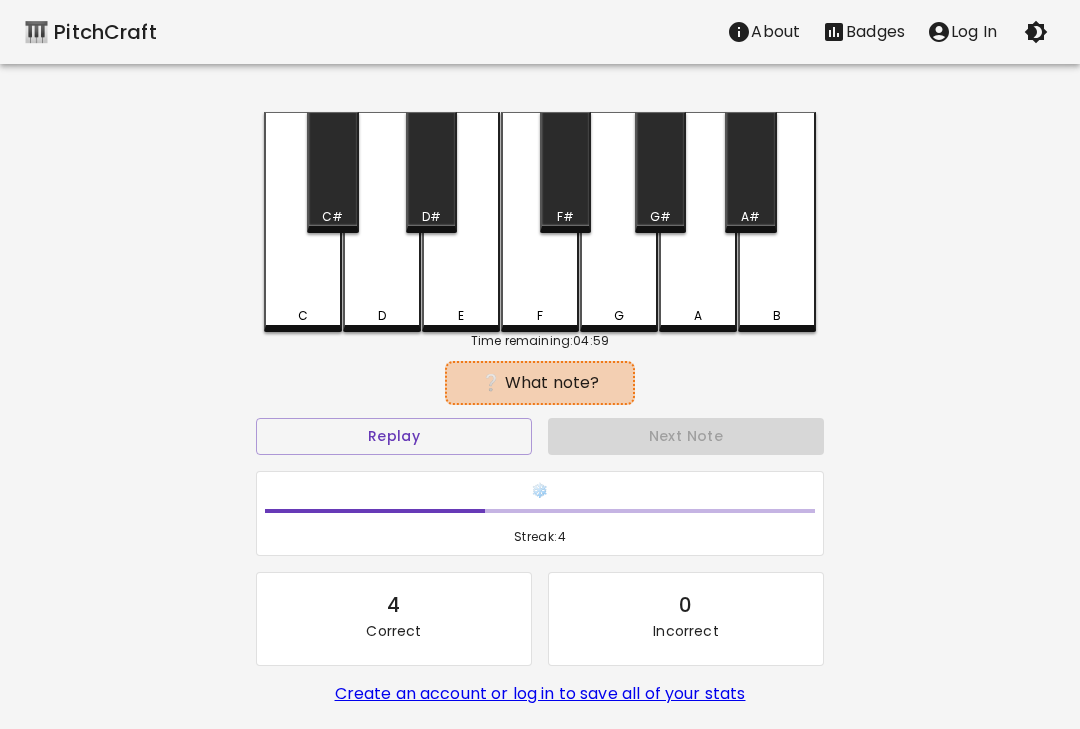 click on "D" at bounding box center (382, 222) 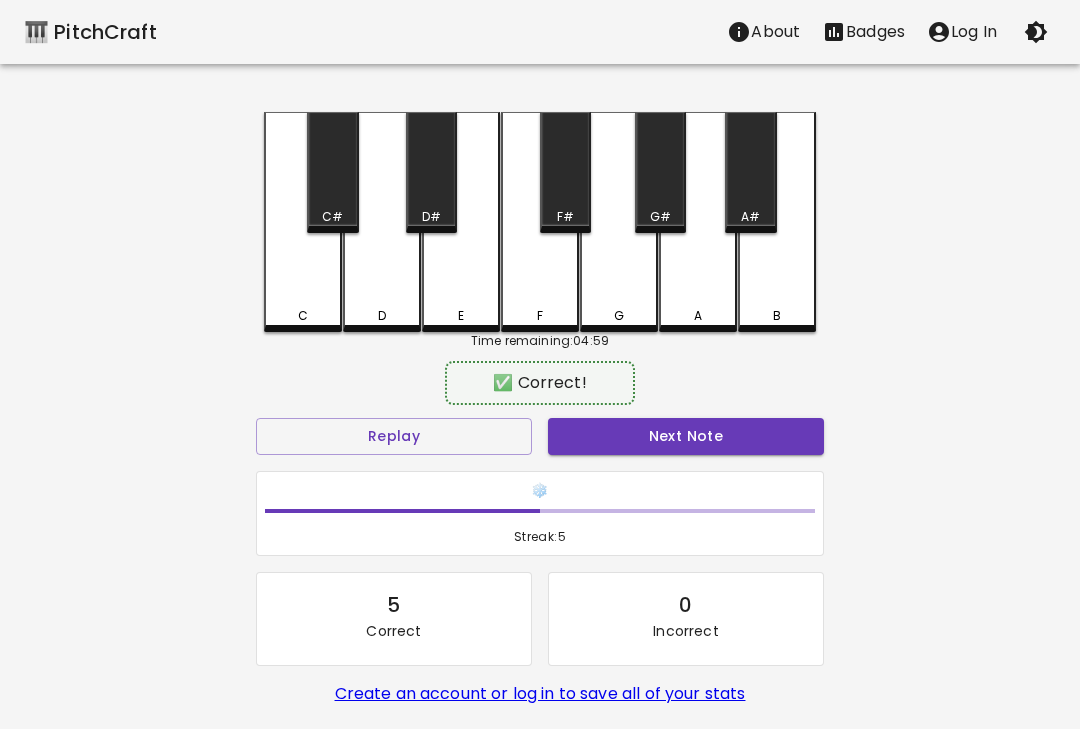click on "Next Note" at bounding box center [686, 436] 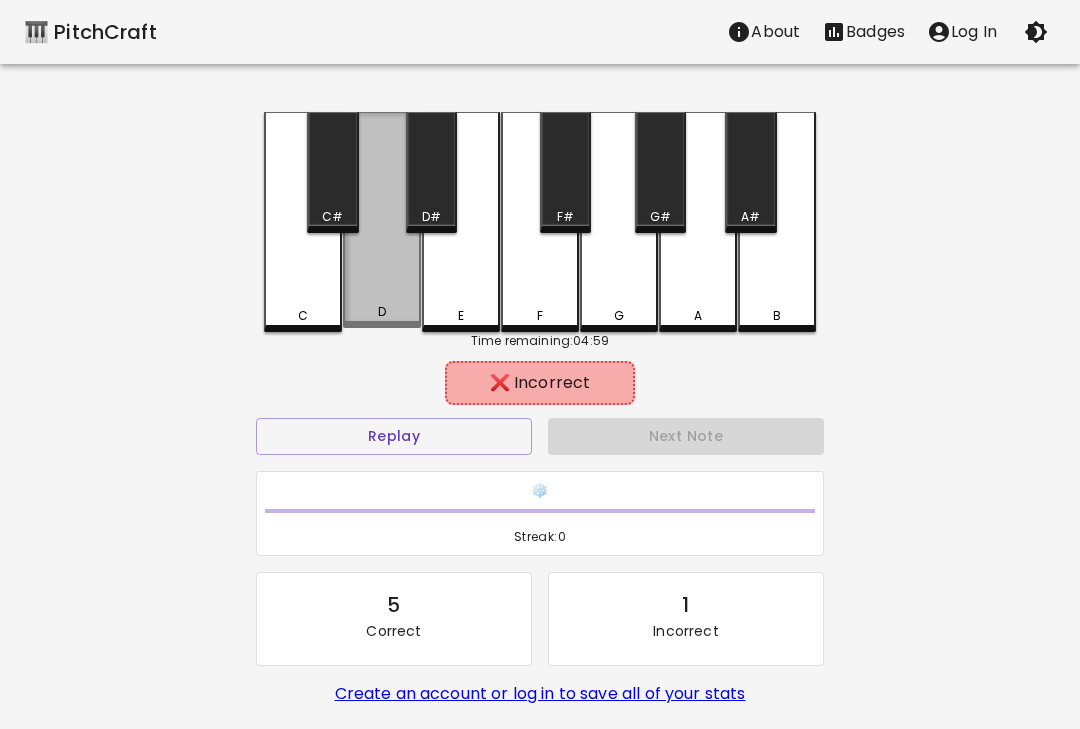 click on "D" at bounding box center (382, 220) 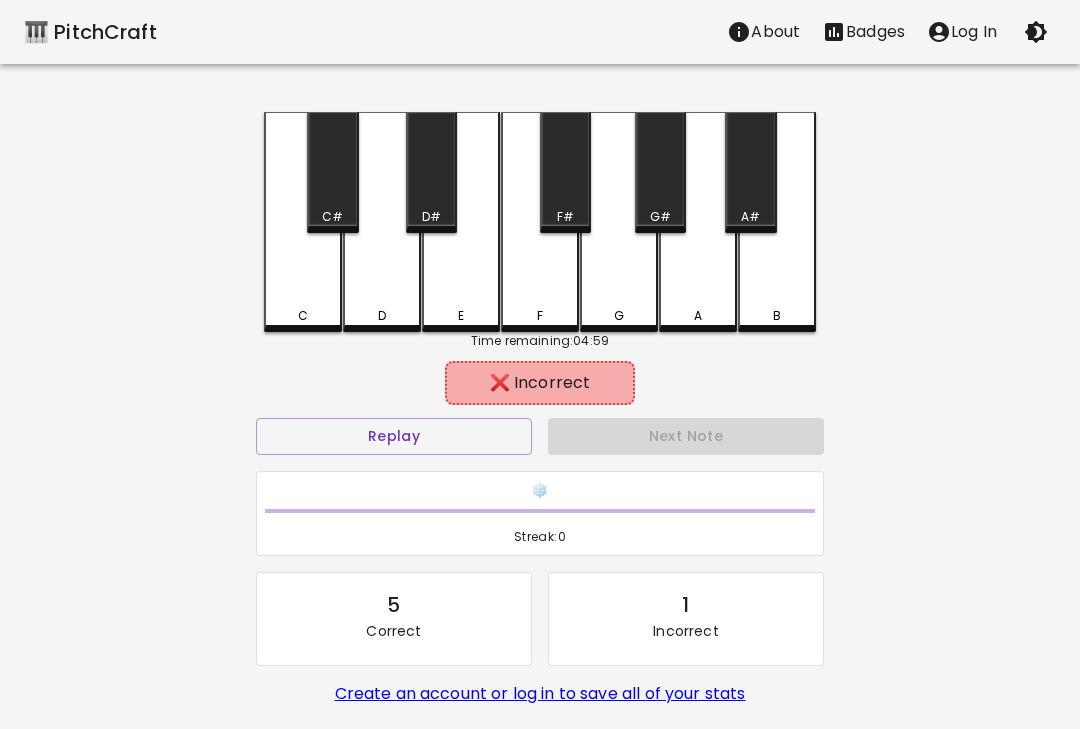 click on "Next Note" at bounding box center [686, 436] 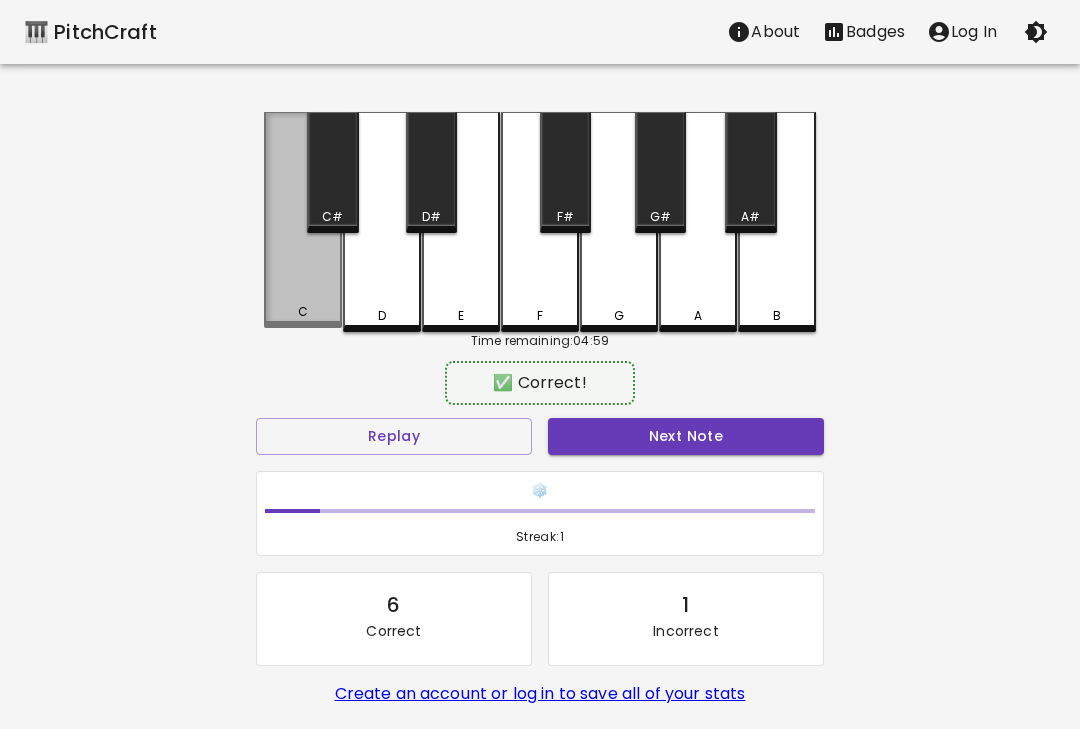 click on "C" at bounding box center [303, 312] 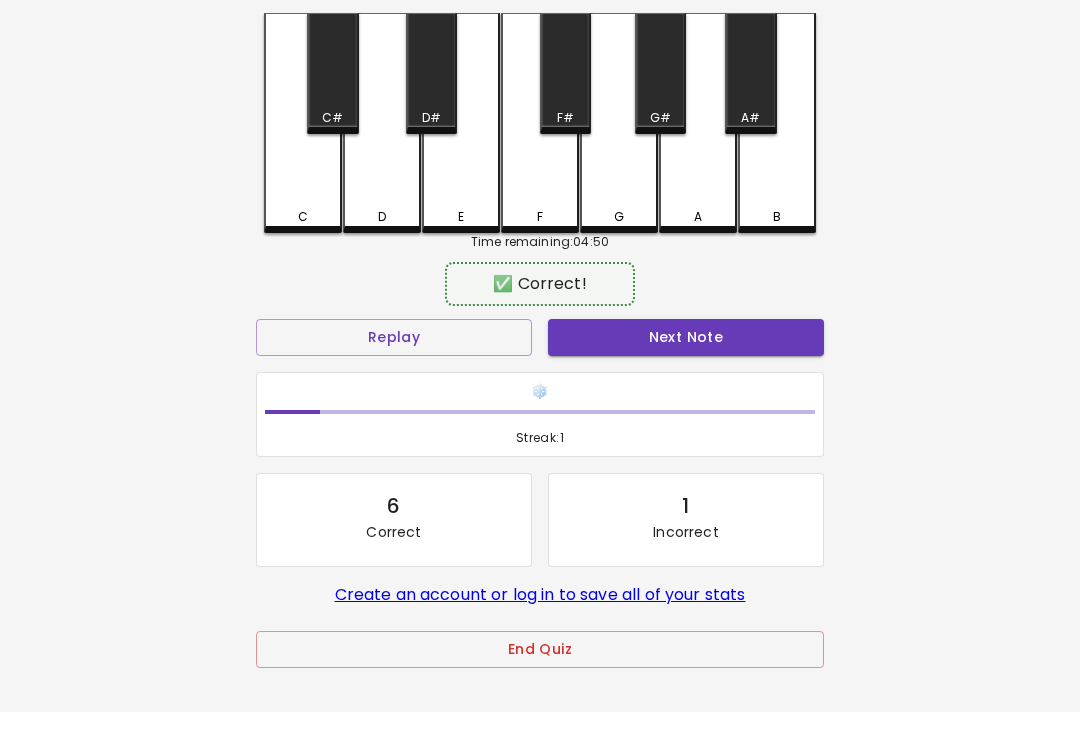 scroll, scrollTop: 115, scrollLeft: 0, axis: vertical 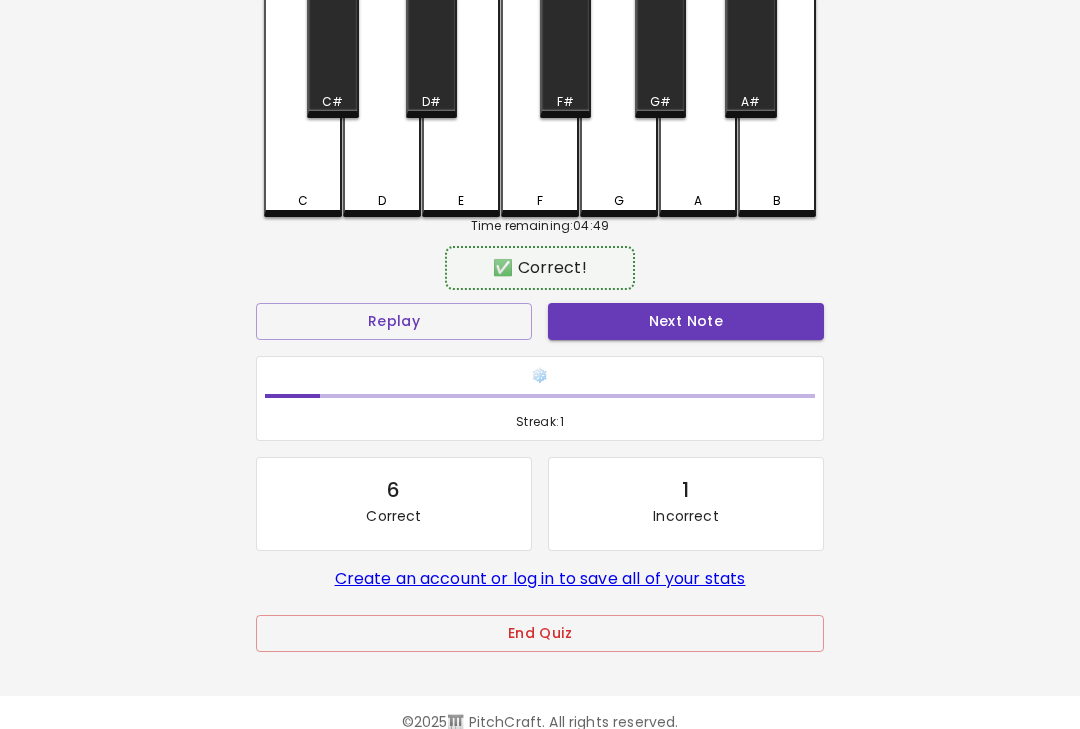 click on "End Quiz" at bounding box center [540, 633] 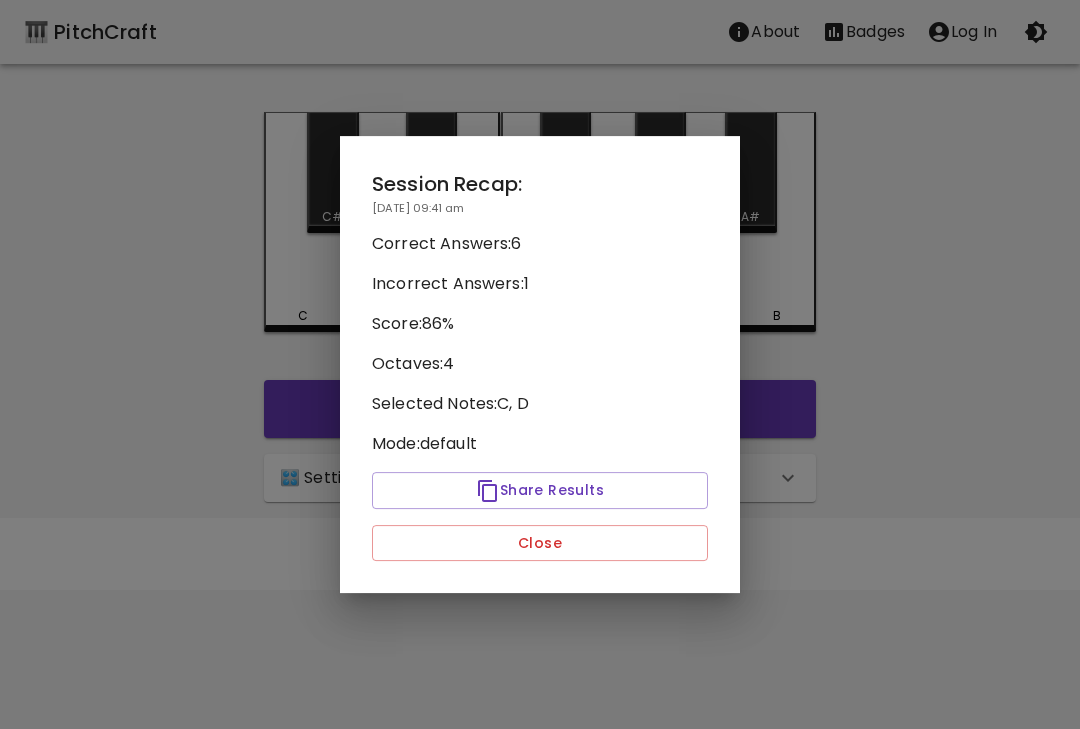 scroll, scrollTop: 0, scrollLeft: 0, axis: both 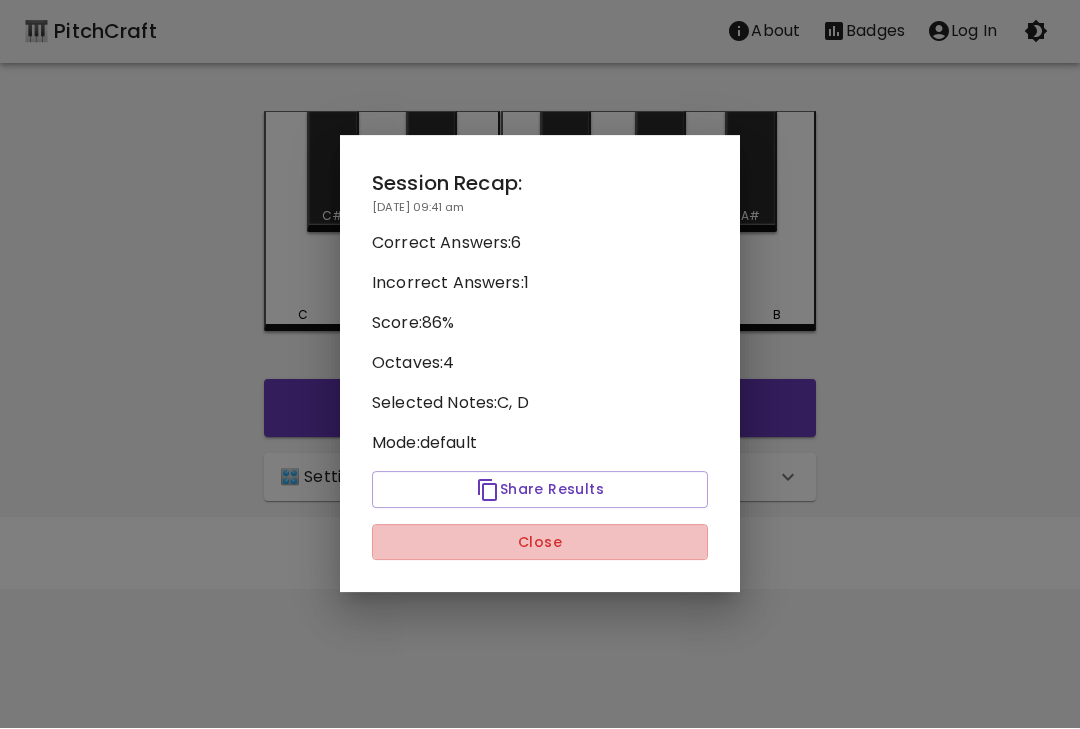 click on "Close" at bounding box center (540, 543) 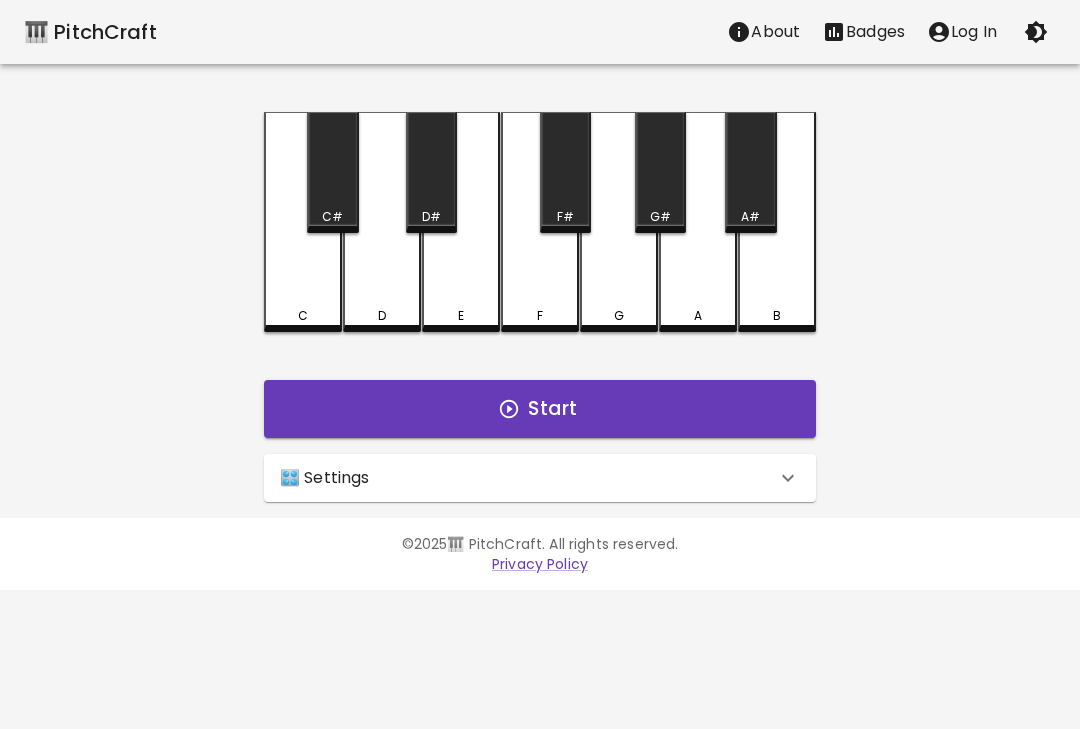 click on "🎛️ Settings" at bounding box center (528, 478) 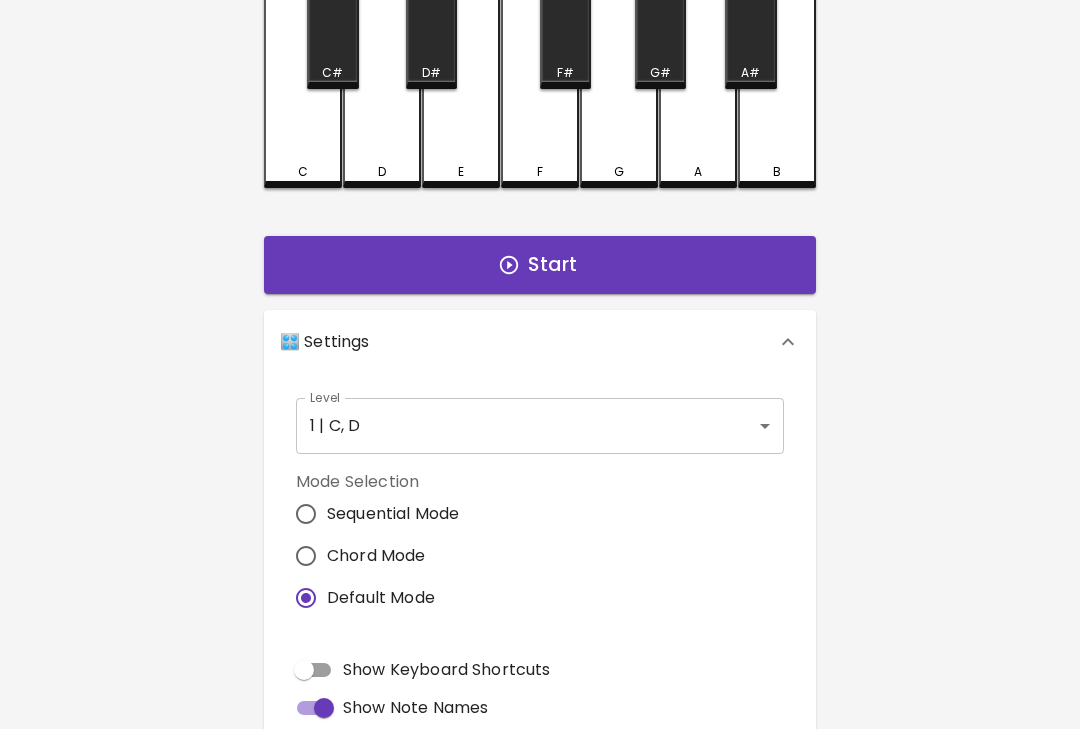 click on "🎹 PitchCraft About Badges   Log In C C# D D# E F F# G G# A A# B Start 🎛️ Settings Level 1 | C, D 1 Level Mode Selection Sequential Mode Chord Mode Default Mode Show Keyboard Shortcuts Show Note Names Autoplay next note Show Streak Octave(s) High Voice 4 Octave Instrument Piano acoustic_grand_piano Instrument ©  2025  🎹 PitchCraft. All rights reserved. Privacy Policy About Badges Sign In Profile My account" at bounding box center (540, 462) 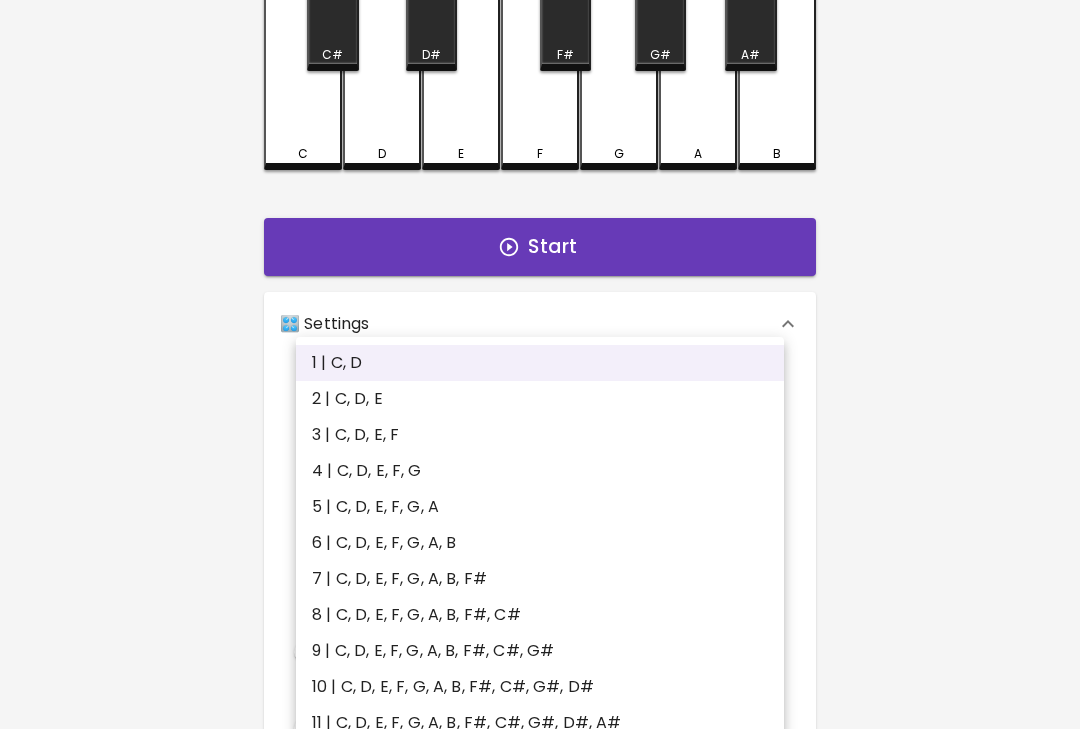 scroll, scrollTop: 170, scrollLeft: 0, axis: vertical 